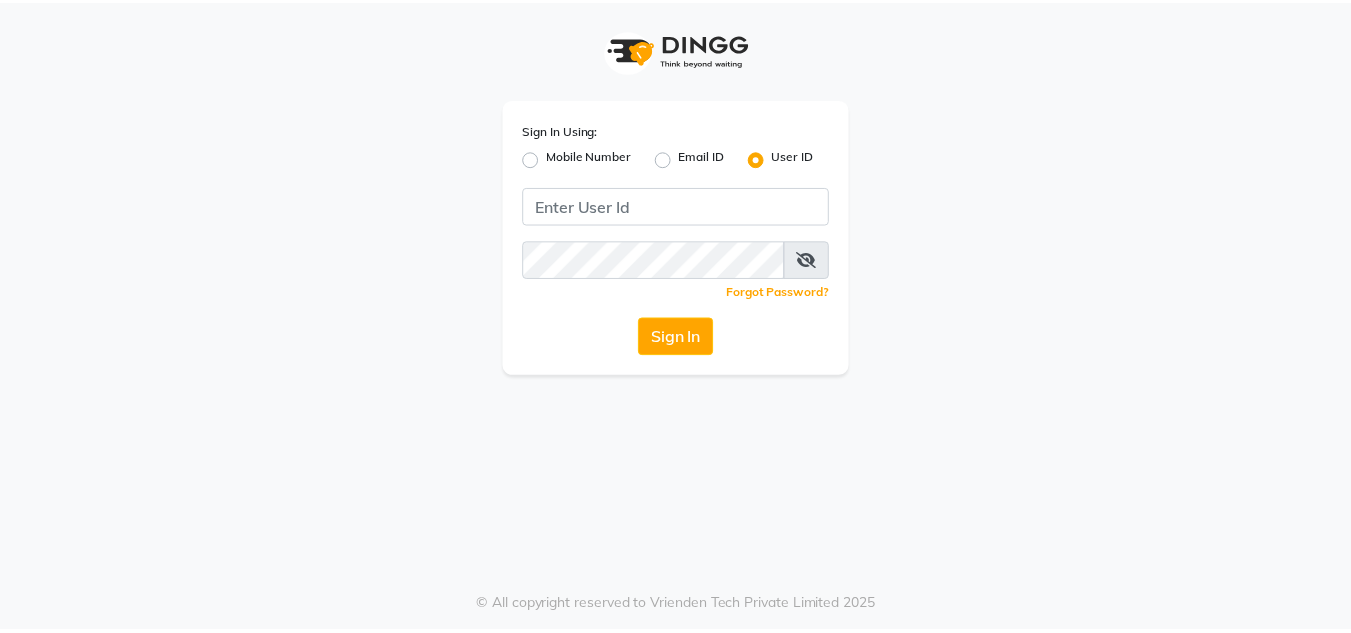 scroll, scrollTop: 0, scrollLeft: 0, axis: both 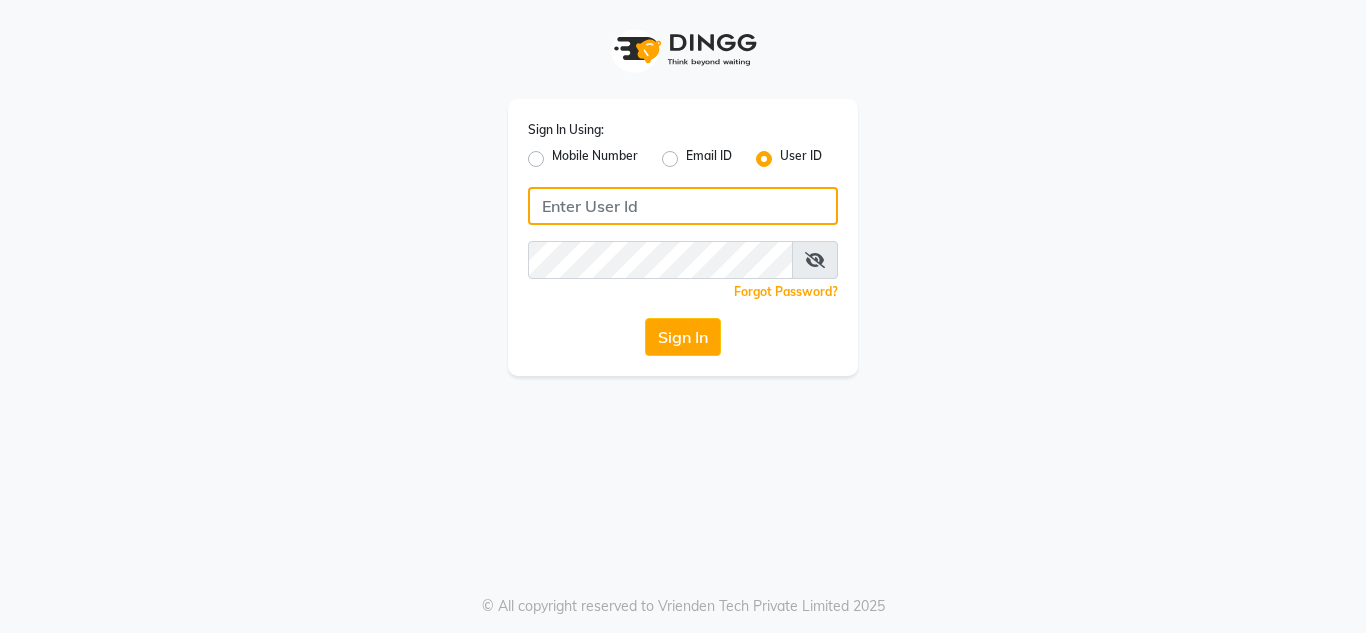 type on "8879743692" 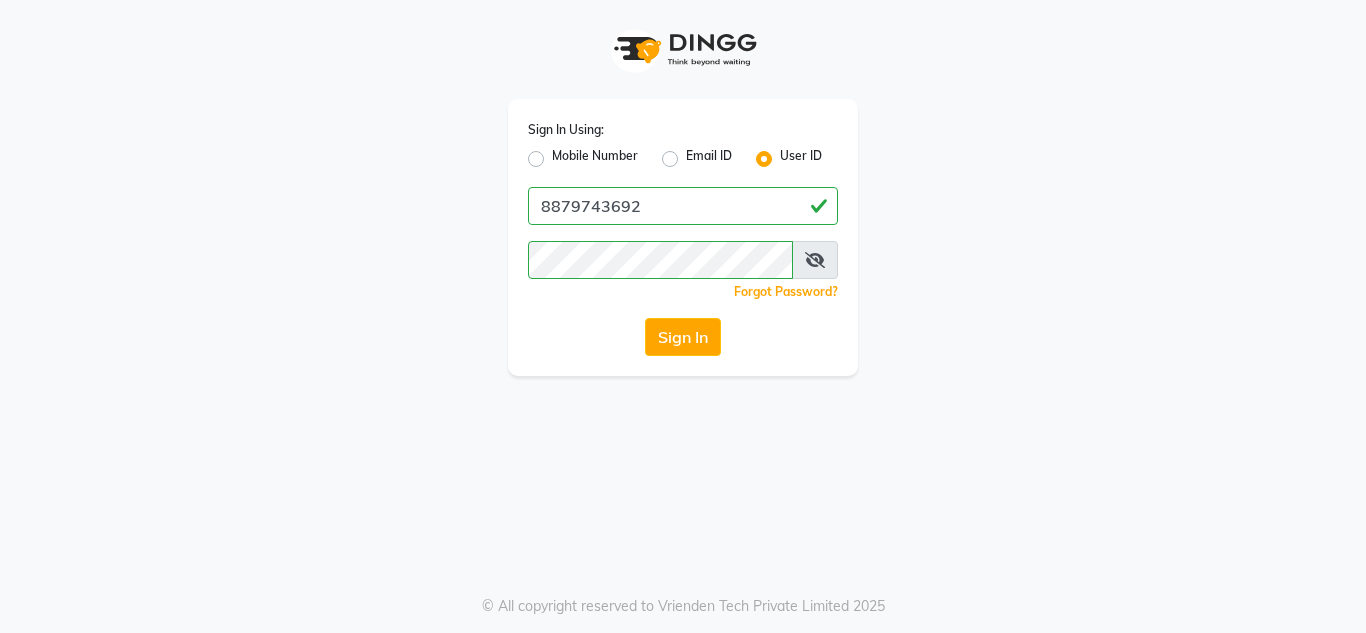 click on "Mobile Number" 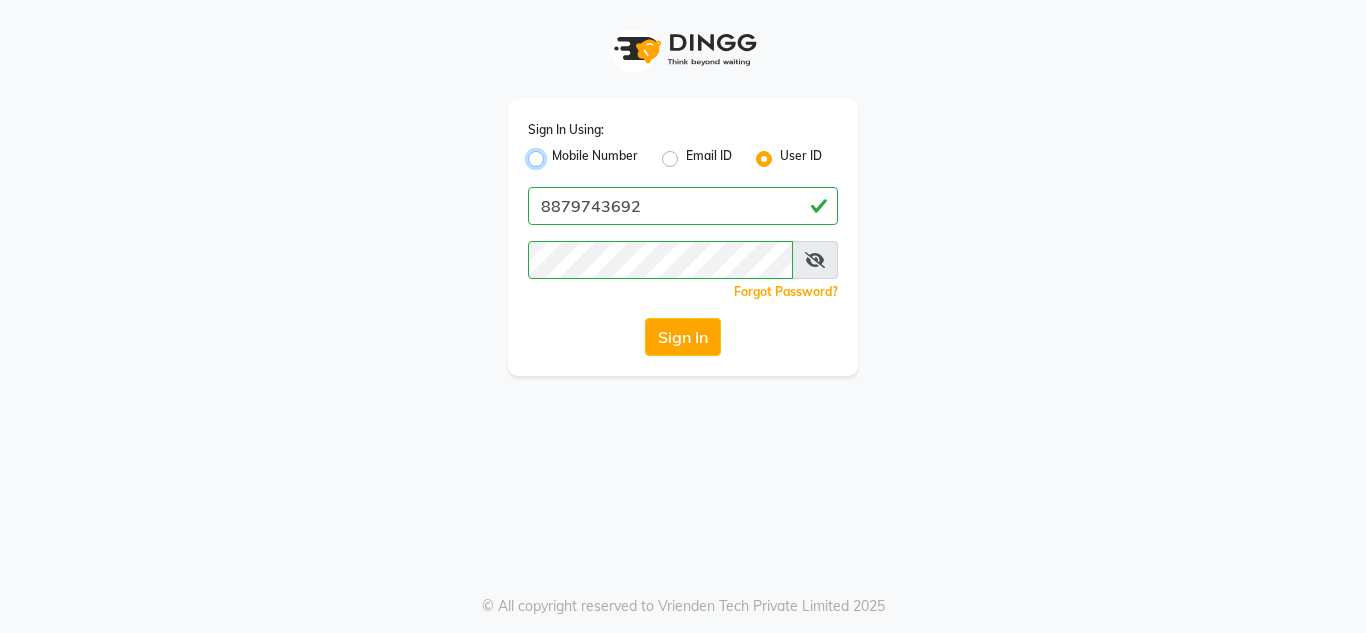 click on "Mobile Number" at bounding box center [558, 153] 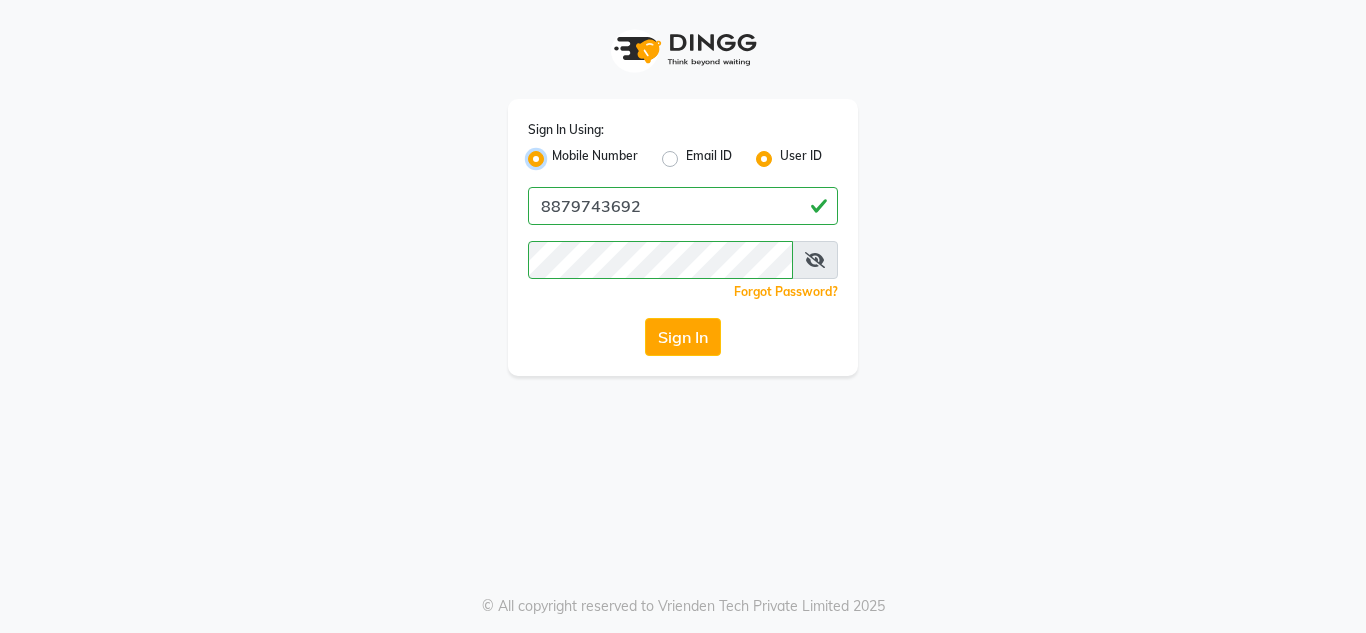 radio on "false" 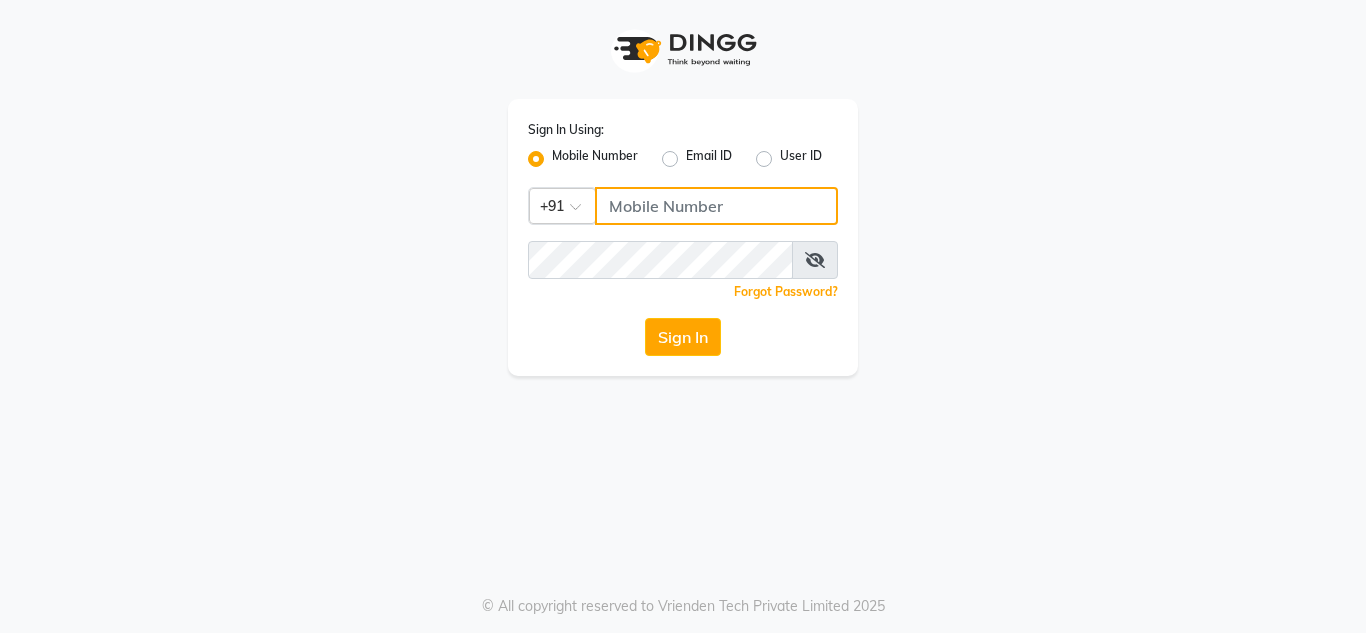 click 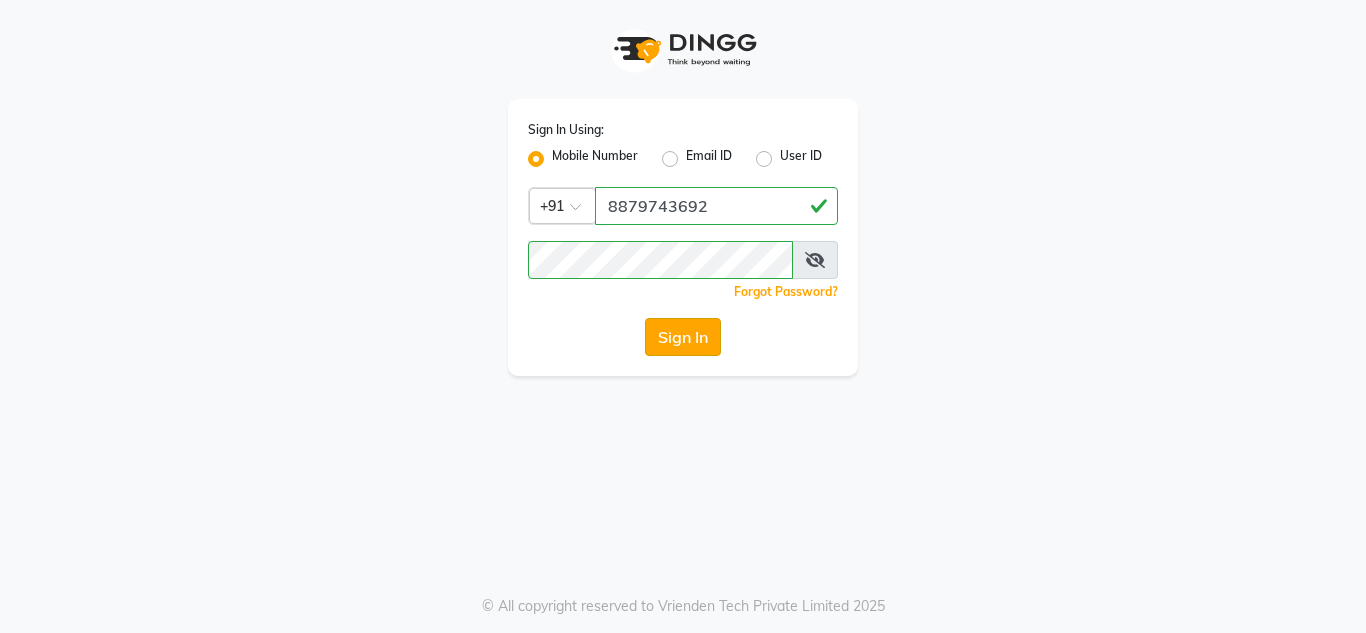 click on "Sign In" 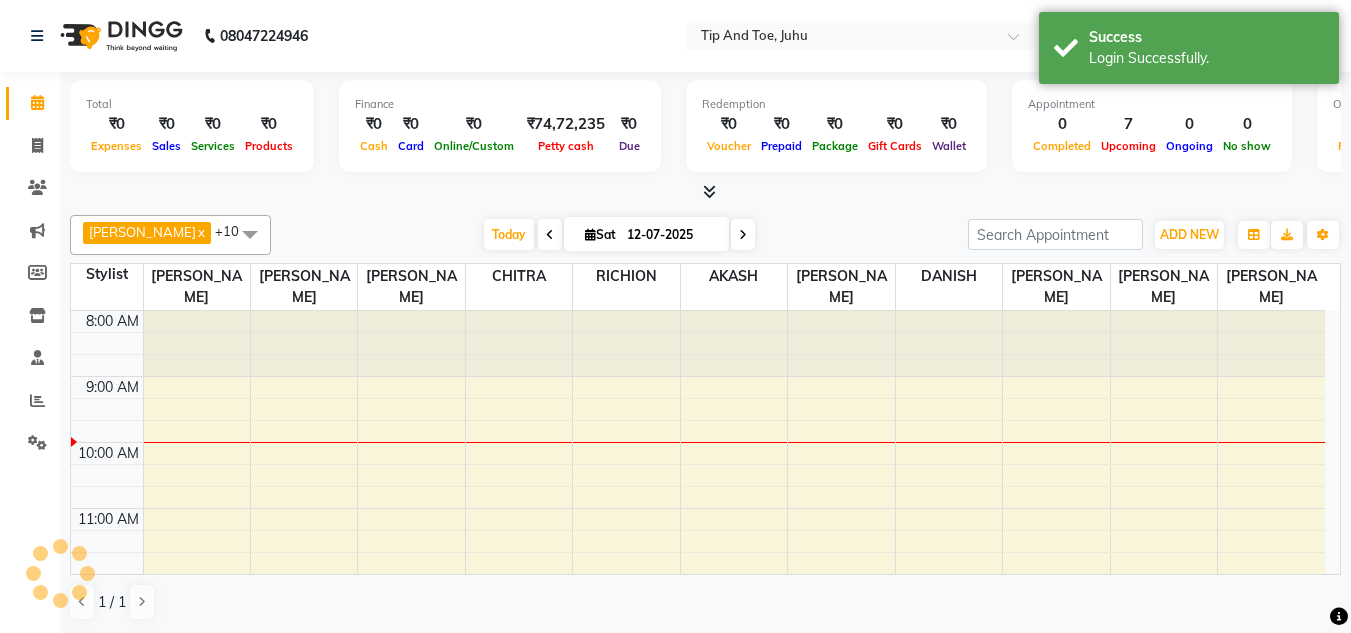 scroll, scrollTop: 0, scrollLeft: 0, axis: both 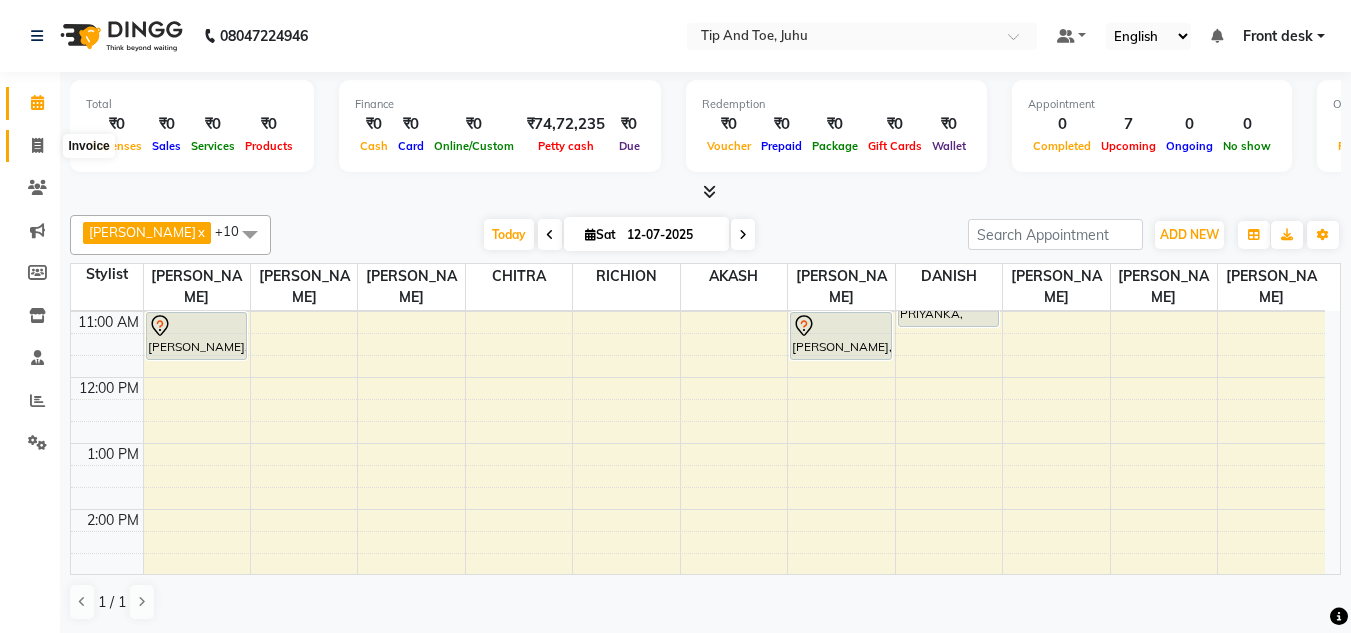 click 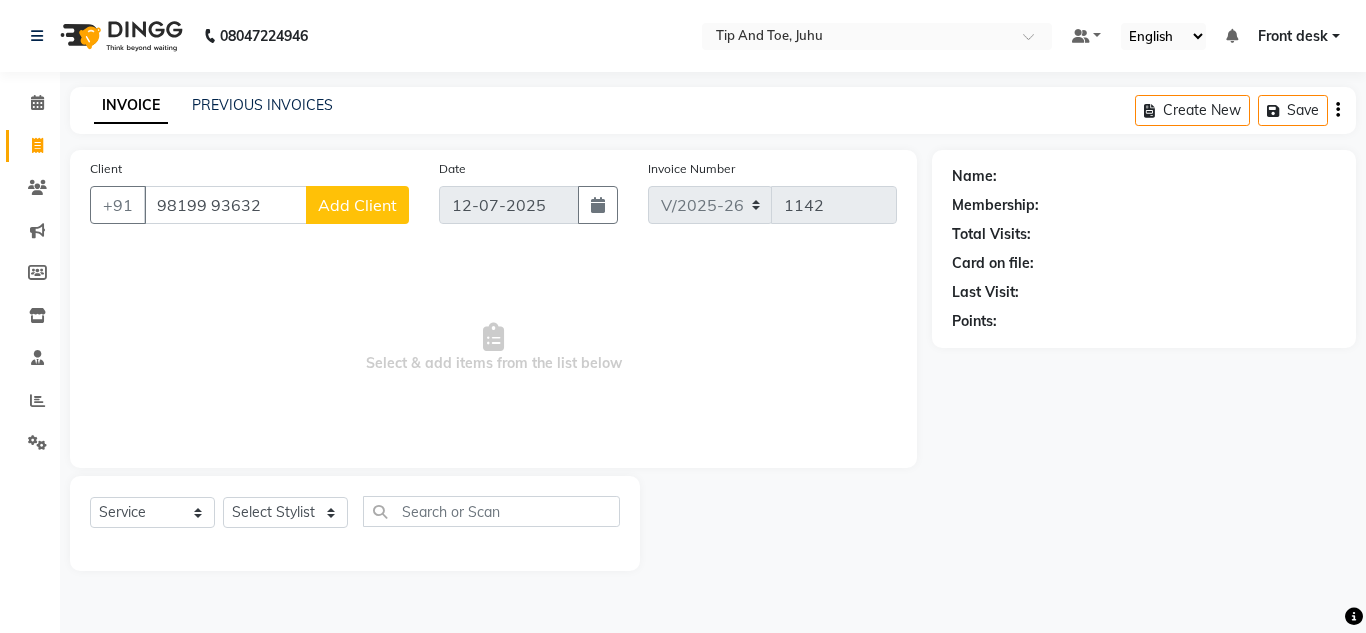 click on "98199 93632" at bounding box center [225, 205] 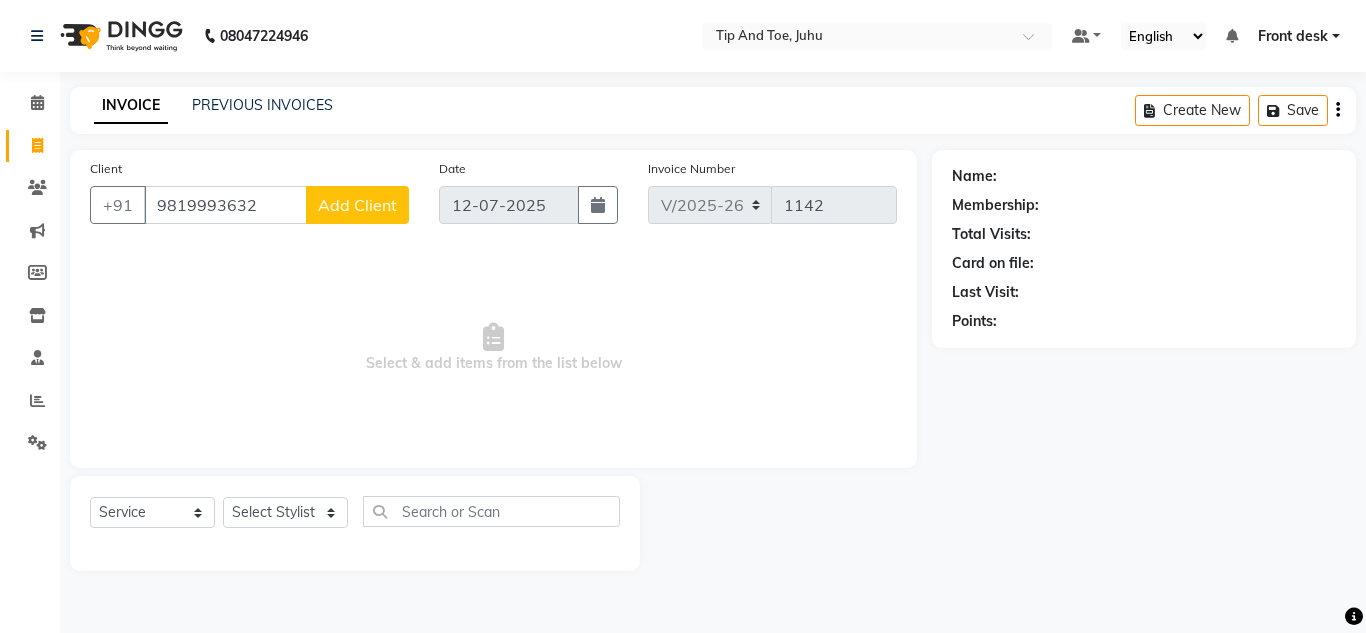 type on "9819993632" 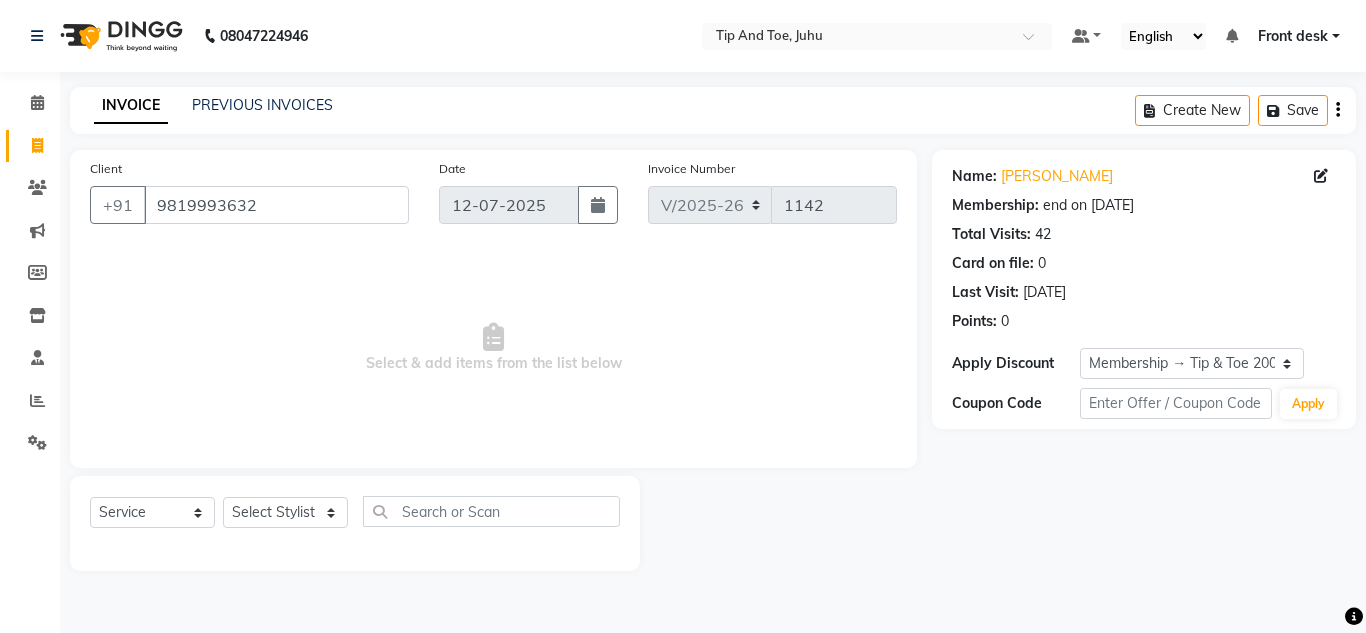 click on "Select & add items from the list below" at bounding box center [493, 348] 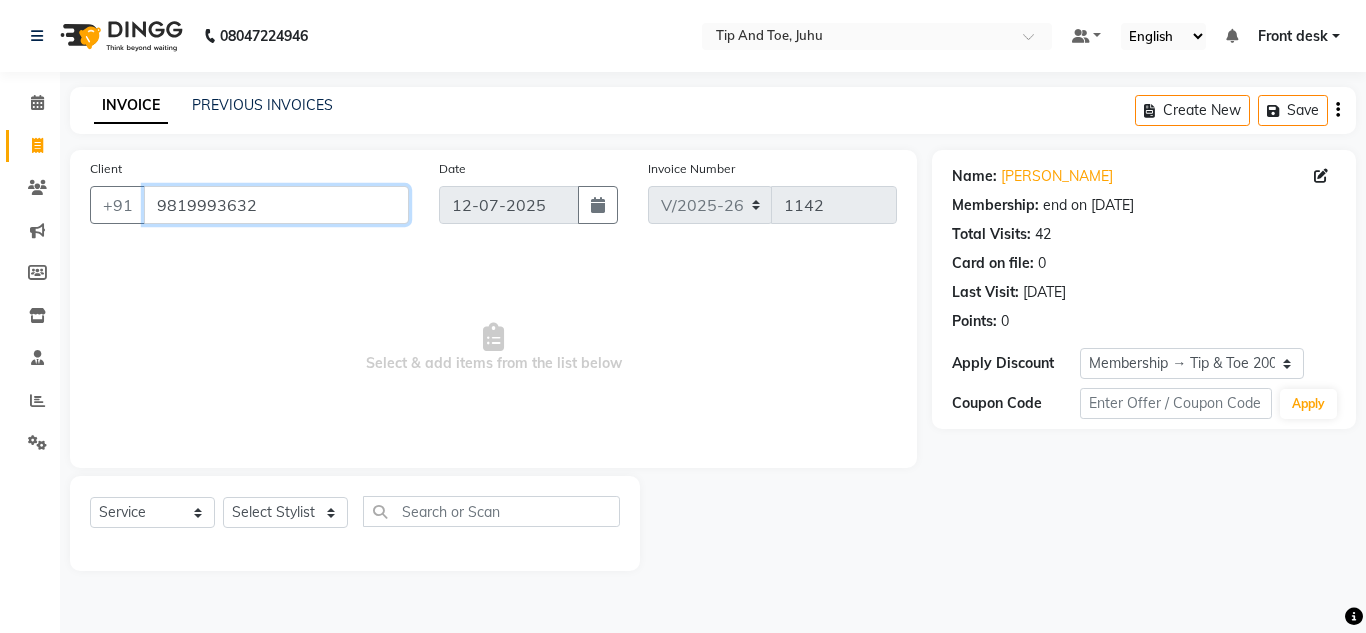 drag, startPoint x: 158, startPoint y: 201, endPoint x: 289, endPoint y: 213, distance: 131.54848 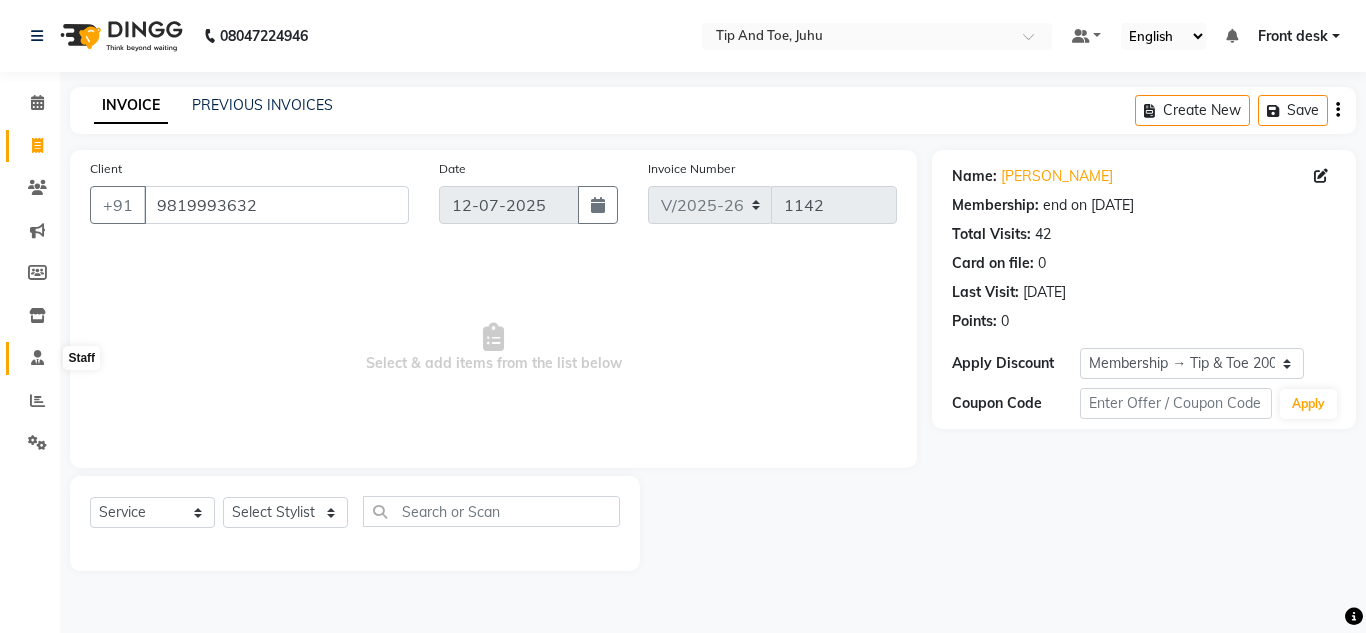 click 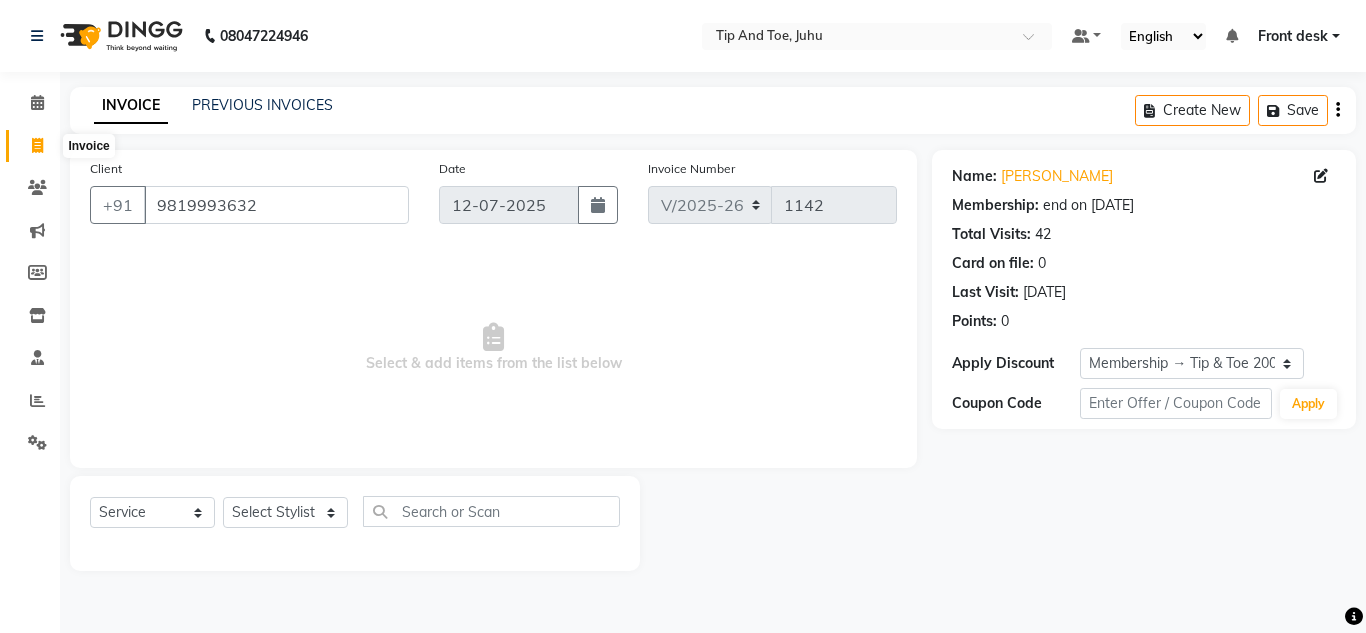 click 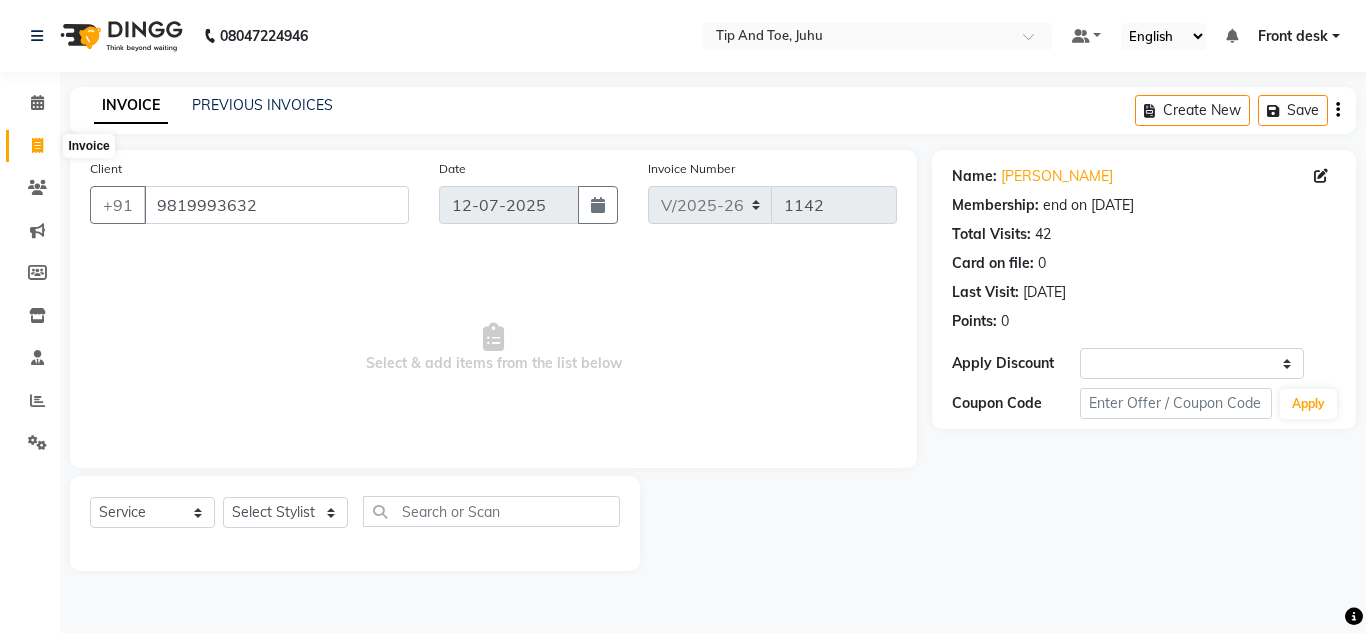 select on "service" 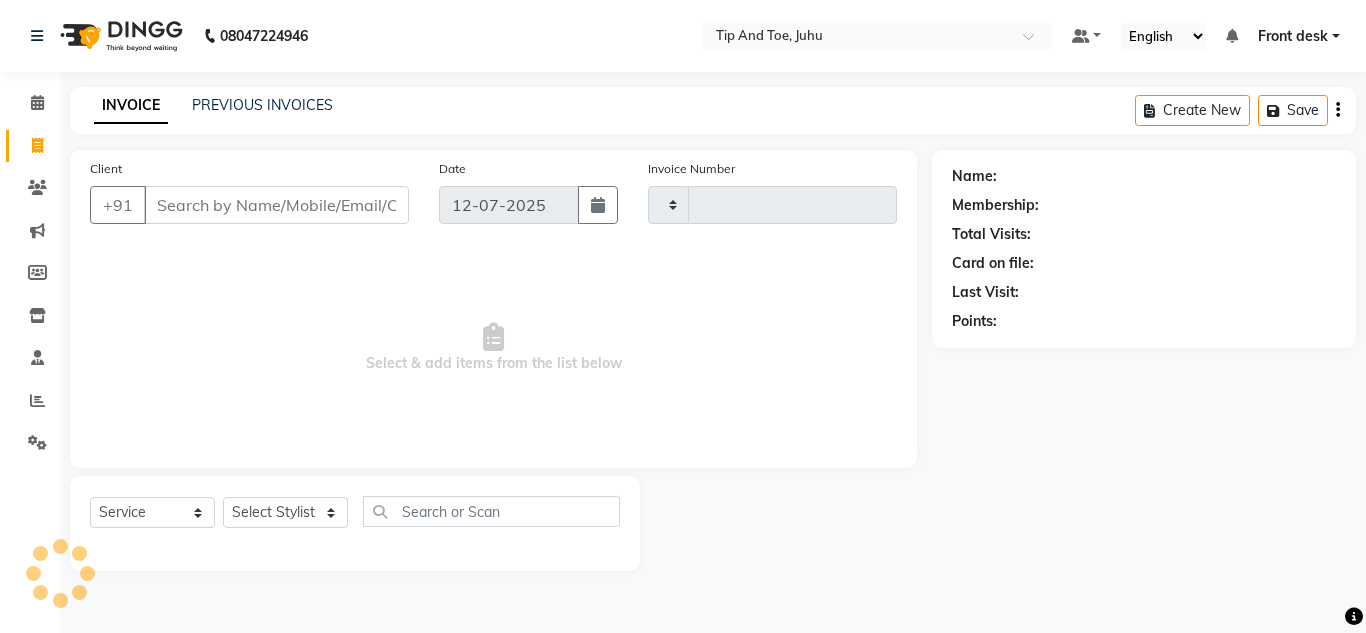 type on "1142" 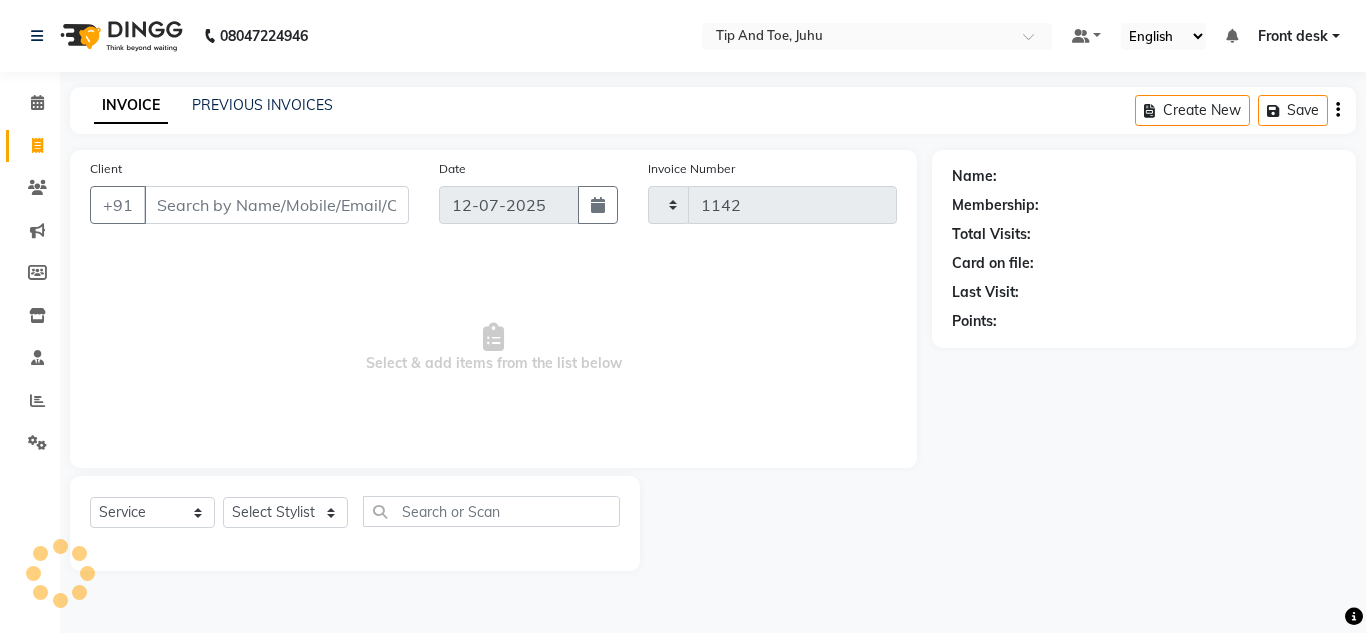 select on "5516" 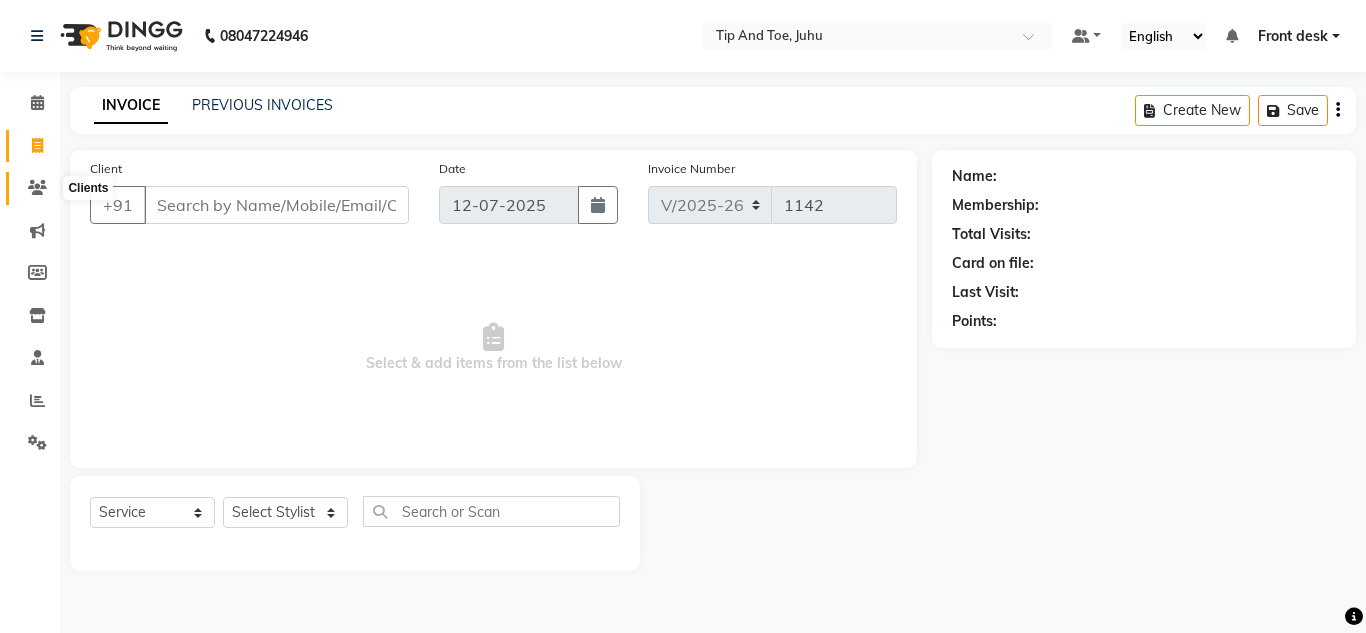 click 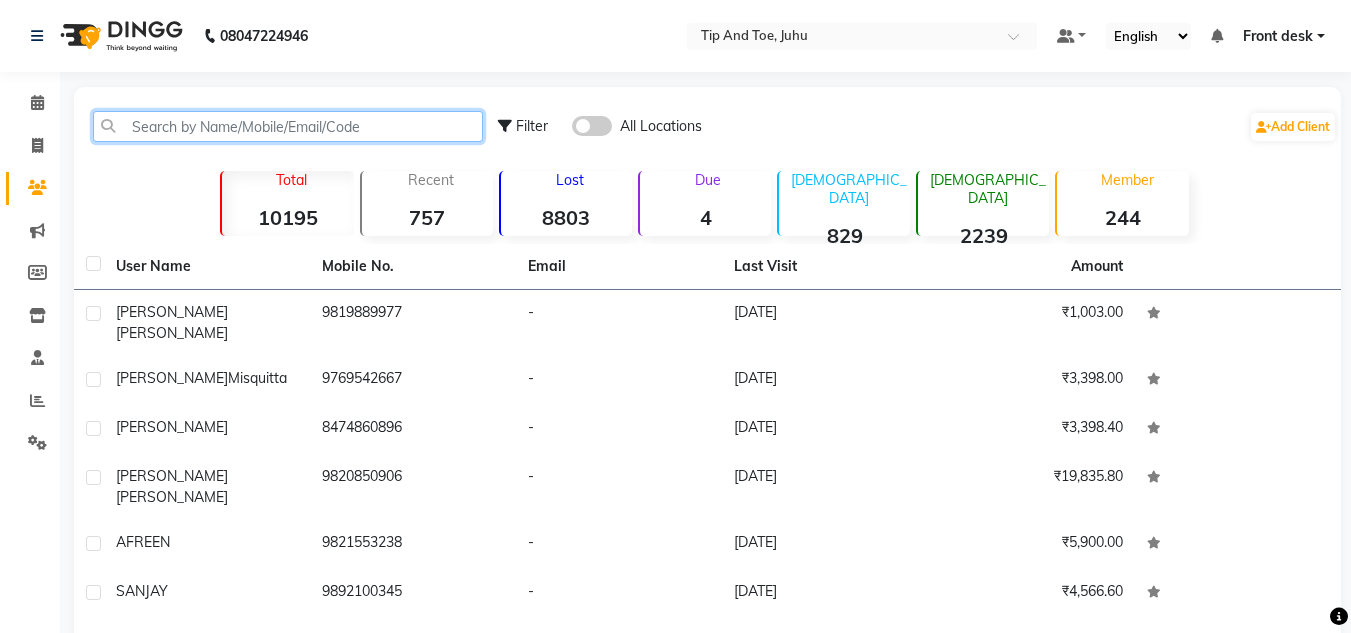 click 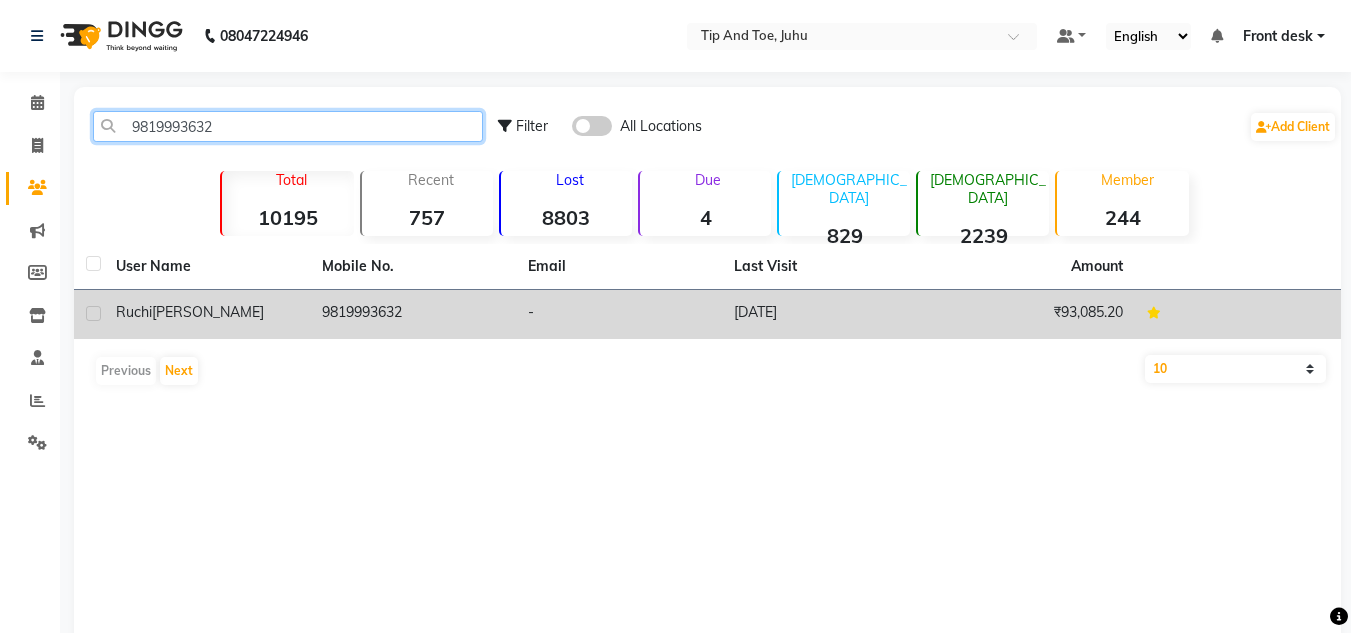 type on "9819993632" 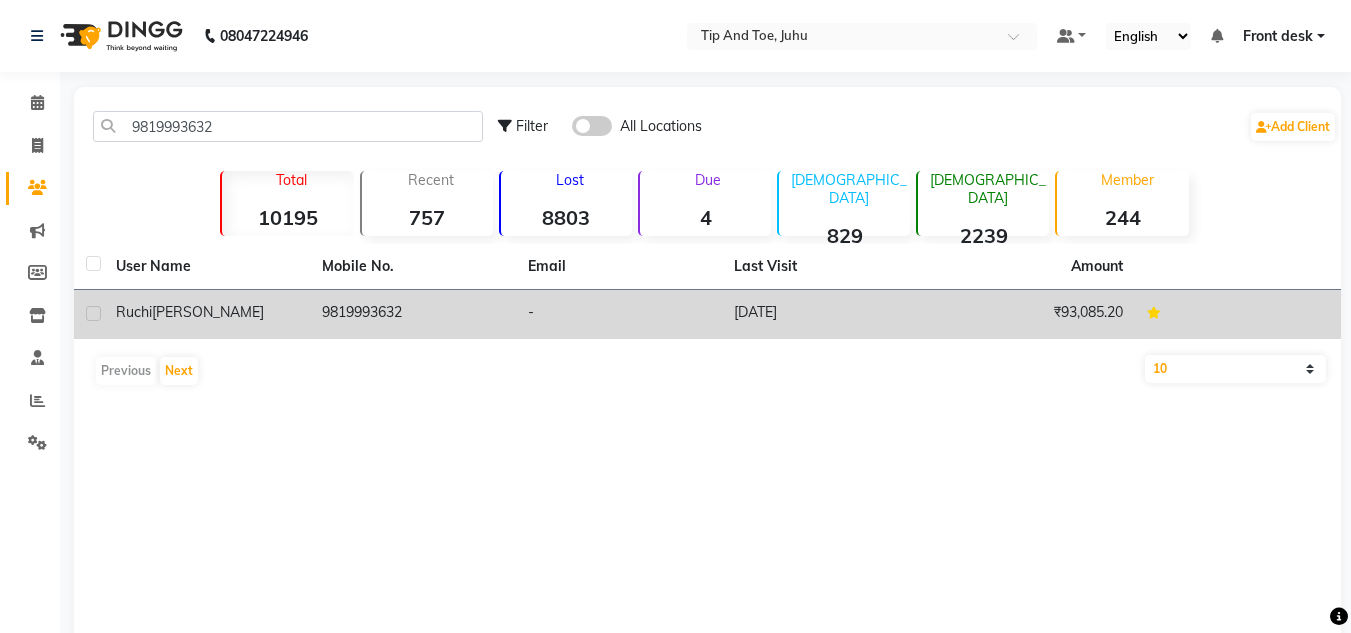 click on "9819993632" 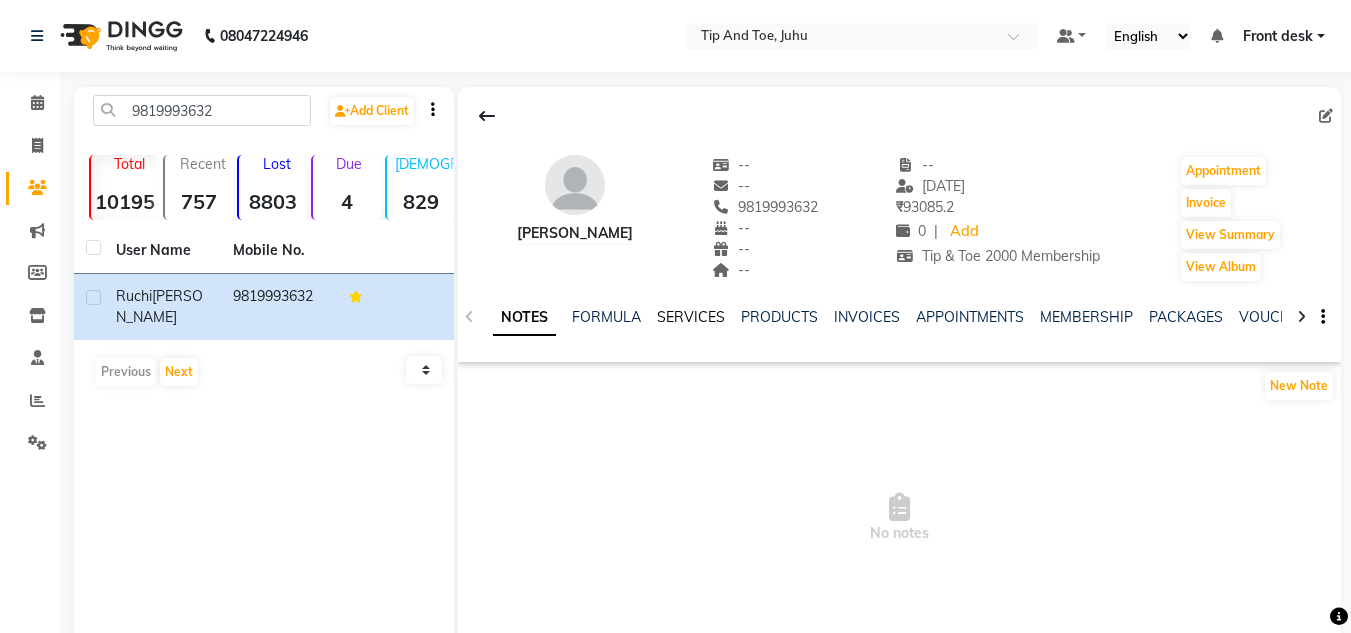 click on "SERVICES" 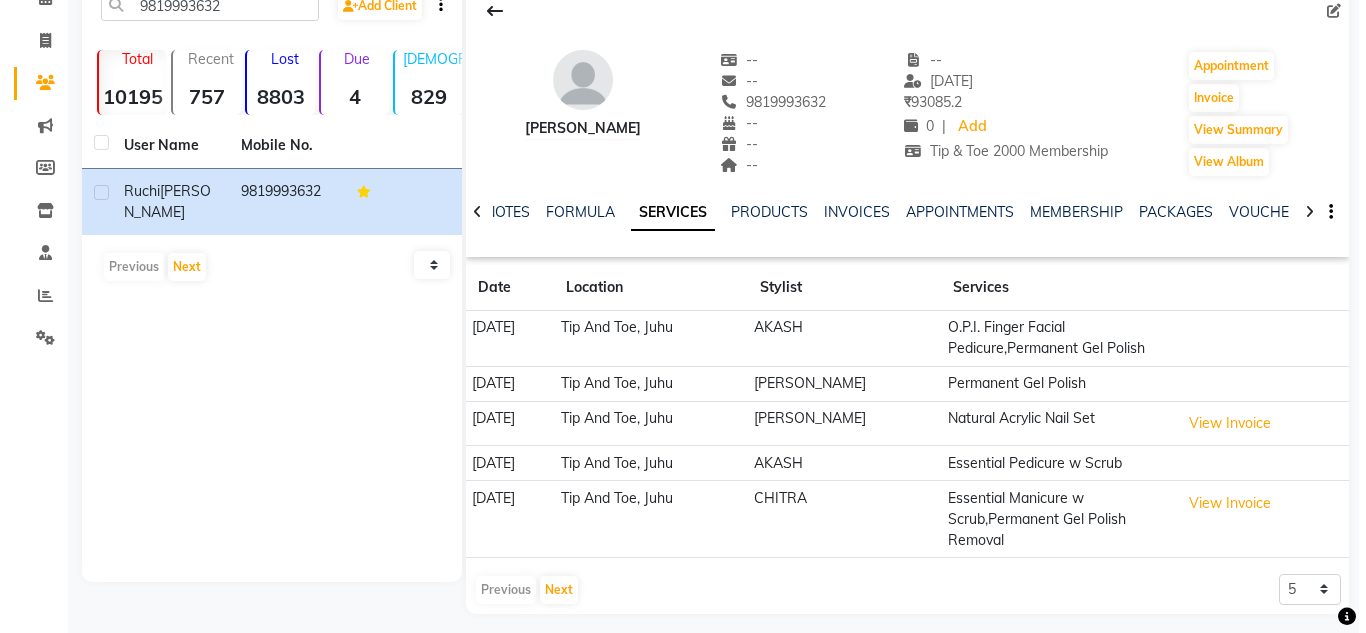 scroll, scrollTop: 116, scrollLeft: 0, axis: vertical 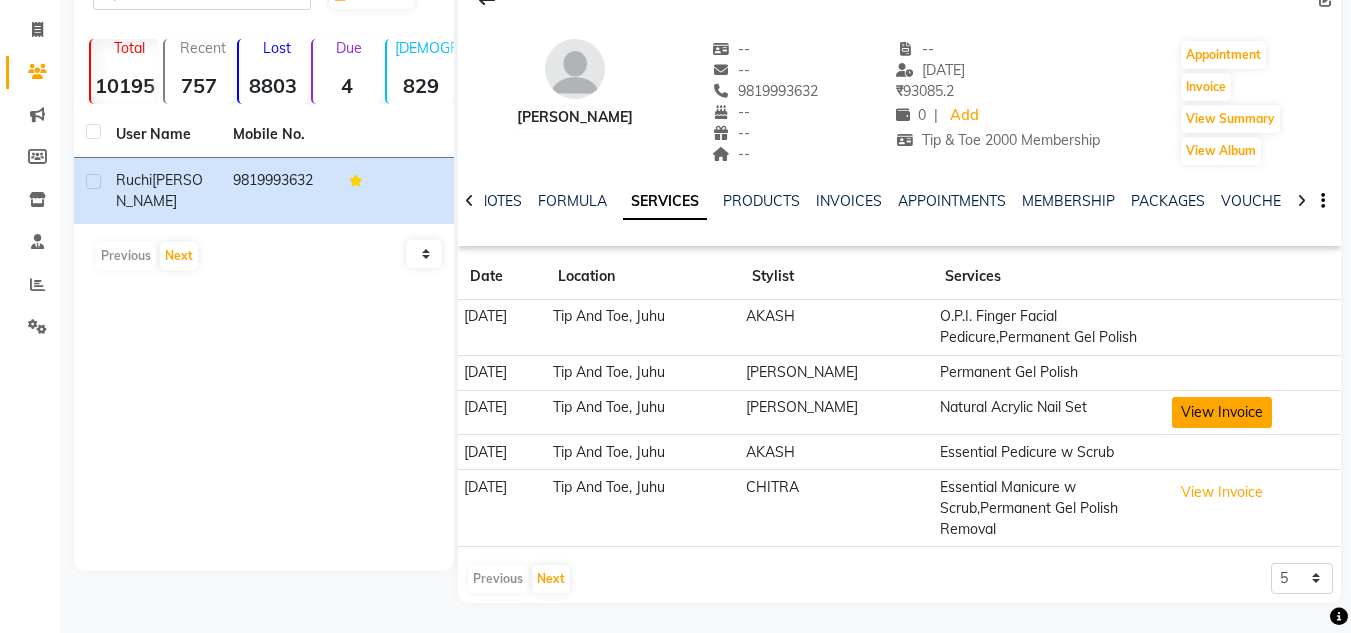 click on "View Invoice" 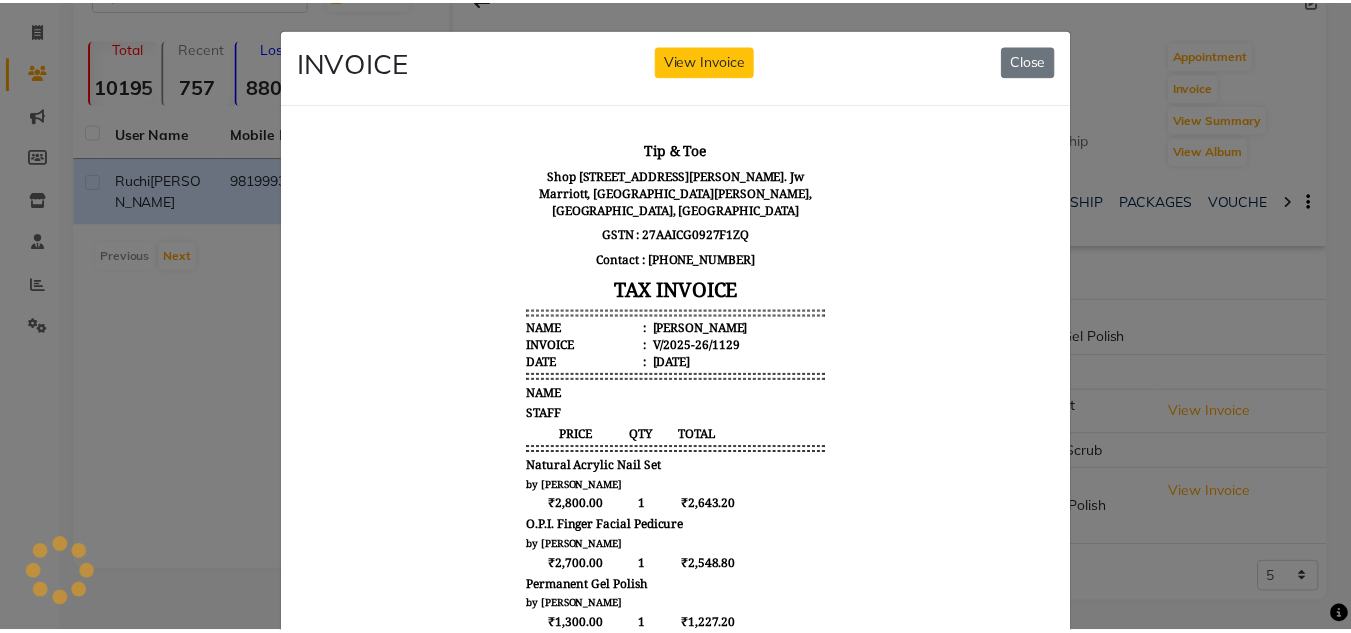 scroll, scrollTop: 0, scrollLeft: 0, axis: both 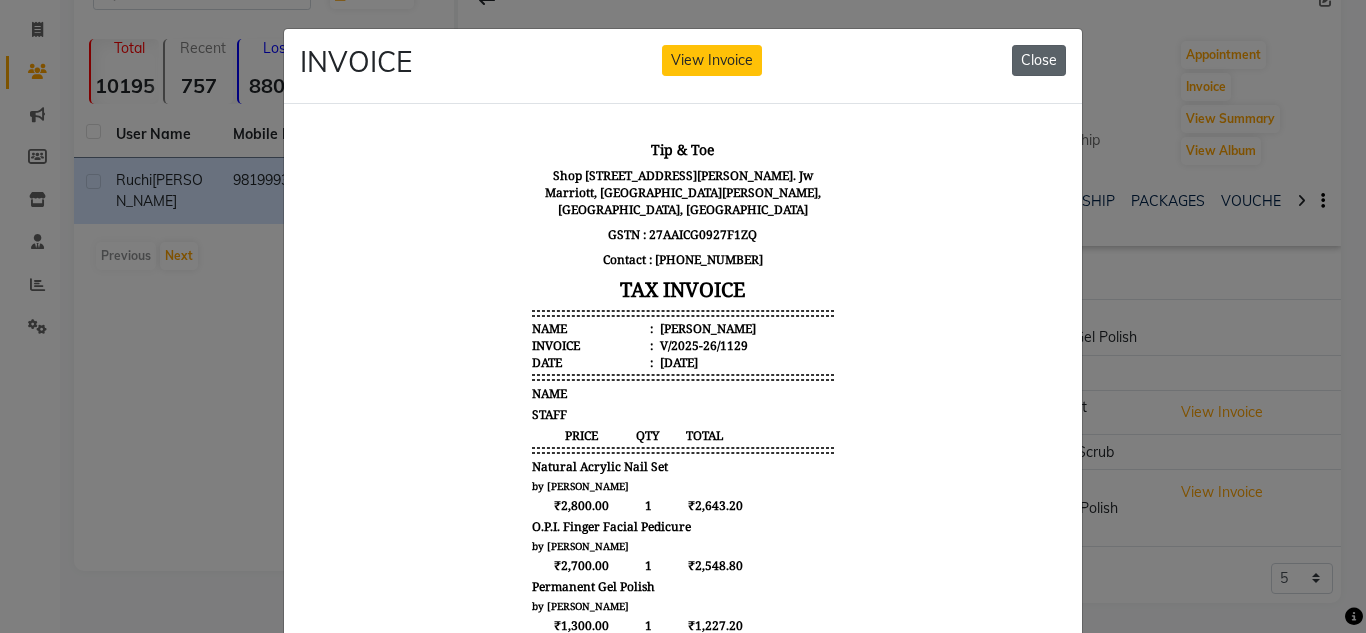 click on "Close" 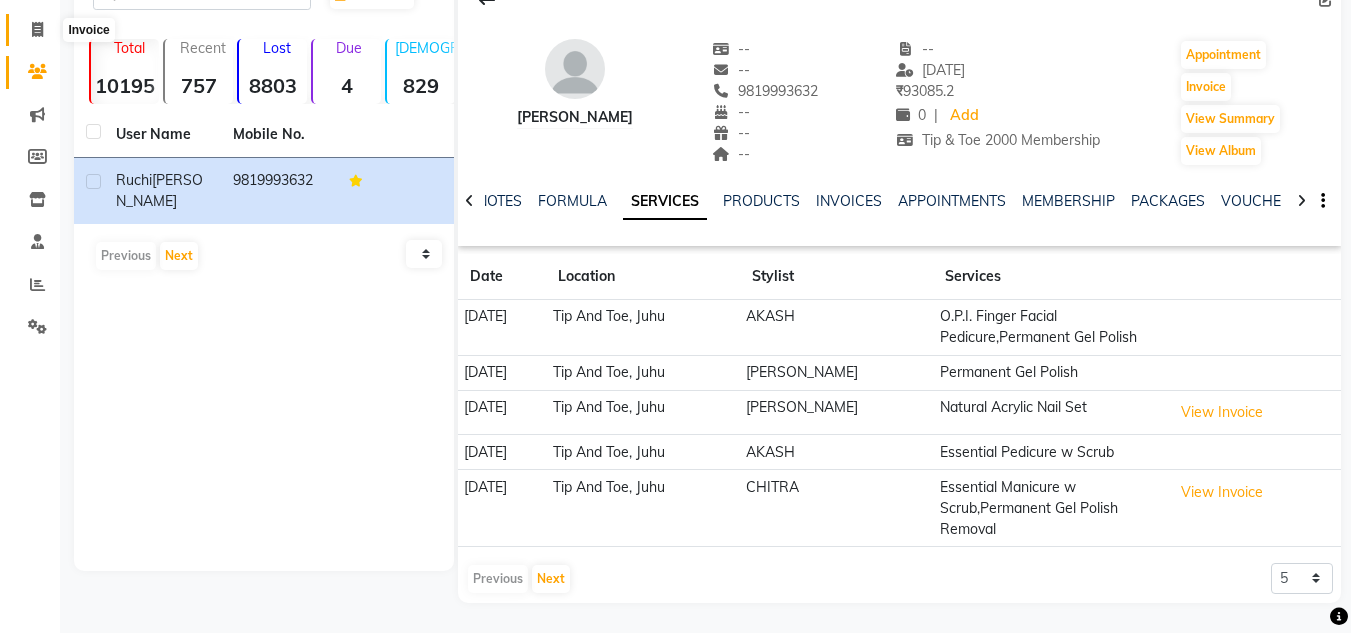 click 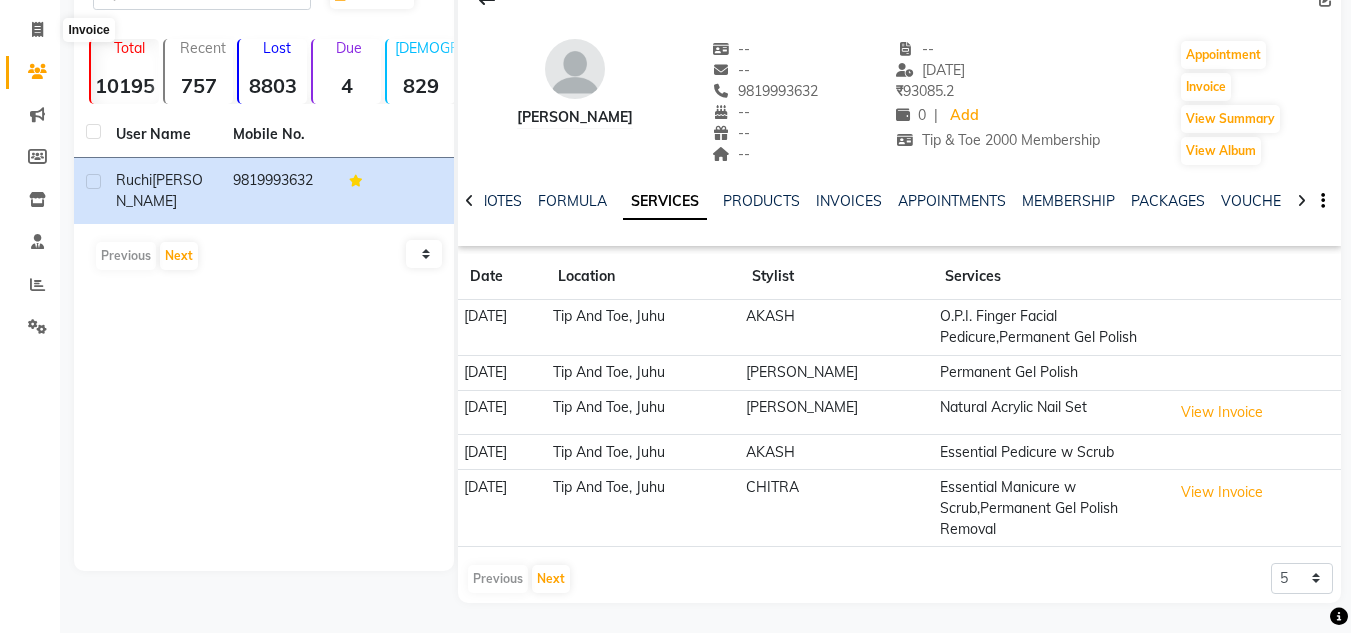 scroll, scrollTop: 0, scrollLeft: 0, axis: both 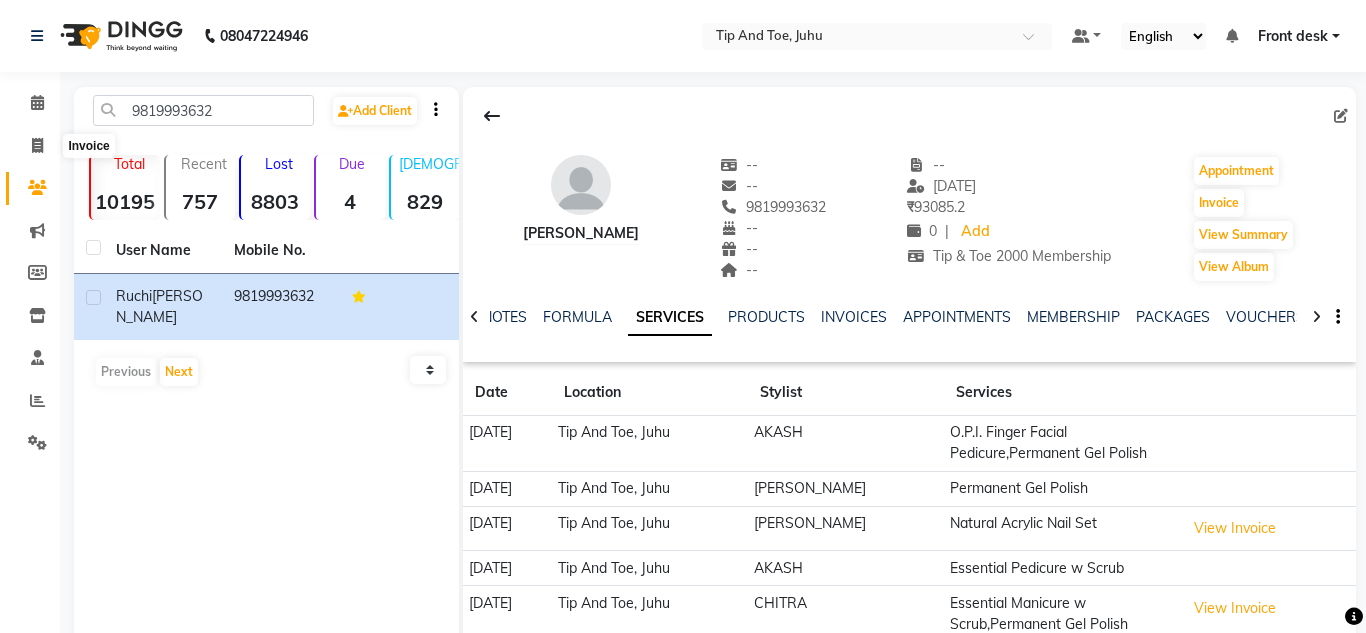 select on "5516" 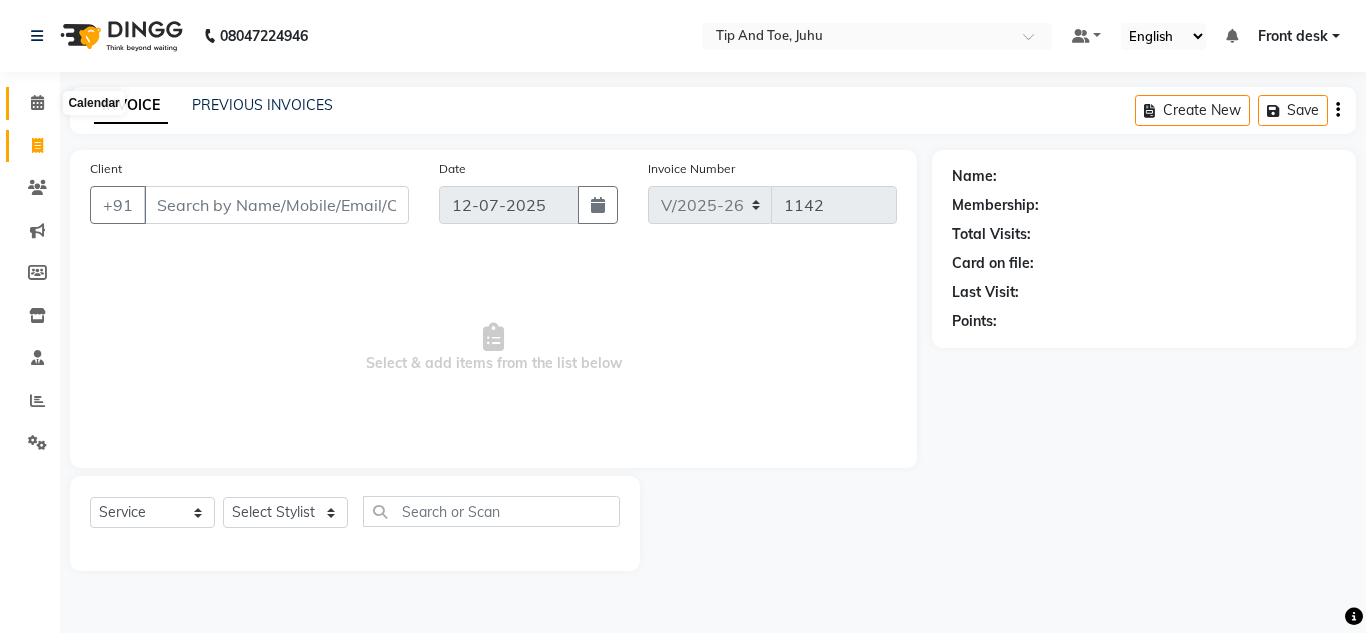 click 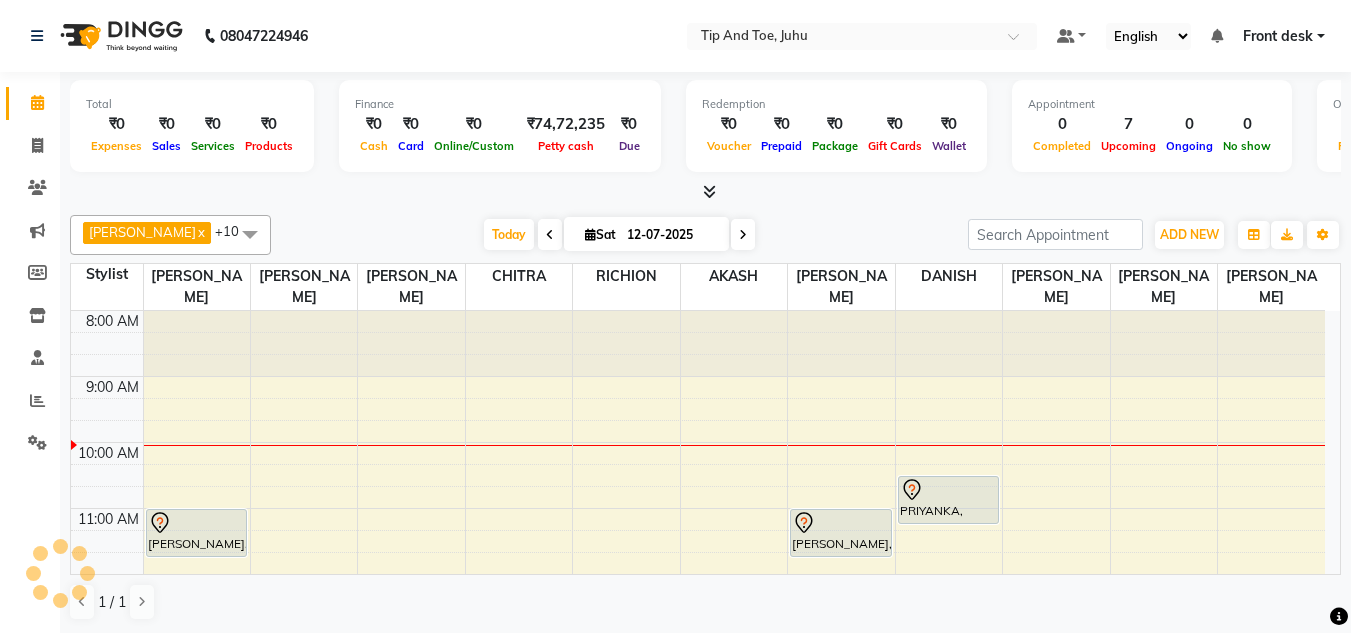 scroll, scrollTop: 0, scrollLeft: 0, axis: both 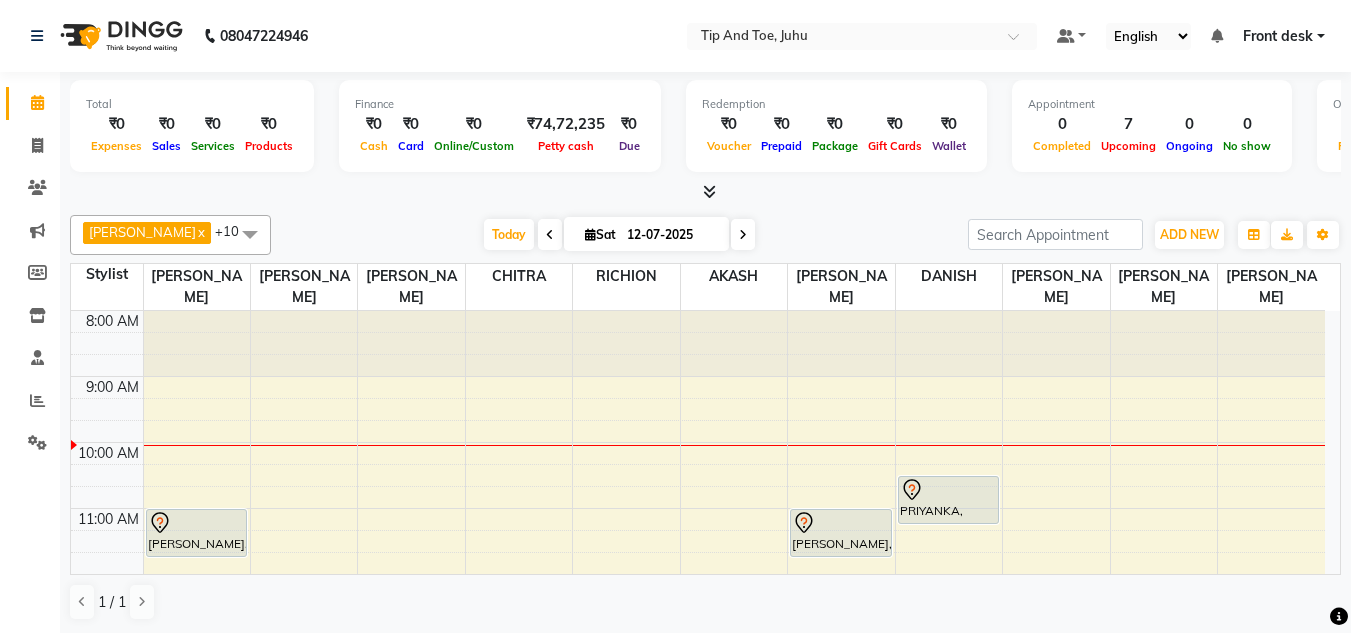 click on "8:00 AM 9:00 AM 10:00 AM 11:00 AM 12:00 PM 1:00 PM 2:00 PM 3:00 PM 4:00 PM 5:00 PM 6:00 PM 7:00 PM 8:00 PM             Deepa Mehta, TK03, 11:00 AM-11:45 AM, Essential Manicure w Scrub             ANKITA GUPTA, TK02, 03:55 PM-04:40 PM, Essential Manicure w Scrub             ANKITA GUPTA, TK02, 04:10 PM-04:55 PM, Essential Manicure w Scrub             ANKITA GUPTA, TK02, 04:00 PM-04:45 PM, Essential Pedicure w Scrub             Deepa Mehta, TK03, 11:00 AM-11:45 AM, Essential Pedicure w Scrub             PRIYANKA, TK01, 10:30 AM-11:15 AM, Essential Pedicure w Scrub             ANKITA GUPTA, TK02, 04:05 PM-04:50 PM, Essential Pedicure w Scrub" at bounding box center (698, 739) 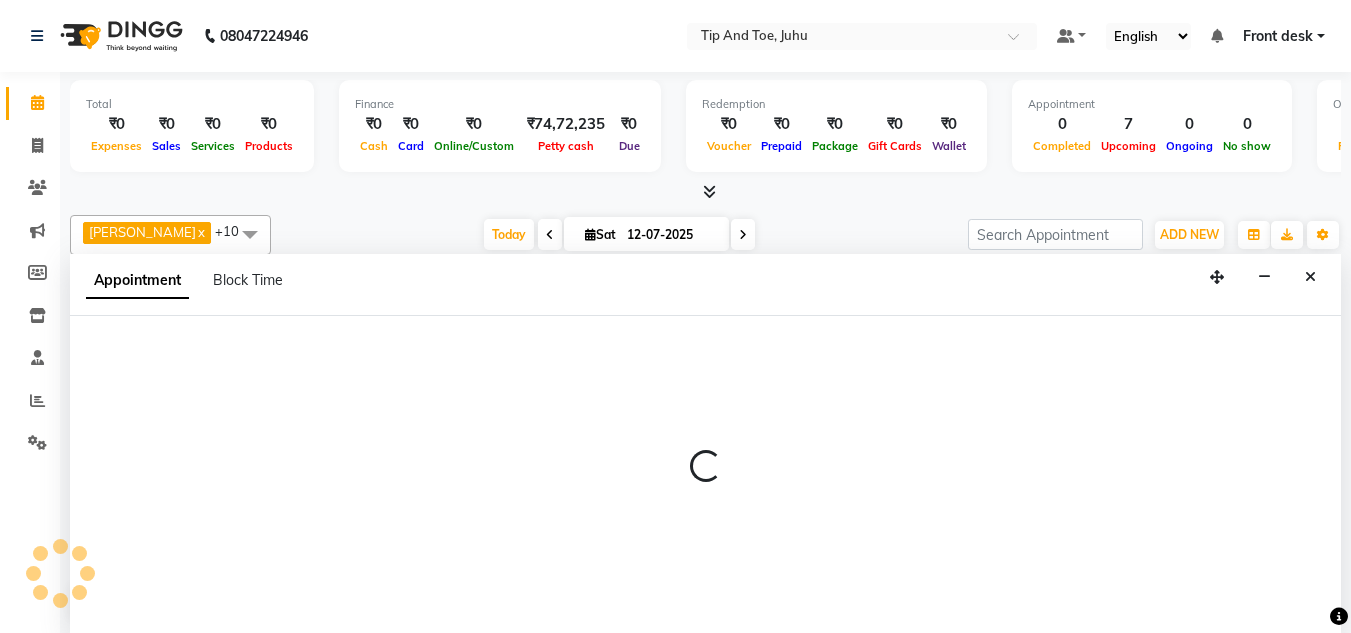 scroll, scrollTop: 1, scrollLeft: 0, axis: vertical 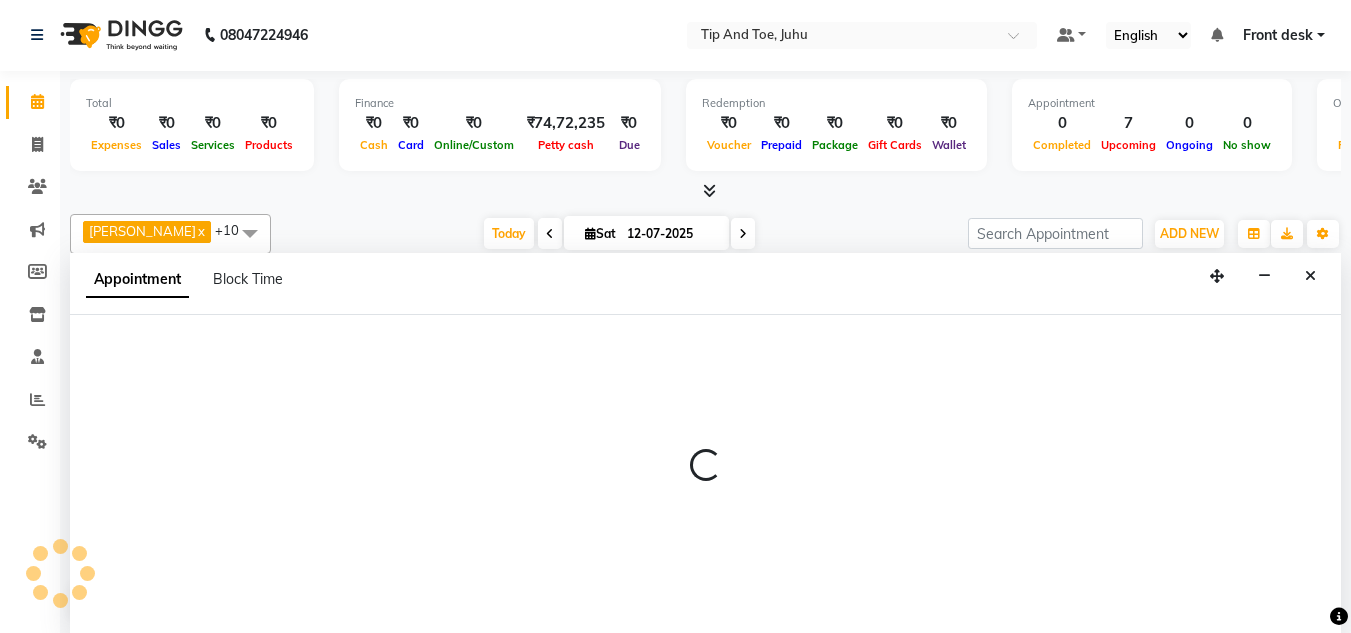 select on "39814" 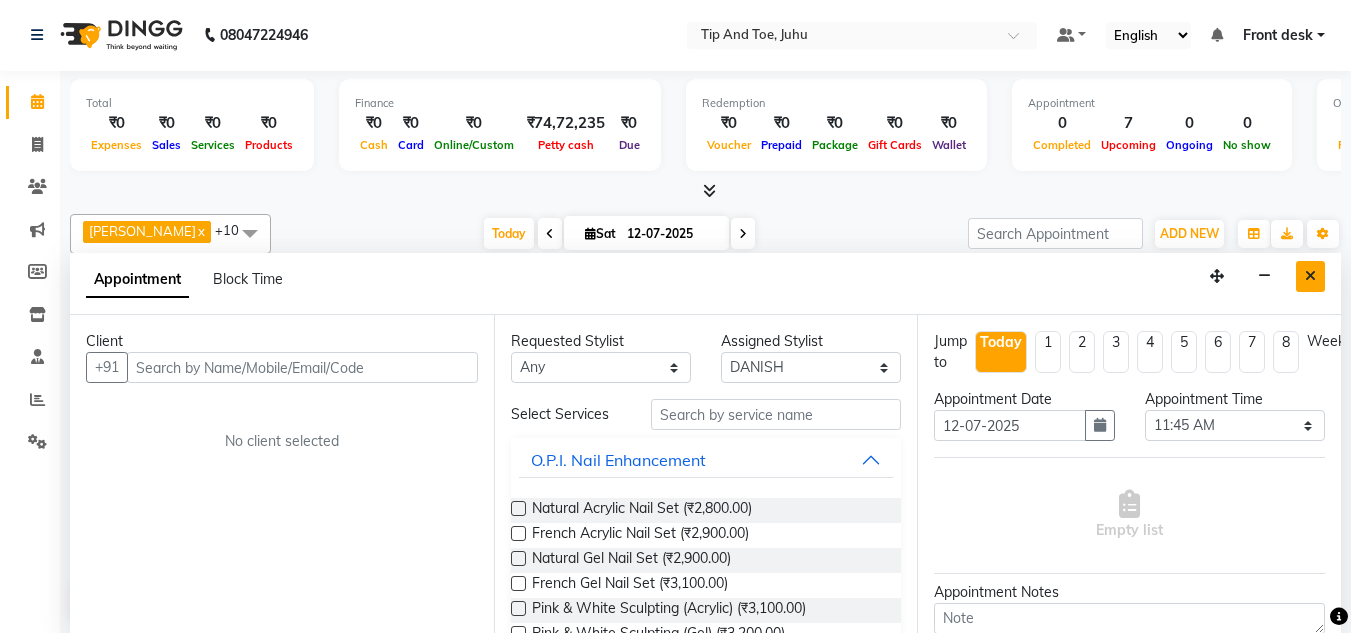 click at bounding box center [1310, 276] 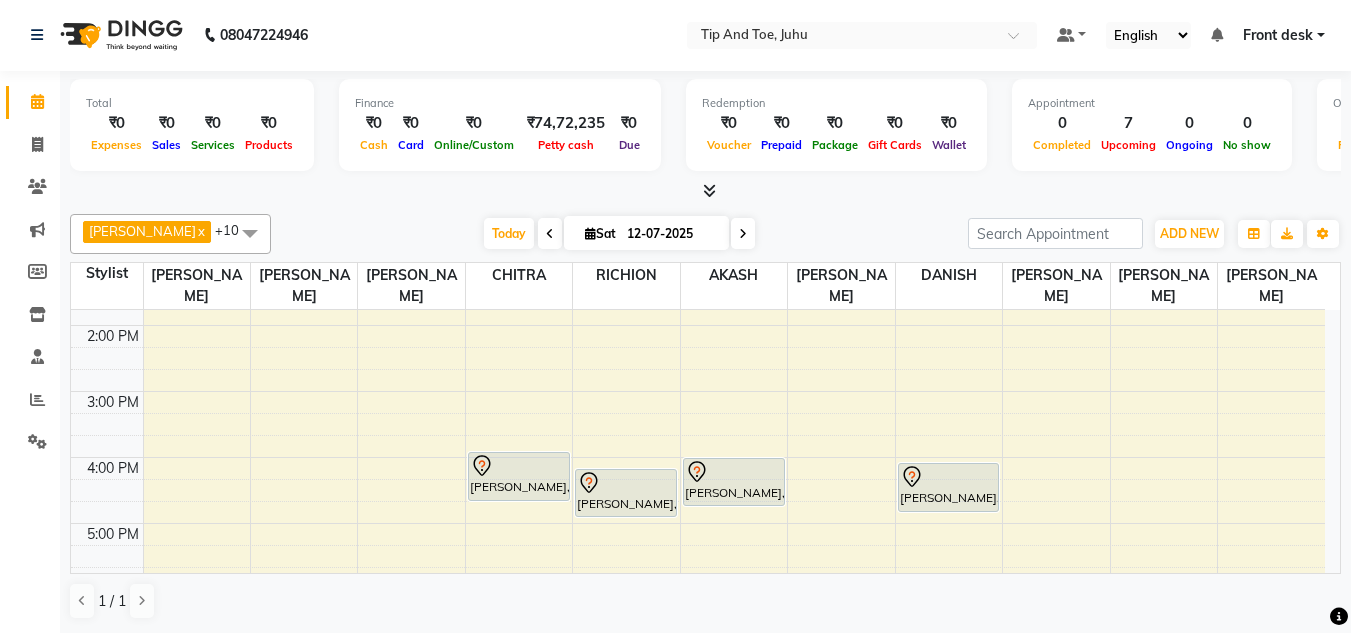 scroll, scrollTop: 383, scrollLeft: 0, axis: vertical 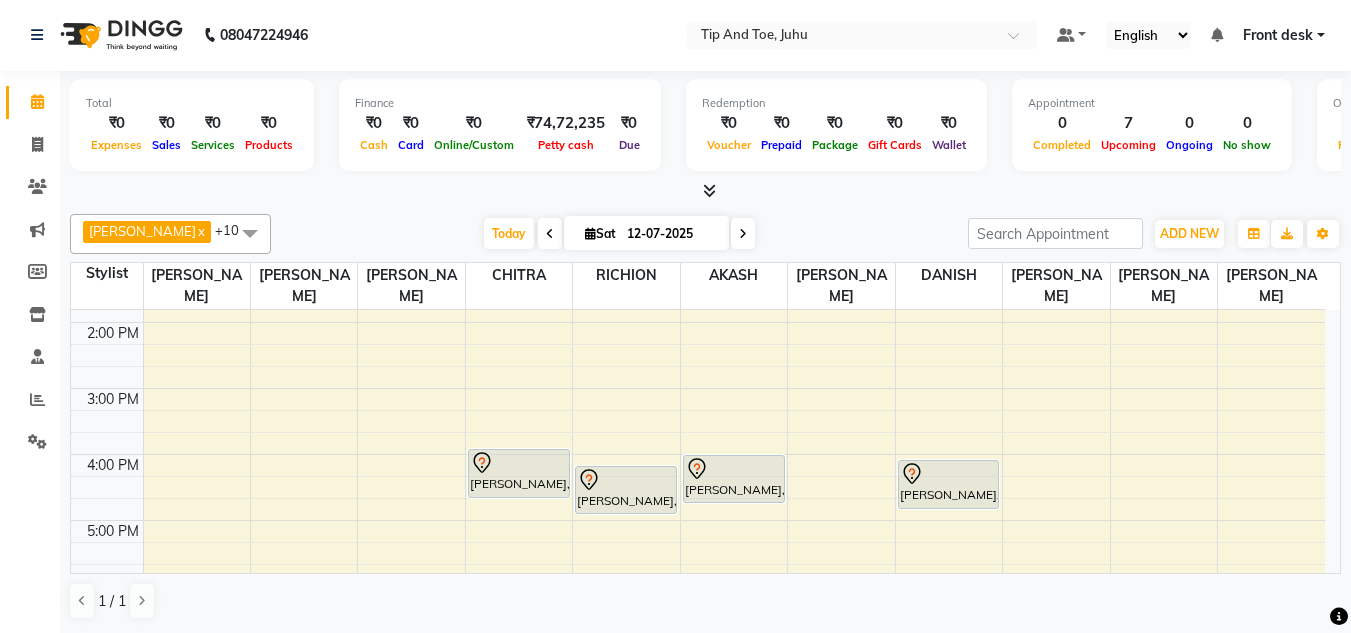 drag, startPoint x: 1331, startPoint y: 441, endPoint x: 928, endPoint y: 205, distance: 467.01712 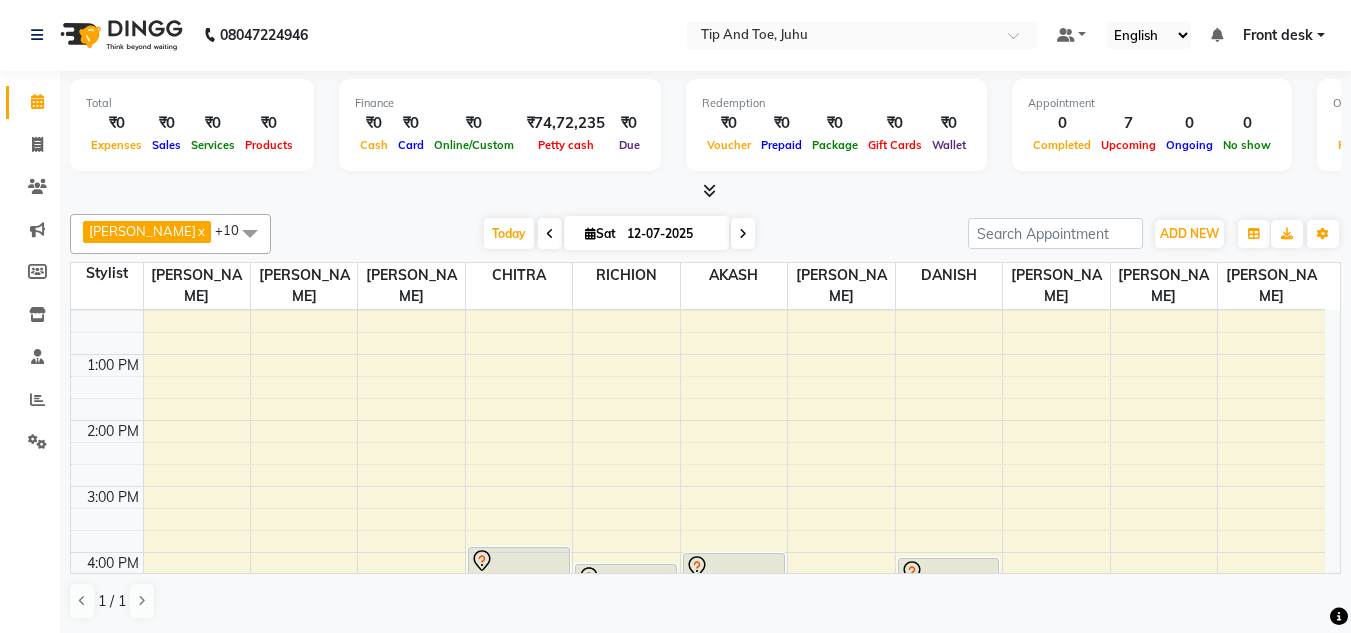 scroll, scrollTop: 183, scrollLeft: 0, axis: vertical 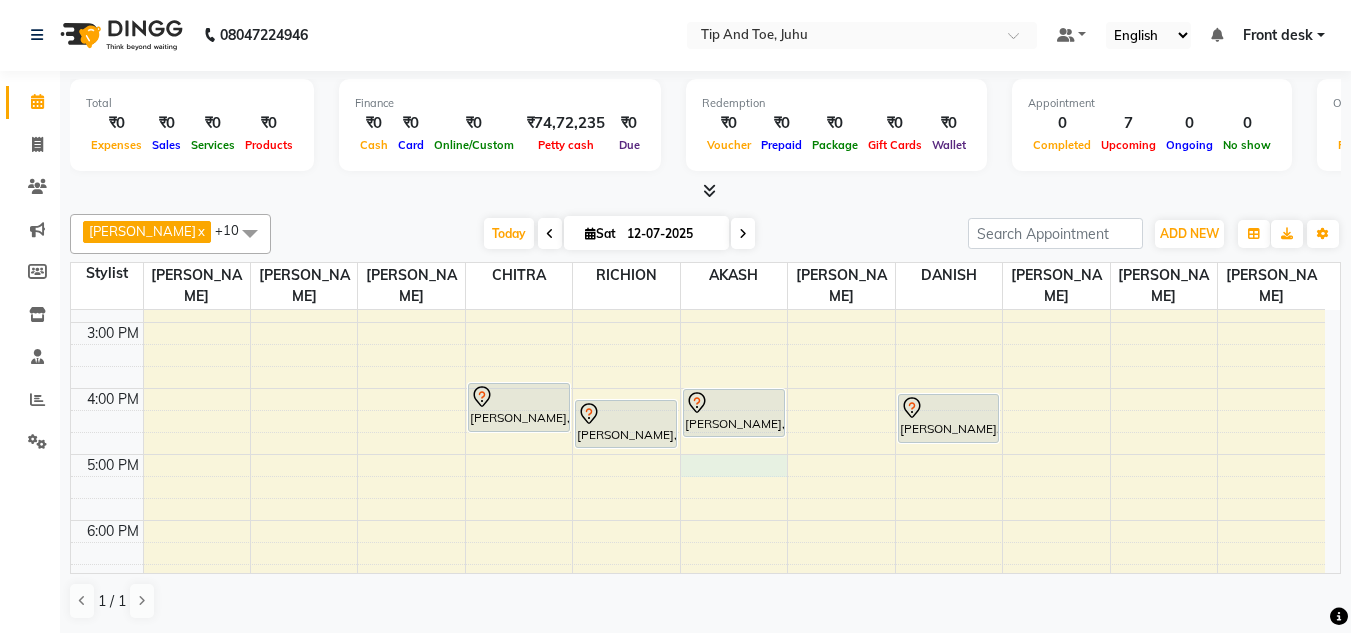 click on "8:00 AM 9:00 AM 10:00 AM 11:00 AM 12:00 PM 1:00 PM 2:00 PM 3:00 PM 4:00 PM 5:00 PM 6:00 PM 7:00 PM 8:00 PM             Deepa Mehta, TK03, 11:00 AM-11:45 AM, Essential Manicure w Scrub             ANKITA GUPTA, TK02, 03:55 PM-04:40 PM, Essential Manicure w Scrub             ANKITA GUPTA, TK02, 04:10 PM-04:55 PM, Essential Manicure w Scrub             ANKITA GUPTA, TK02, 04:00 PM-04:45 PM, Essential Pedicure w Scrub             Deepa Mehta, TK03, 11:00 AM-11:45 AM, Essential Pedicure w Scrub             PRIYANKA, TK01, 10:30 AM-11:15 AM, Essential Pedicure w Scrub             ANKITA GUPTA, TK02, 04:05 PM-04:50 PM, Essential Pedicure w Scrub" at bounding box center (698, 289) 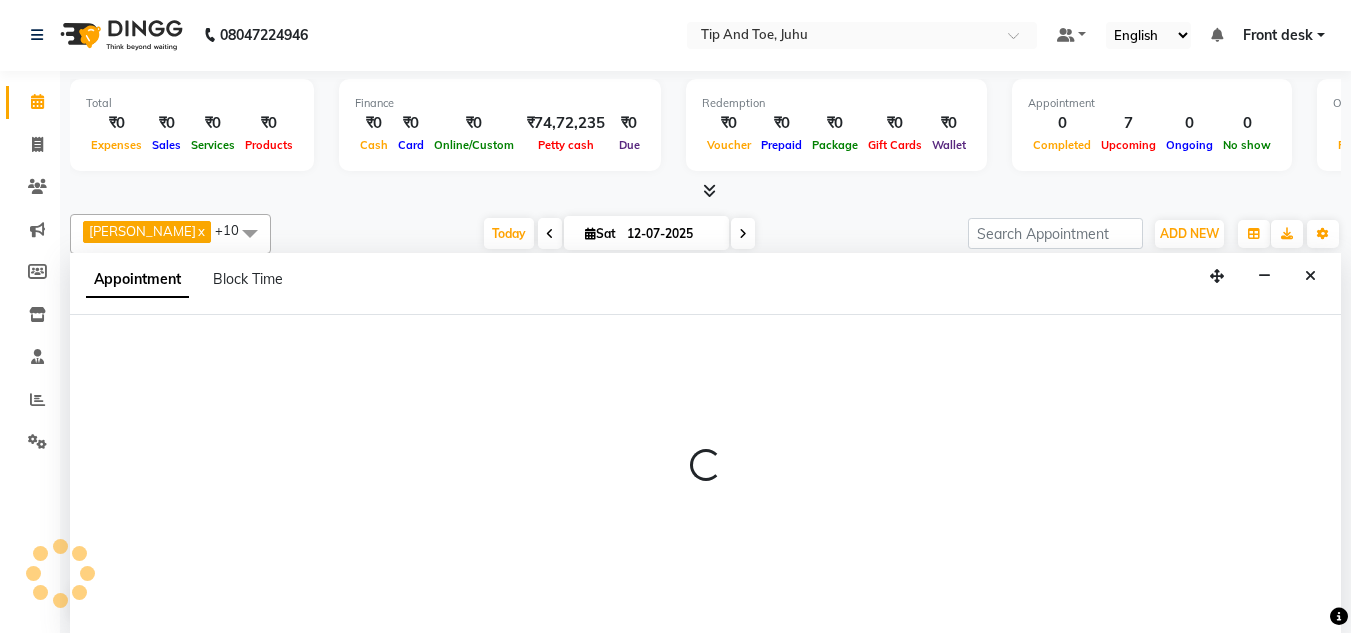 select on "37330" 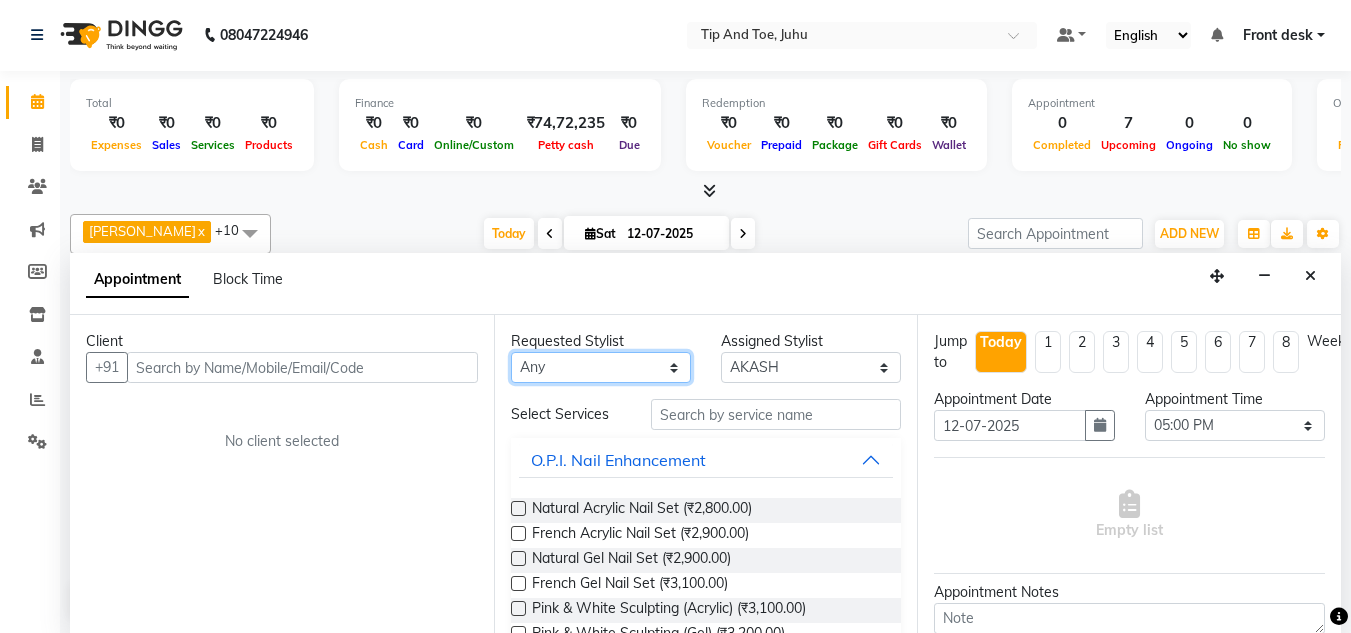 click on "Any ABIK  ACHAN AJAY UTKAR AKASH AKSHATA ARBAZ BABU BILAL CHITRA DANISH DHANSHREE KEISHEEN KUMAR NIKHIL POONAM RAHUL RICHION SADHNA SANJAY MAMA VINITA" at bounding box center (601, 367) 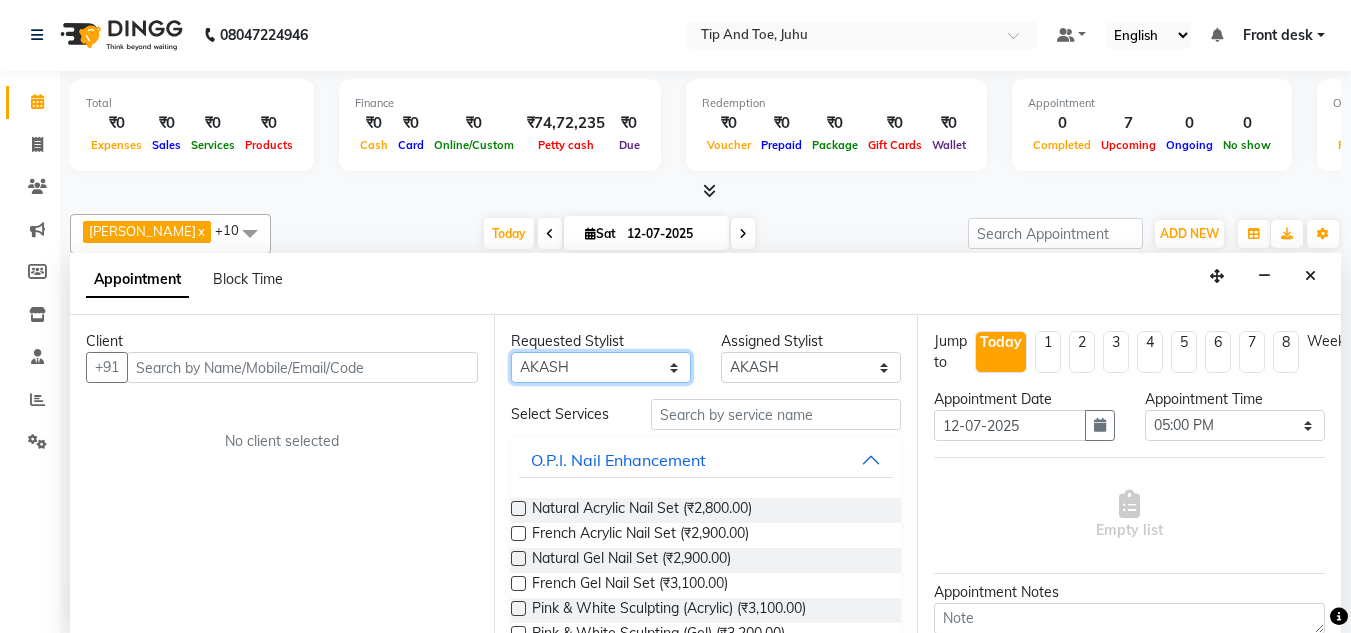 click on "Any ABIK  ACHAN AJAY UTKAR AKASH AKSHATA ARBAZ BABU BILAL CHITRA DANISH DHANSHREE KEISHEEN KUMAR NIKHIL POONAM RAHUL RICHION SADHNA SANJAY MAMA VINITA" at bounding box center [601, 367] 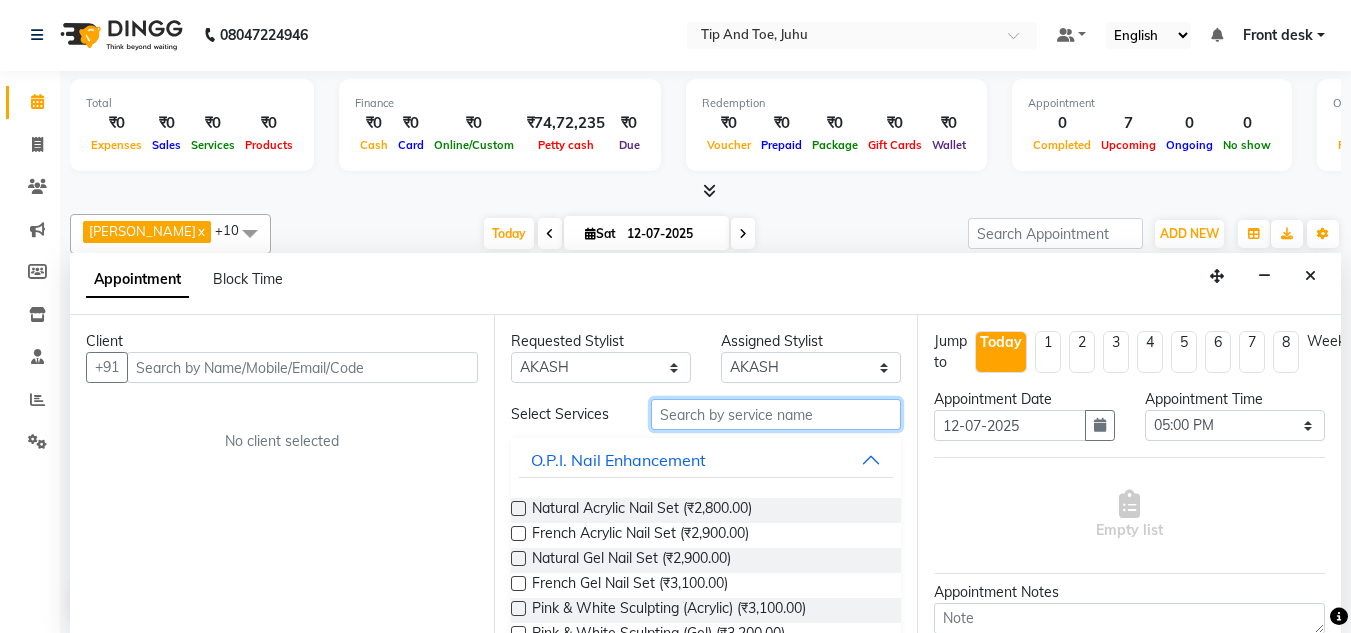 click at bounding box center (776, 414) 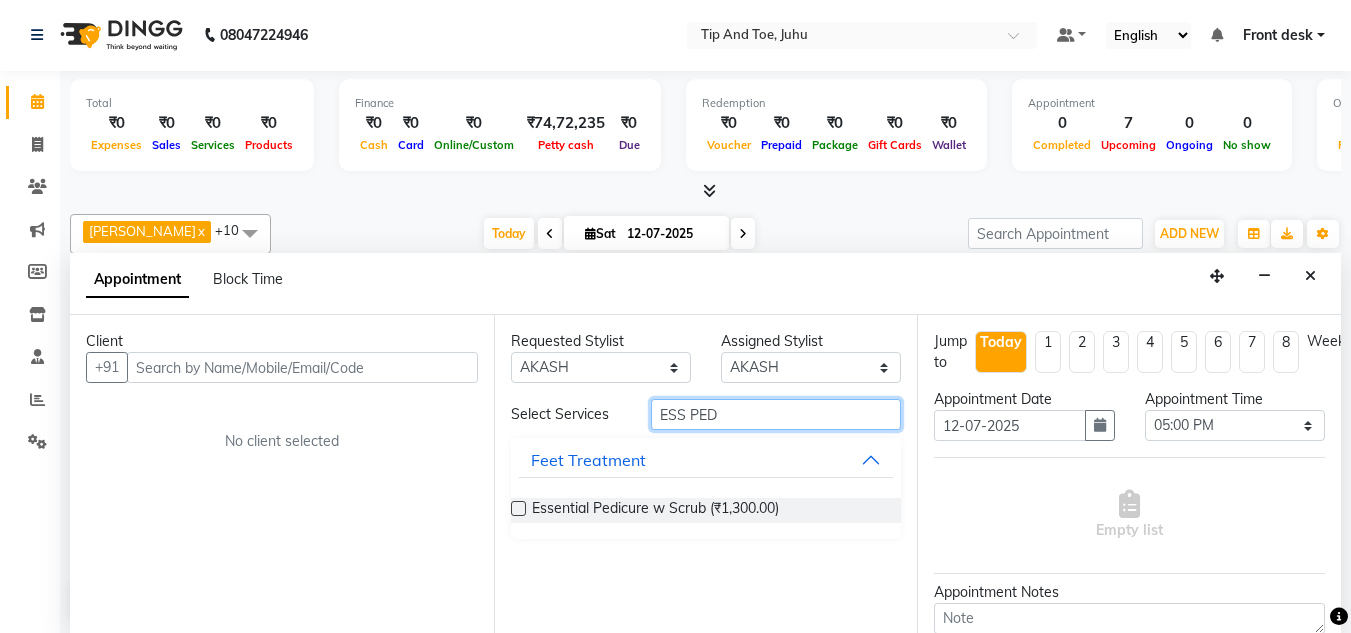 type on "ESS PED" 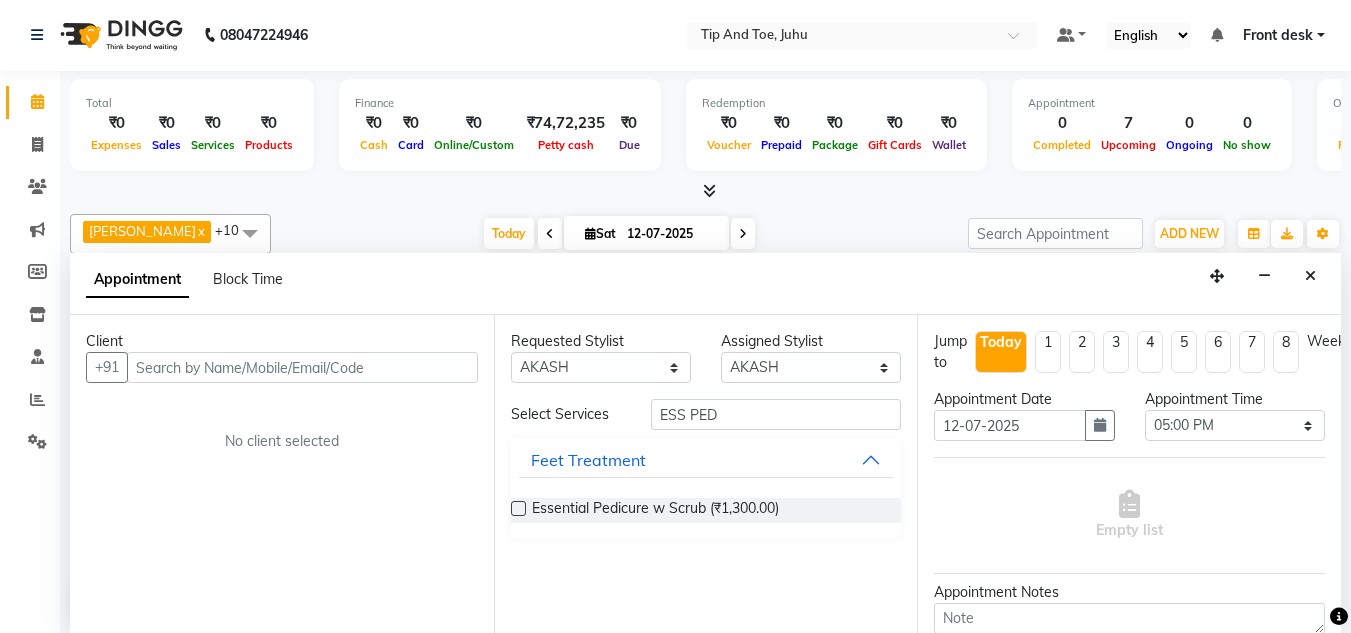 click at bounding box center (518, 508) 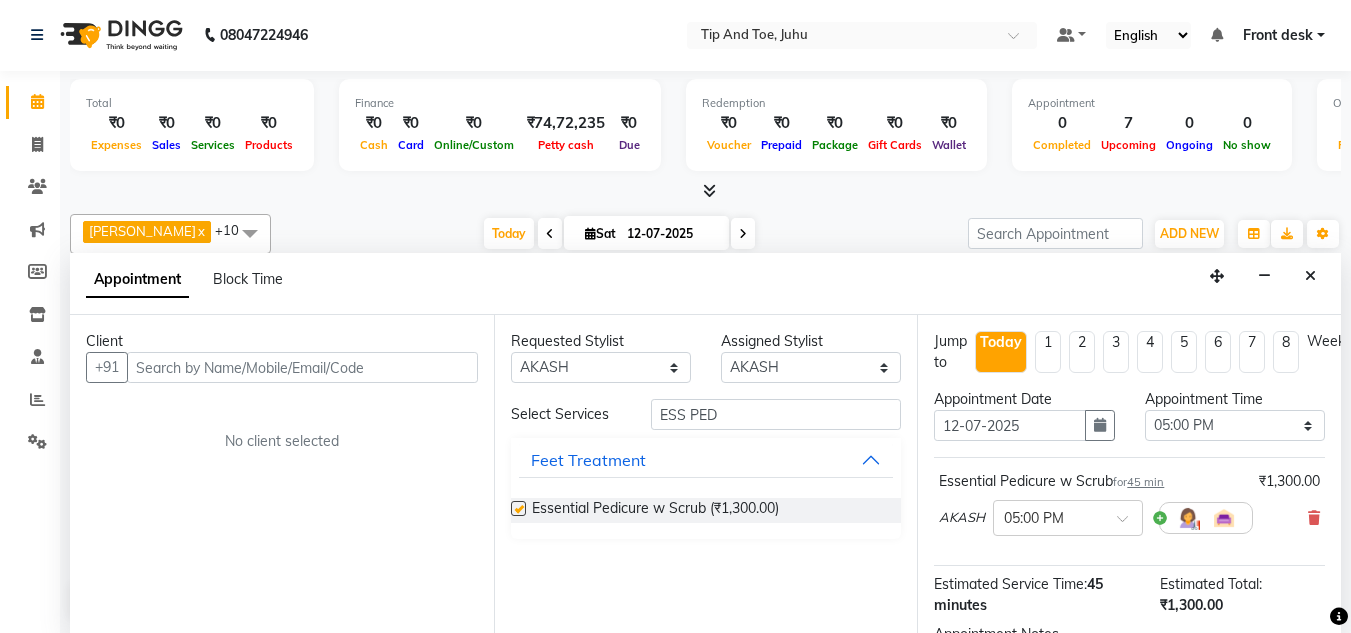 checkbox on "false" 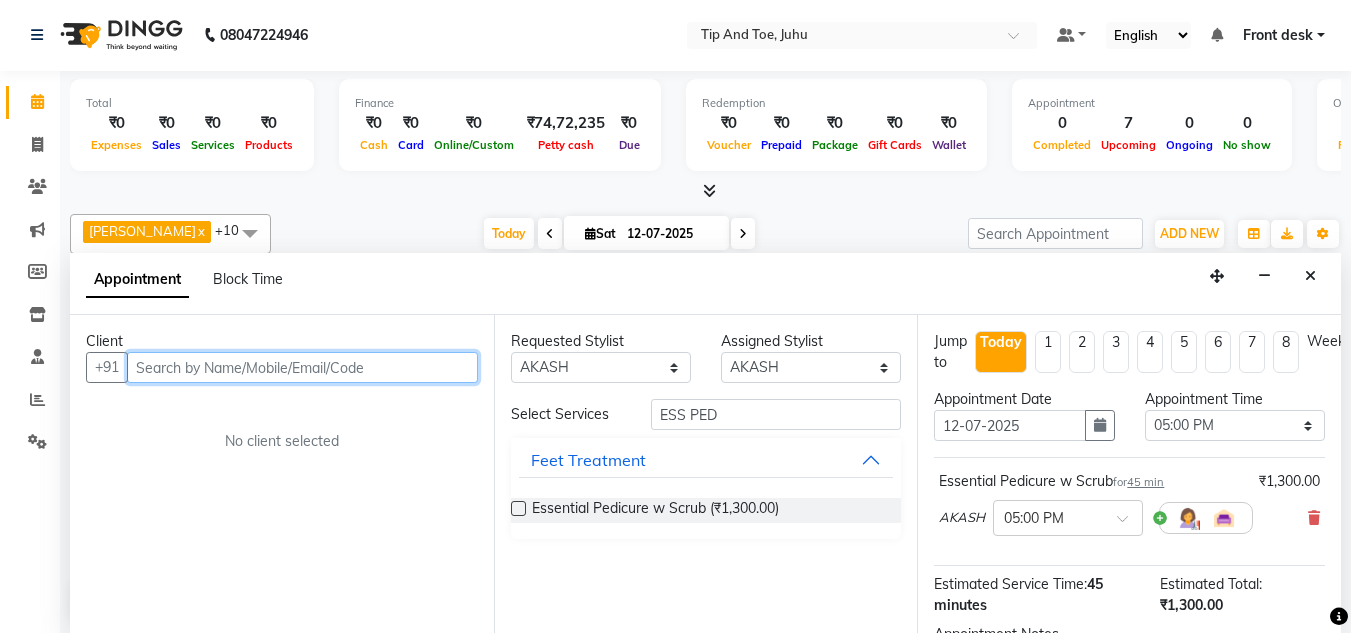 click at bounding box center (302, 367) 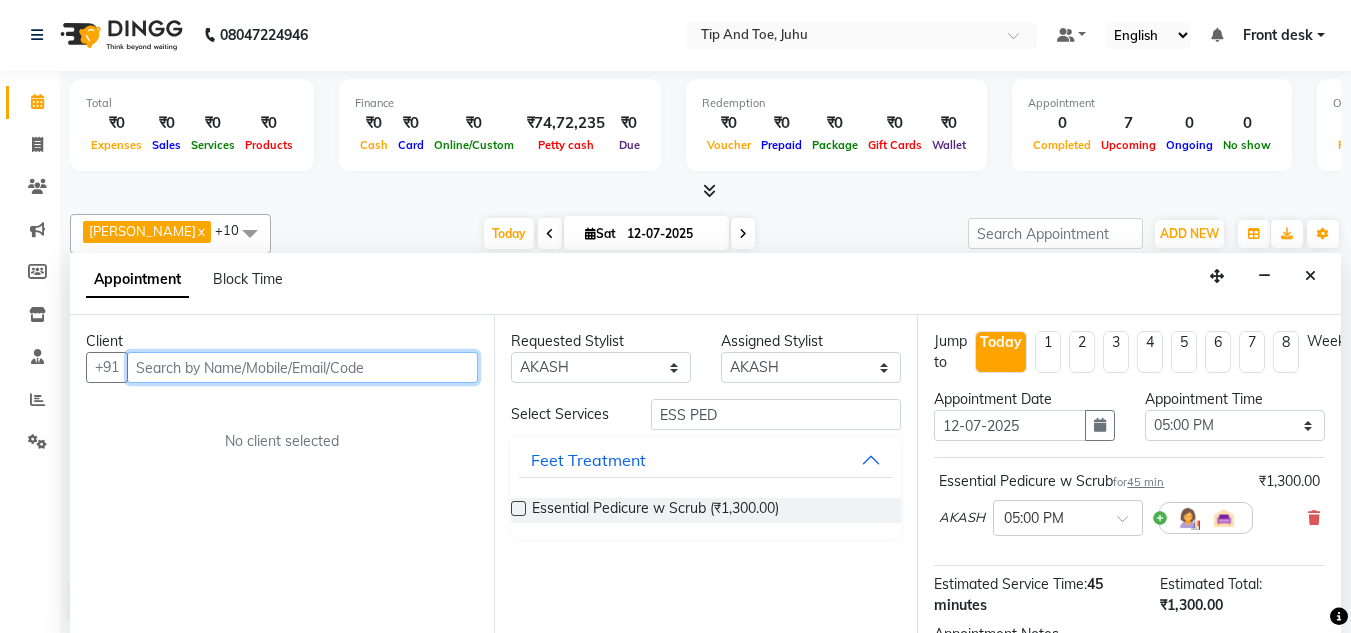 click at bounding box center (302, 367) 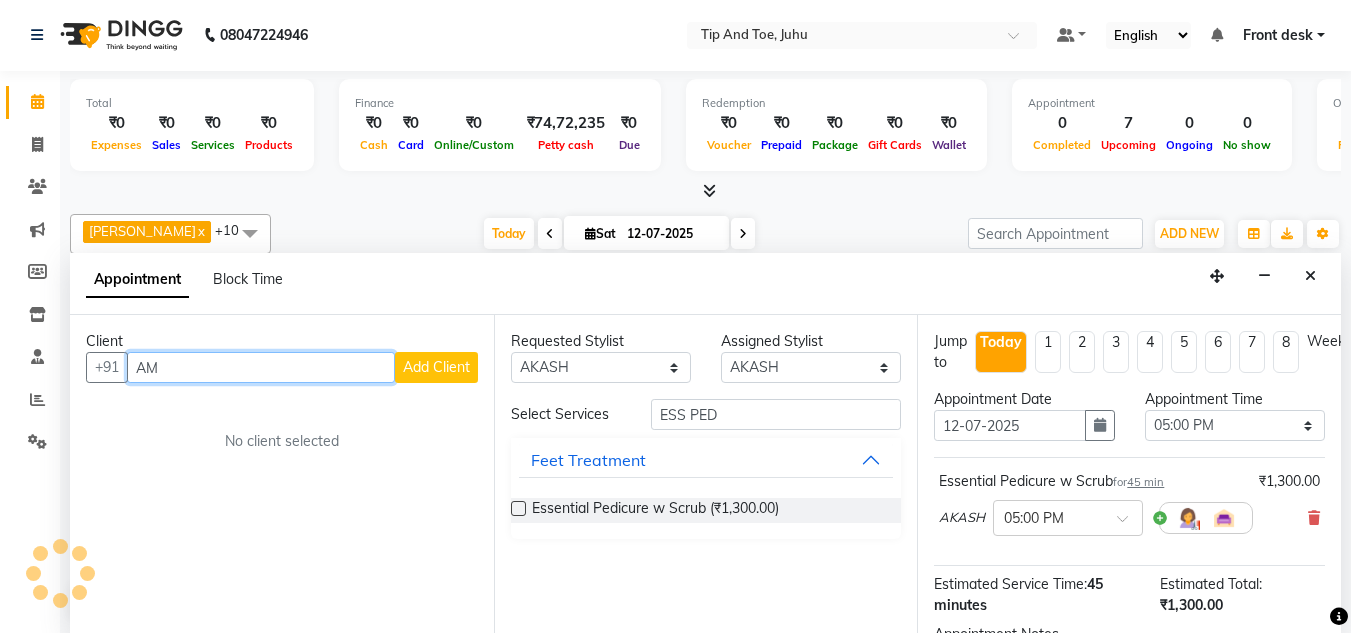 type on "A" 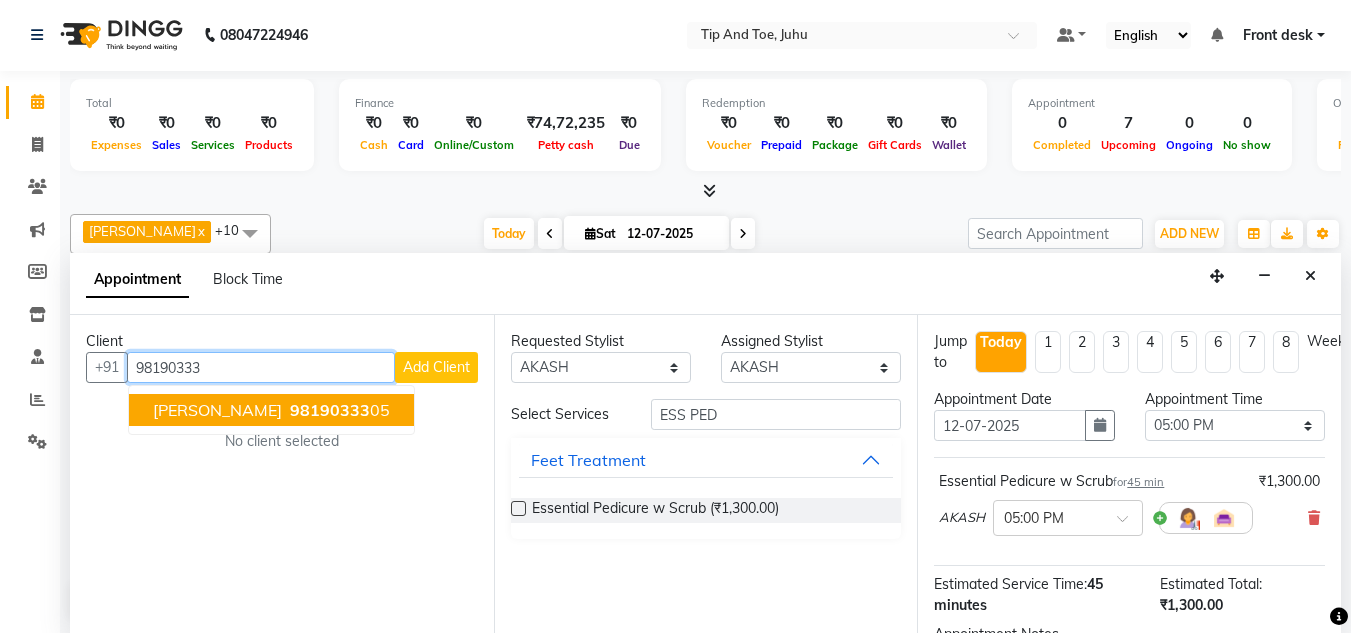 click on "98190333" at bounding box center (330, 410) 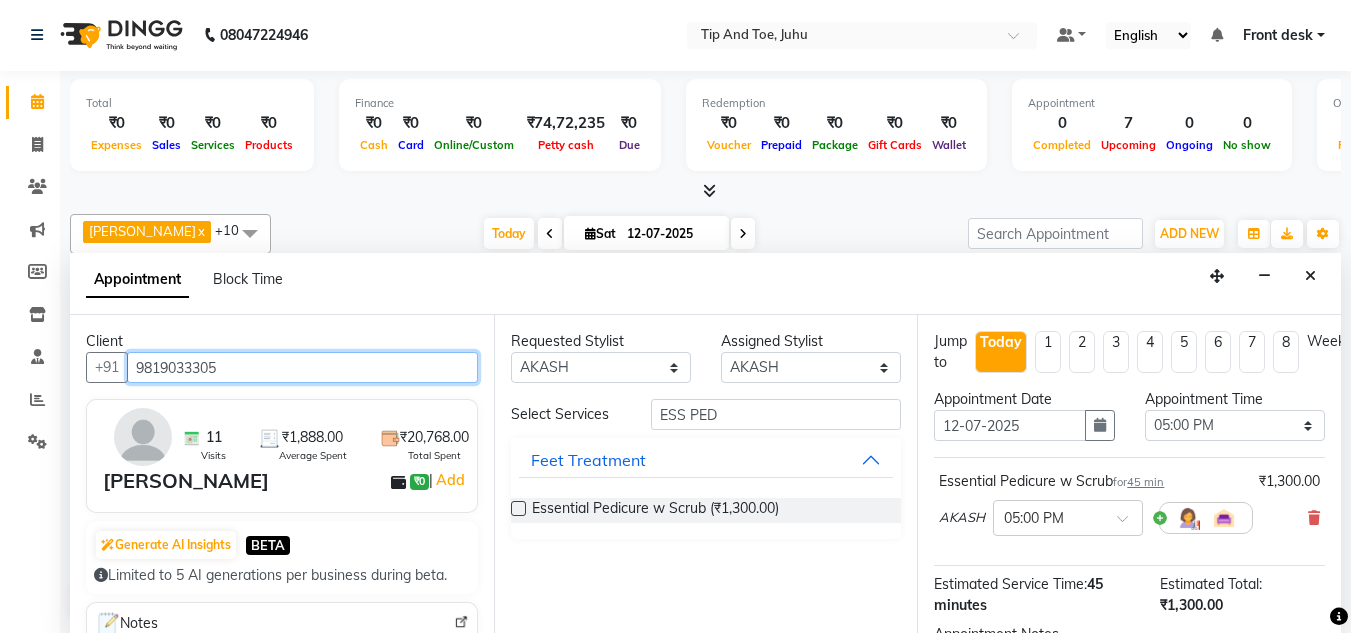 scroll, scrollTop: 244, scrollLeft: 0, axis: vertical 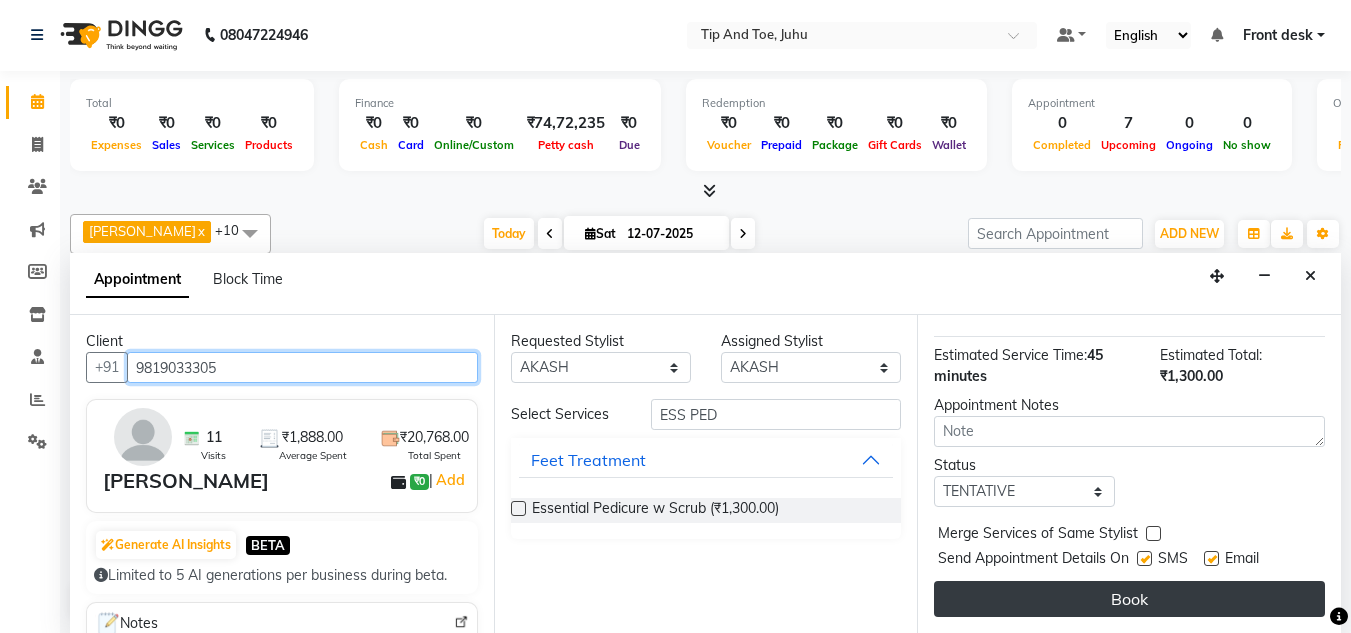 type on "9819033305" 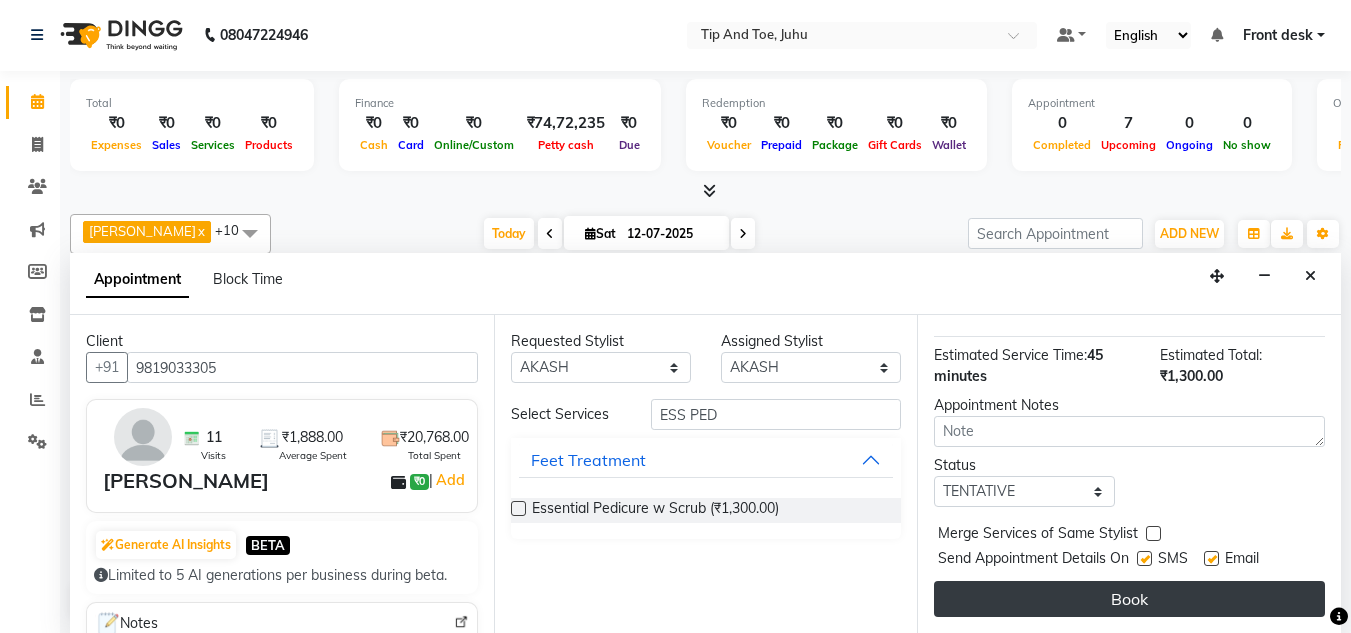click on "Book" at bounding box center (1129, 599) 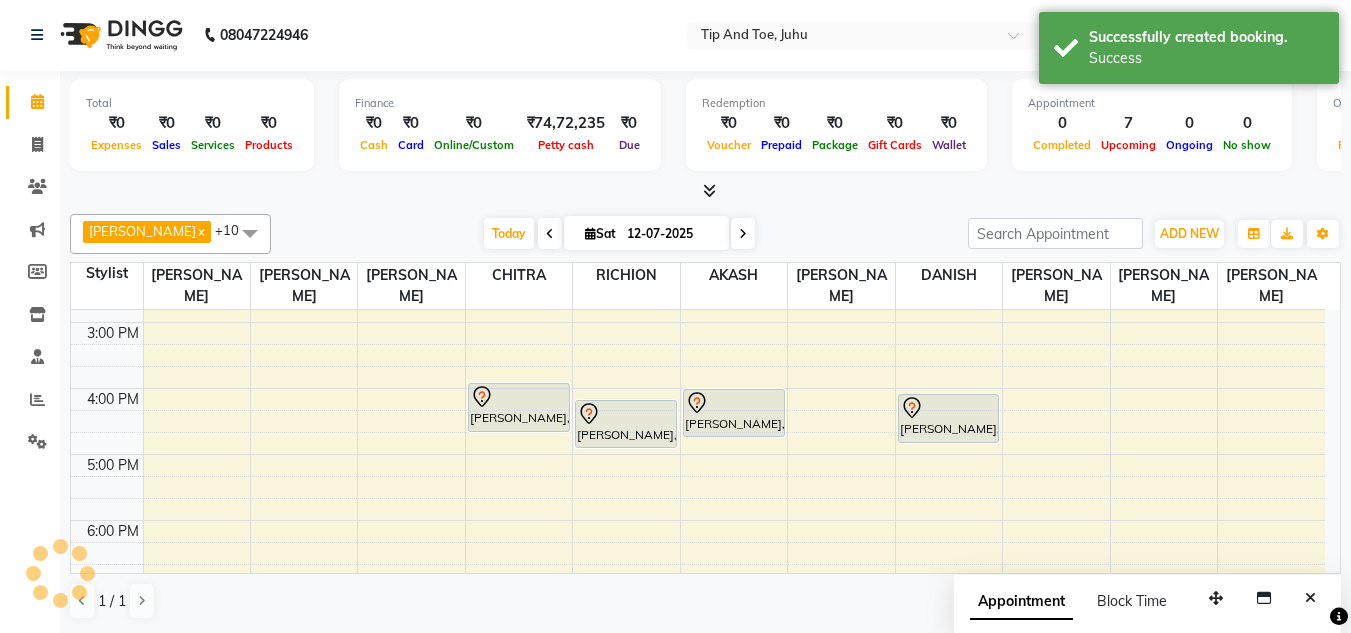 scroll, scrollTop: 0, scrollLeft: 0, axis: both 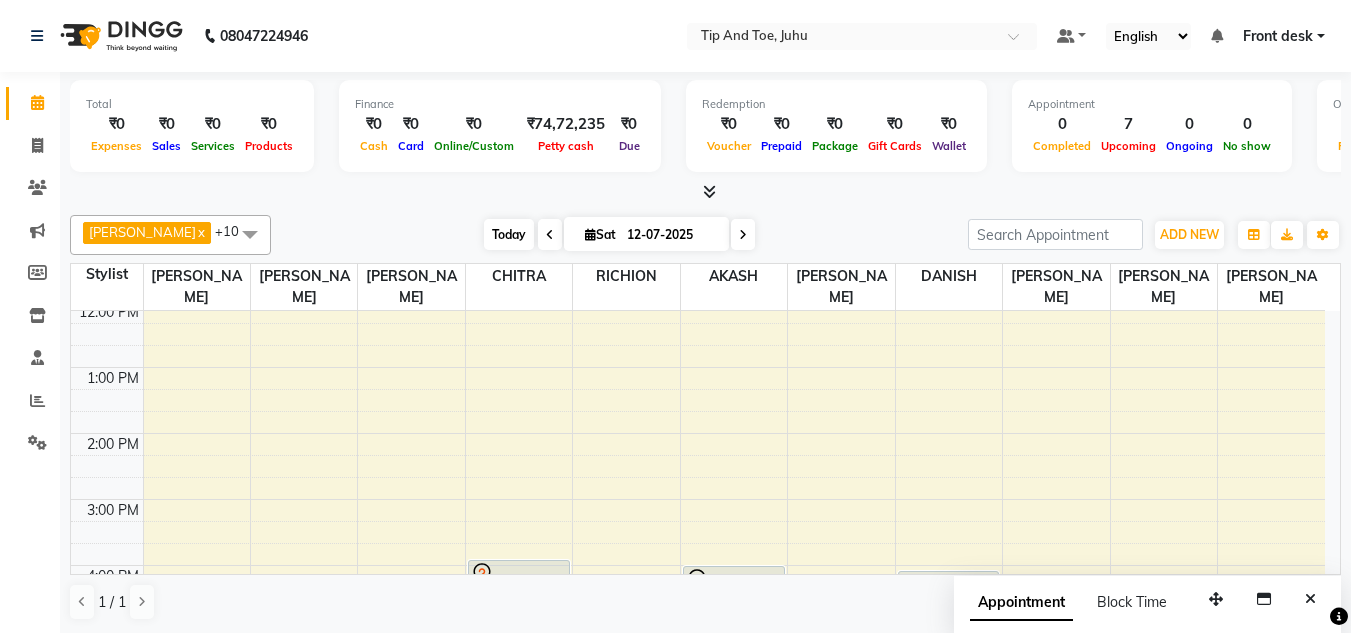 click on "Today" at bounding box center [509, 234] 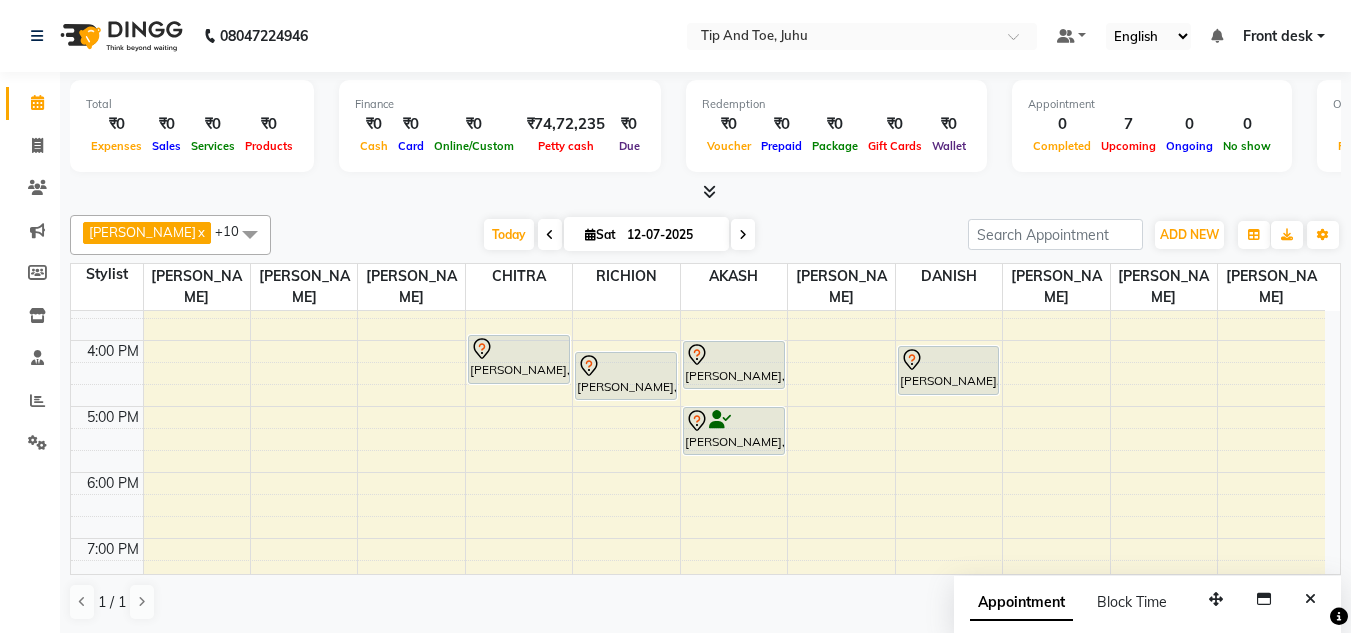 scroll, scrollTop: 499, scrollLeft: 0, axis: vertical 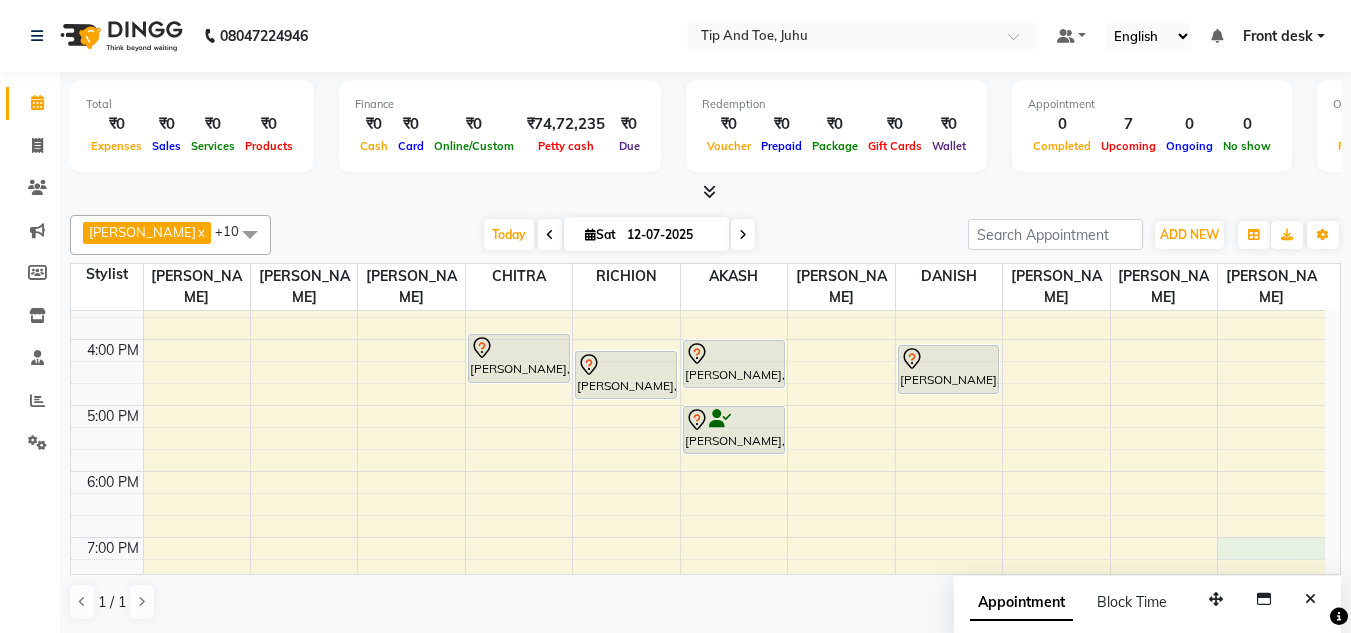 click on "8:00 AM 9:00 AM 10:00 AM 11:00 AM 12:00 PM 1:00 PM 2:00 PM 3:00 PM 4:00 PM 5:00 PM 6:00 PM 7:00 PM 8:00 PM             Deepa Mehta, TK03, 11:00 AM-11:45 AM, Essential Manicure w Scrub             ANKITA GUPTA, TK02, 03:55 PM-04:40 PM, Essential Manicure w Scrub             ANKITA GUPTA, TK02, 04:10 PM-04:55 PM, Essential Manicure w Scrub             ANKITA GUPTA, TK02, 04:00 PM-04:45 PM, Essential Pedicure w Scrub             Ameesha, TK04, 05:00 PM-05:45 PM, Essential Pedicure w Scrub             Deepa Mehta, TK03, 11:00 AM-11:45 AM, Essential Pedicure w Scrub             PRIYANKA, TK01, 10:30 AM-11:15 AM, Essential Pedicure w Scrub             ANKITA GUPTA, TK02, 04:05 PM-04:50 PM, Essential Pedicure w Scrub" at bounding box center [698, 240] 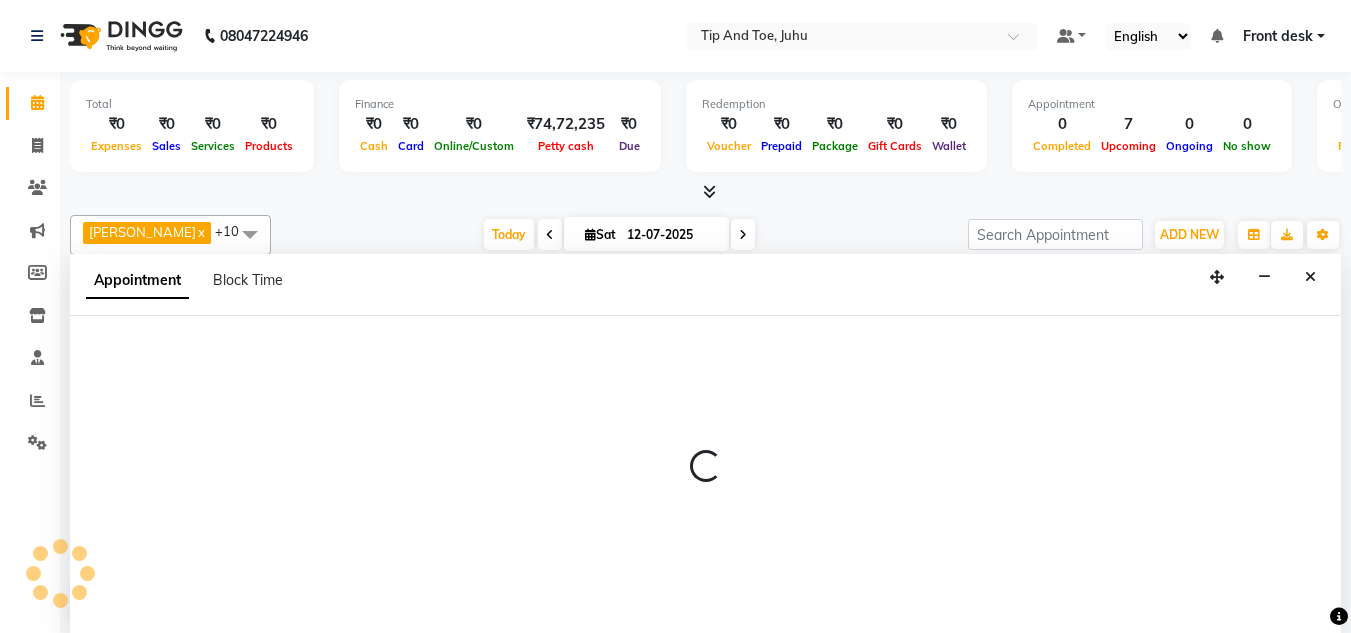 scroll, scrollTop: 1, scrollLeft: 0, axis: vertical 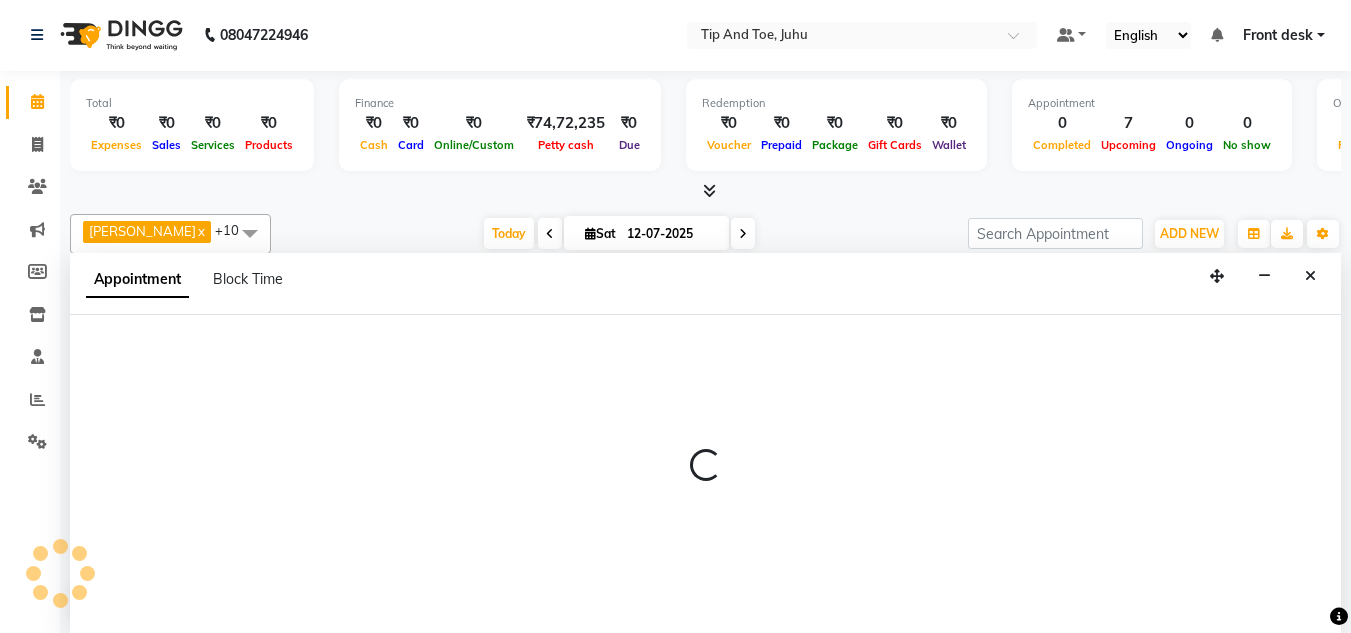select on "40317" 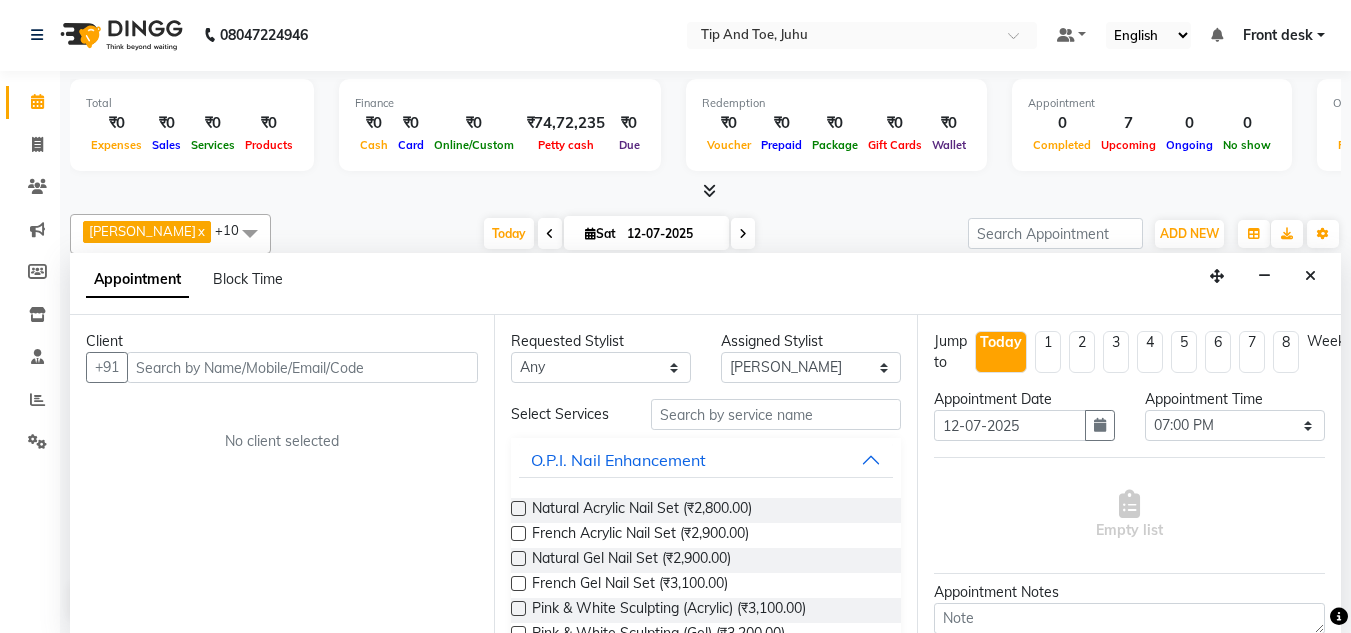 drag, startPoint x: 370, startPoint y: 356, endPoint x: 364, endPoint y: 384, distance: 28.635643 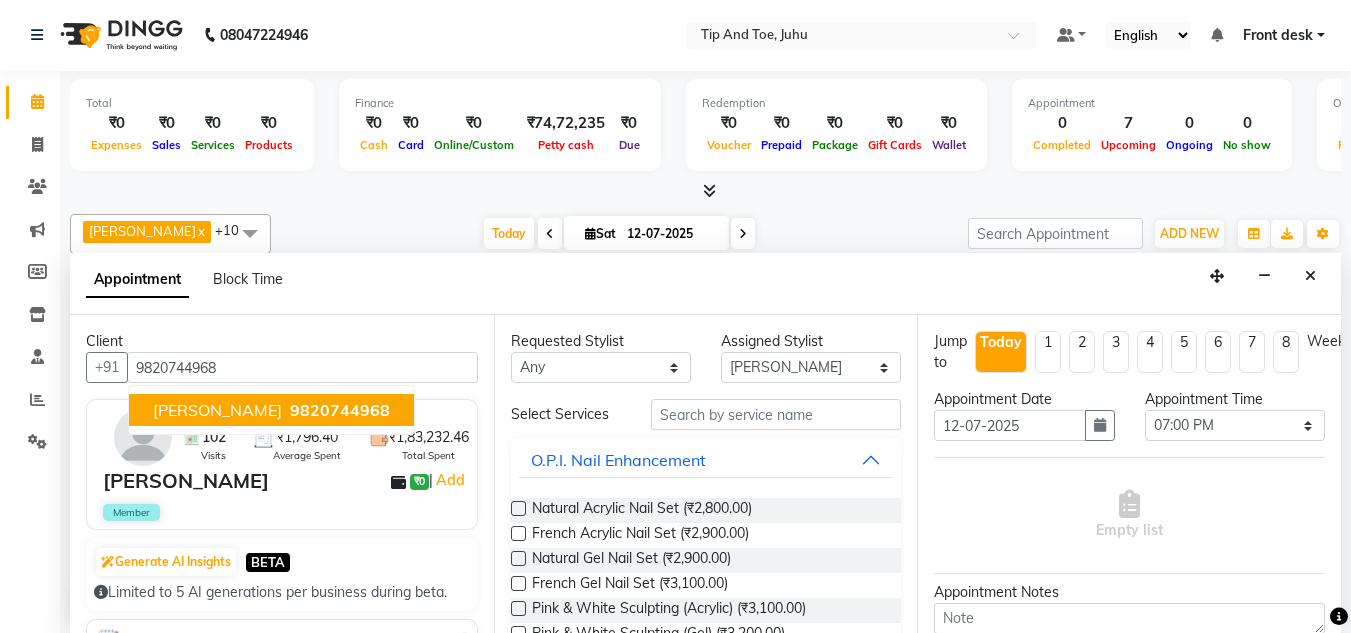 click on "9820744968" at bounding box center [340, 410] 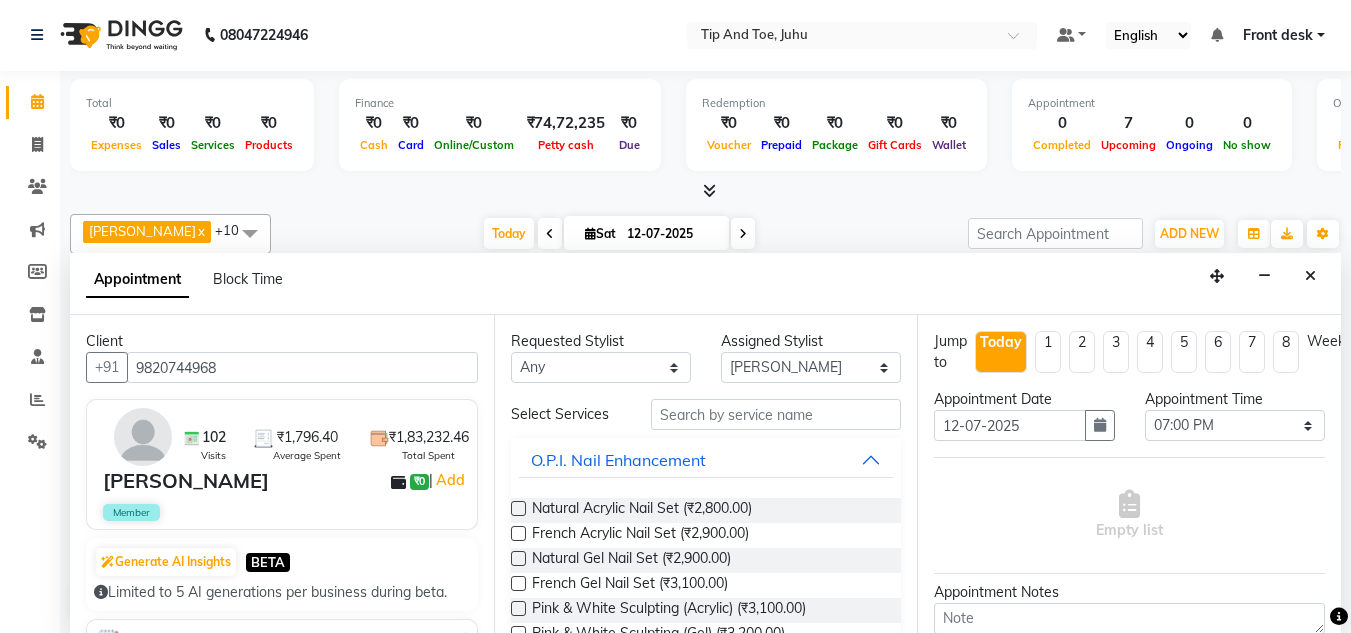 type on "9820744968" 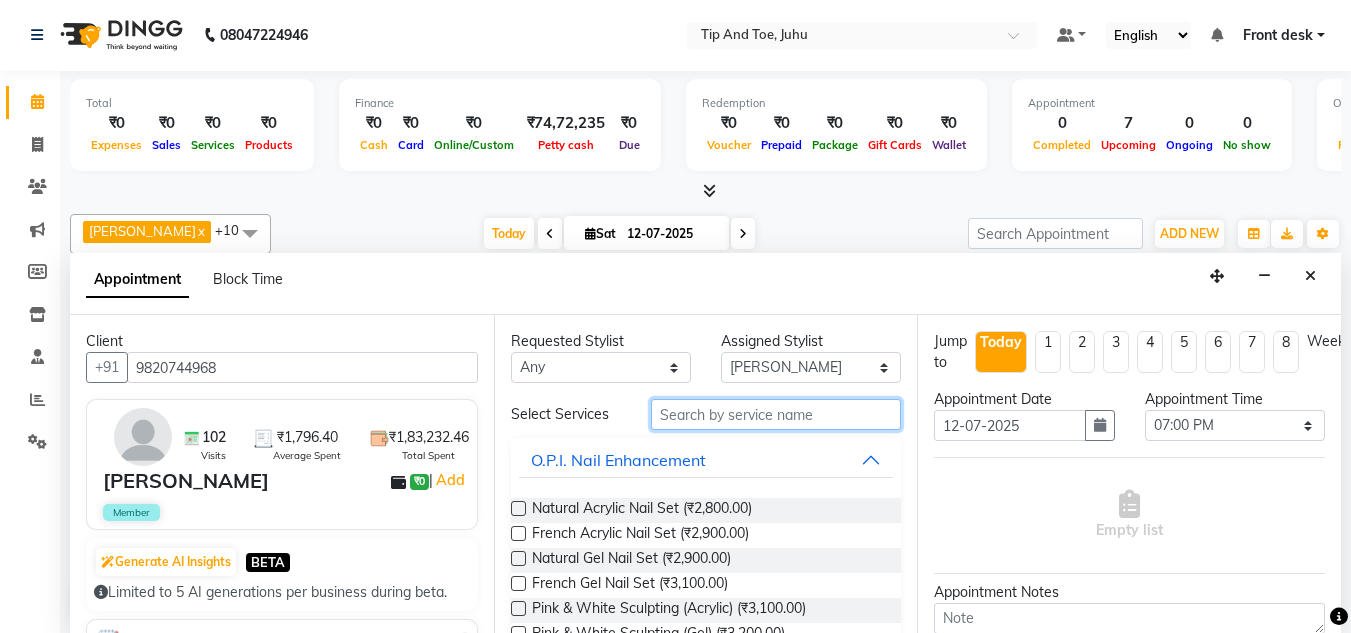 click at bounding box center [776, 414] 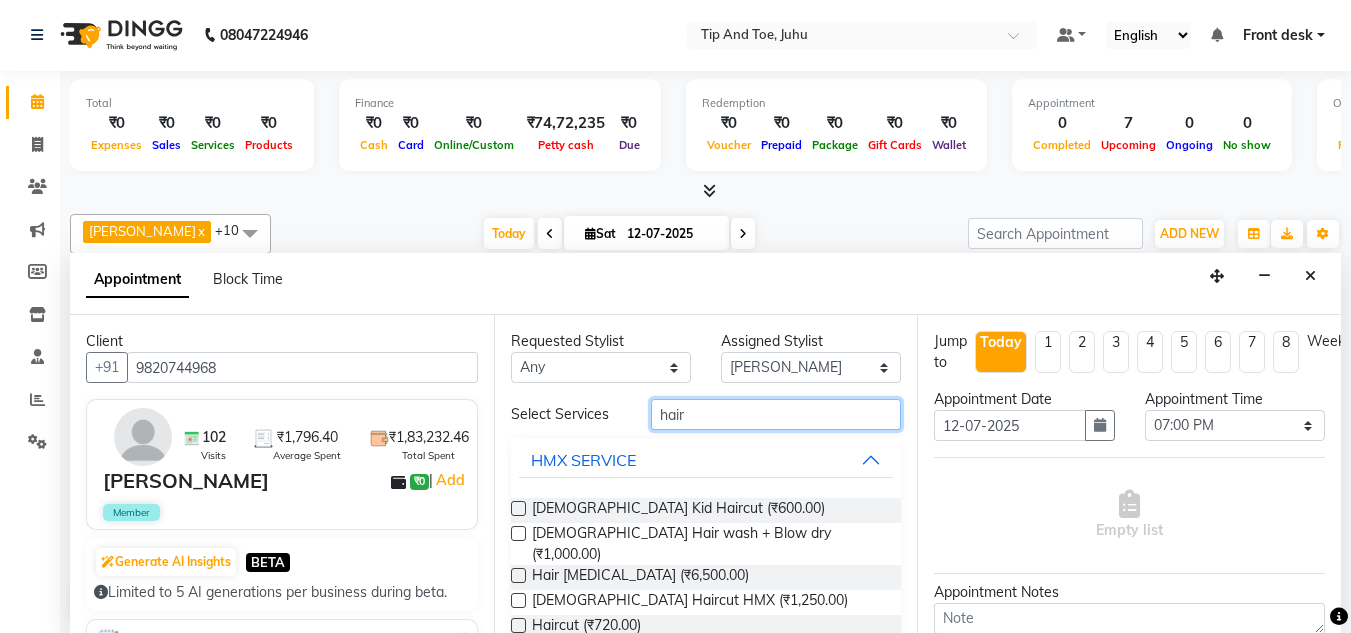 type on "hair" 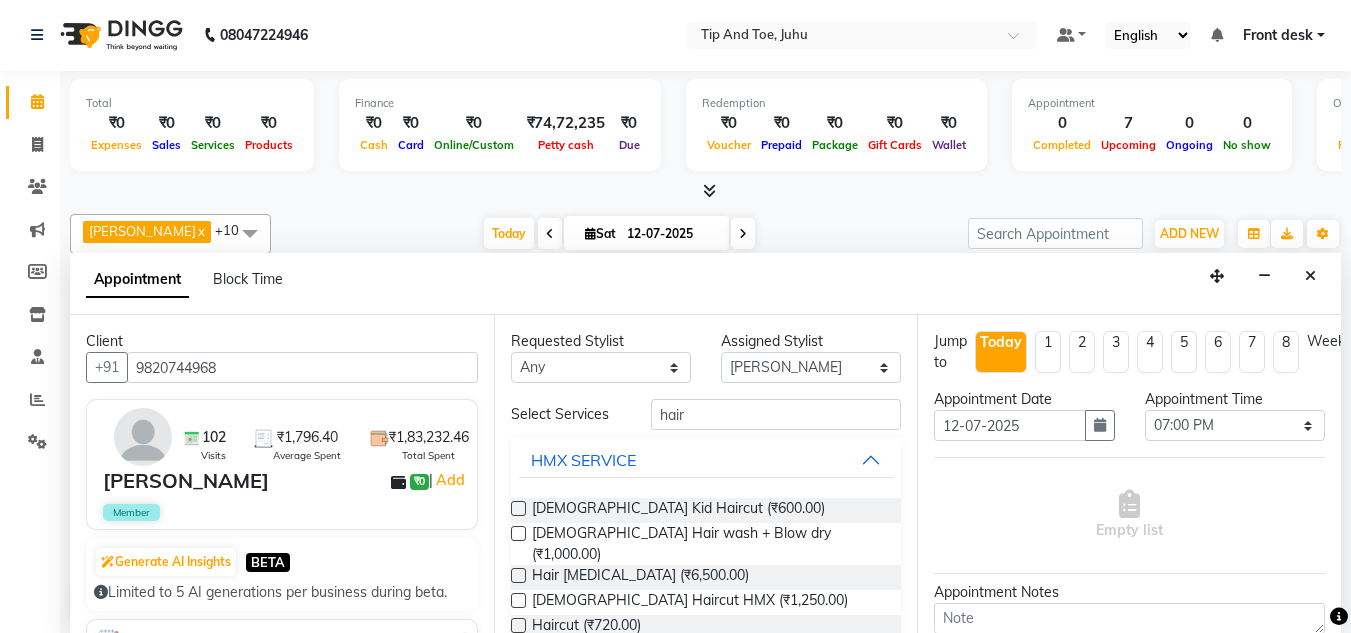 click at bounding box center (518, 533) 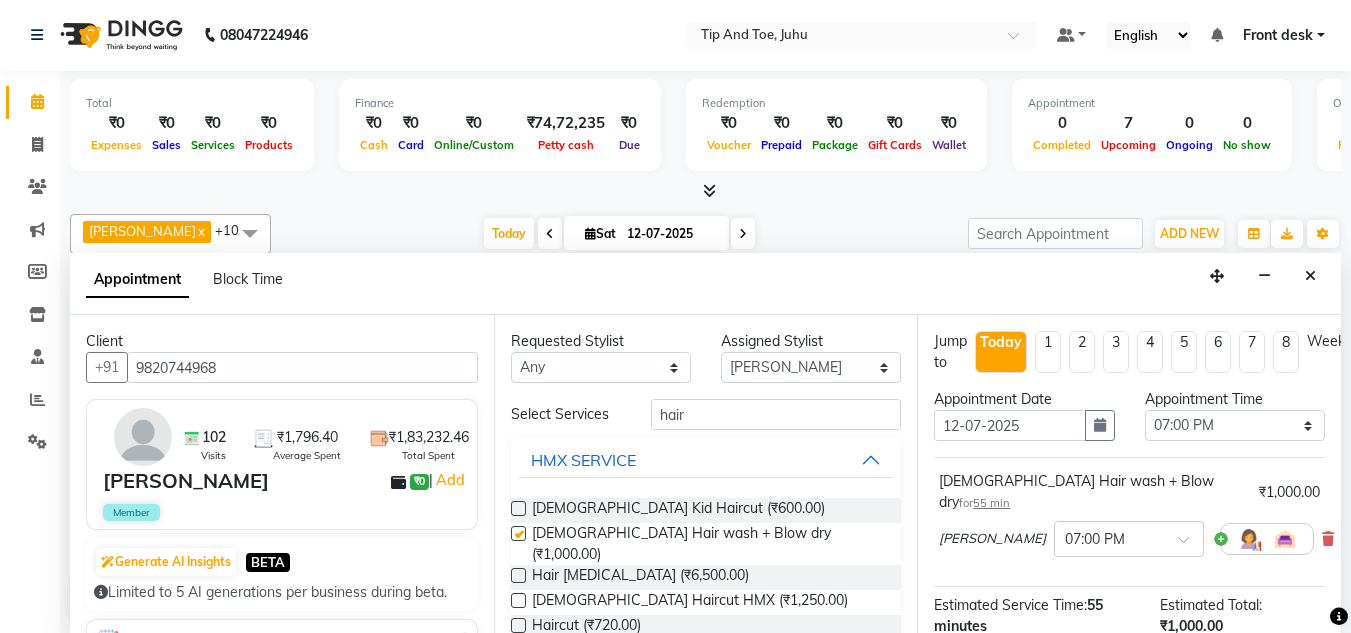 checkbox on "false" 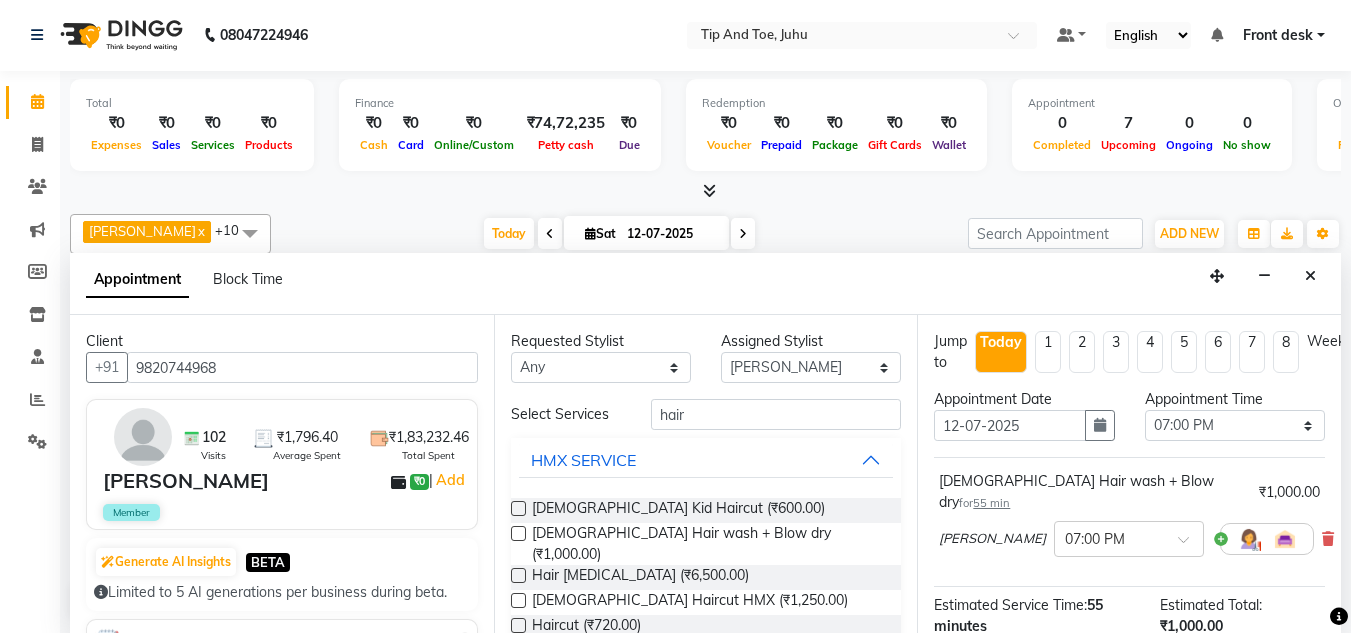 scroll, scrollTop: 244, scrollLeft: 0, axis: vertical 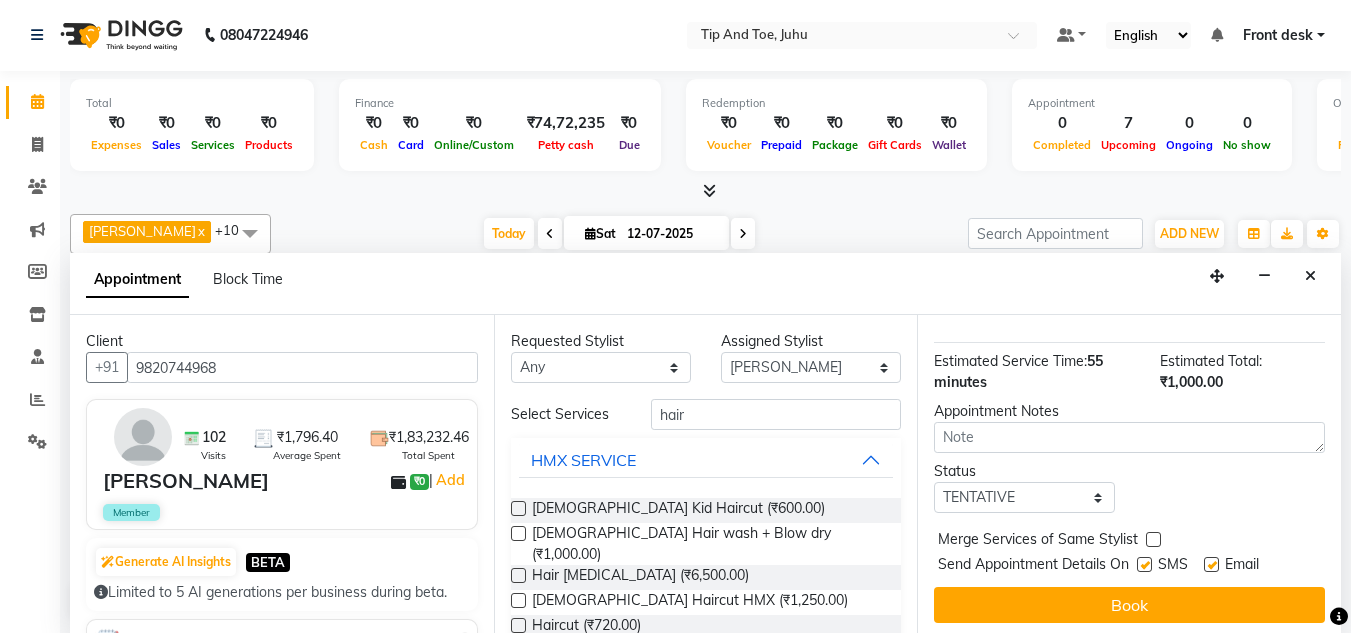 click on "Book" at bounding box center [1129, 605] 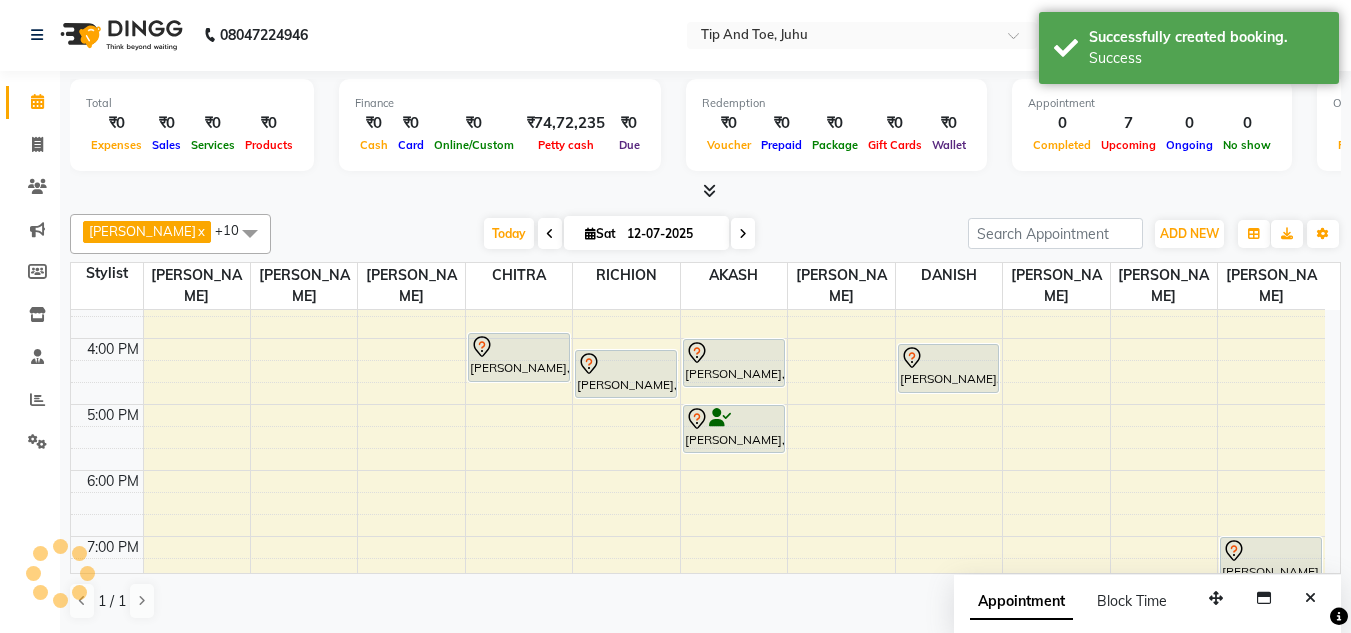 scroll, scrollTop: 0, scrollLeft: 0, axis: both 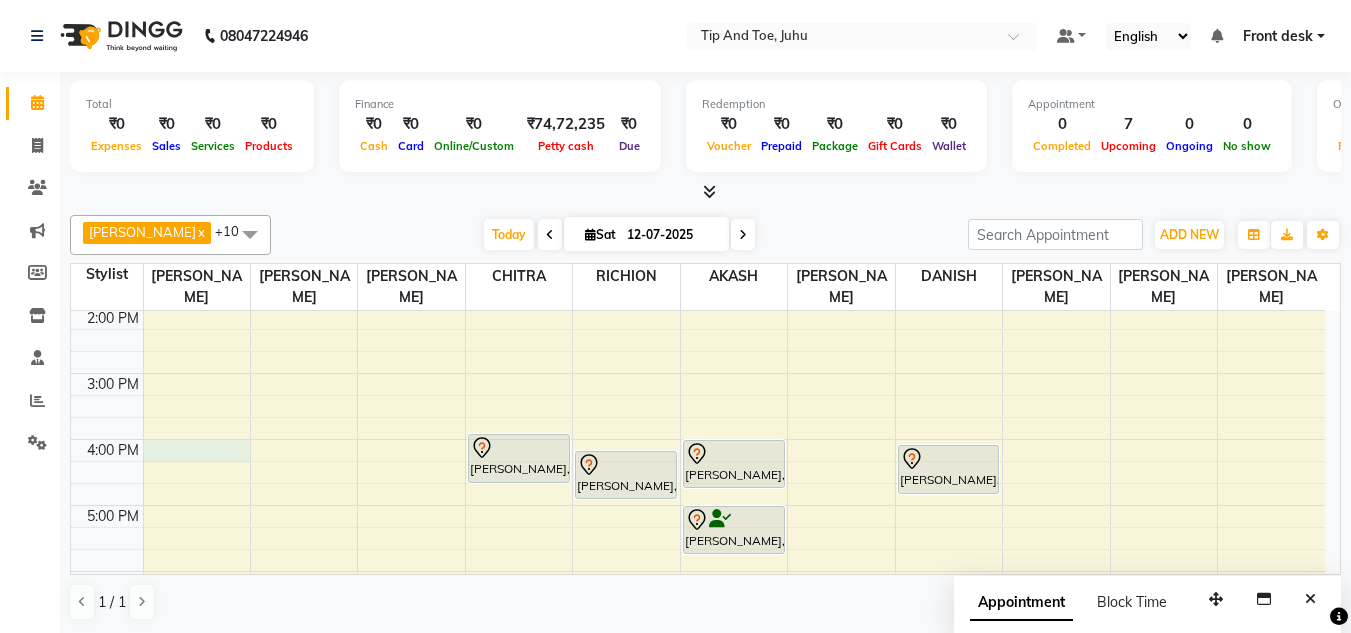 click on "8:00 AM 9:00 AM 10:00 AM 11:00 AM 12:00 PM 1:00 PM 2:00 PM 3:00 PM 4:00 PM 5:00 PM 6:00 PM 7:00 PM 8:00 PM             Deepa Mehta, TK03, 11:00 AM-11:45 AM, Essential Manicure w Scrub             ANKITA GUPTA, TK02, 03:55 PM-04:40 PM, Essential Manicure w Scrub             ANKITA GUPTA, TK02, 04:10 PM-04:55 PM, Essential Manicure w Scrub             ANKITA GUPTA, TK02, 04:00 PM-04:45 PM, Essential Pedicure w Scrub             Ameesha, TK04, 05:00 PM-05:45 PM, Essential Pedicure w Scrub             Deepa Mehta, TK03, 11:00 AM-11:45 AM, Essential Pedicure w Scrub             PRIYANKA, TK01, 10:30 AM-11:15 AM, Essential Pedicure w Scrub             ANKITA GUPTA, TK02, 04:05 PM-04:50 PM, Essential Pedicure w Scrub             Rashmi Bajpai, TK05, 07:00 PM-07:55 PM, Female Hair wash + Blow dry" at bounding box center (698, 340) 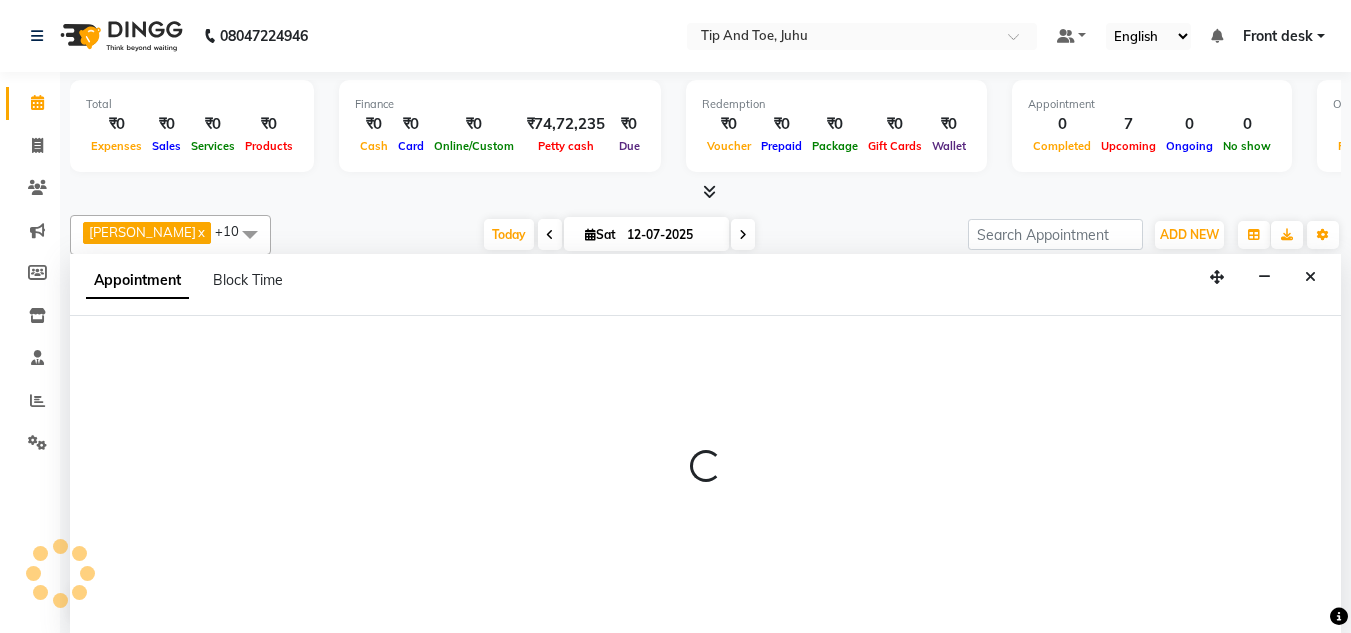 scroll, scrollTop: 1, scrollLeft: 0, axis: vertical 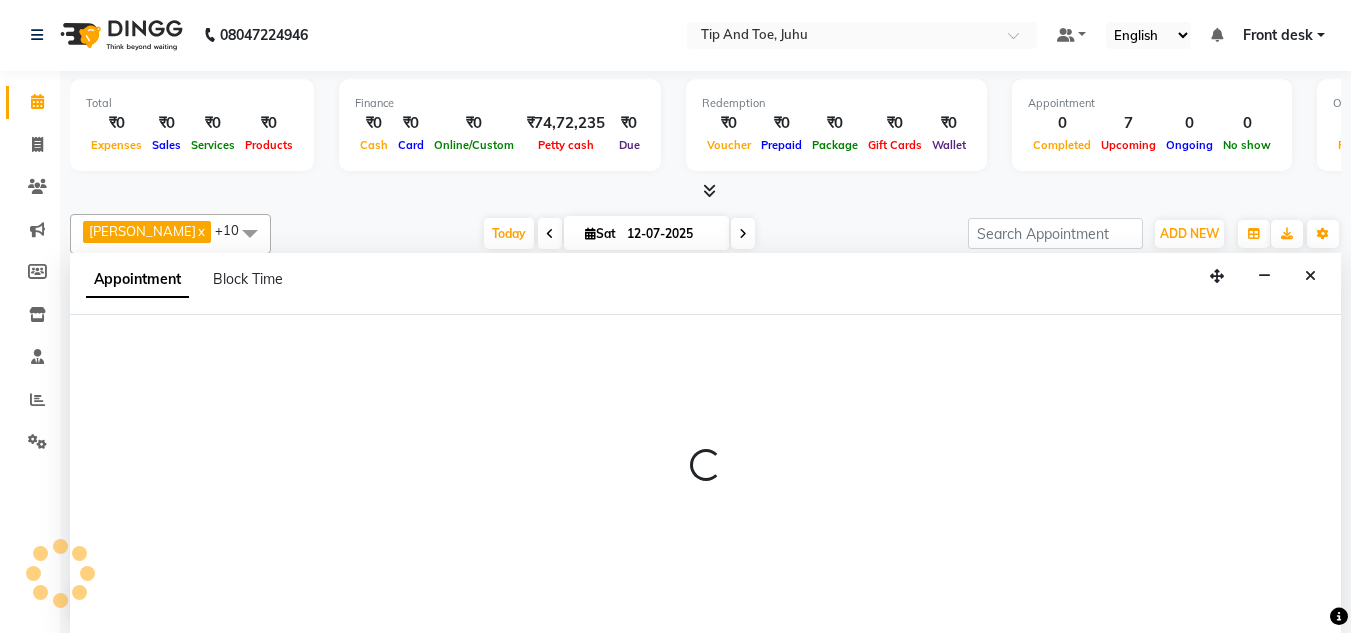 select on "37331" 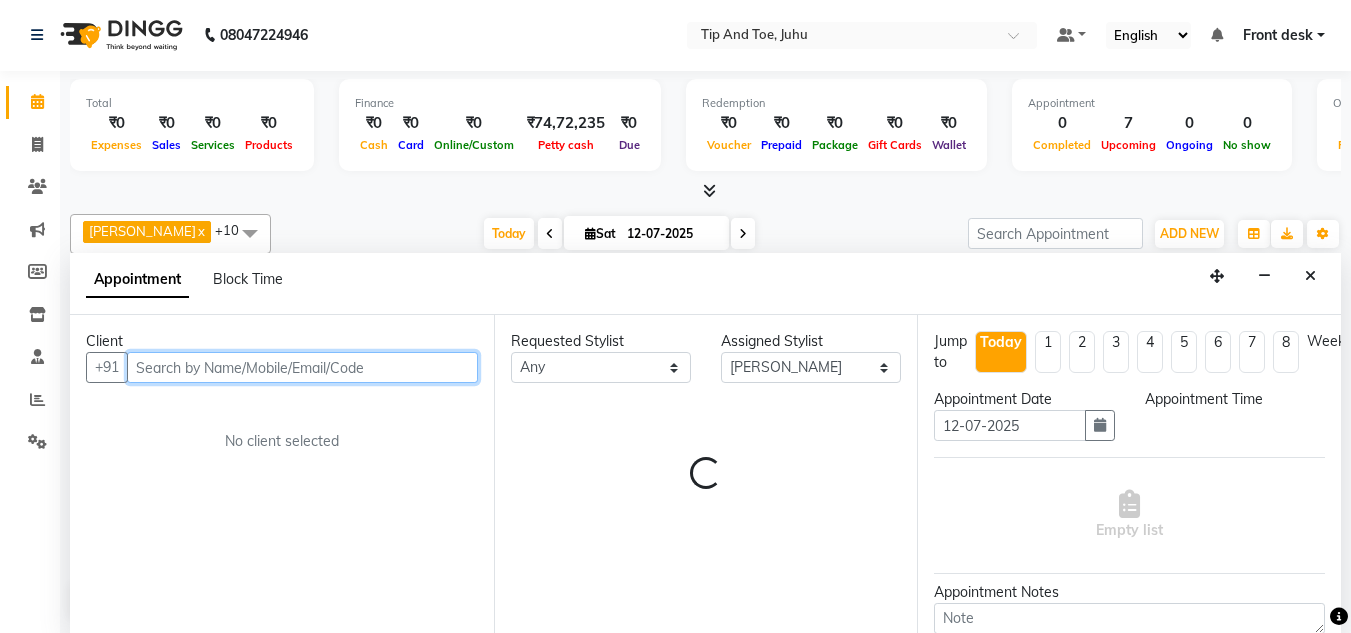 select on "960" 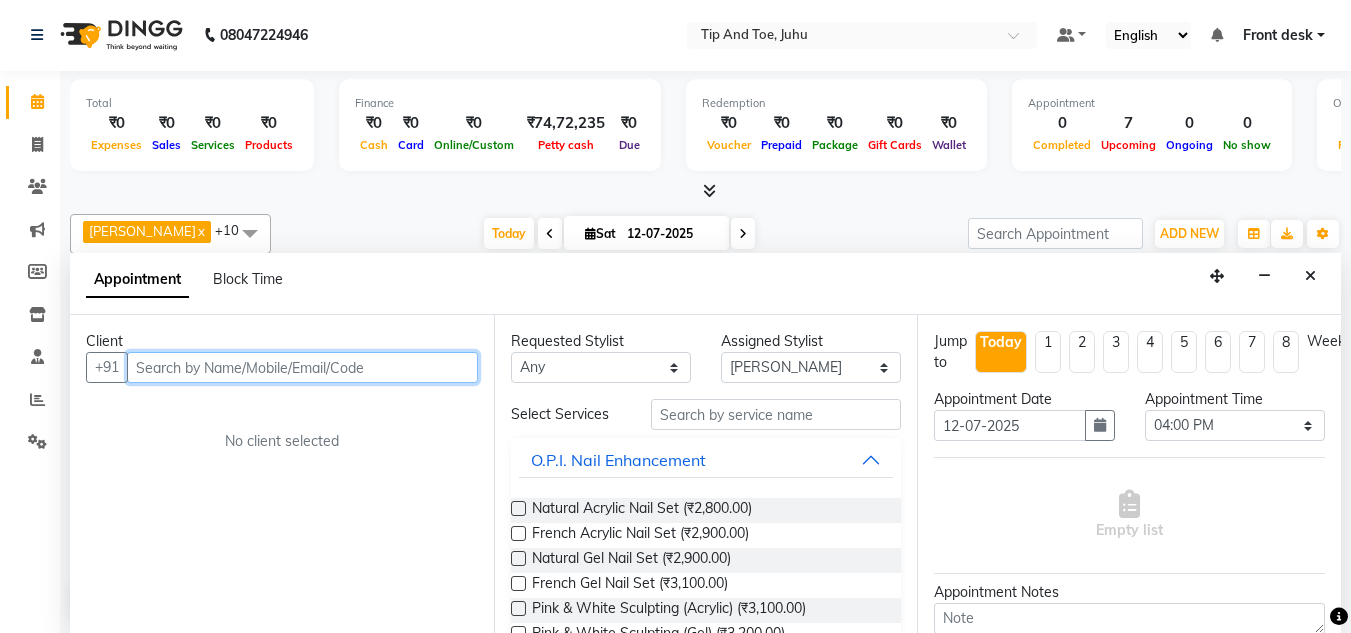 click at bounding box center [302, 367] 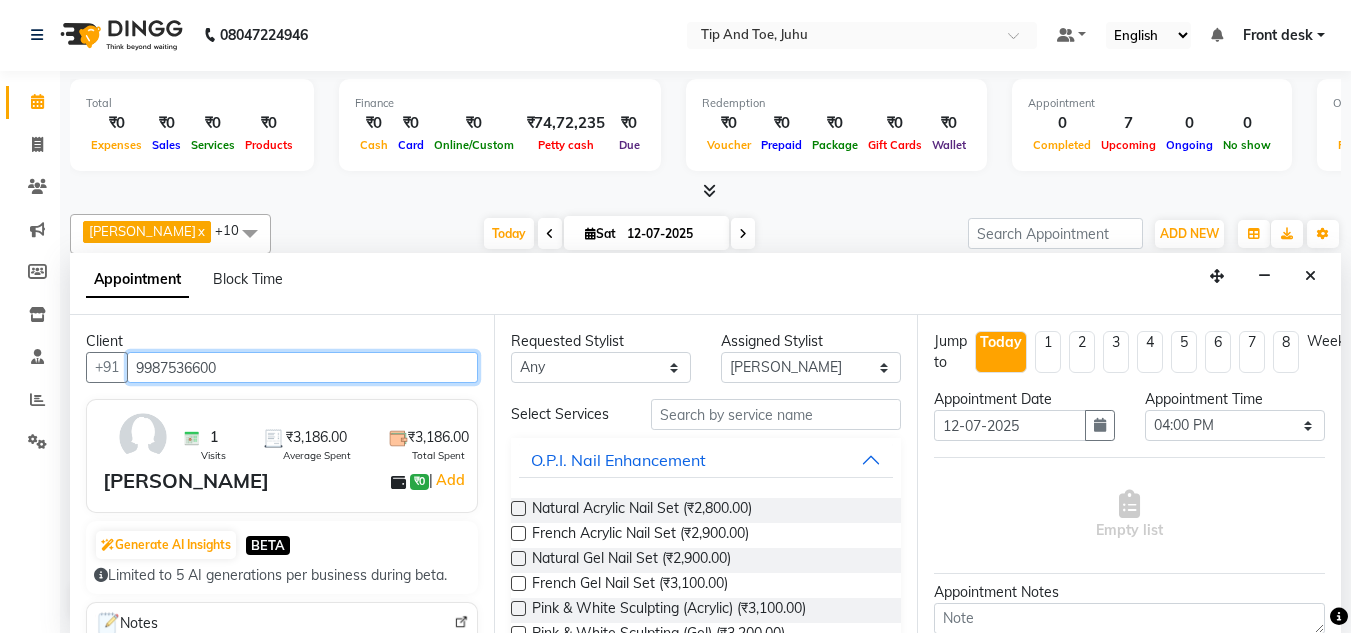 type on "9987536600" 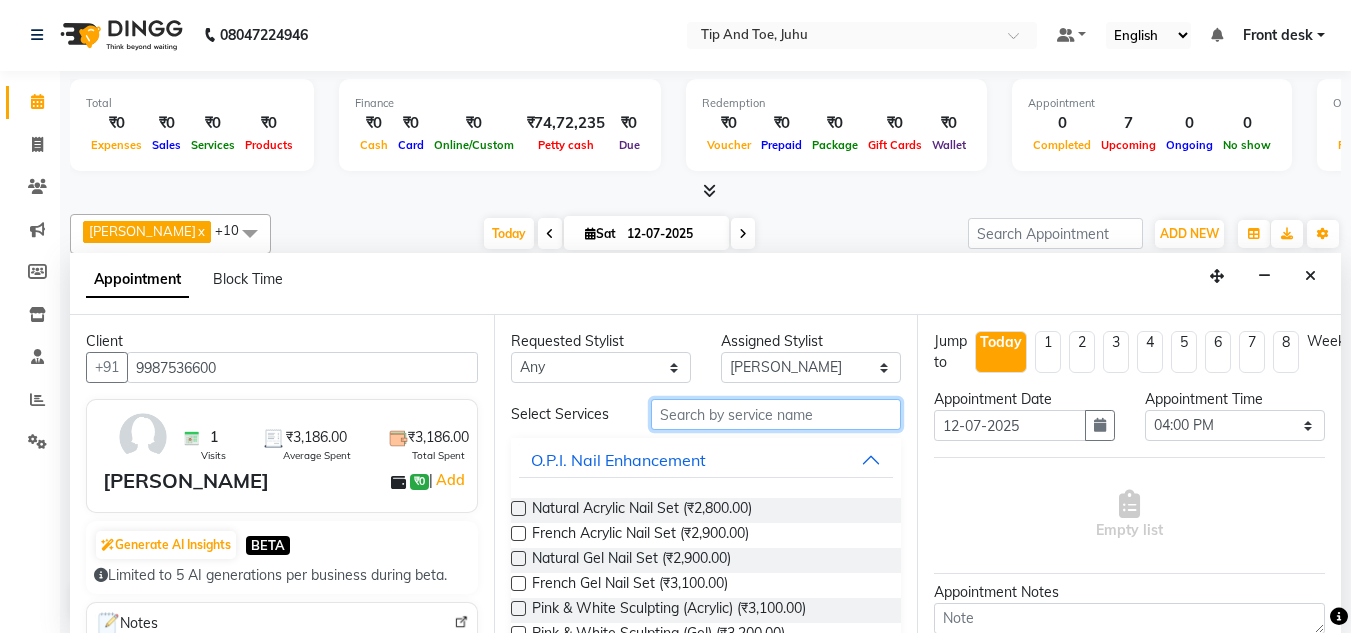 click at bounding box center (776, 414) 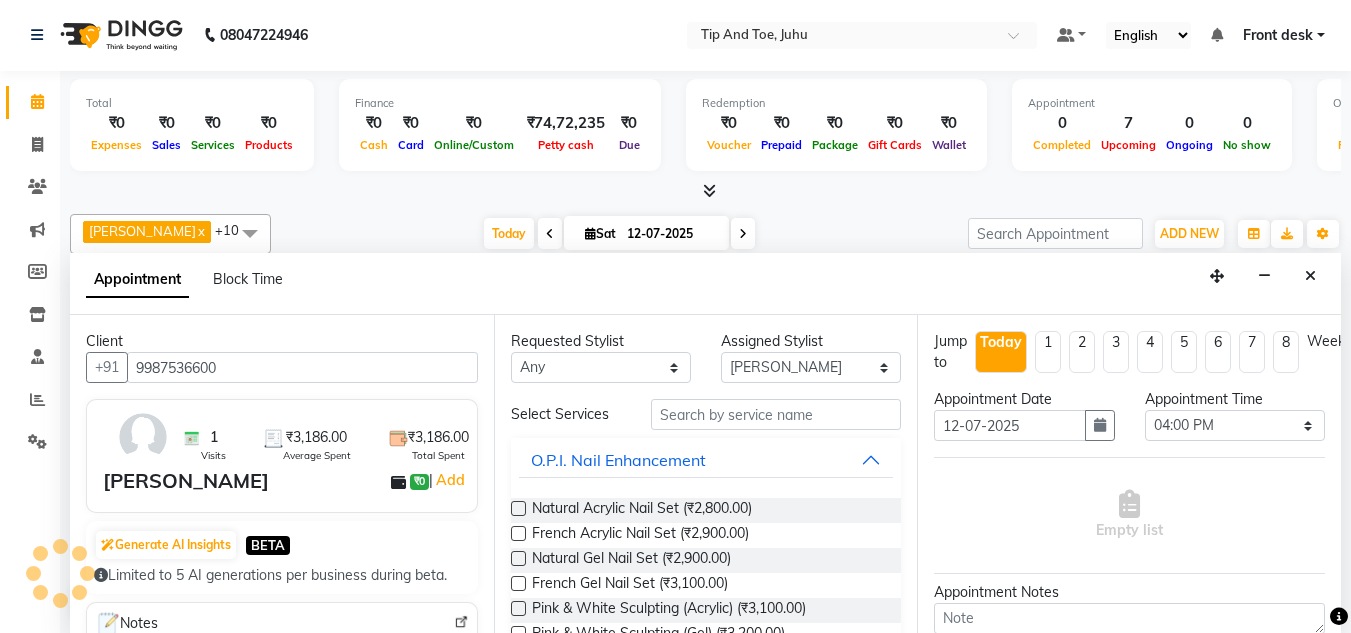 click at bounding box center (518, 508) 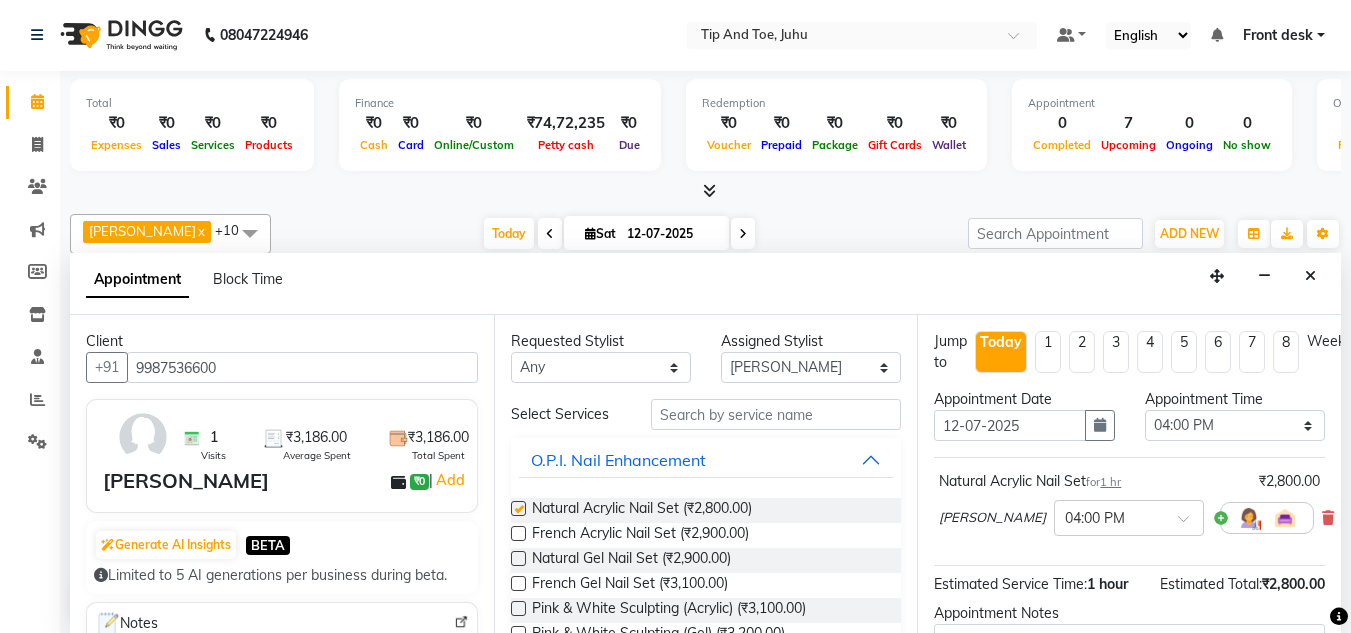 checkbox on "false" 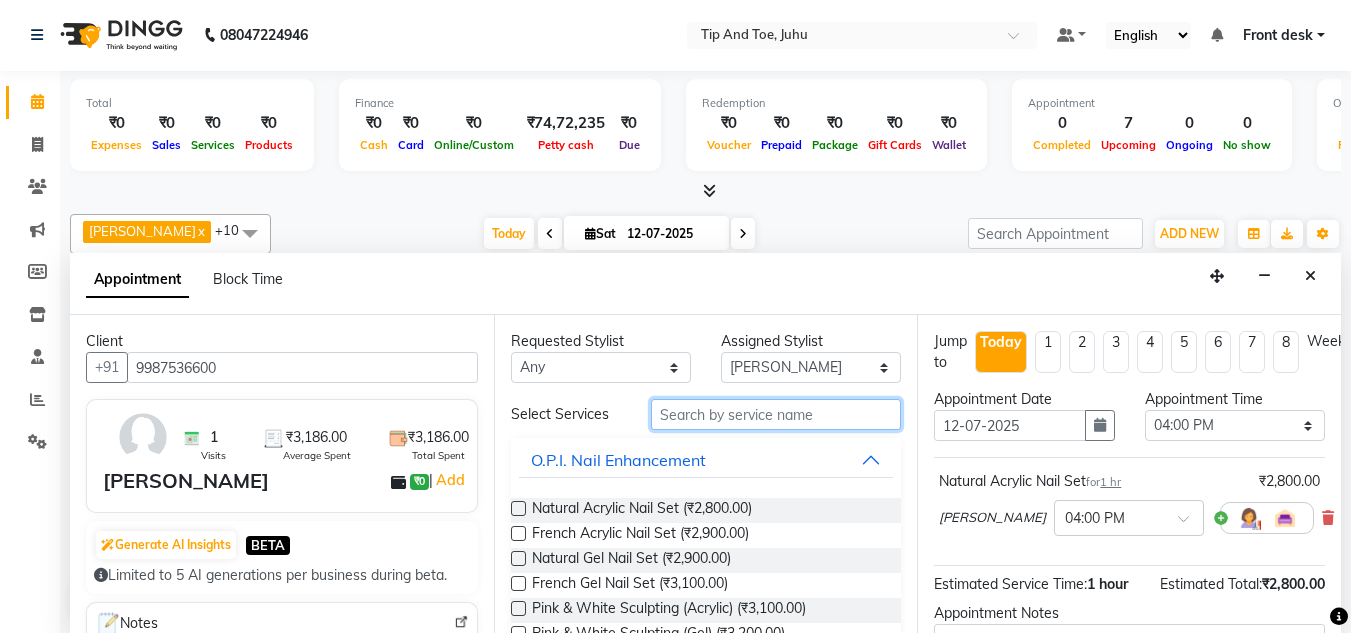 click at bounding box center (776, 414) 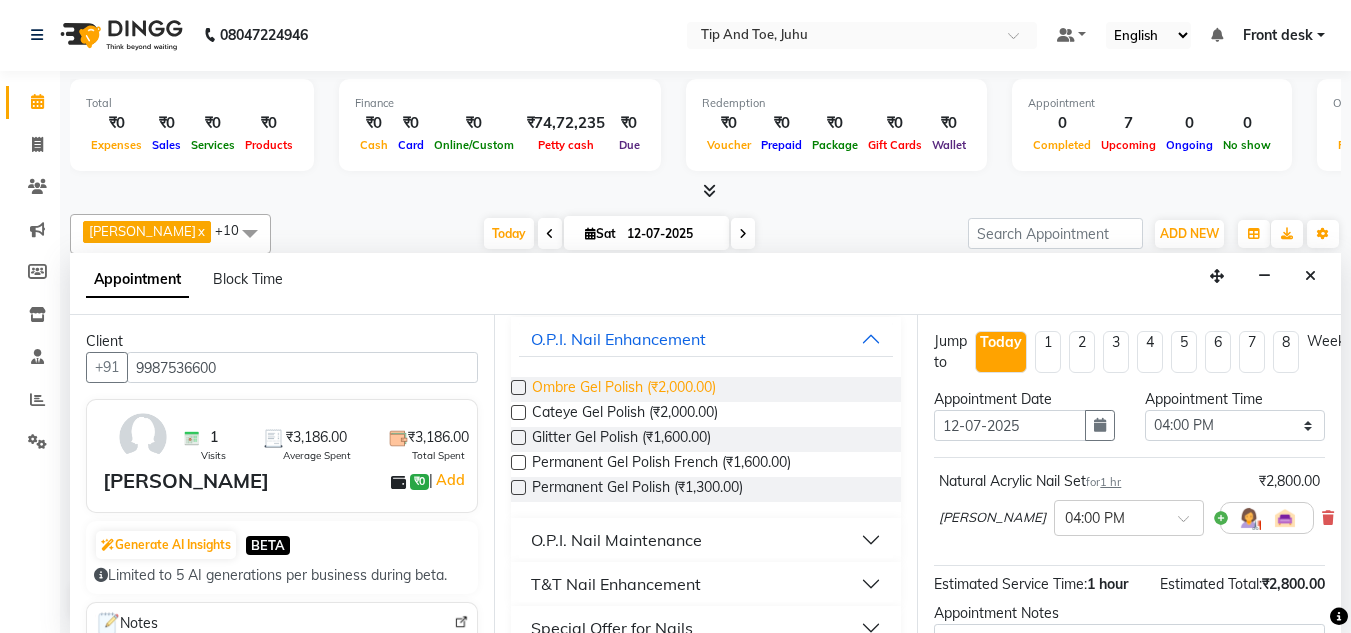 scroll, scrollTop: 154, scrollLeft: 0, axis: vertical 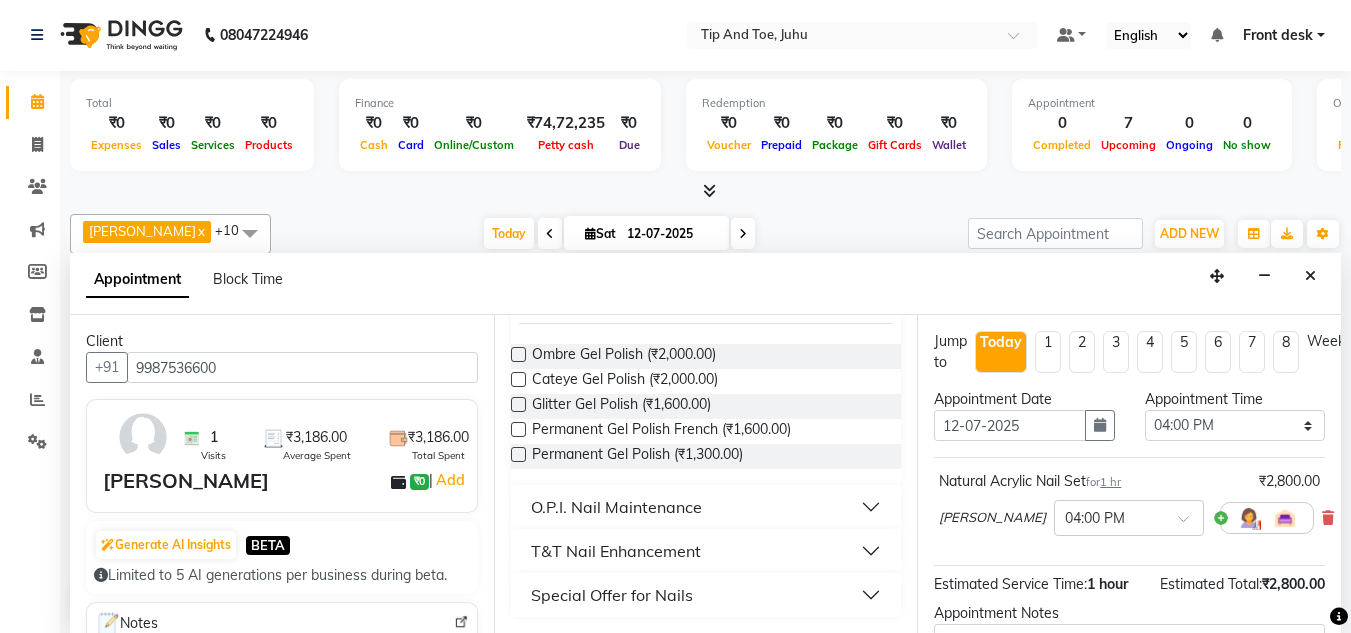 type on "gel pol" 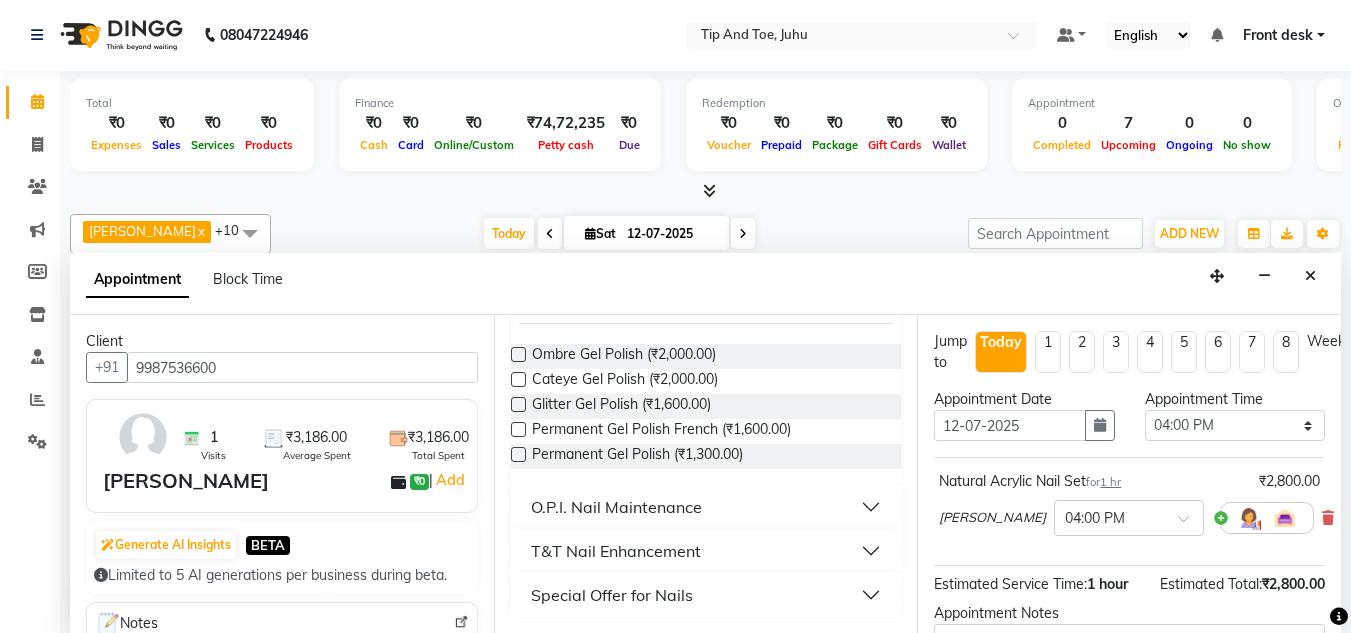 click at bounding box center [518, 454] 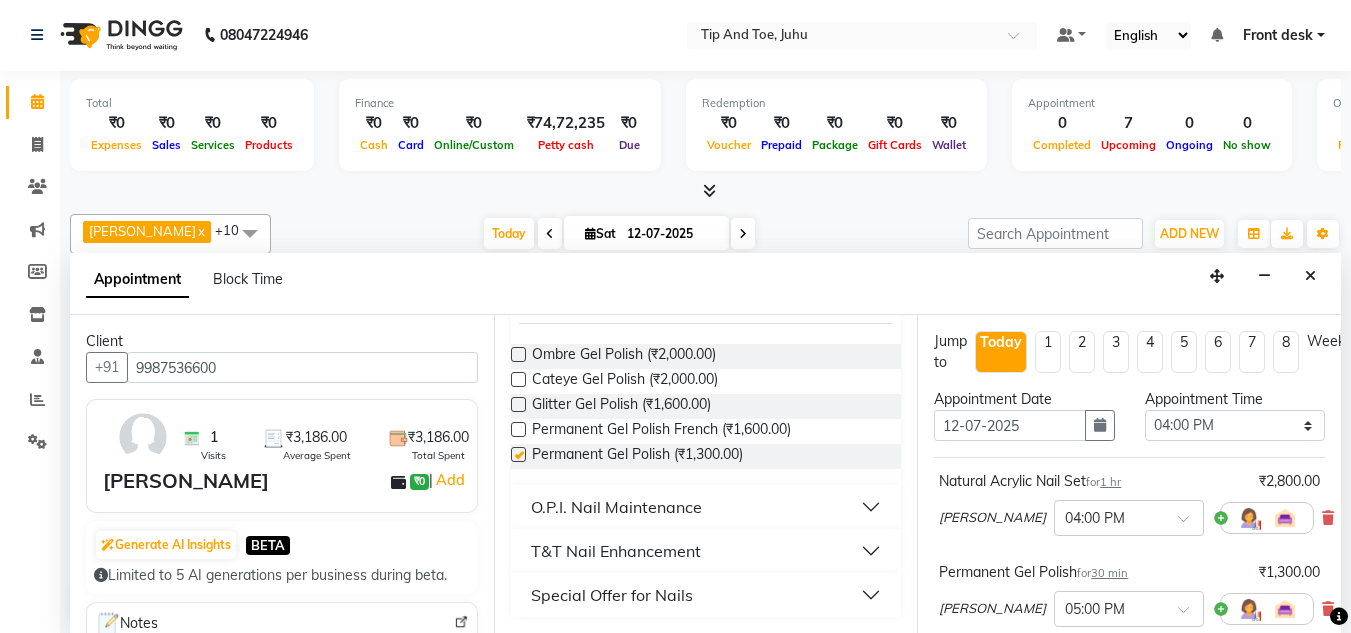 checkbox on "false" 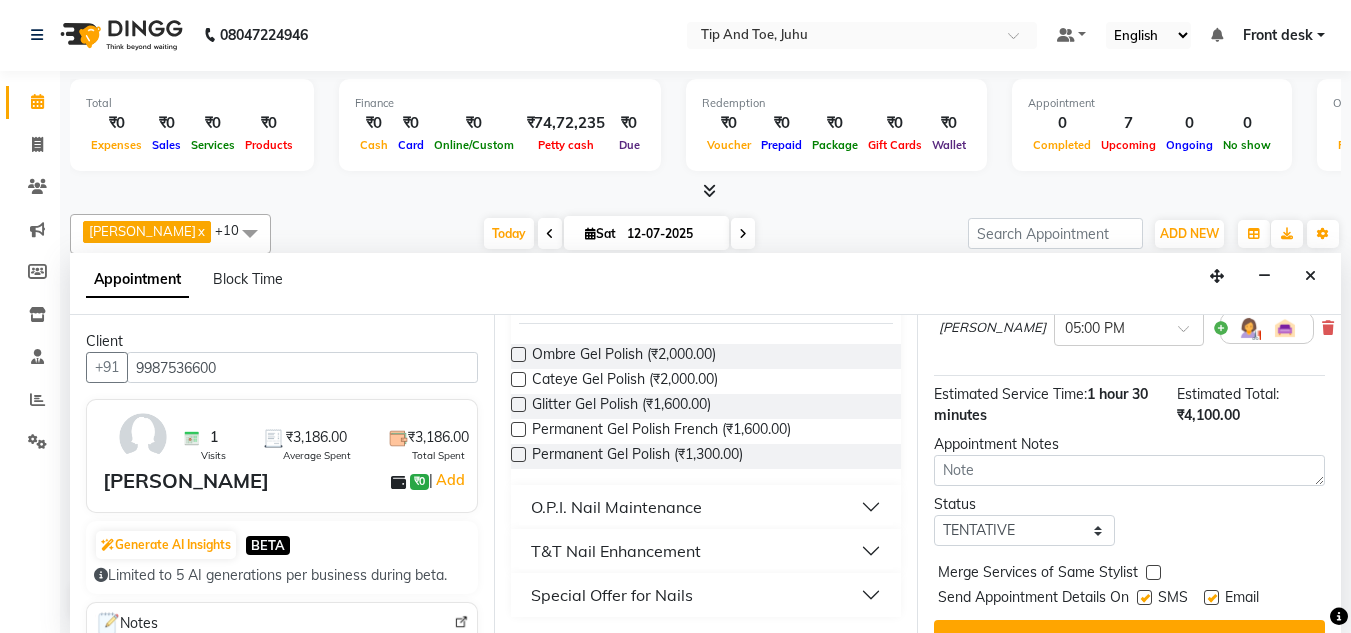 scroll, scrollTop: 335, scrollLeft: 0, axis: vertical 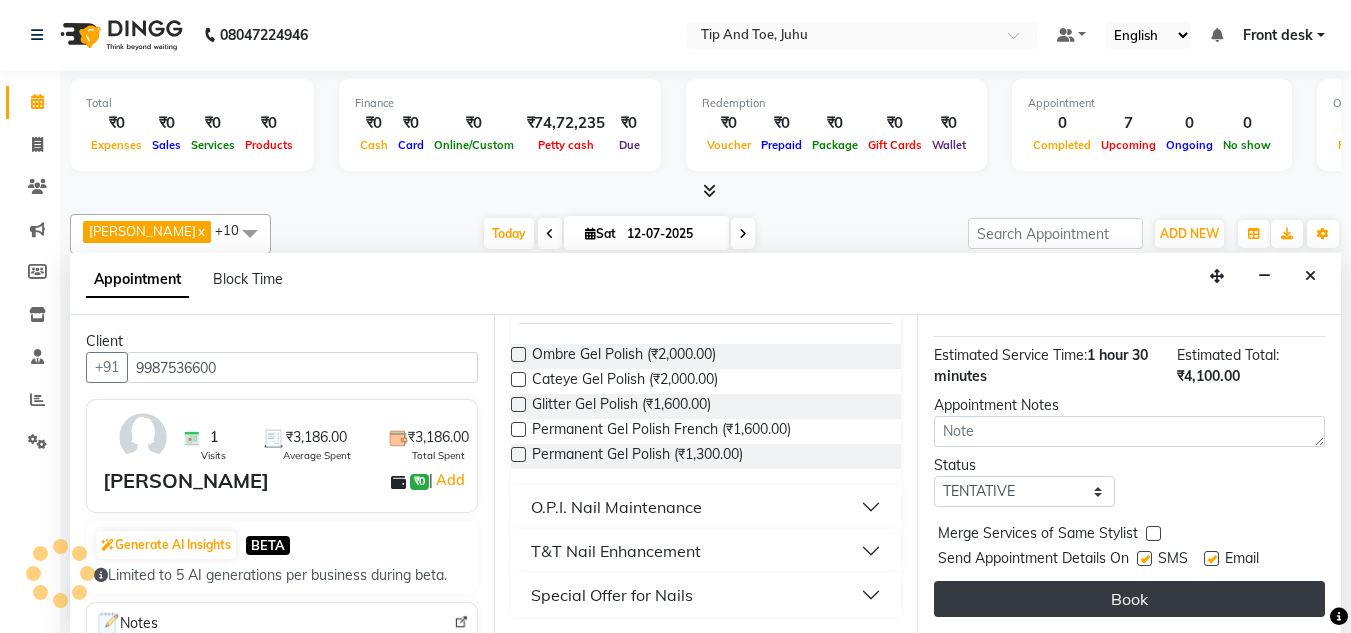 click on "Book" at bounding box center [1129, 599] 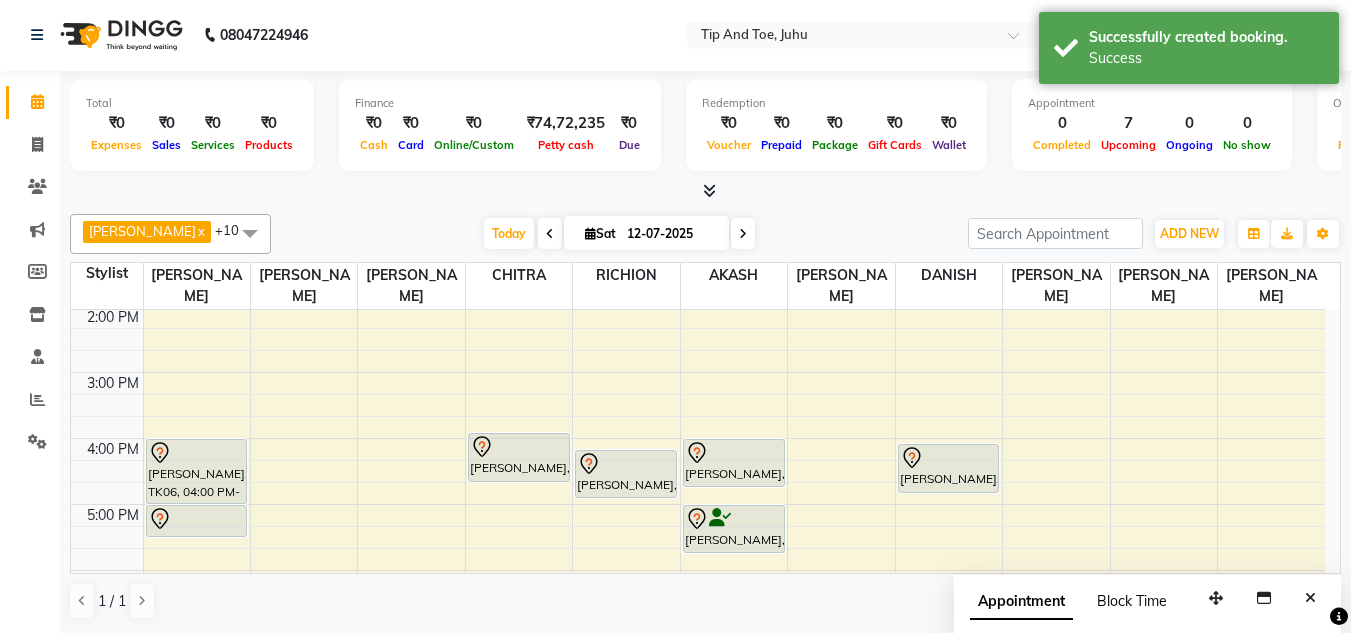 scroll, scrollTop: 0, scrollLeft: 0, axis: both 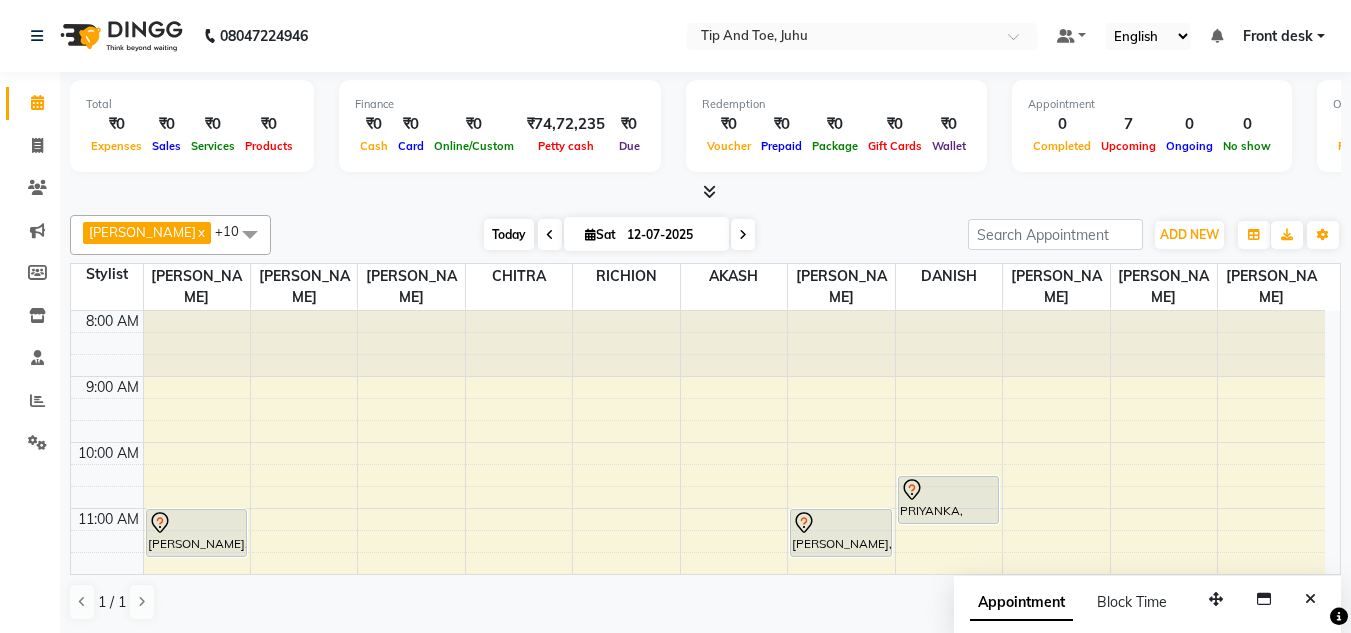 click on "Today" at bounding box center [509, 234] 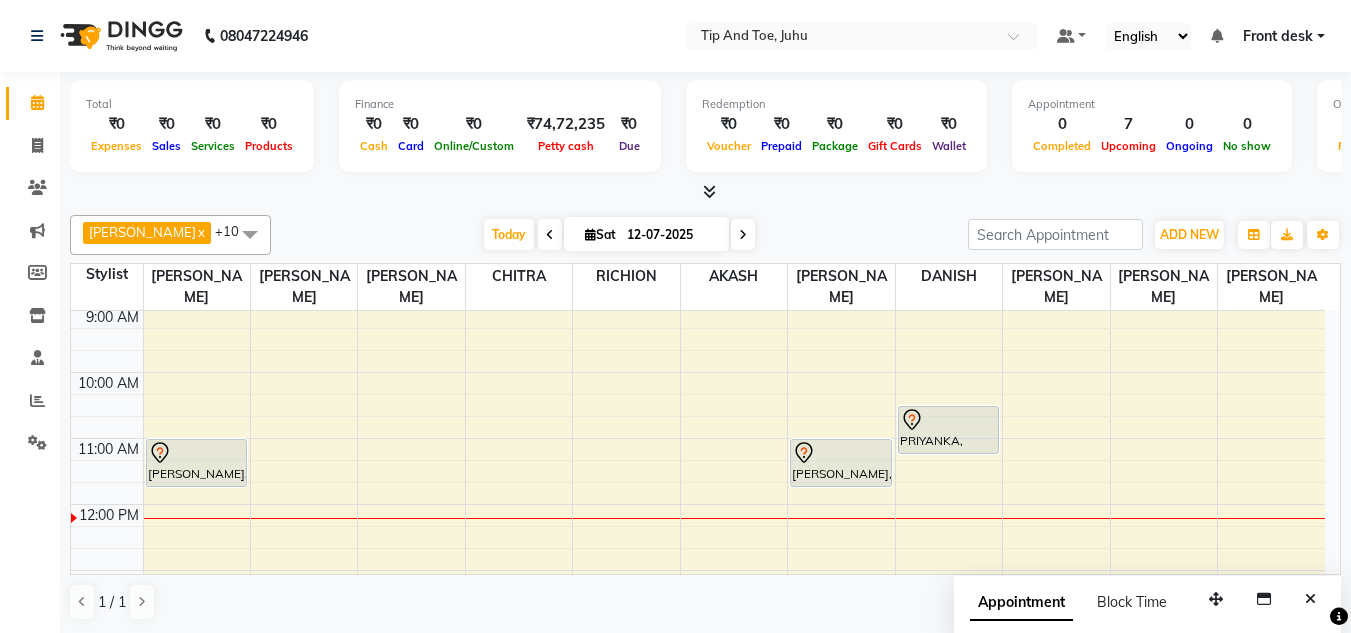 scroll, scrollTop: 65, scrollLeft: 0, axis: vertical 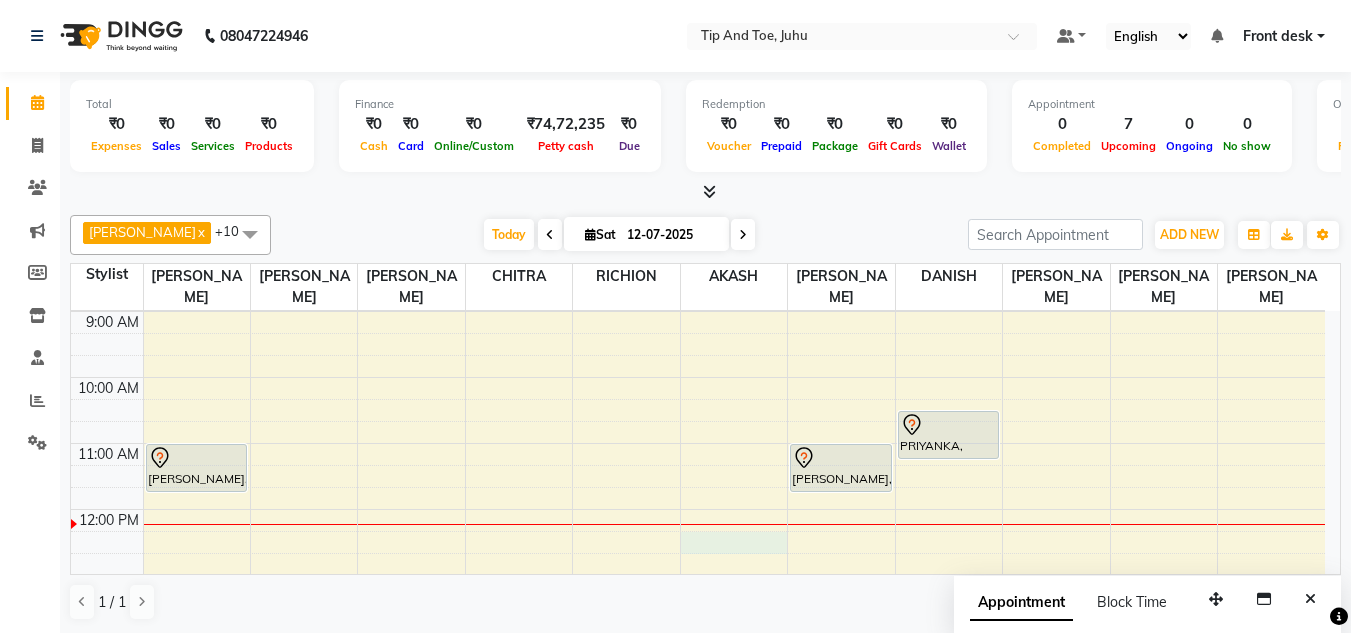click on "8:00 AM 9:00 AM 10:00 AM 11:00 AM 12:00 PM 1:00 PM 2:00 PM 3:00 PM 4:00 PM 5:00 PM 6:00 PM 7:00 PM 8:00 PM             Deepa Mehta, TK03, 11:00 AM-11:45 AM, Essential Manicure w Scrub             Nidhi Kapila, TK06, 04:00 PM-05:00 PM, Natural Acrylic Nail Set             Nidhi Kapila, TK06, 05:00 PM-05:30 PM, Permanent Gel Polish             ANKITA GUPTA, TK02, 03:55 PM-04:40 PM, Essential Manicure w Scrub             ANKITA GUPTA, TK02, 04:10 PM-04:55 PM, Essential Manicure w Scrub             ANKITA GUPTA, TK02, 04:00 PM-04:45 PM, Essential Pedicure w Scrub             Ameesha, TK04, 05:00 PM-05:45 PM, Essential Pedicure w Scrub             Deepa Mehta, TK03, 11:00 AM-11:45 AM, Essential Pedicure w Scrub             PRIYANKA, TK01, 10:30 AM-11:15 AM, Essential Pedicure w Scrub             ANKITA GUPTA, TK02, 04:05 PM-04:50 PM, Essential Pedicure w Scrub             Rashmi Bajpai, TK05, 07:00 PM-07:55 PM, Female Hair wash + Blow dry" at bounding box center [698, 674] 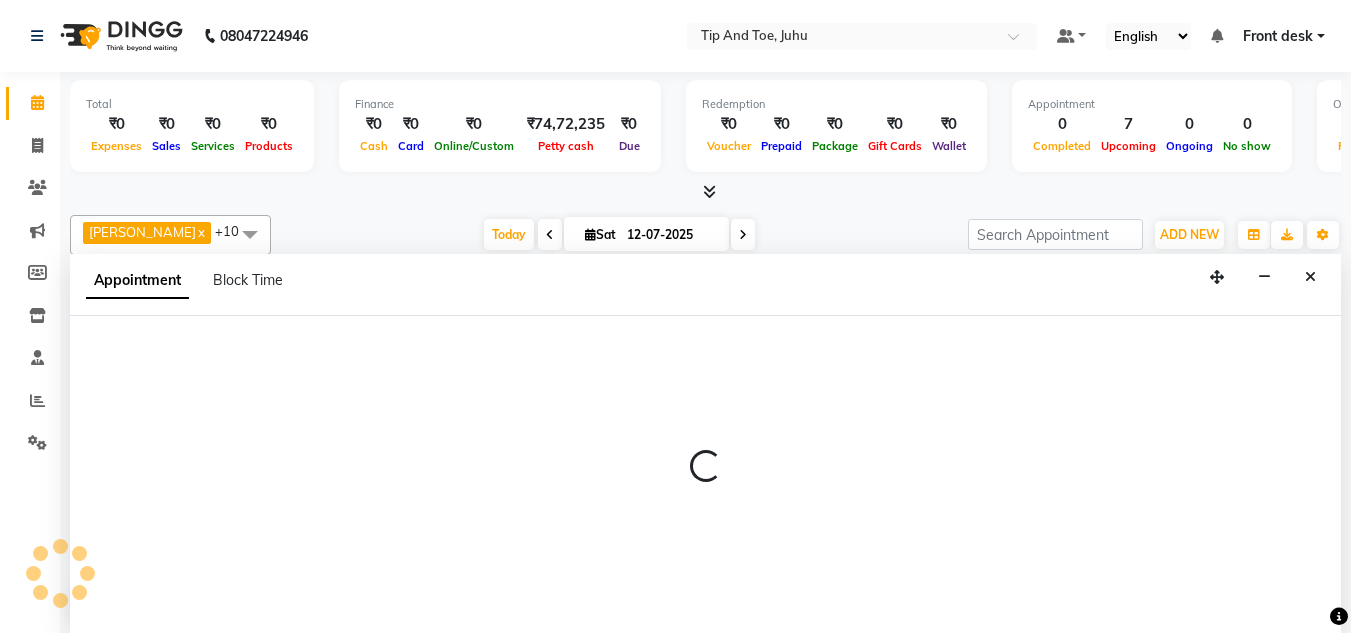 scroll, scrollTop: 1, scrollLeft: 0, axis: vertical 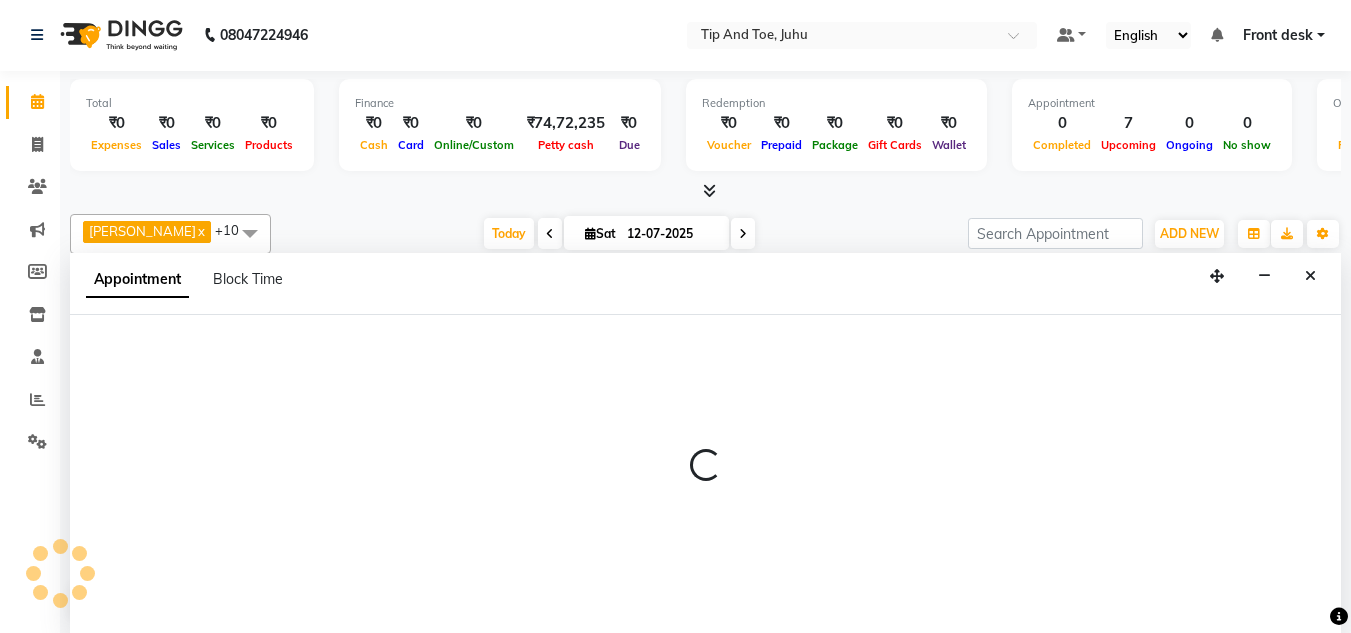 select on "37330" 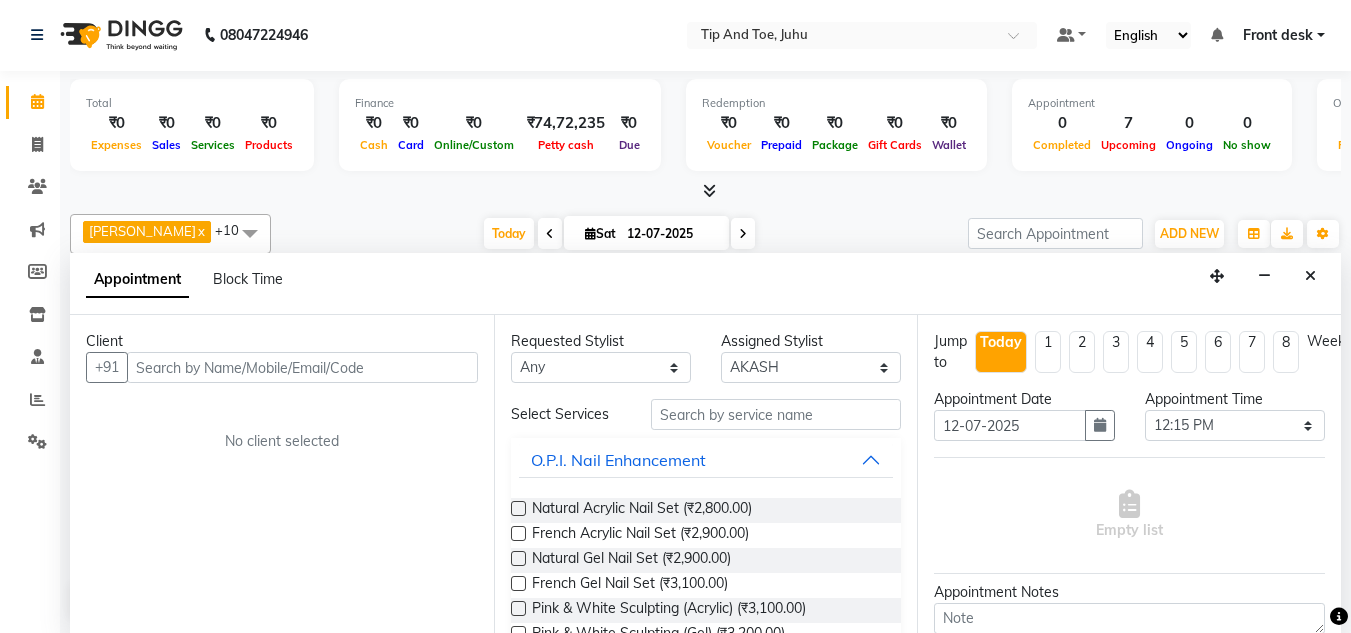 click at bounding box center (302, 367) 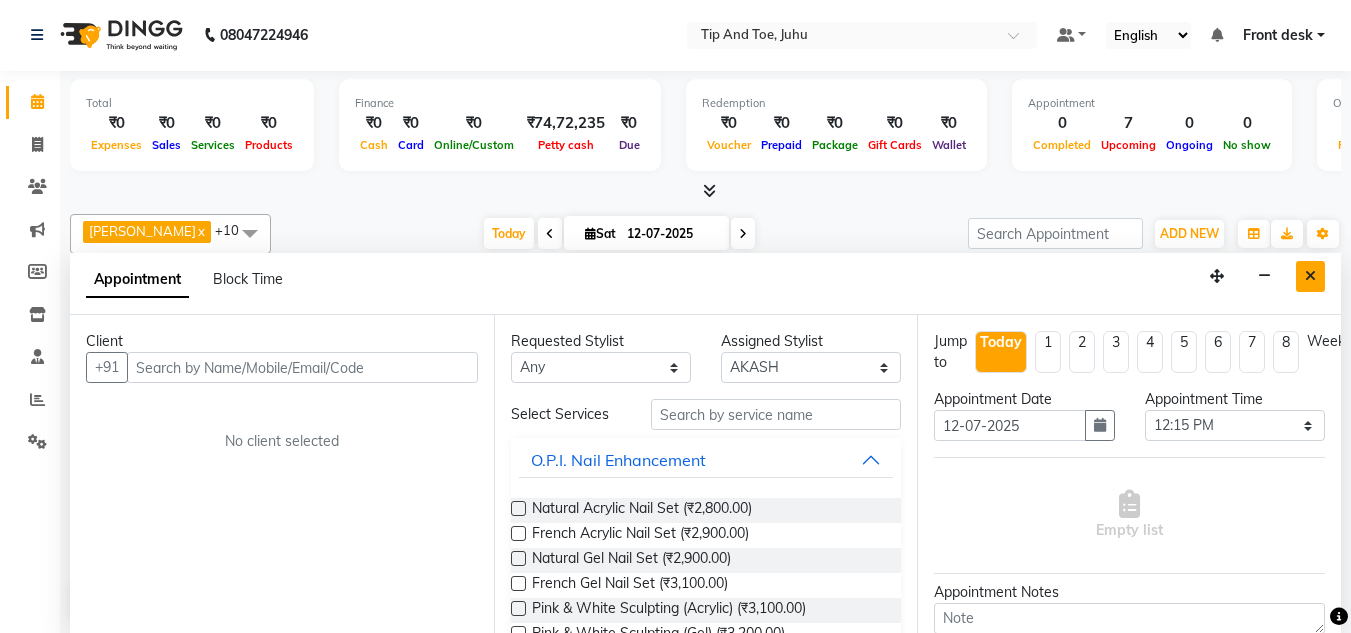 click at bounding box center [1310, 276] 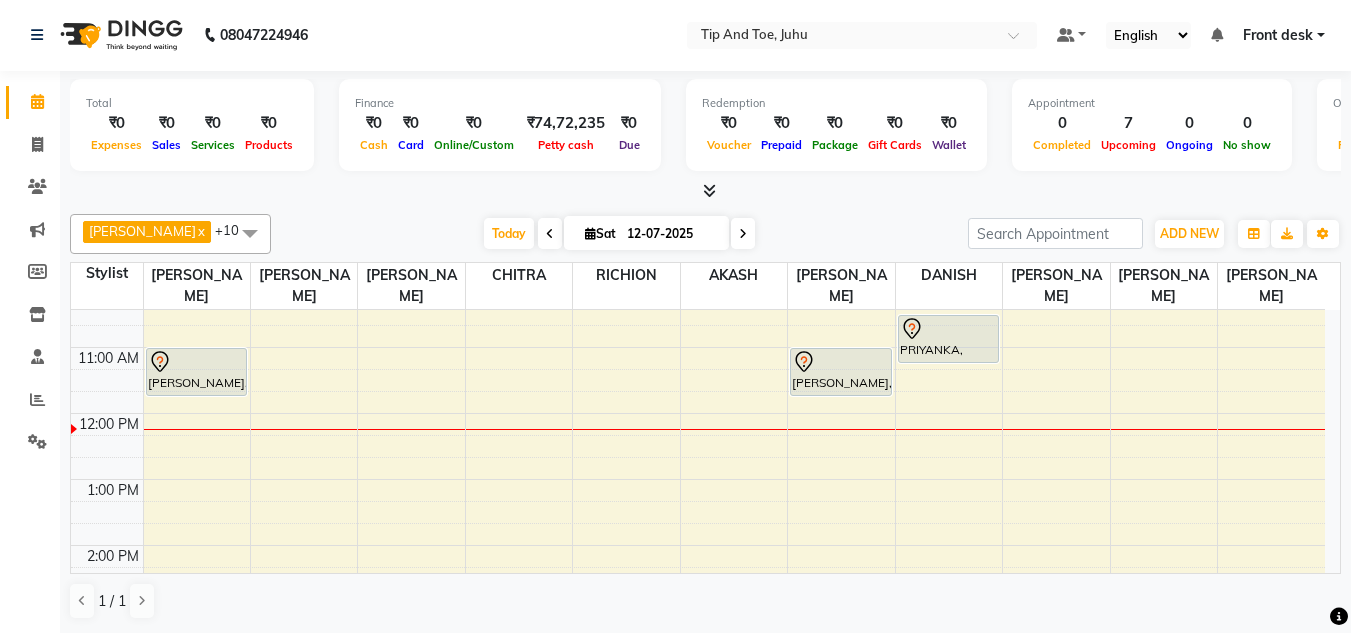 scroll, scrollTop: 165, scrollLeft: 0, axis: vertical 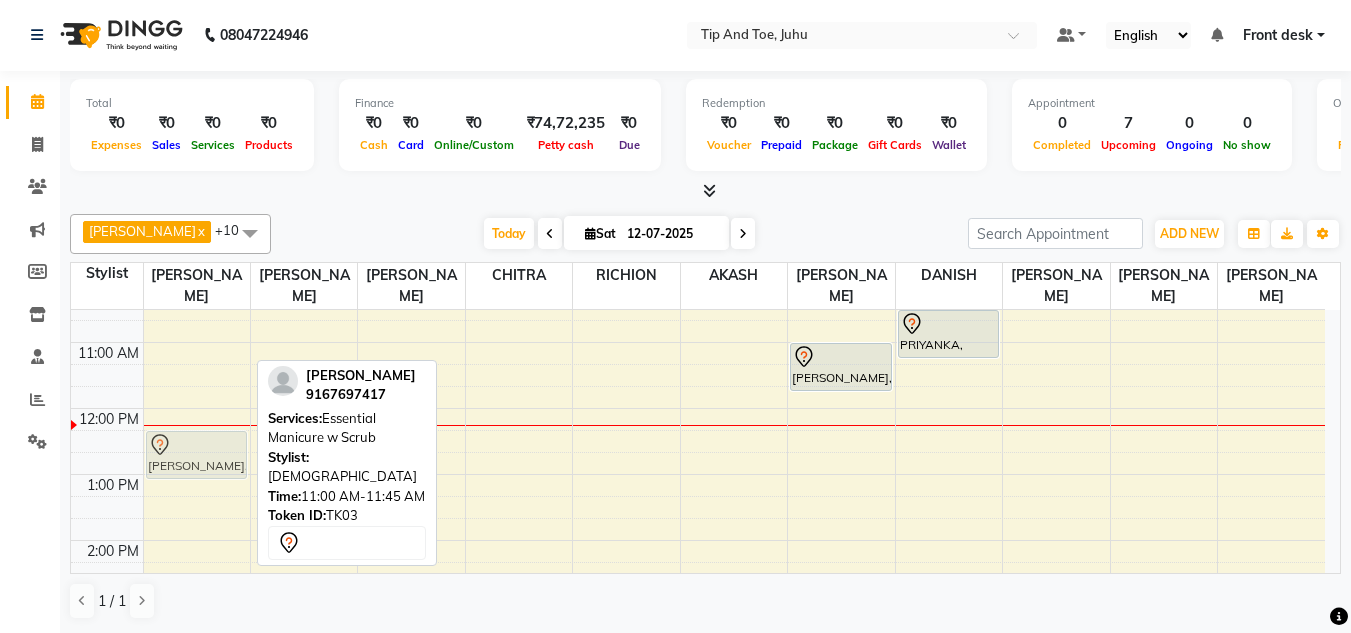drag, startPoint x: 215, startPoint y: 353, endPoint x: 228, endPoint y: 436, distance: 84.0119 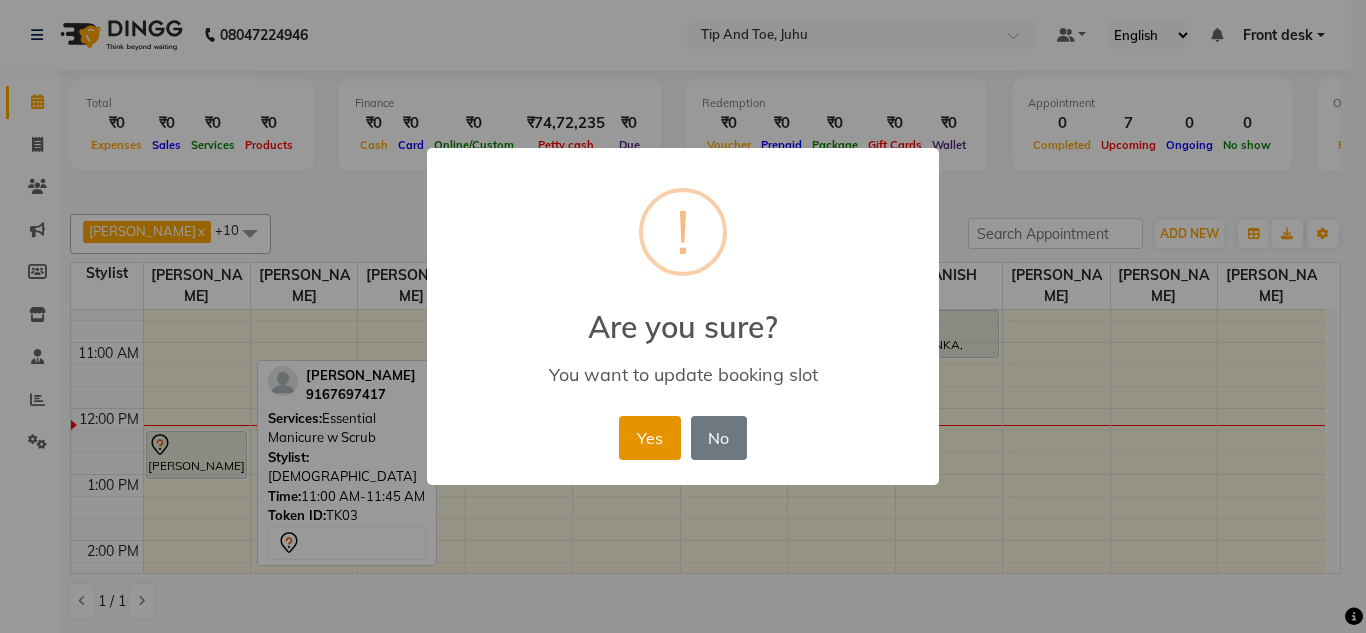 click on "Yes" at bounding box center [649, 438] 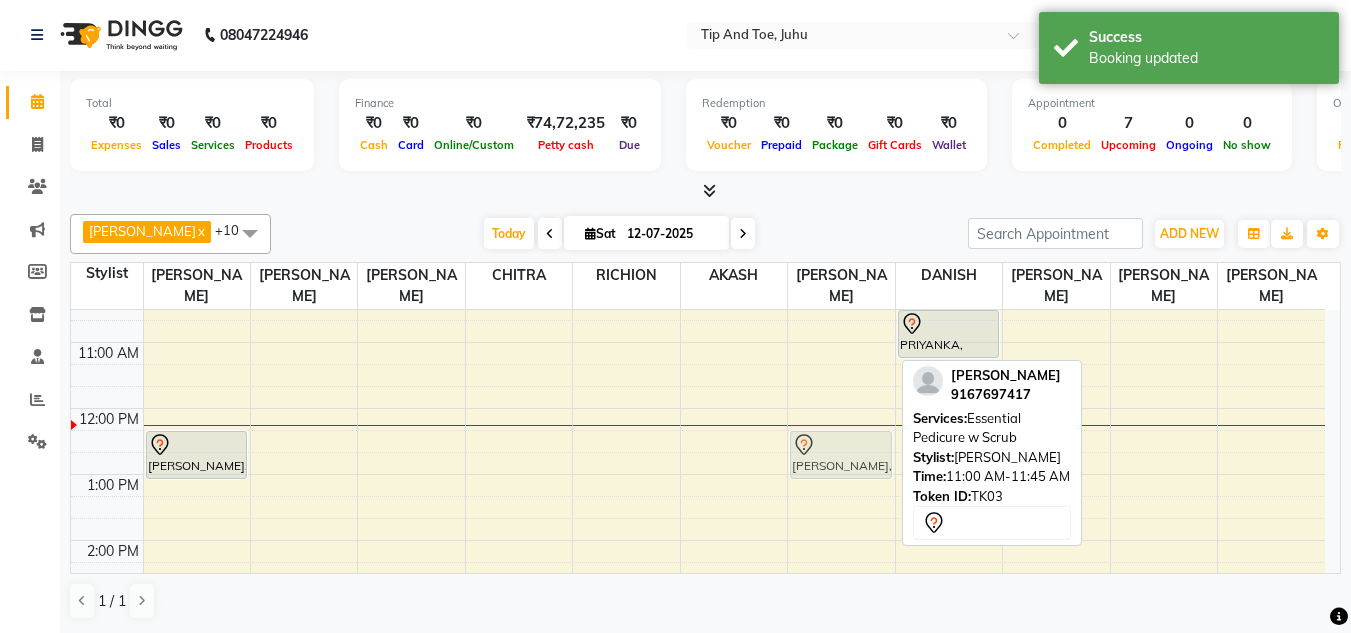 drag, startPoint x: 835, startPoint y: 341, endPoint x: 811, endPoint y: 423, distance: 85.44004 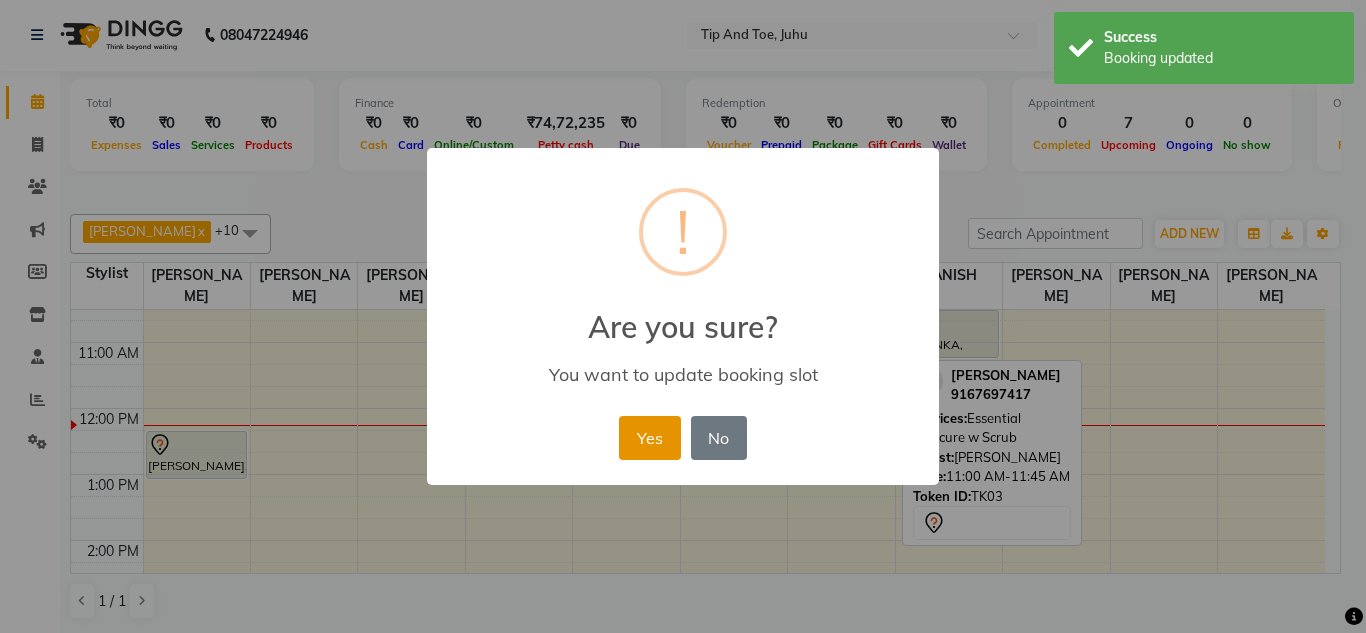 click on "Yes" at bounding box center [649, 438] 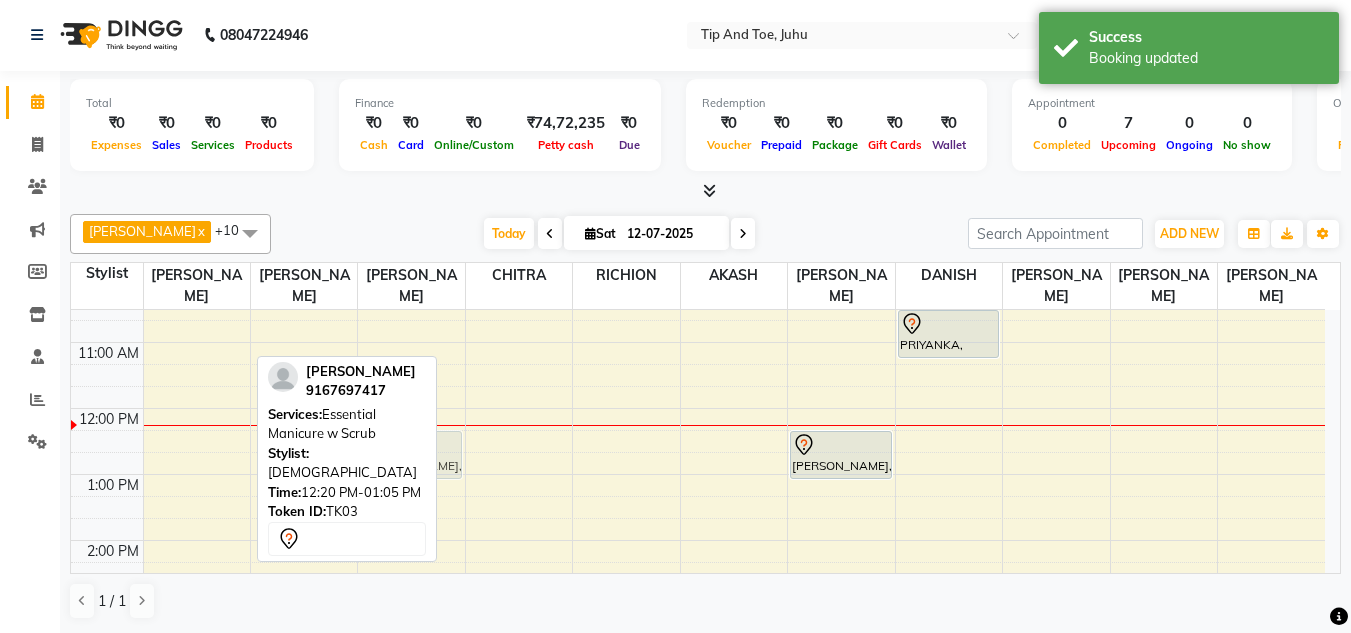 drag, startPoint x: 214, startPoint y: 441, endPoint x: 401, endPoint y: 438, distance: 187.02406 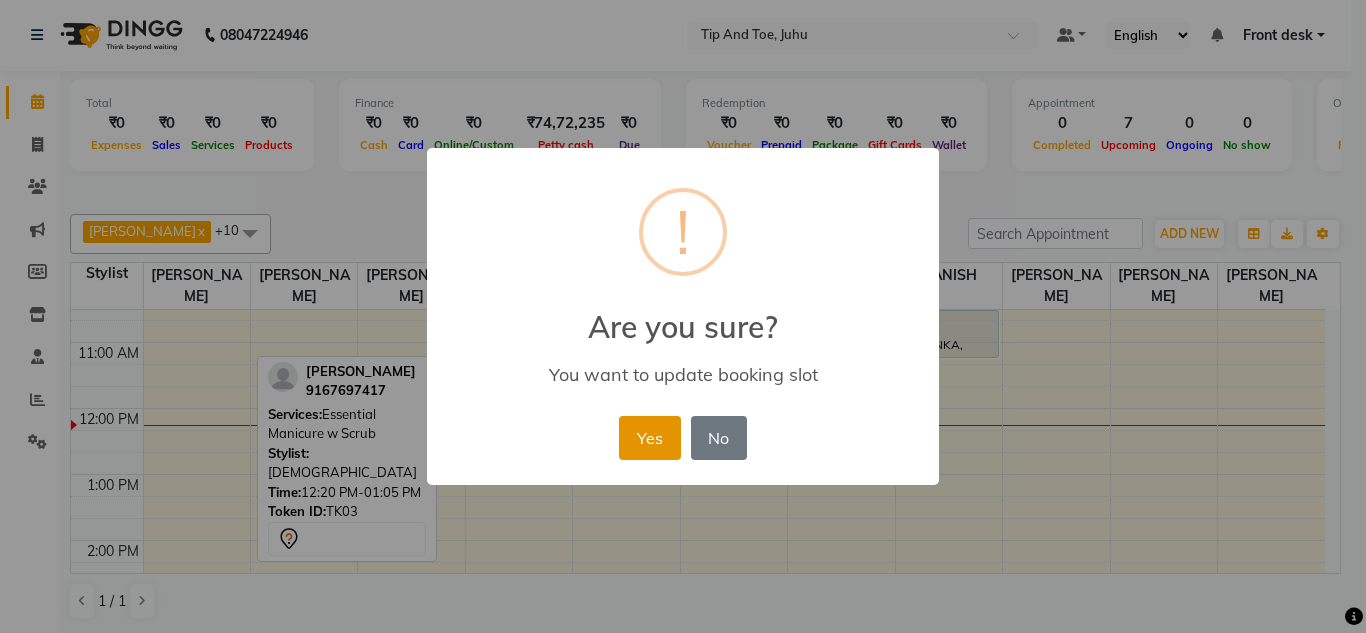 click on "Yes" at bounding box center (649, 438) 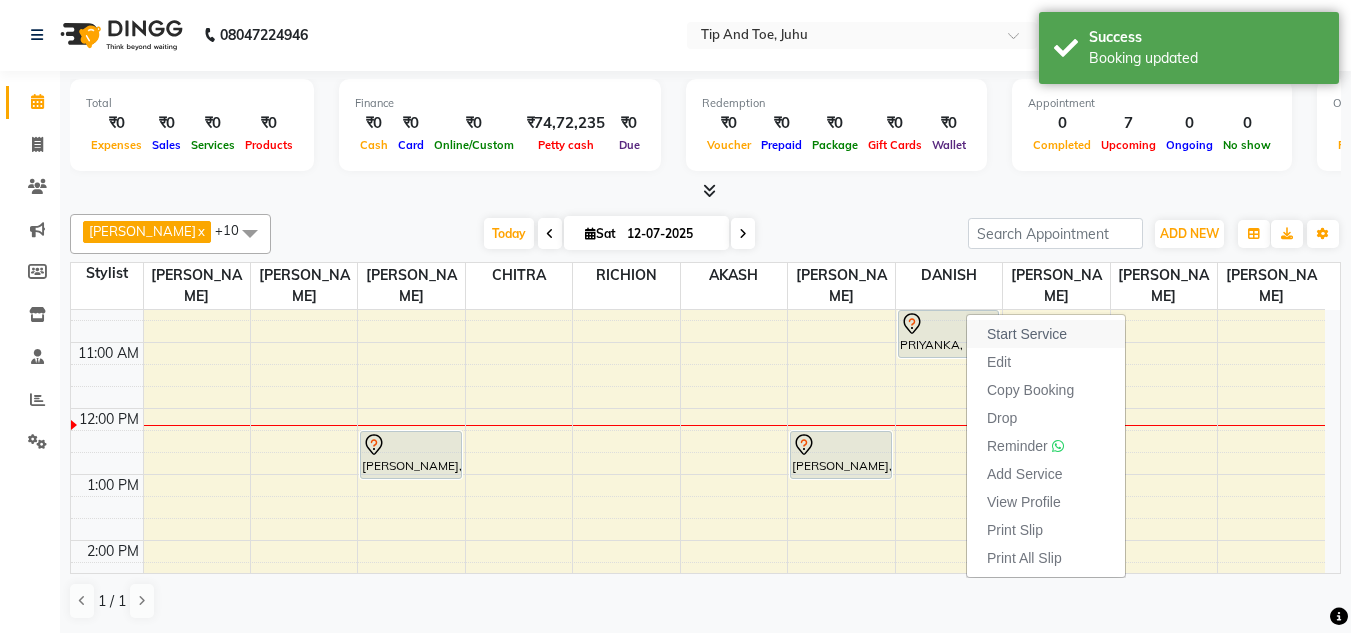click on "Start Service" at bounding box center (1027, 334) 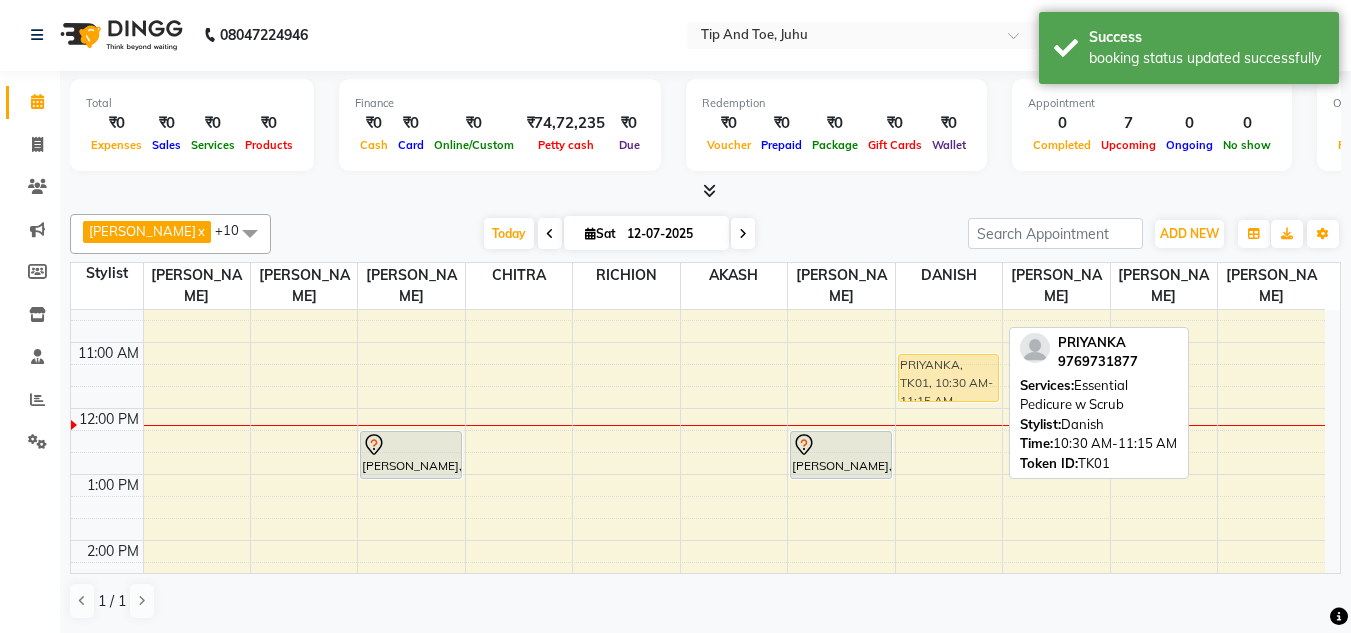 drag, startPoint x: 944, startPoint y: 316, endPoint x: 938, endPoint y: 354, distance: 38.470768 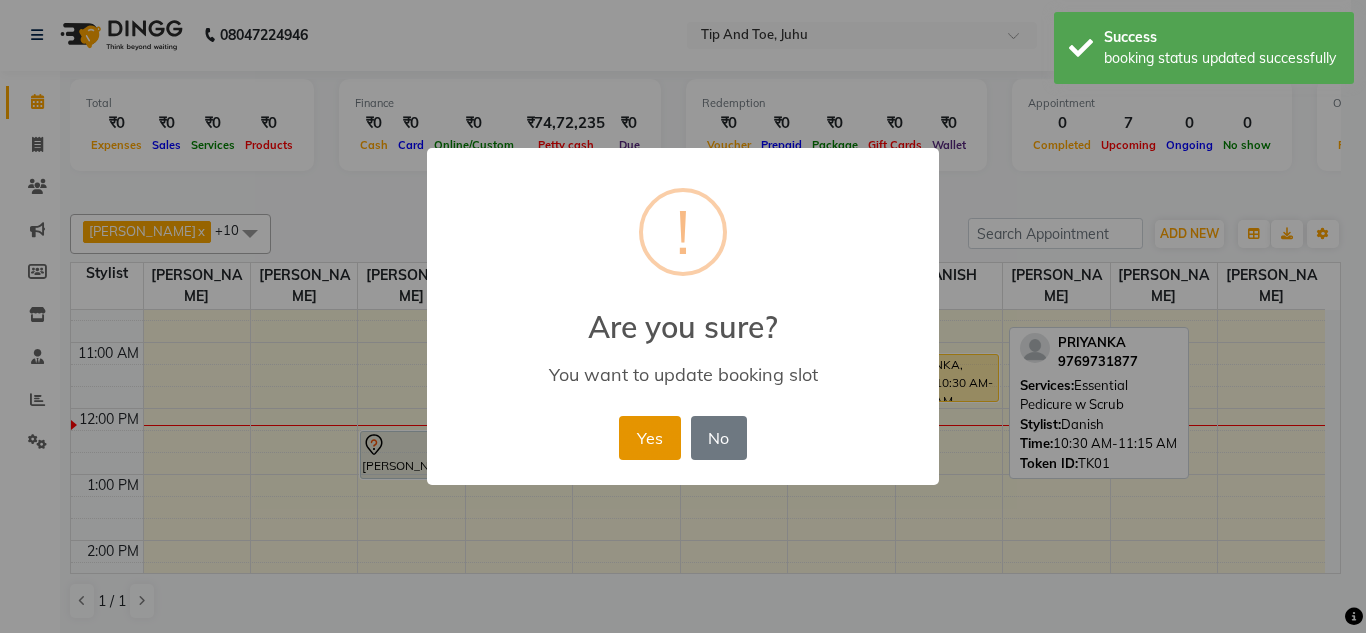 click on "Yes" at bounding box center [649, 438] 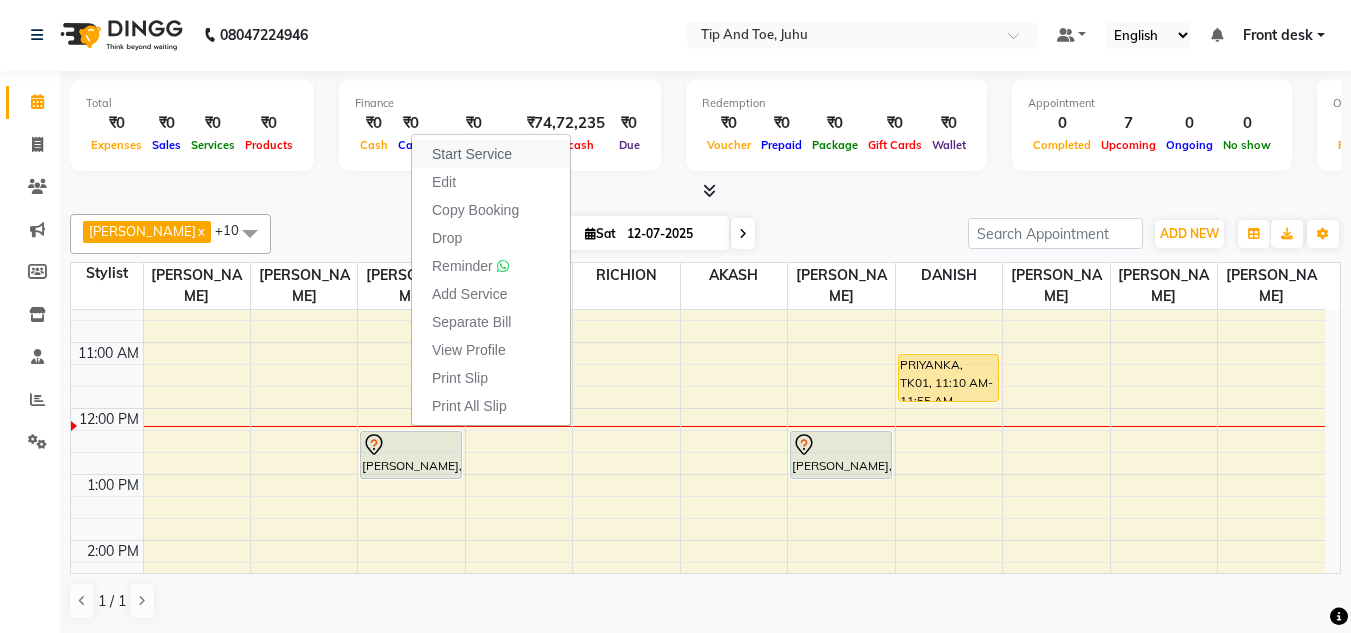click on "Start Service" at bounding box center (472, 154) 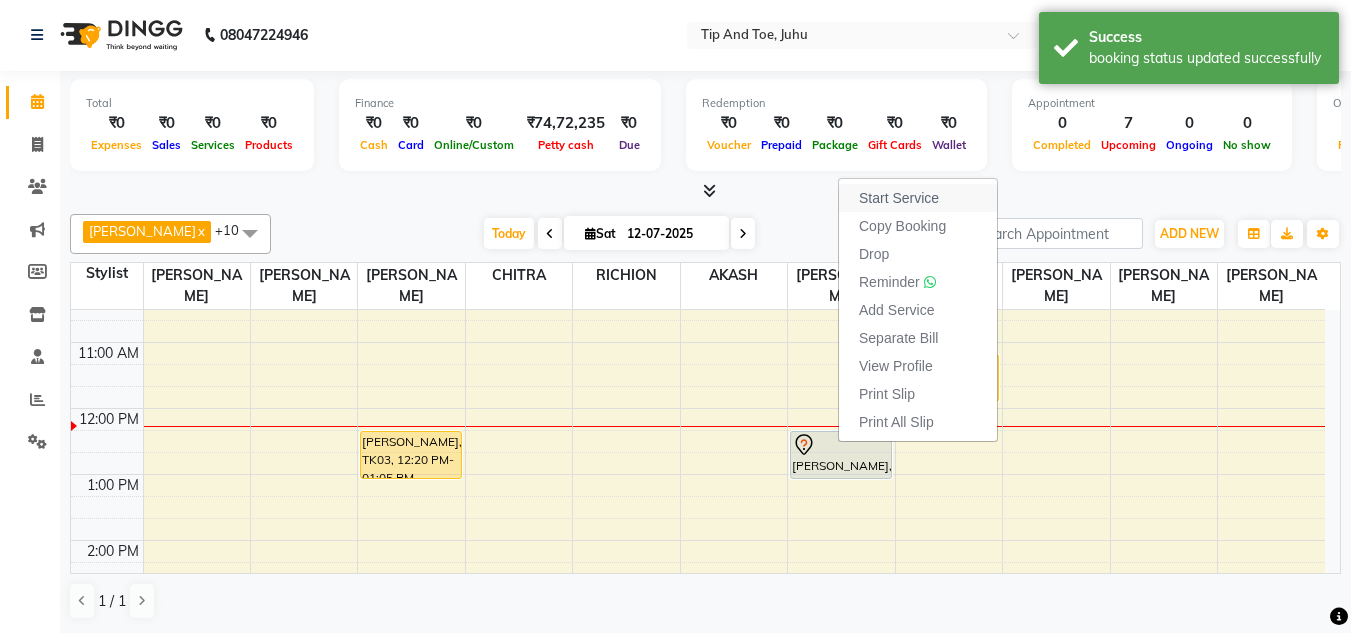 click on "Start Service" at bounding box center [899, 198] 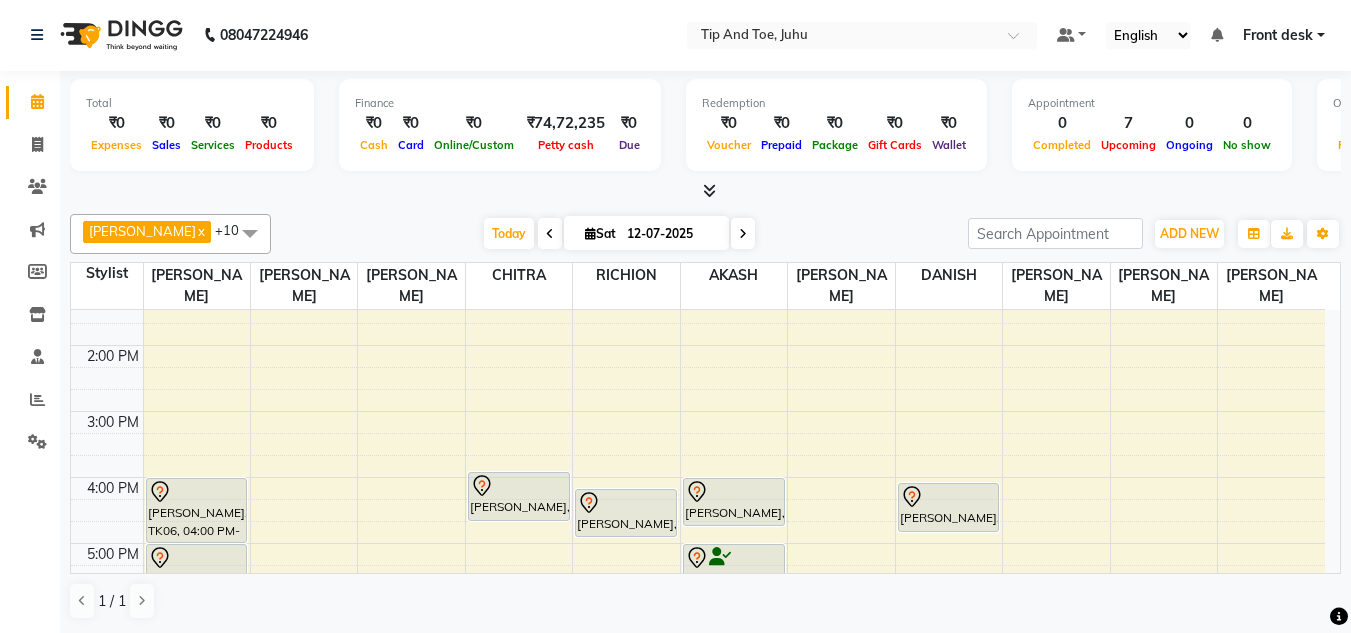 scroll, scrollTop: 365, scrollLeft: 0, axis: vertical 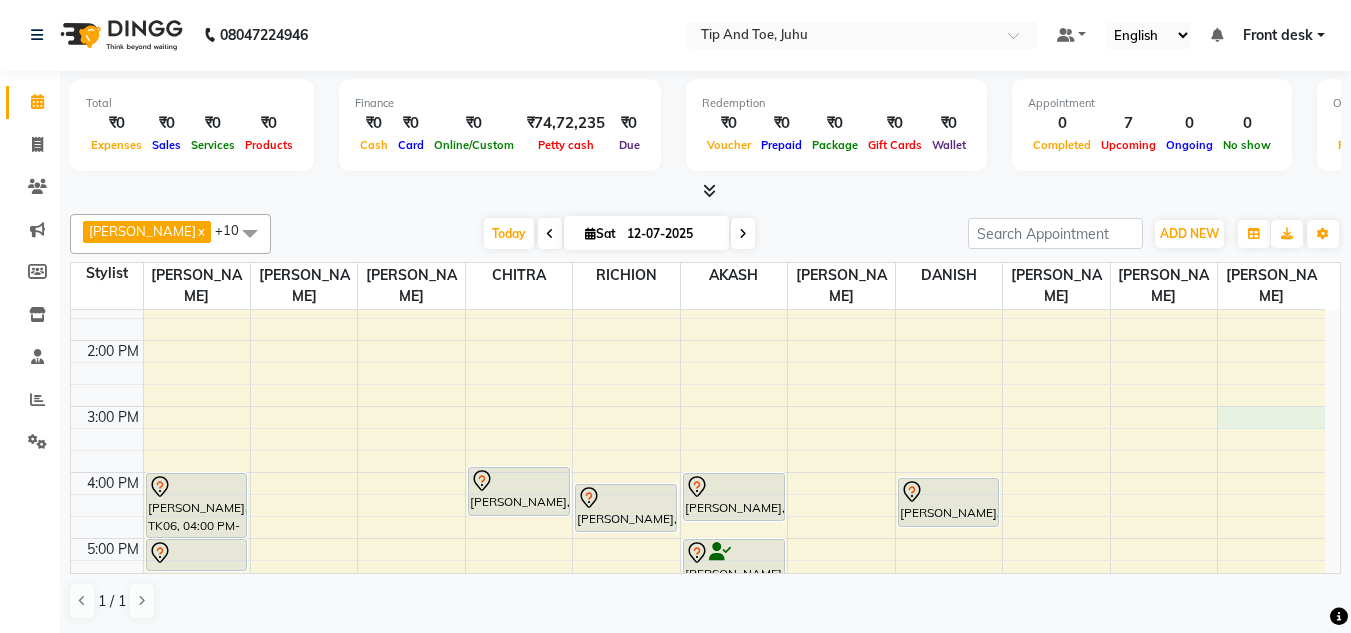click on "8:00 AM 9:00 AM 10:00 AM 11:00 AM 12:00 PM 1:00 PM 2:00 PM 3:00 PM 4:00 PM 5:00 PM 6:00 PM 7:00 PM 8:00 PM             Nidhi Kapila, TK06, 04:00 PM-05:00 PM, Natural Acrylic Nail Set             Nidhi Kapila, TK06, 05:00 PM-05:30 PM, Permanent Gel Polish    Deepa Mehta, TK03, 12:20 PM-01:05 PM, Essential Manicure w Scrub             ANKITA GUPTA, TK02, 03:55 PM-04:40 PM, Essential Manicure w Scrub             ANKITA GUPTA, TK02, 04:10 PM-04:55 PM, Essential Manicure w Scrub             ANKITA GUPTA, TK02, 04:00 PM-04:45 PM, Essential Pedicure w Scrub             Ameesha, TK04, 05:00 PM-05:45 PM, Essential Pedicure w Scrub    Deepa Mehta, TK03, 12:20 PM-01:05 PM, Essential Pedicure w Scrub    PRIYANKA, TK01, 11:10 AM-11:55 AM, Essential Pedicure w Scrub             ANKITA GUPTA, TK02, 04:05 PM-04:50 PM, Essential Pedicure w Scrub             Rashmi Bajpai, TK05, 07:00 PM-07:55 PM, Female Hair wash + Blow dry" at bounding box center [698, 373] 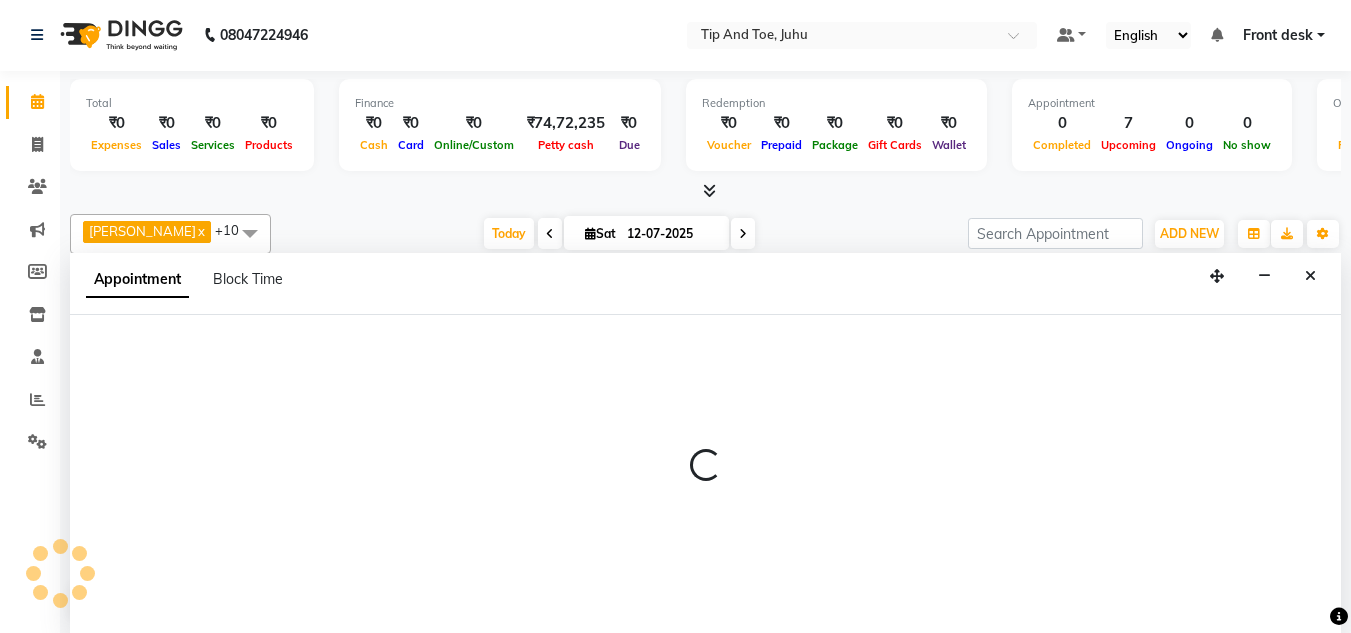 select on "40317" 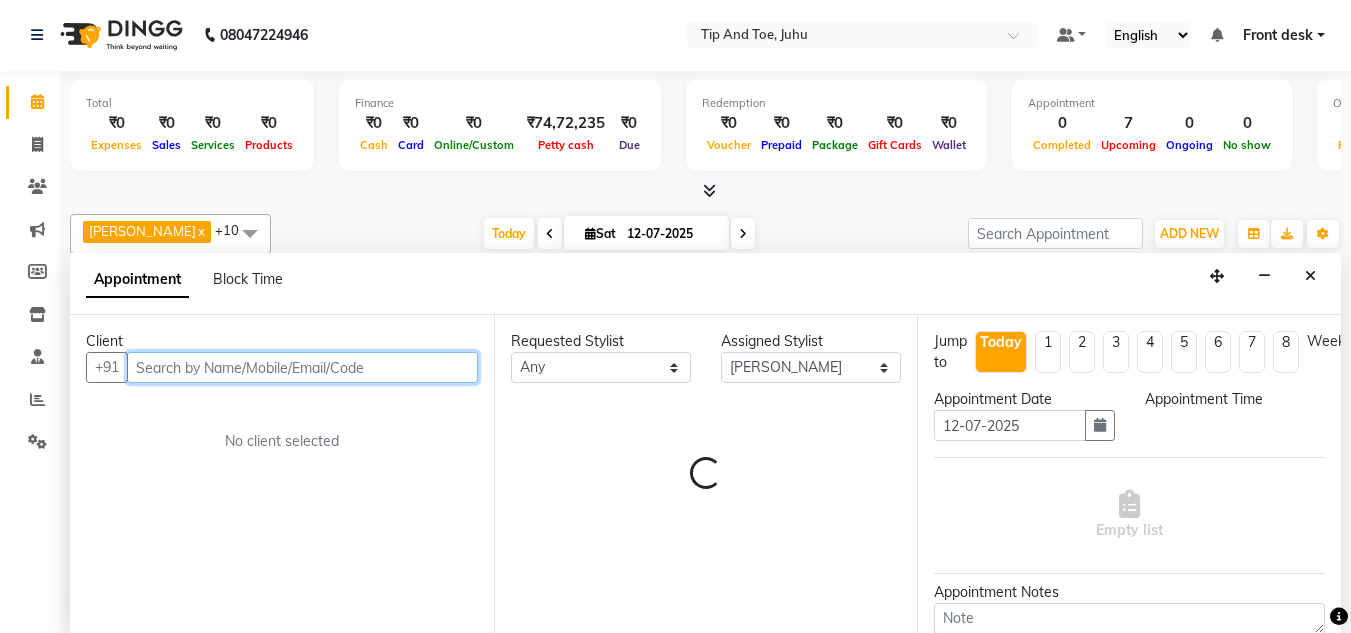 select on "900" 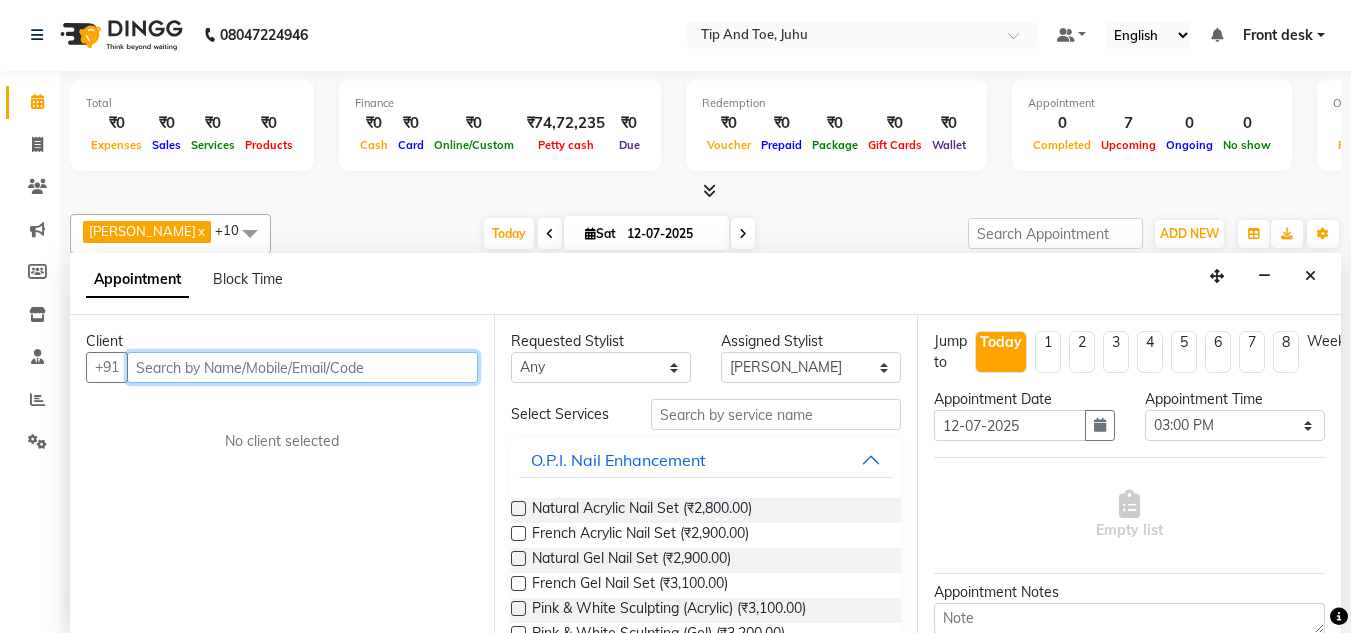click at bounding box center (302, 367) 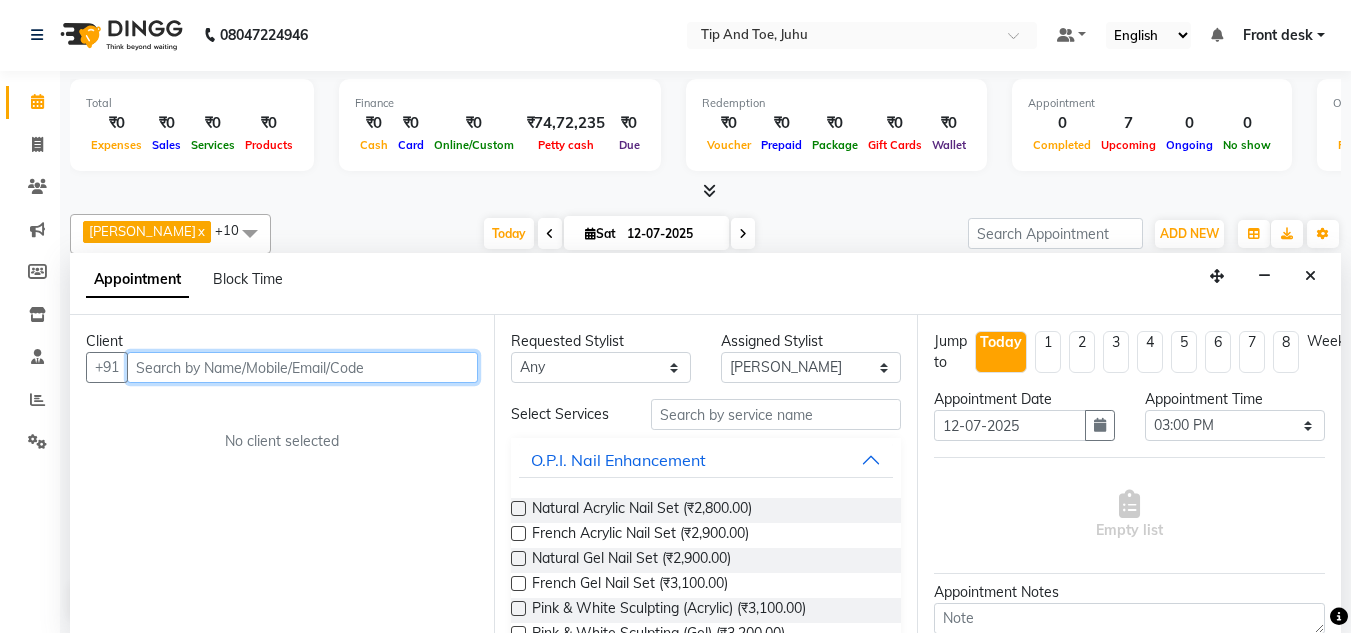 click at bounding box center [302, 367] 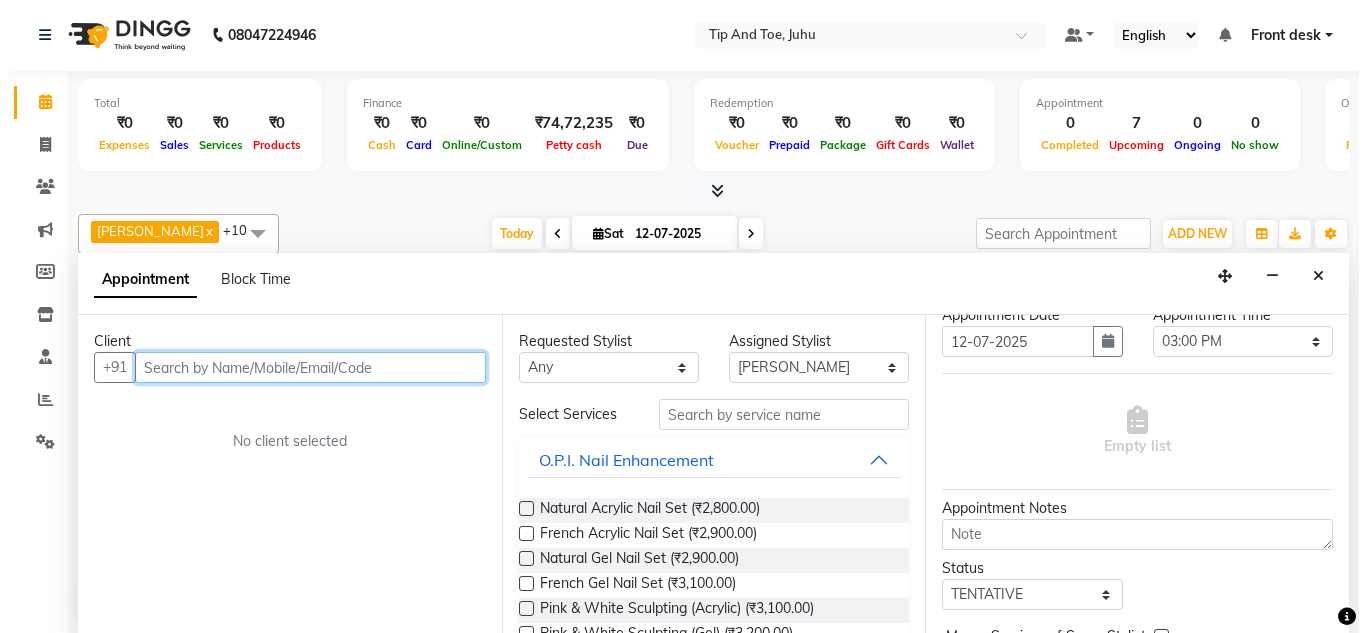 scroll, scrollTop: 0, scrollLeft: 0, axis: both 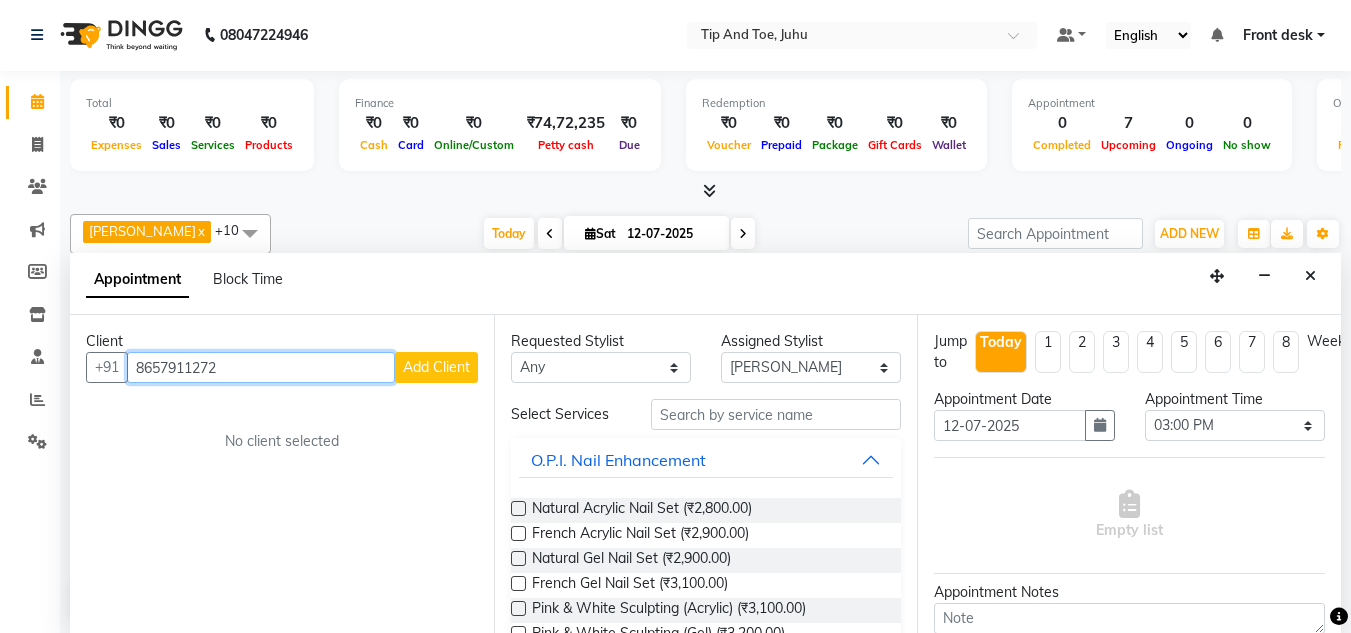 type on "8657911272" 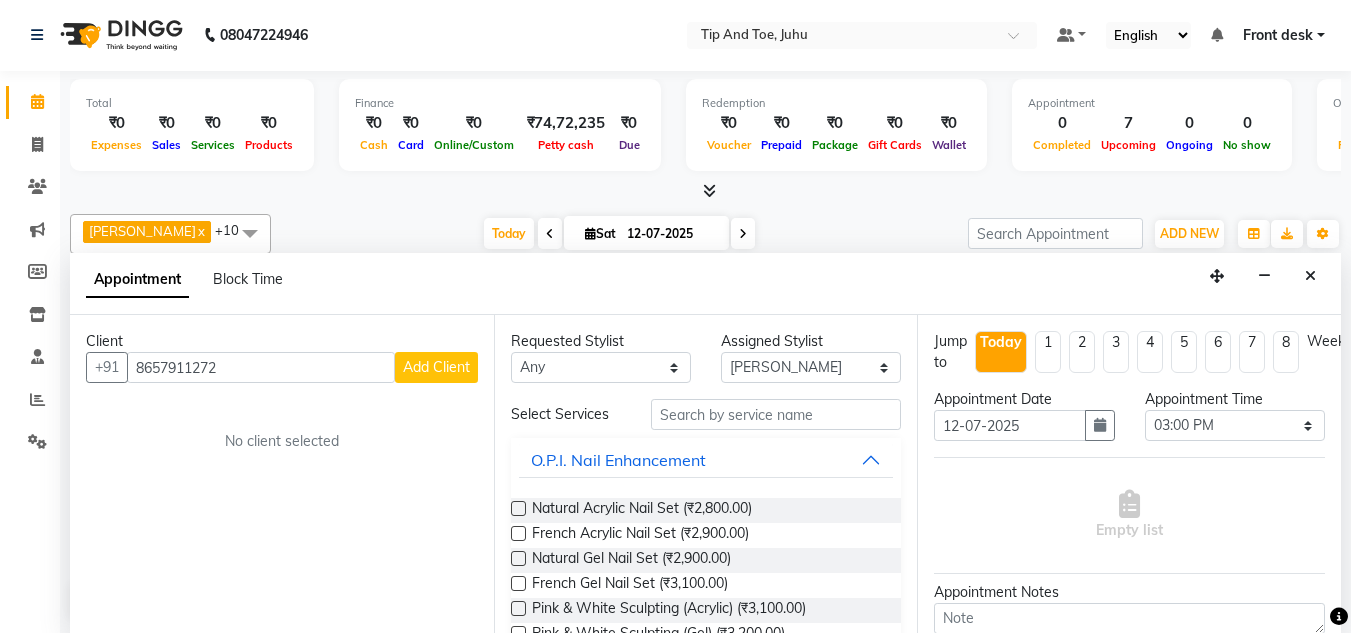 click on "Add Client" at bounding box center (436, 367) 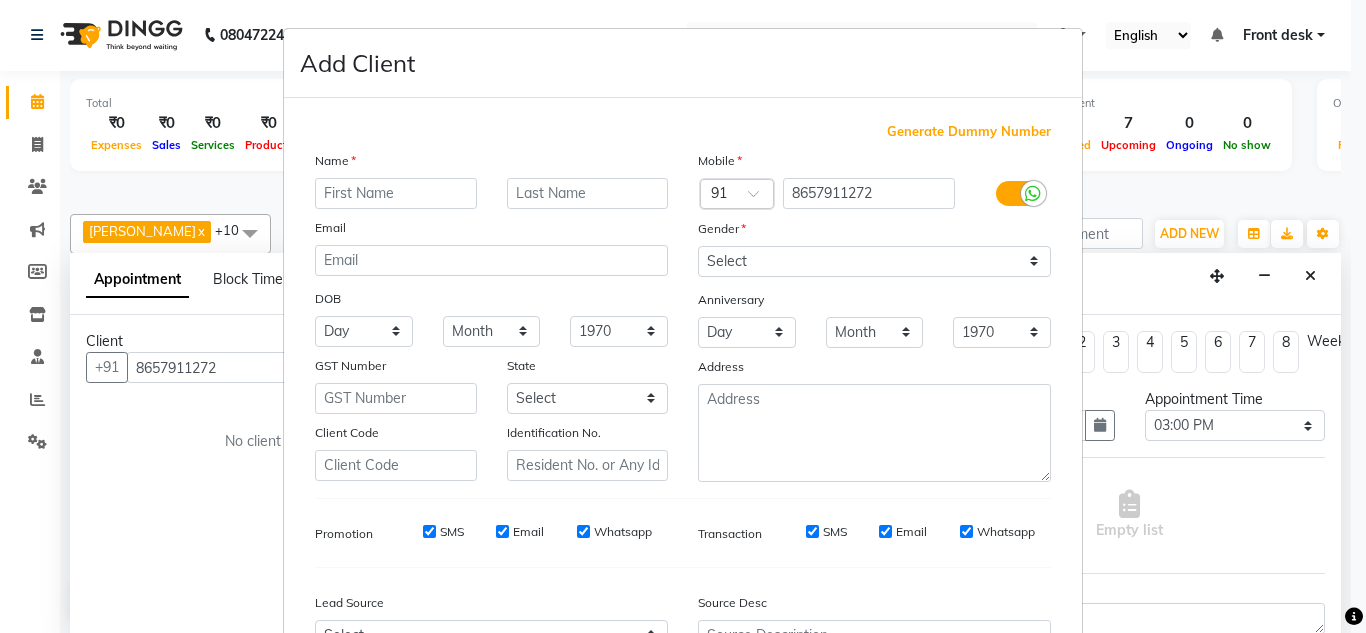 click at bounding box center (396, 193) 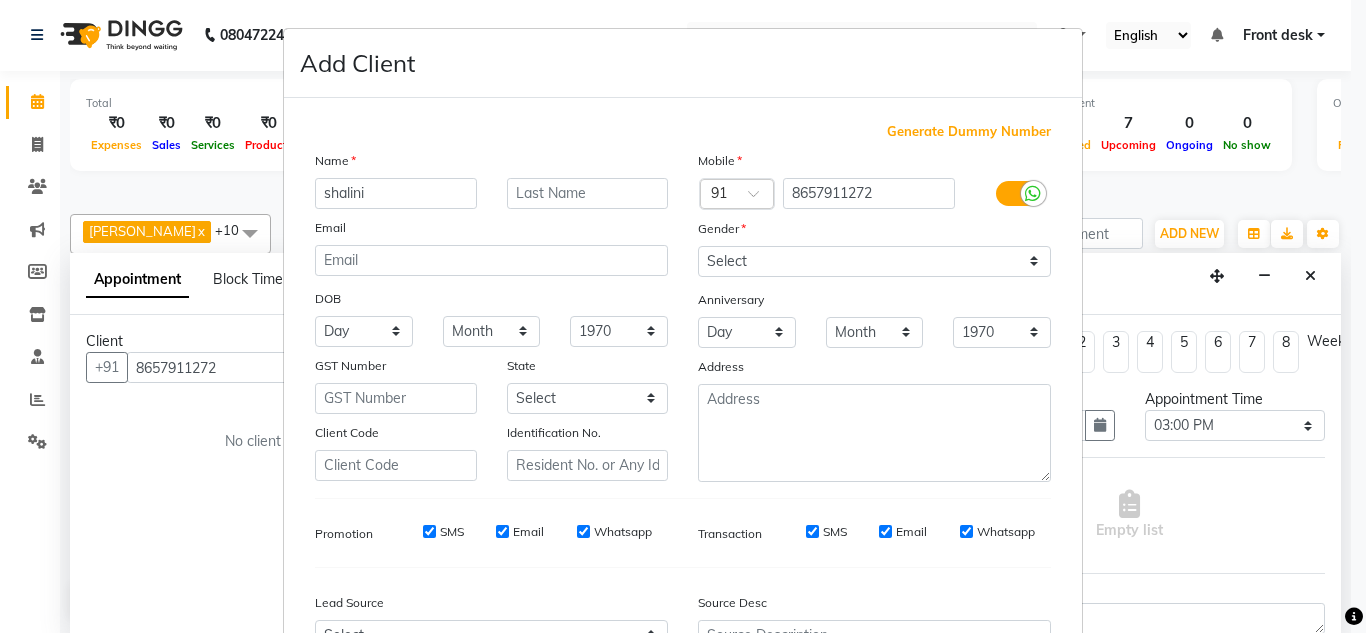 type on "shalini" 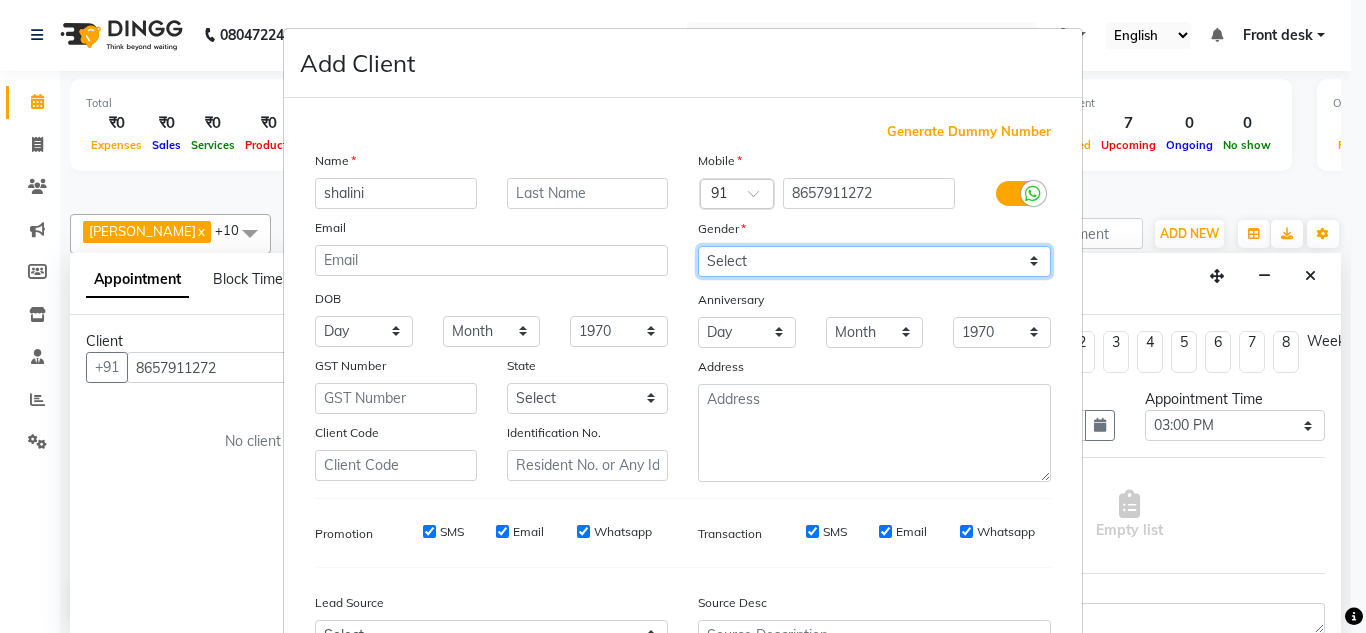 click on "Select Male Female Other Prefer Not To Say" at bounding box center [874, 261] 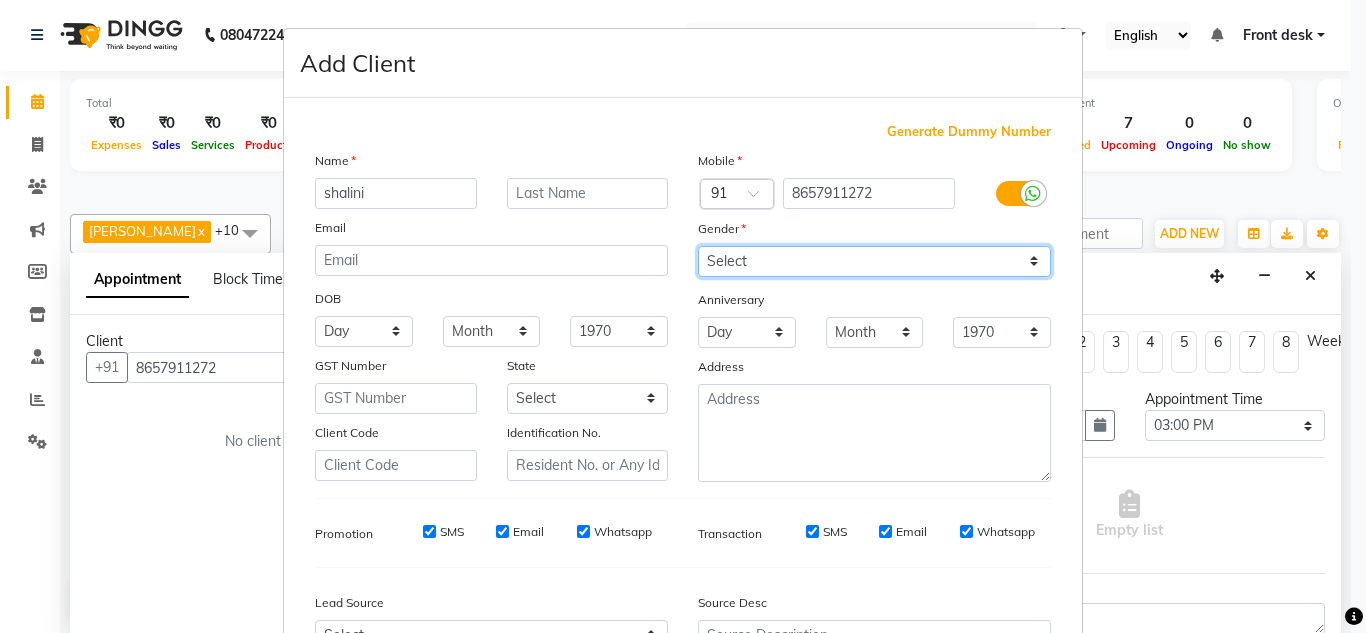 select on "female" 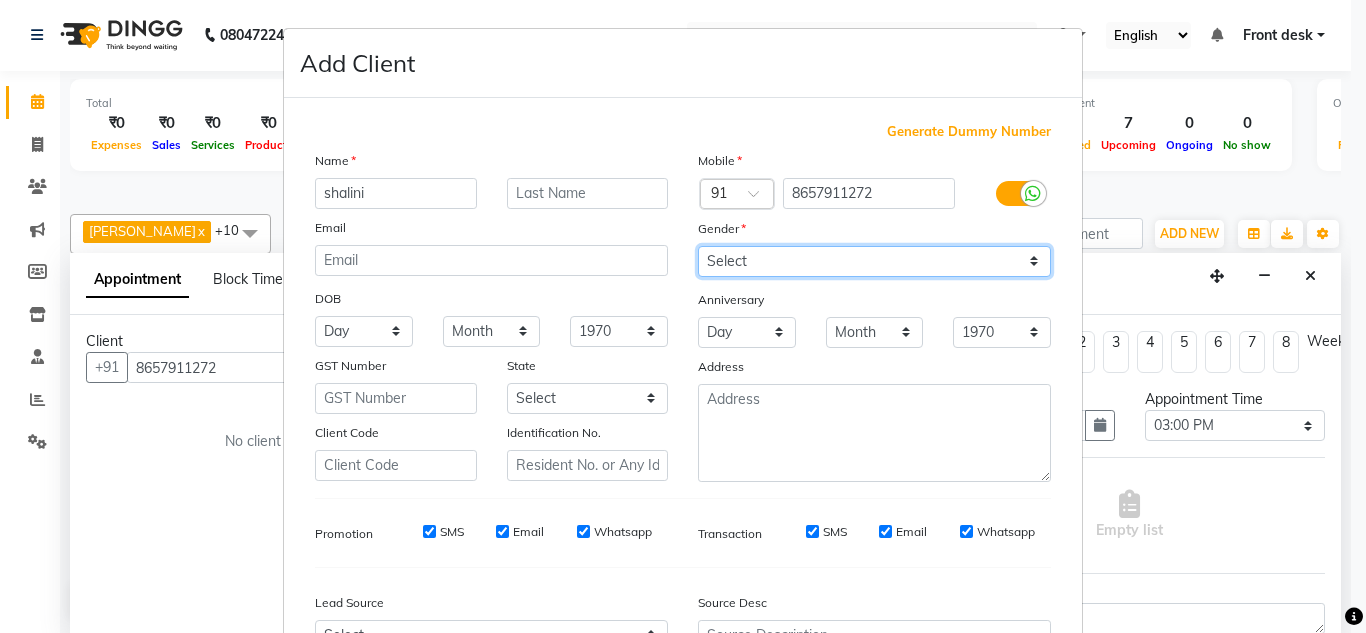 click on "Select Male Female Other Prefer Not To Say" at bounding box center [874, 261] 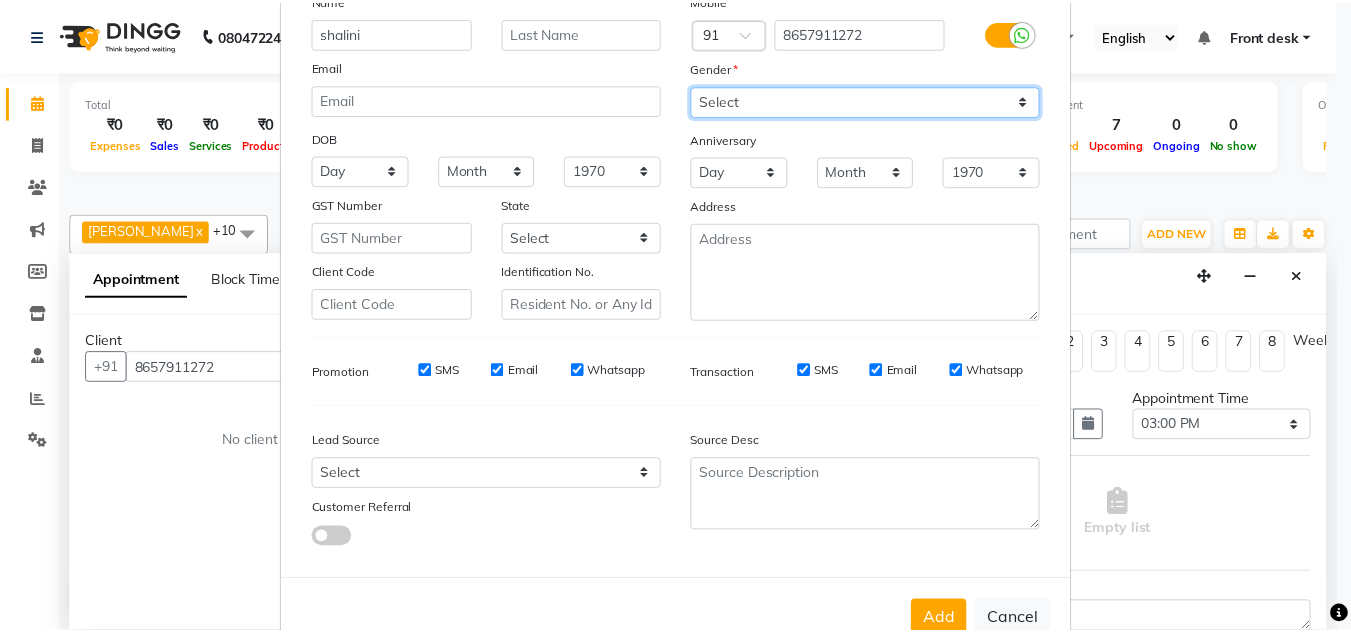 scroll, scrollTop: 216, scrollLeft: 0, axis: vertical 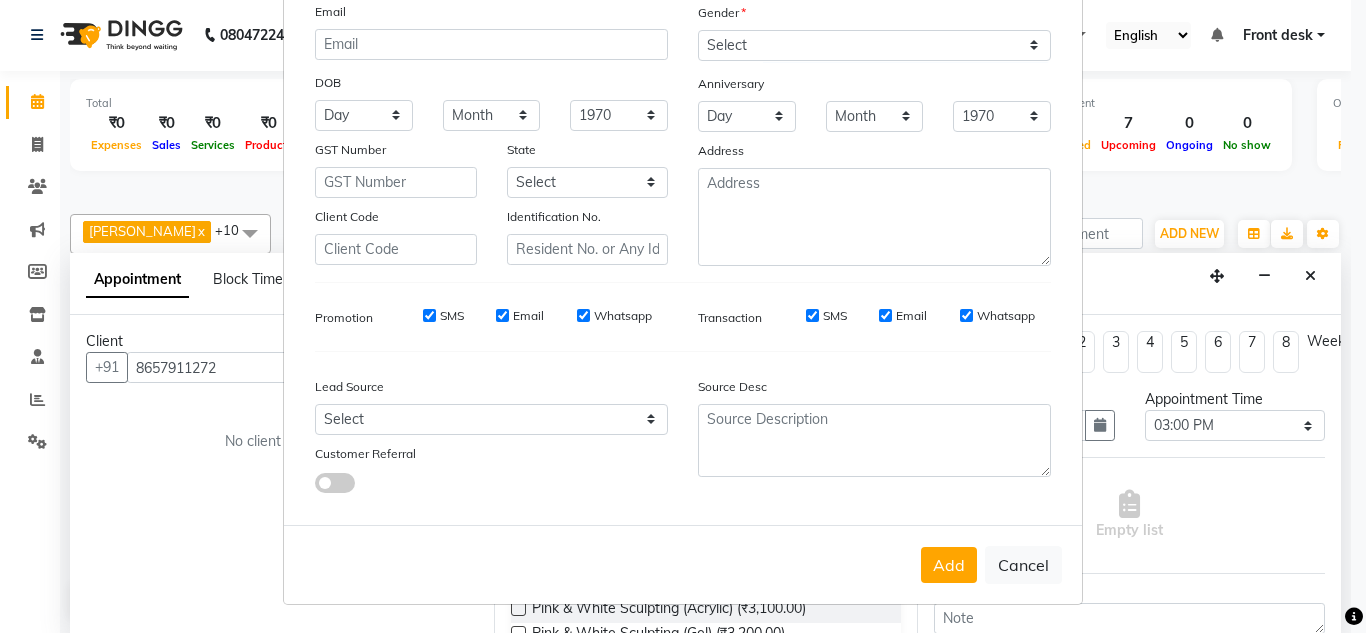 click on "Add" at bounding box center (949, 565) 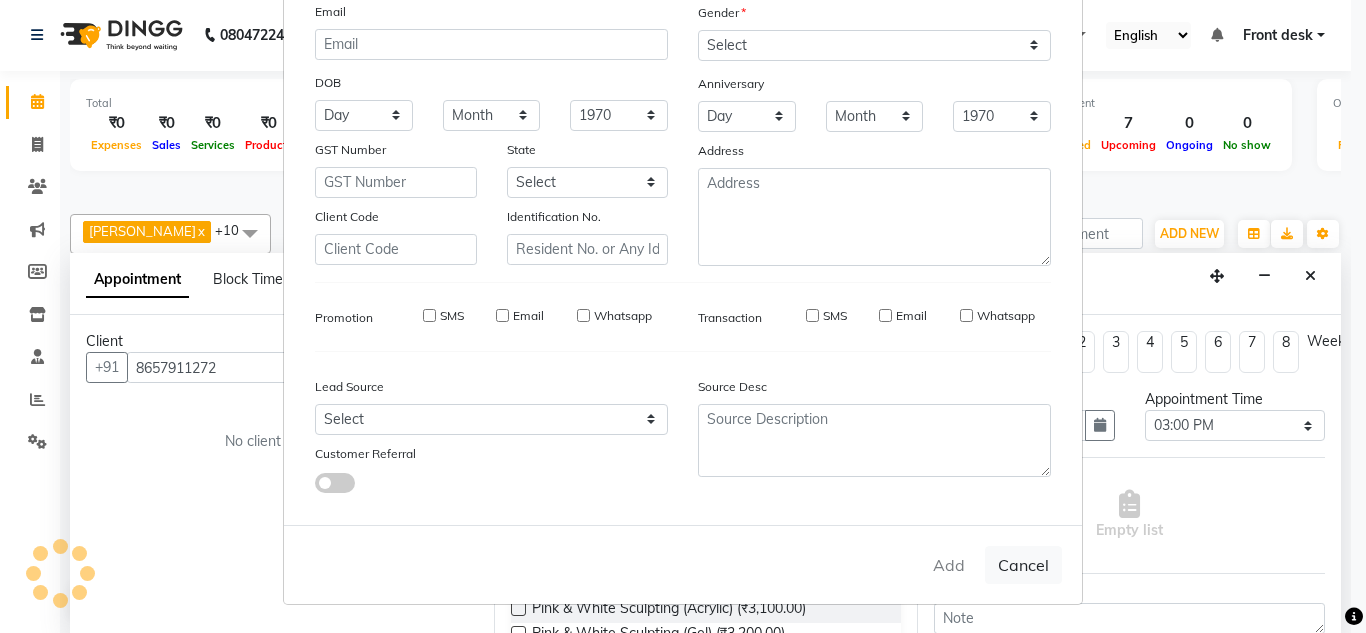 type 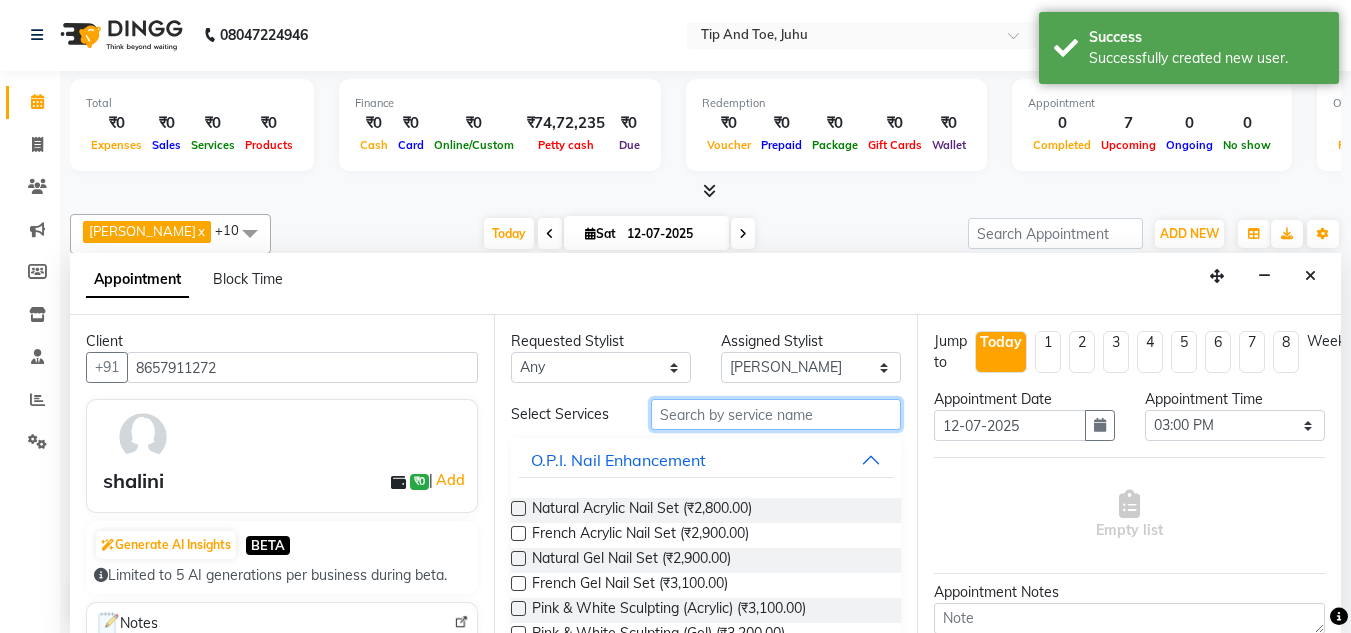 click at bounding box center [776, 414] 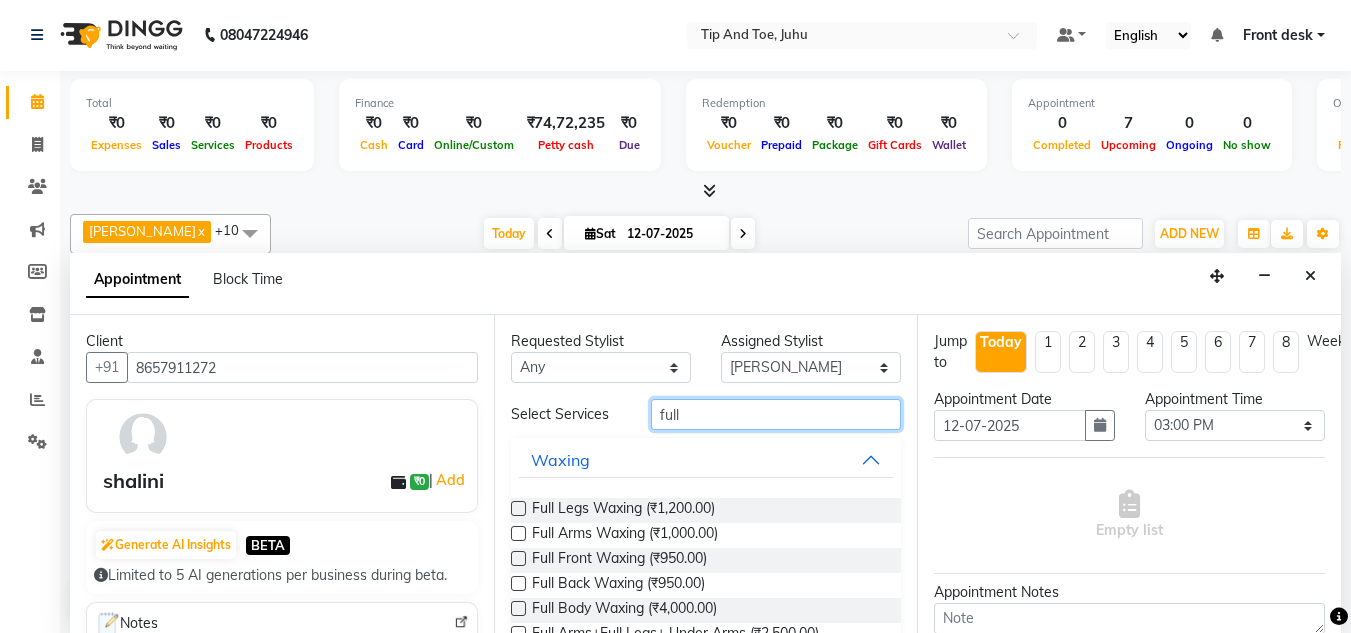 type on "full" 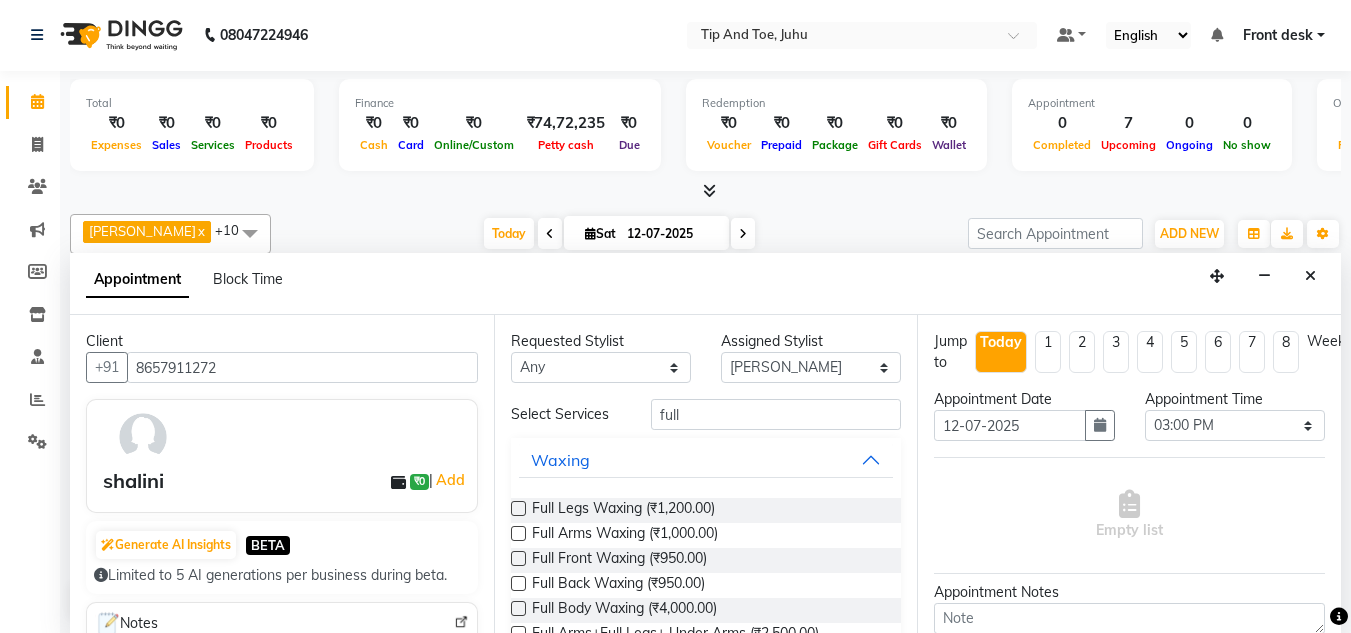 click at bounding box center [518, 508] 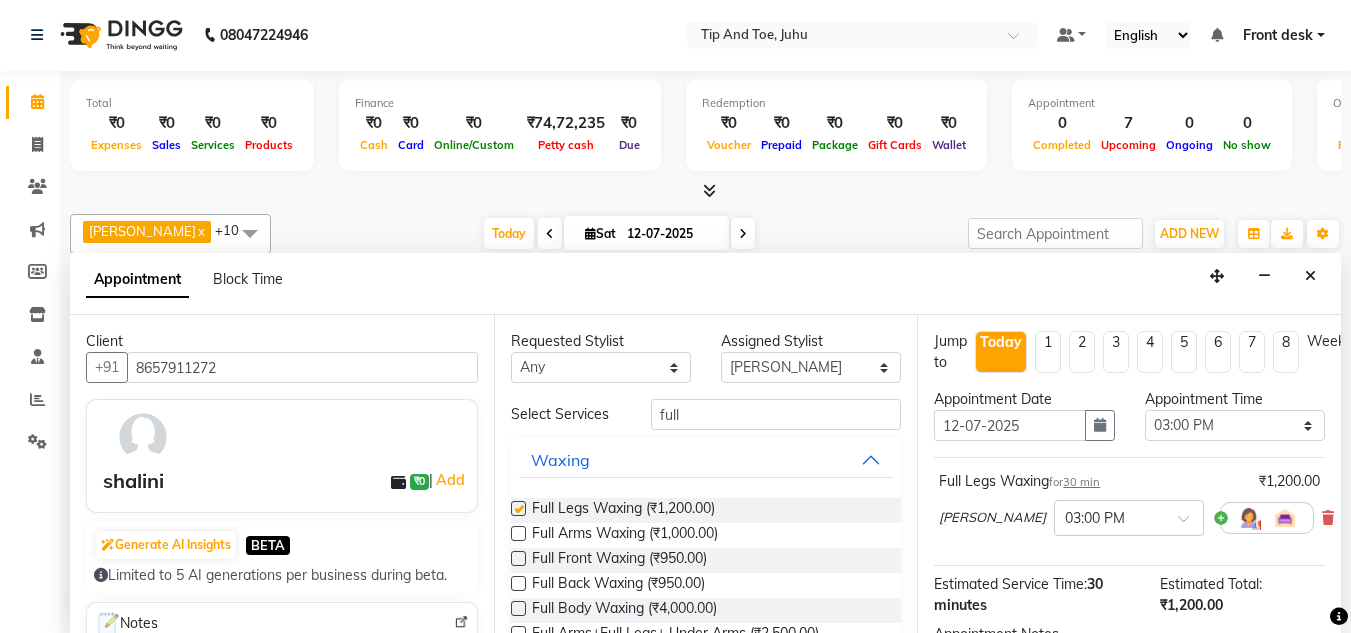 checkbox on "false" 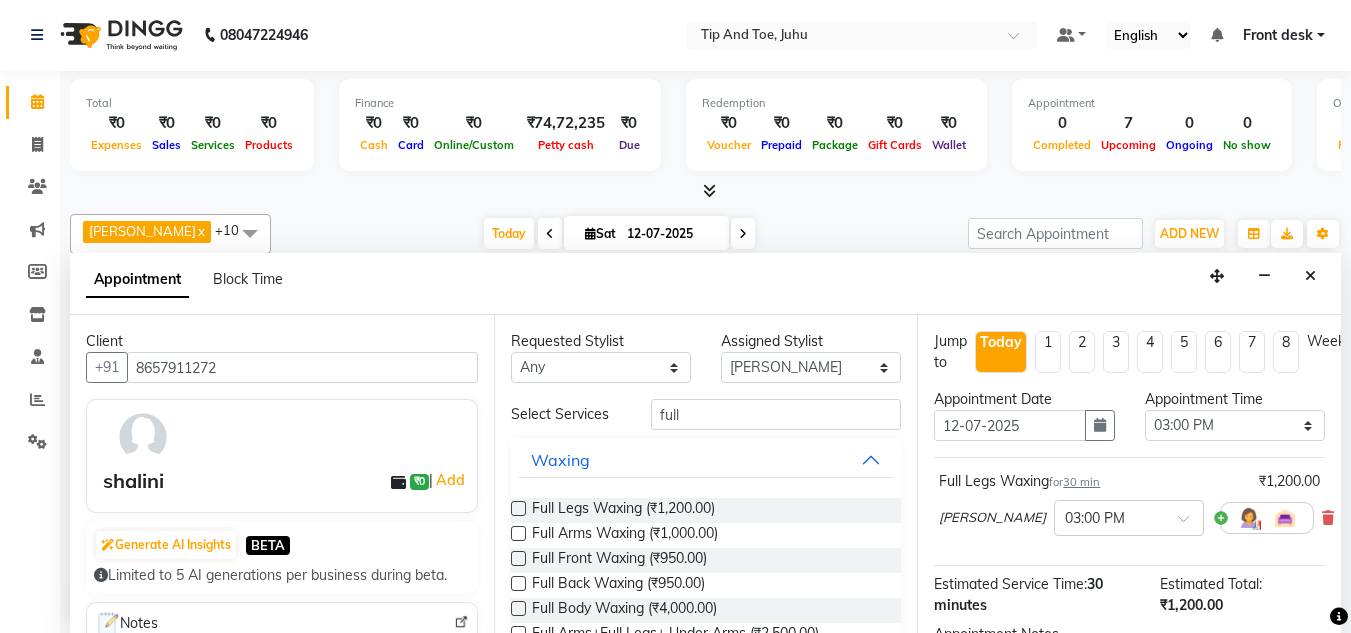 click at bounding box center [518, 533] 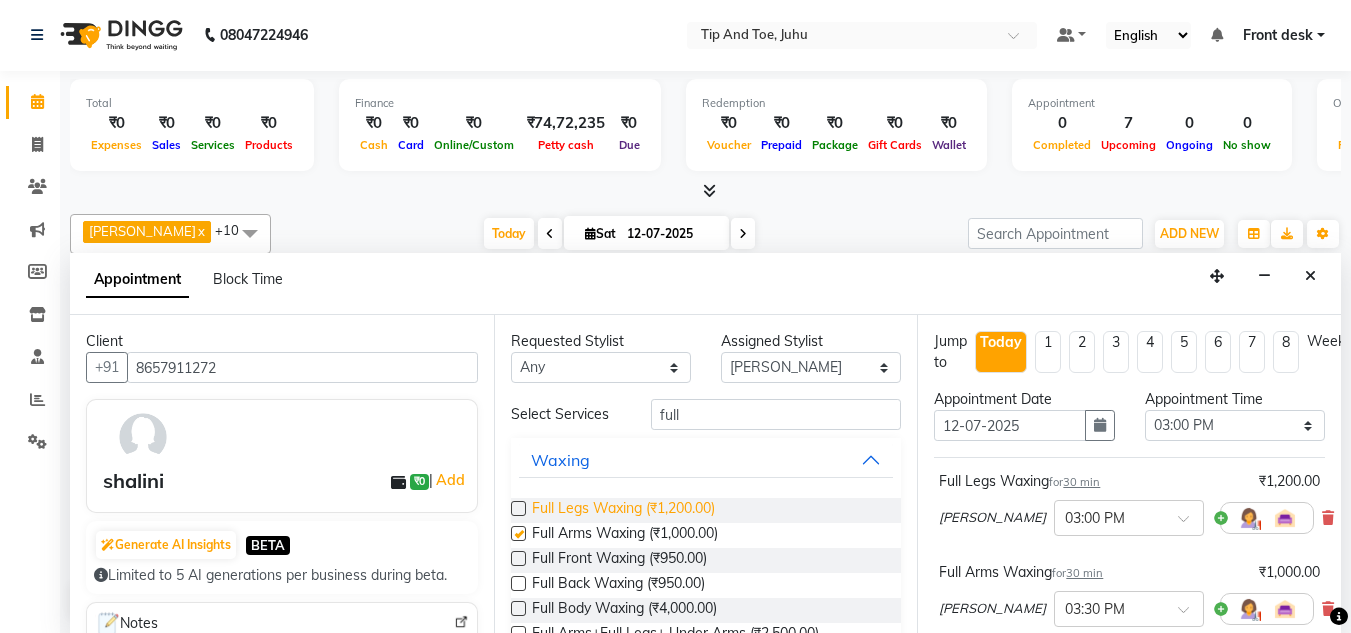 checkbox on "false" 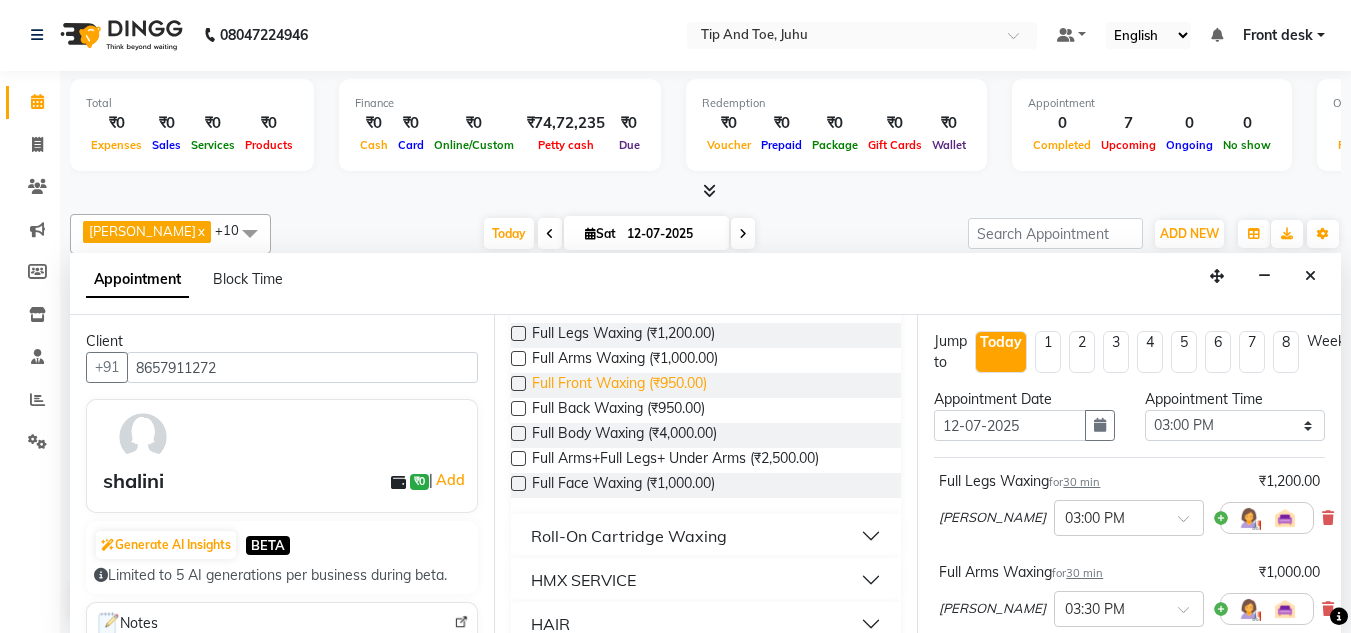 scroll, scrollTop: 200, scrollLeft: 0, axis: vertical 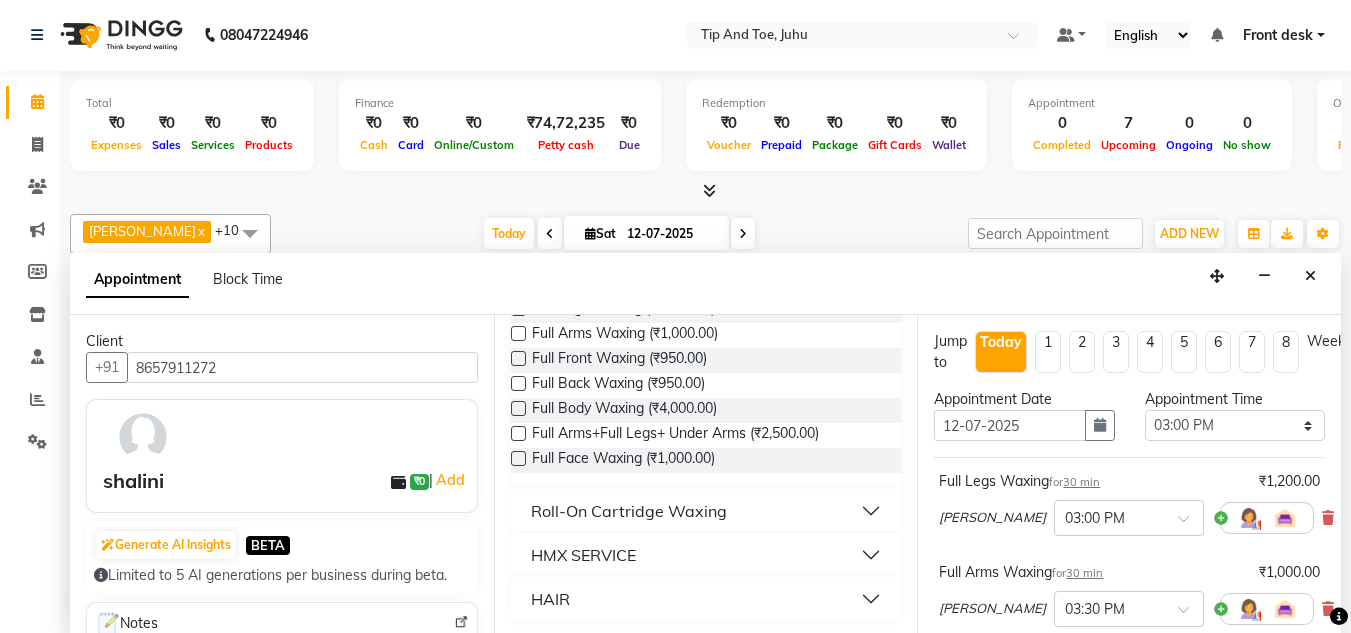 drag, startPoint x: 1302, startPoint y: 516, endPoint x: 1296, endPoint y: 534, distance: 18.973665 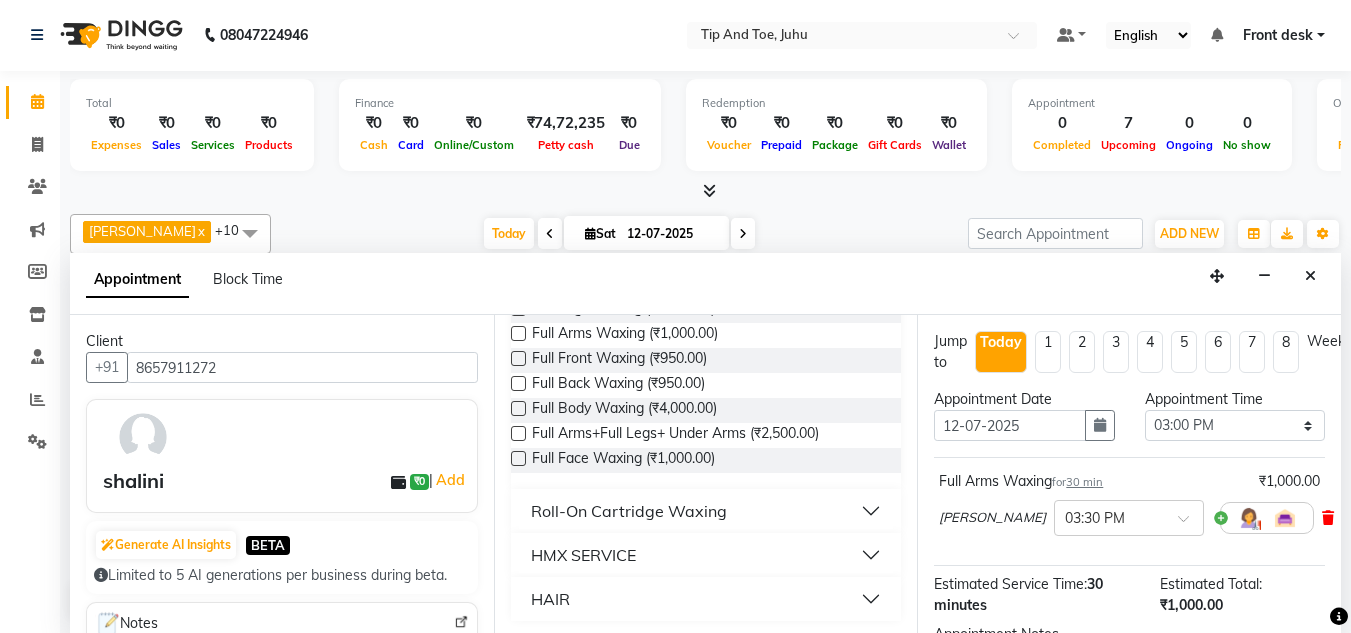 click at bounding box center (1328, 518) 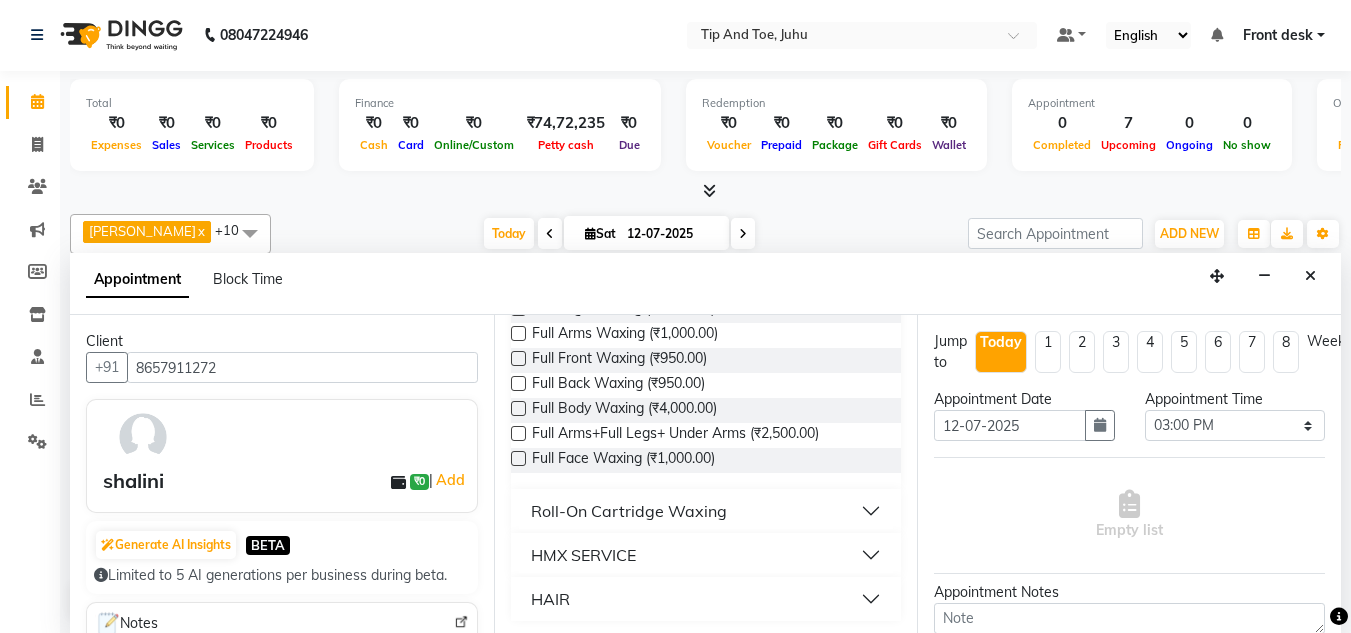 click at bounding box center (518, 433) 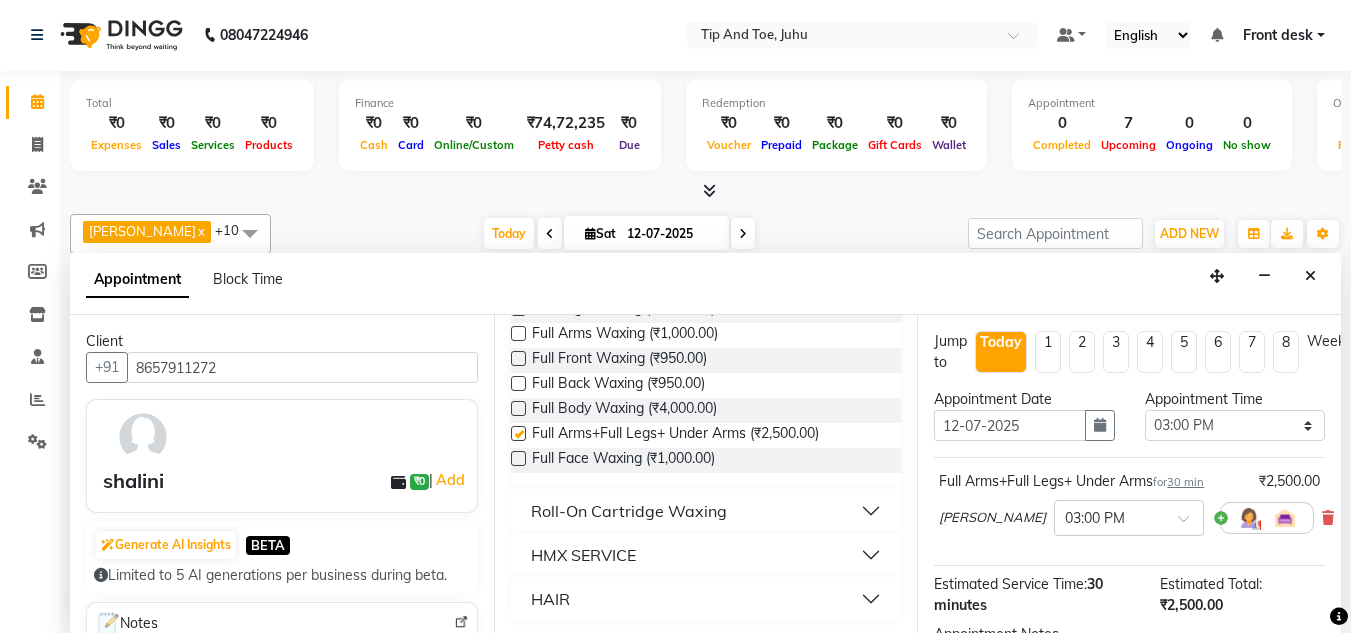 checkbox on "false" 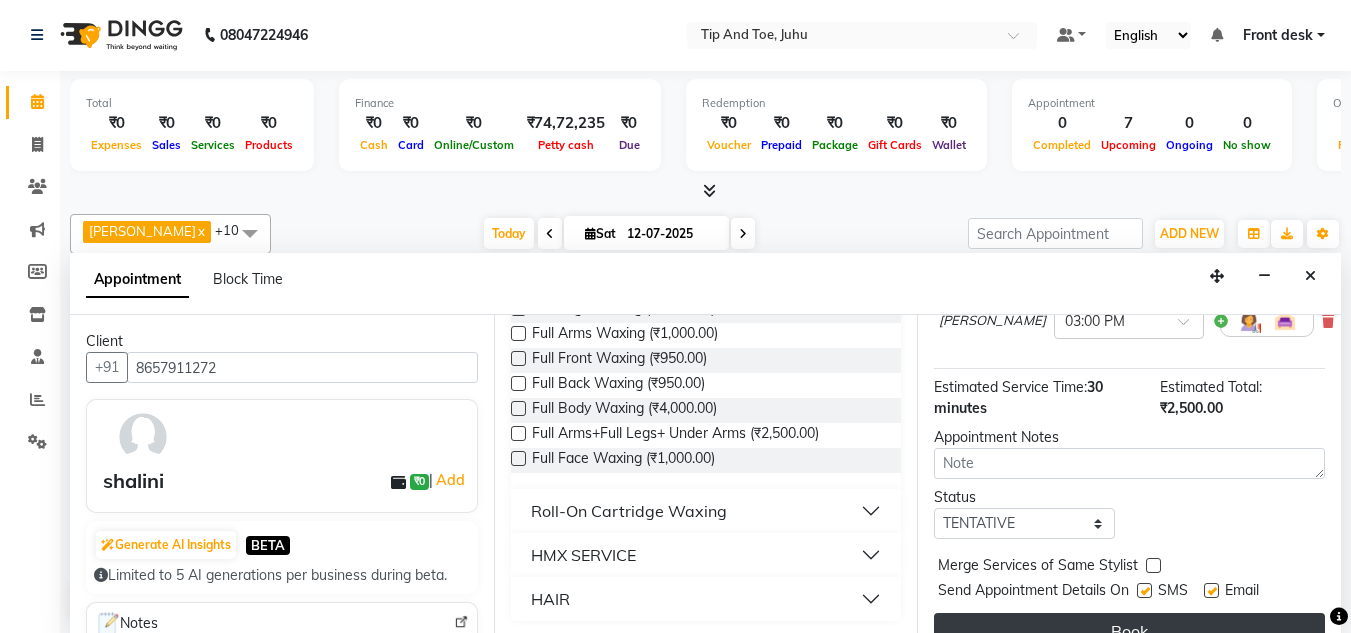 scroll, scrollTop: 244, scrollLeft: 0, axis: vertical 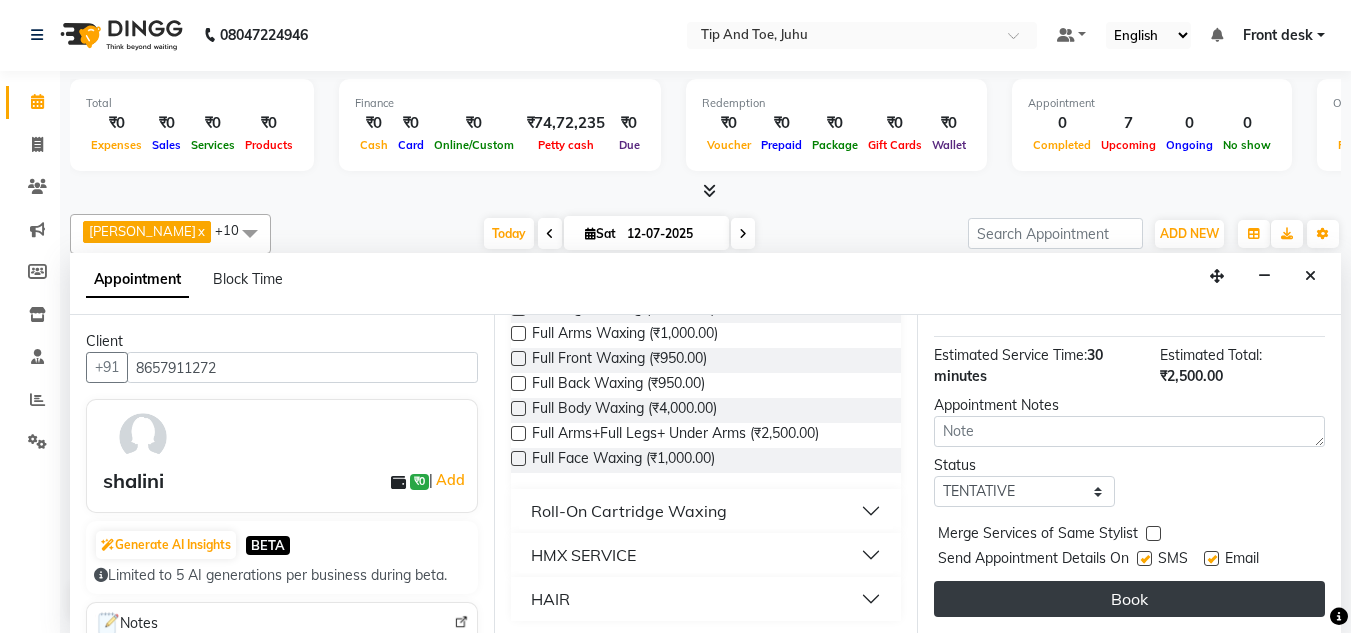 click on "Book" at bounding box center [1129, 599] 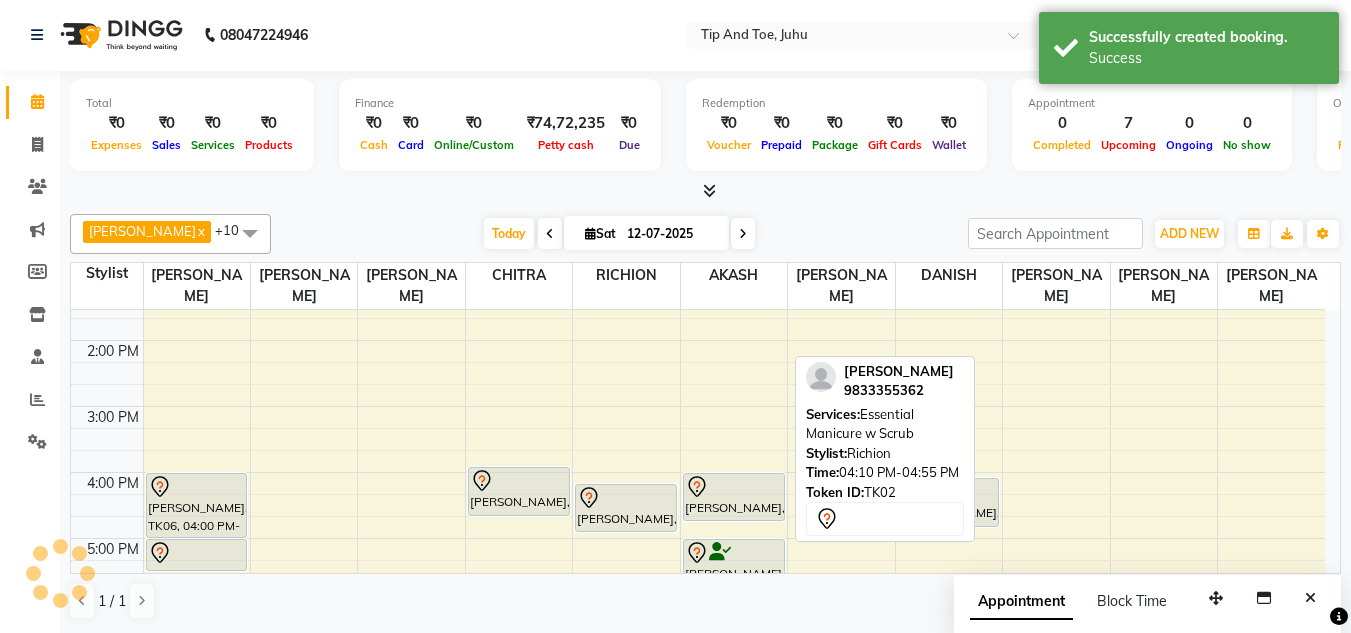 scroll, scrollTop: 0, scrollLeft: 0, axis: both 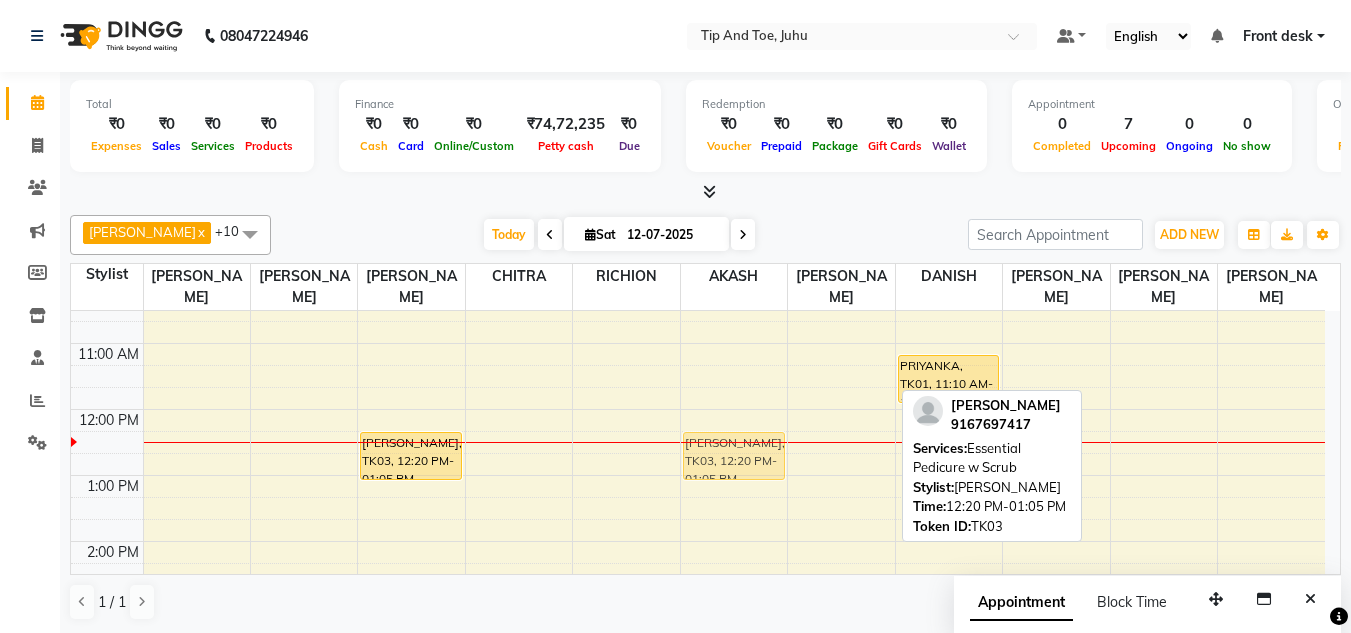 drag, startPoint x: 847, startPoint y: 440, endPoint x: 777, endPoint y: 446, distance: 70.256676 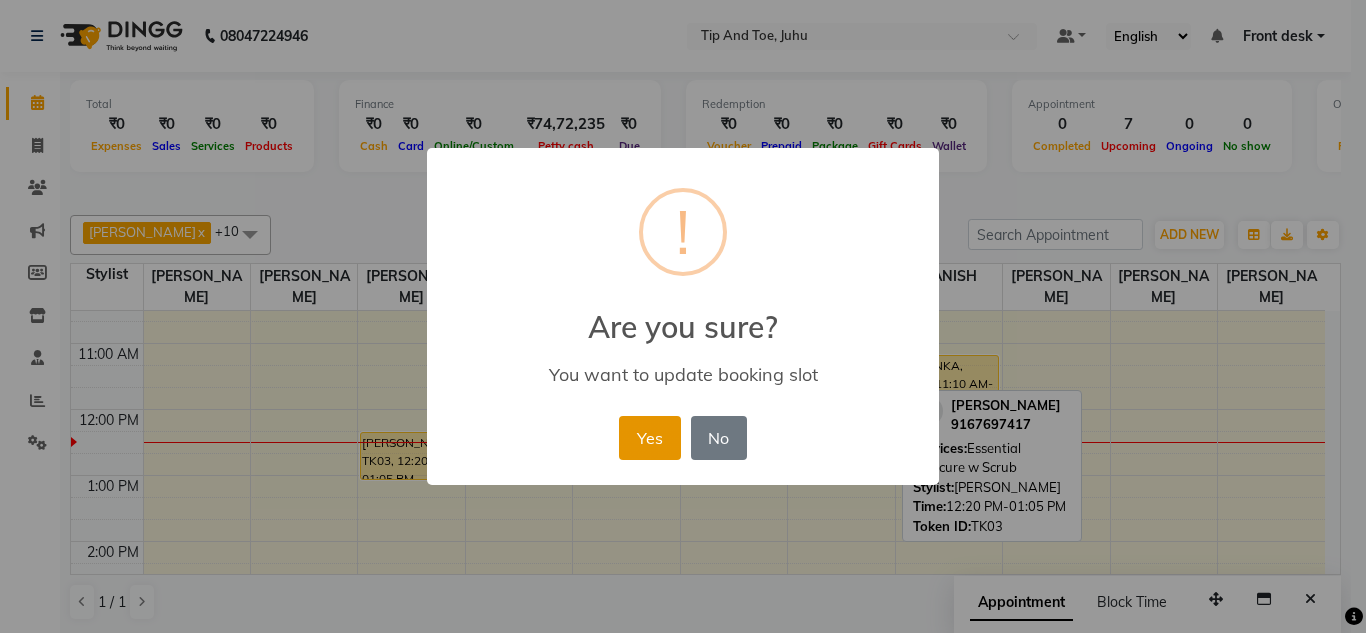 click on "Yes" at bounding box center (649, 438) 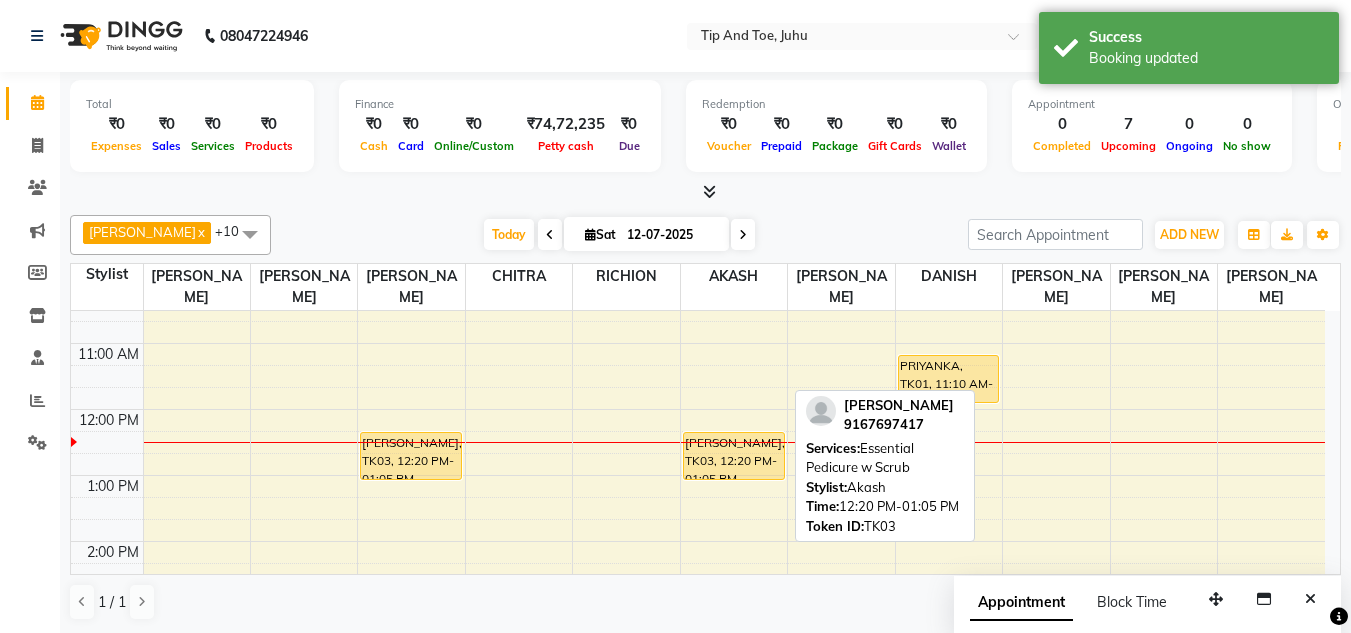 click on "Deepa Mehta, TK03, 12:20 PM-01:05 PM, Essential Pedicure w Scrub" at bounding box center [734, 456] 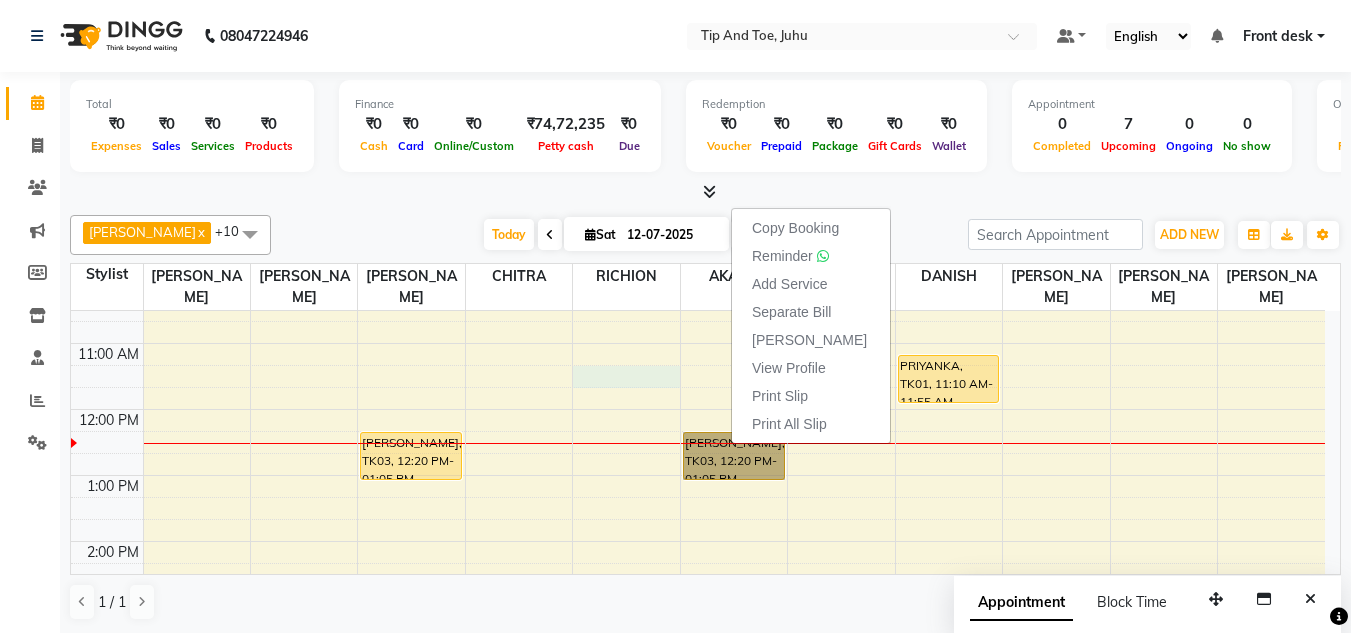 click on "8:00 AM 9:00 AM 10:00 AM 11:00 AM 12:00 PM 1:00 PM 2:00 PM 3:00 PM 4:00 PM 5:00 PM 6:00 PM 7:00 PM 8:00 PM             Nidhi Kapila, TK06, 04:00 PM-05:00 PM, Natural Acrylic Nail Set             Nidhi Kapila, TK06, 05:00 PM-05:30 PM, Permanent Gel Polish    Deepa Mehta, TK03, 12:20 PM-01:05 PM, Essential Manicure w Scrub             ANKITA GUPTA, TK02, 03:55 PM-04:40 PM, Essential Manicure w Scrub             ANKITA GUPTA, TK02, 04:10 PM-04:55 PM, Essential Manicure w Scrub    Deepa Mehta, TK03, 12:20 PM-01:05 PM, Essential Pedicure w Scrub             ANKITA GUPTA, TK02, 04:00 PM-04:45 PM, Essential Pedicure w Scrub             Ameesha, TK04, 05:00 PM-05:45 PM, Essential Pedicure w Scrub    PRIYANKA, TK01, 11:10 AM-11:55 AM, Essential Pedicure w Scrub             ANKITA GUPTA, TK02, 04:05 PM-04:50 PM, Essential Pedicure w Scrub             shalini, TK07, 03:00 PM-03:30 PM, Full Arms+Full Legs+ Under Arms             Rashmi Bajpai, TK05, 07:00 PM-07:55 PM, Female Hair wash + Blow dry" at bounding box center (698, 574) 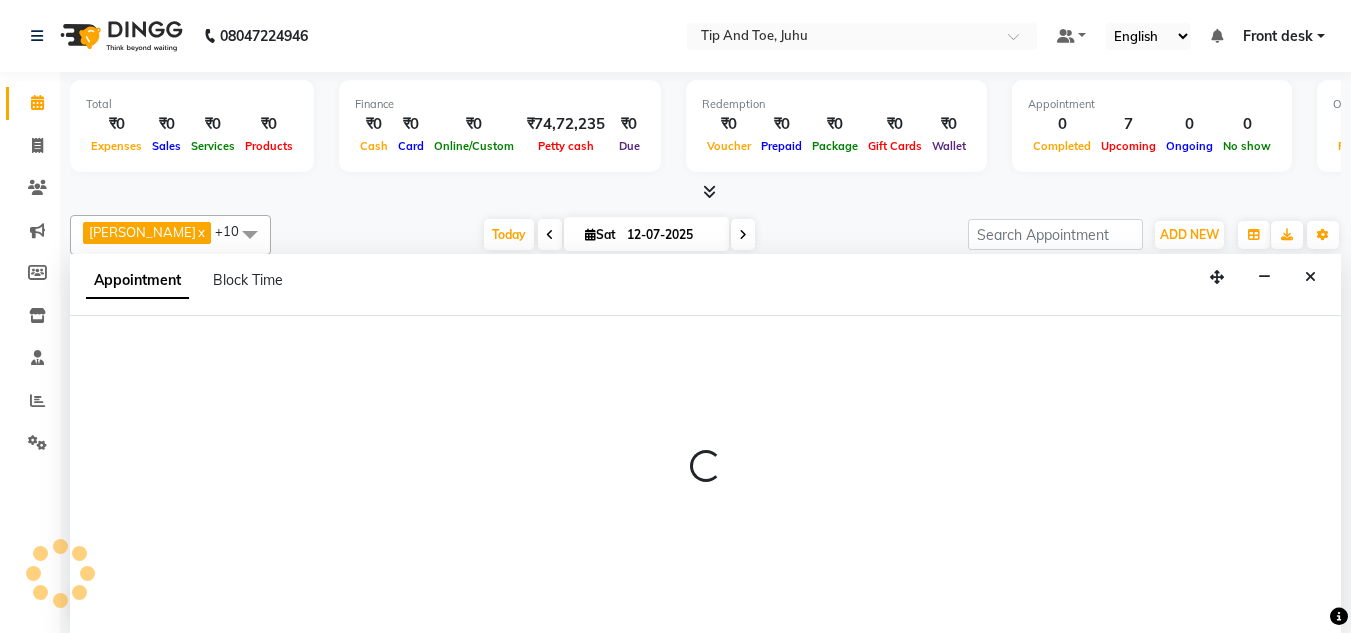 scroll, scrollTop: 1, scrollLeft: 0, axis: vertical 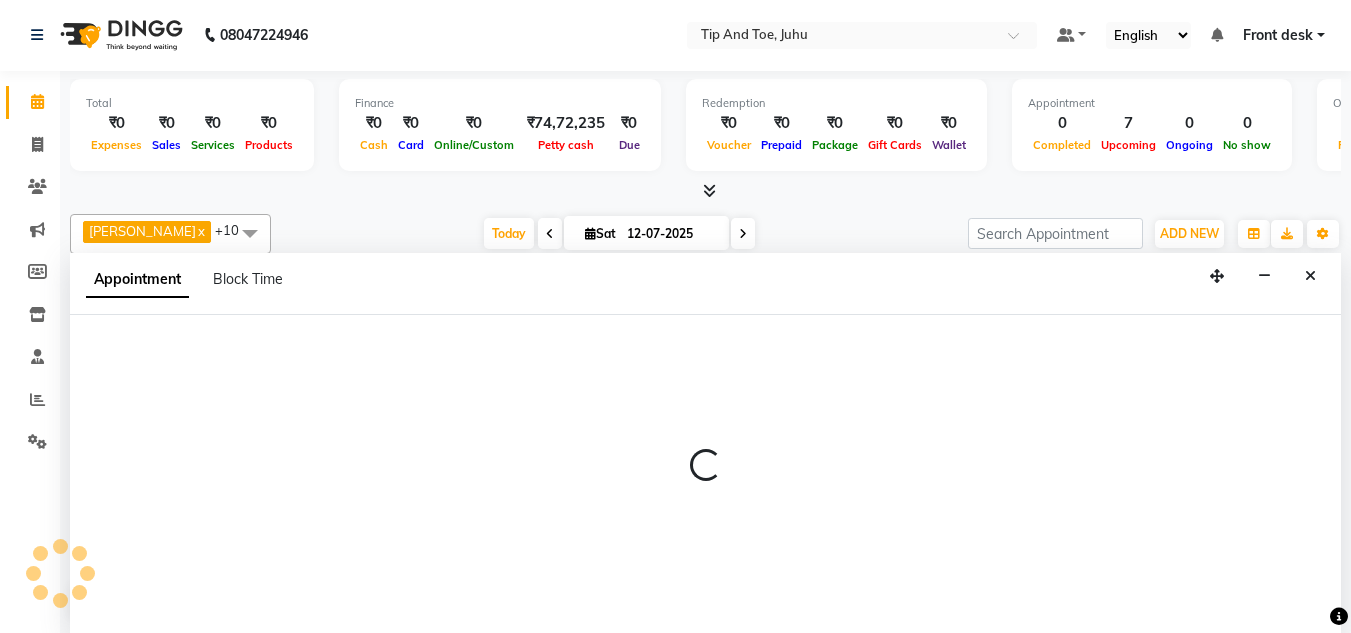 select on "63262" 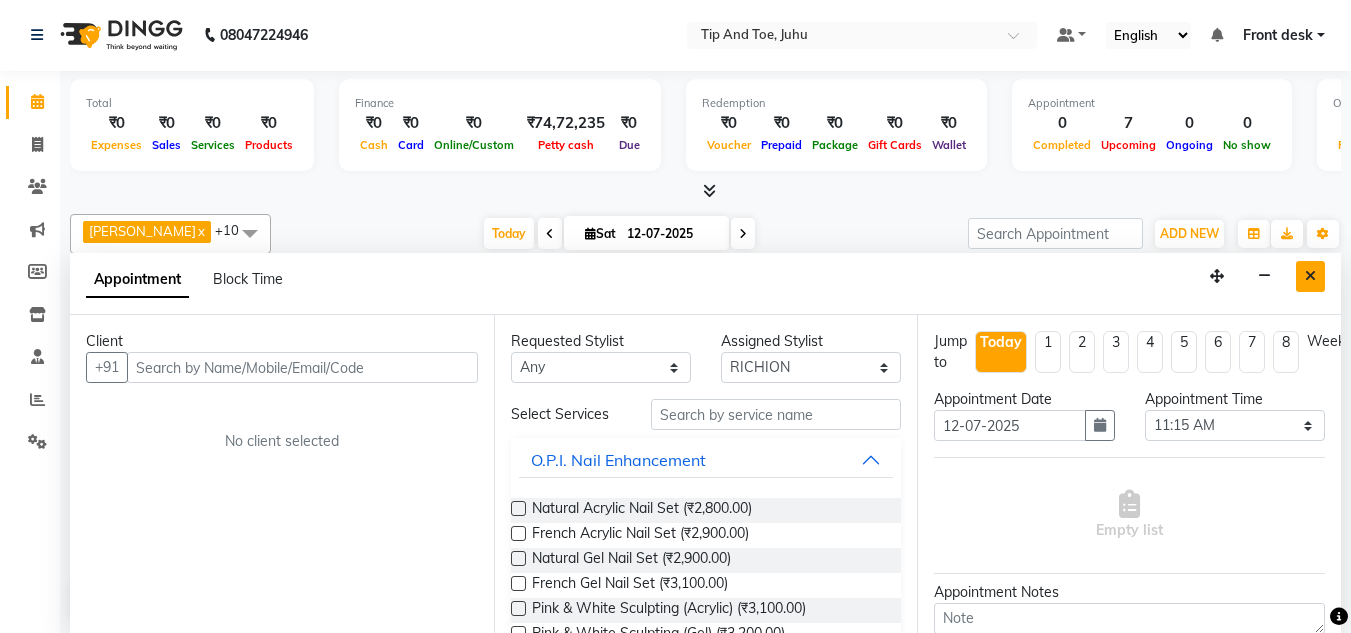 click at bounding box center (1310, 276) 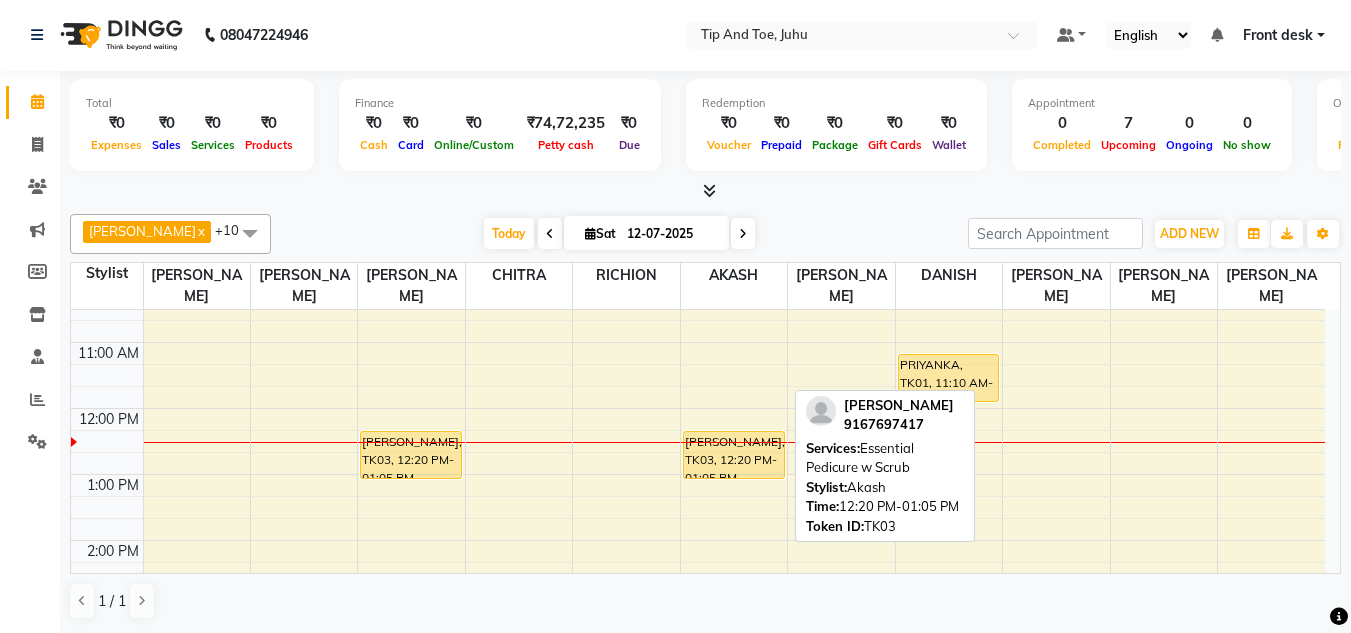 click at bounding box center (734, 478) 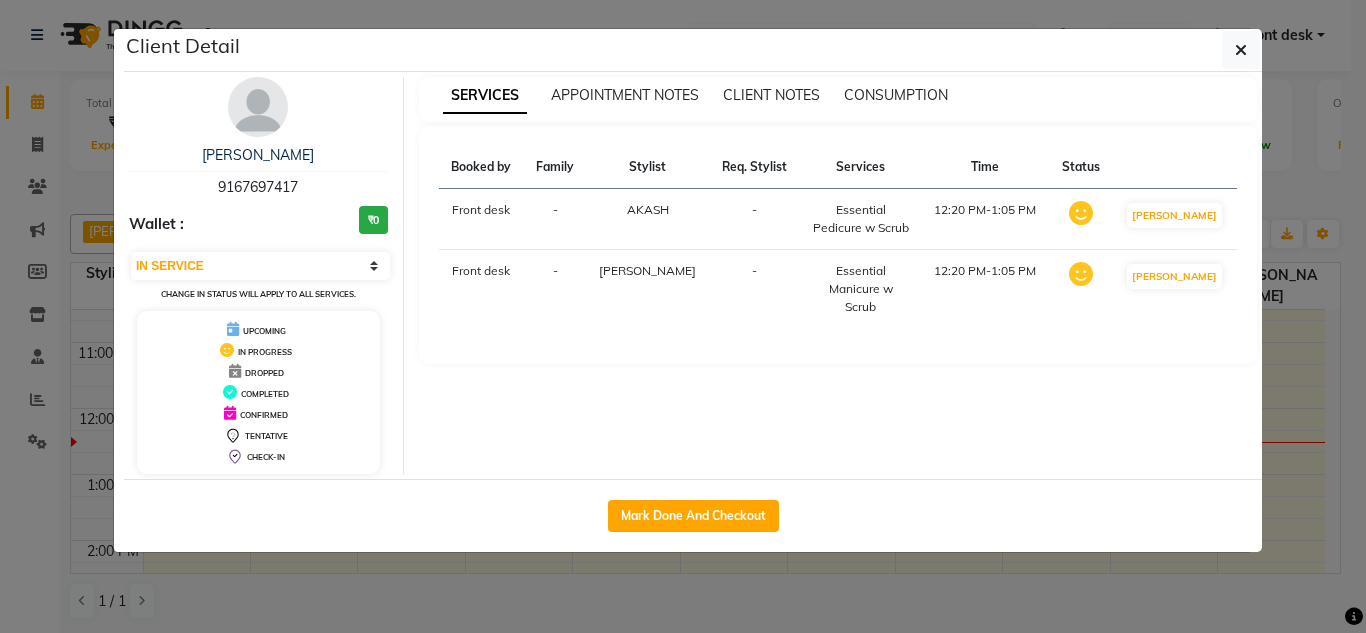 click on "9167697417" at bounding box center (258, 187) 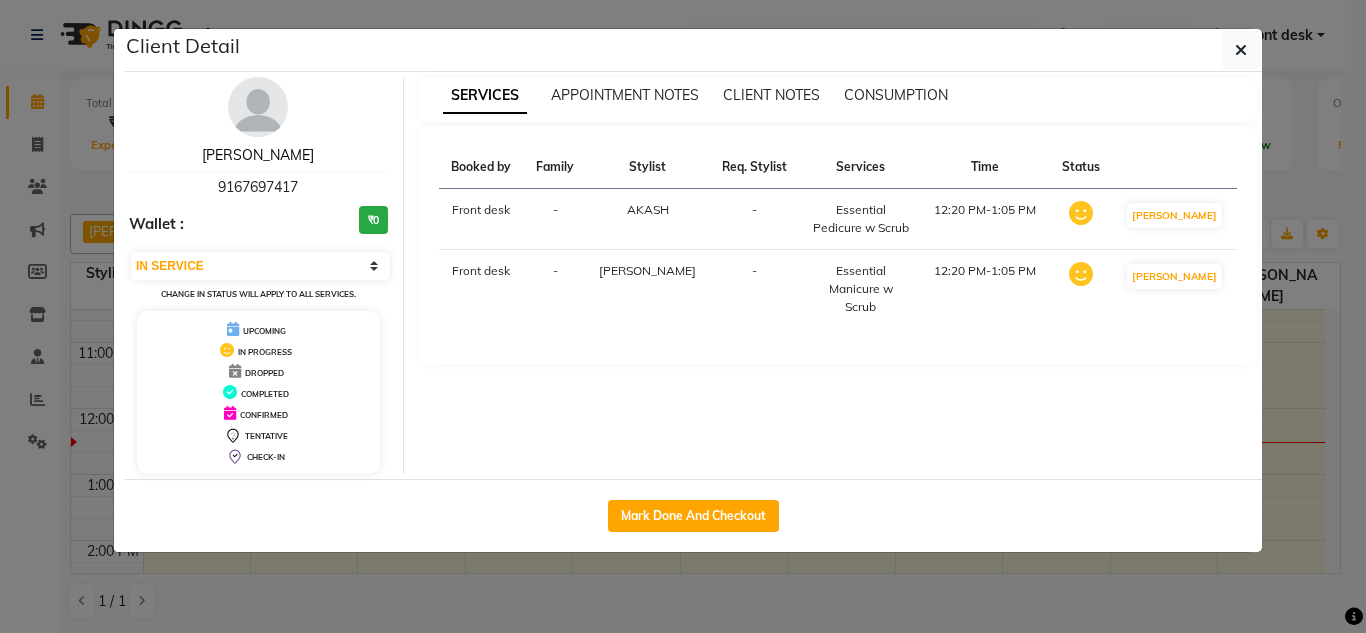 click on "Deepa Mehta" at bounding box center (258, 155) 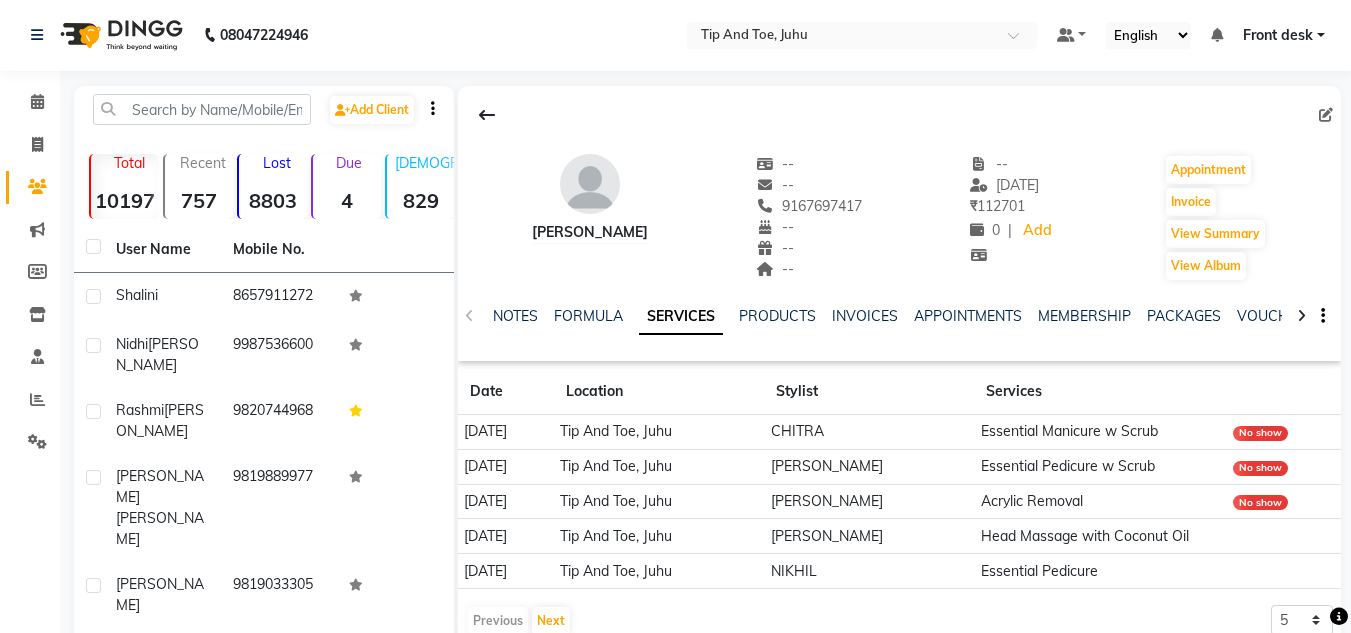 click 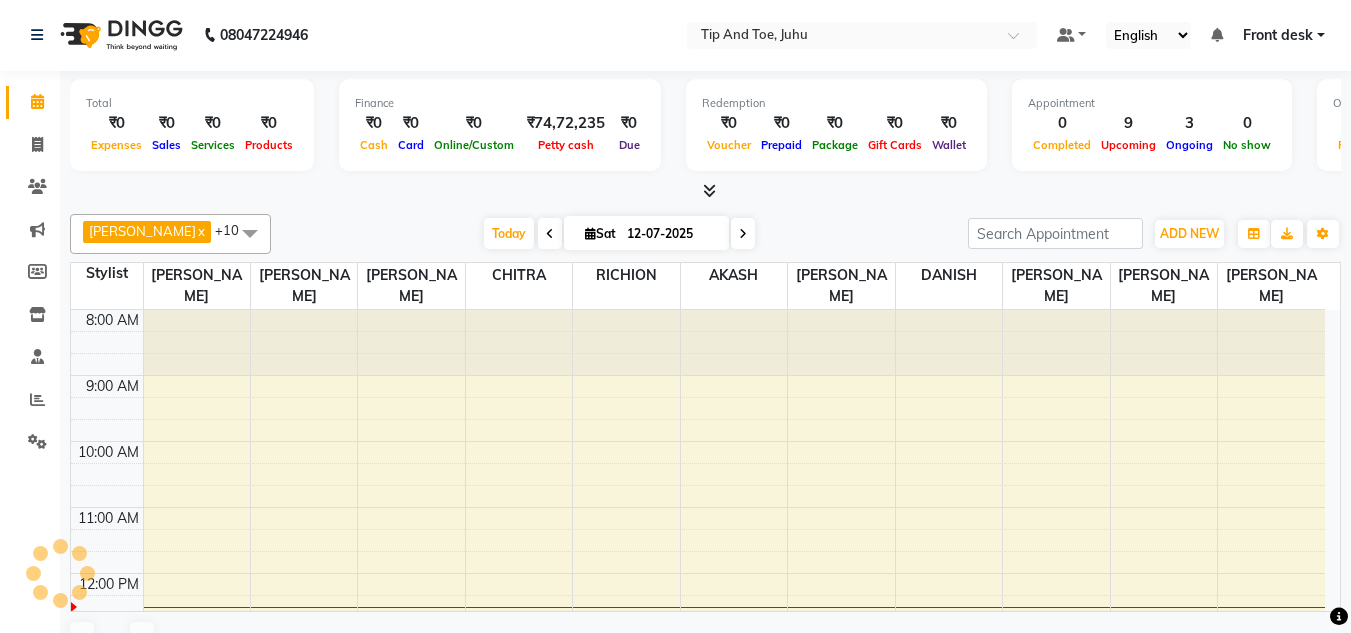 scroll, scrollTop: 0, scrollLeft: 0, axis: both 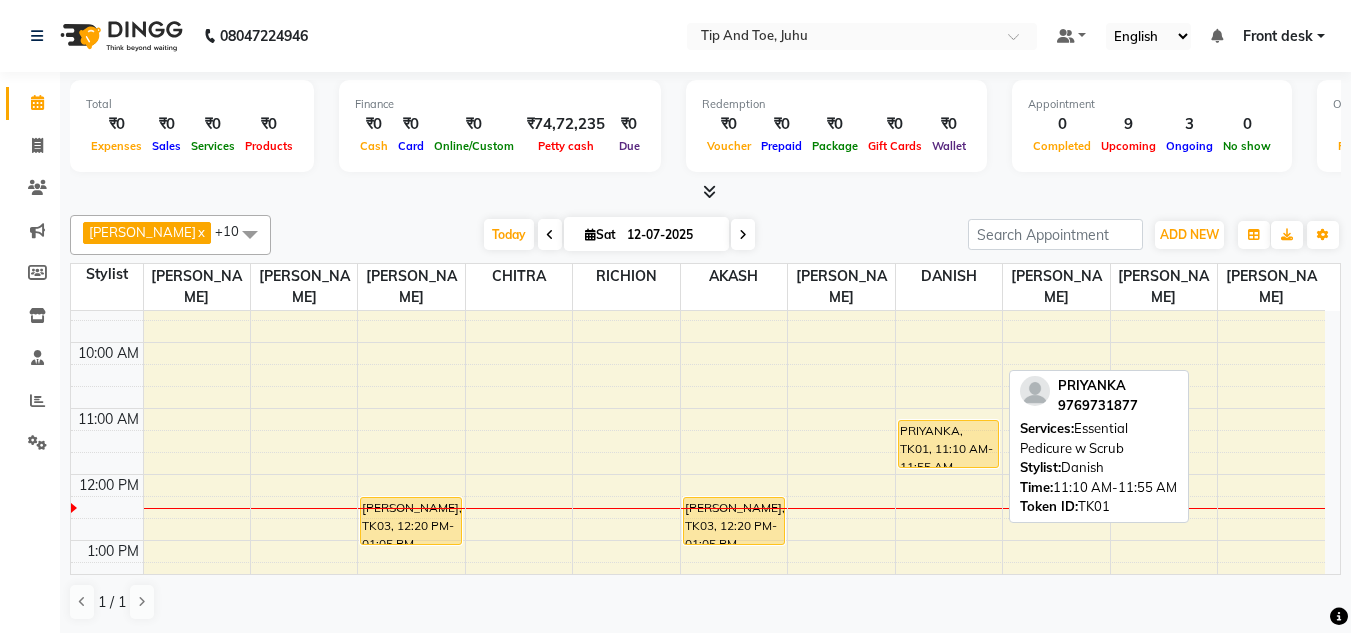 click on "PRIYANKA, TK01, 11:10 AM-11:55 AM, Essential Pedicure w Scrub" at bounding box center (949, 444) 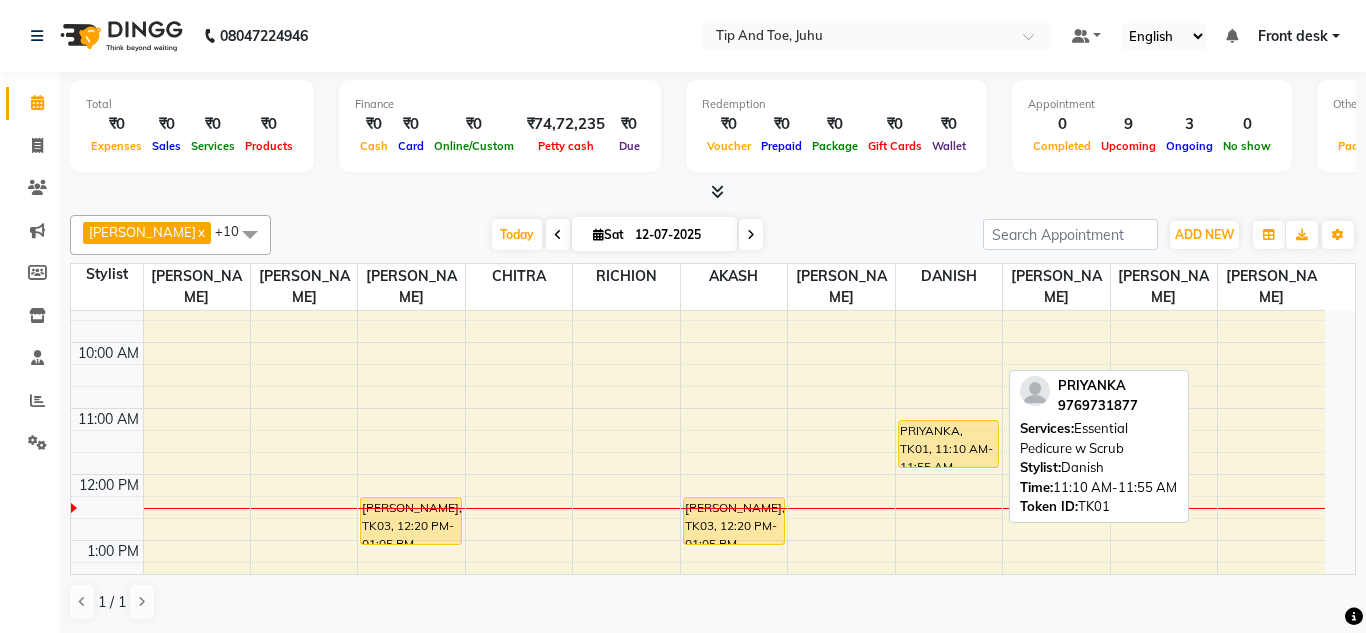 select on "1" 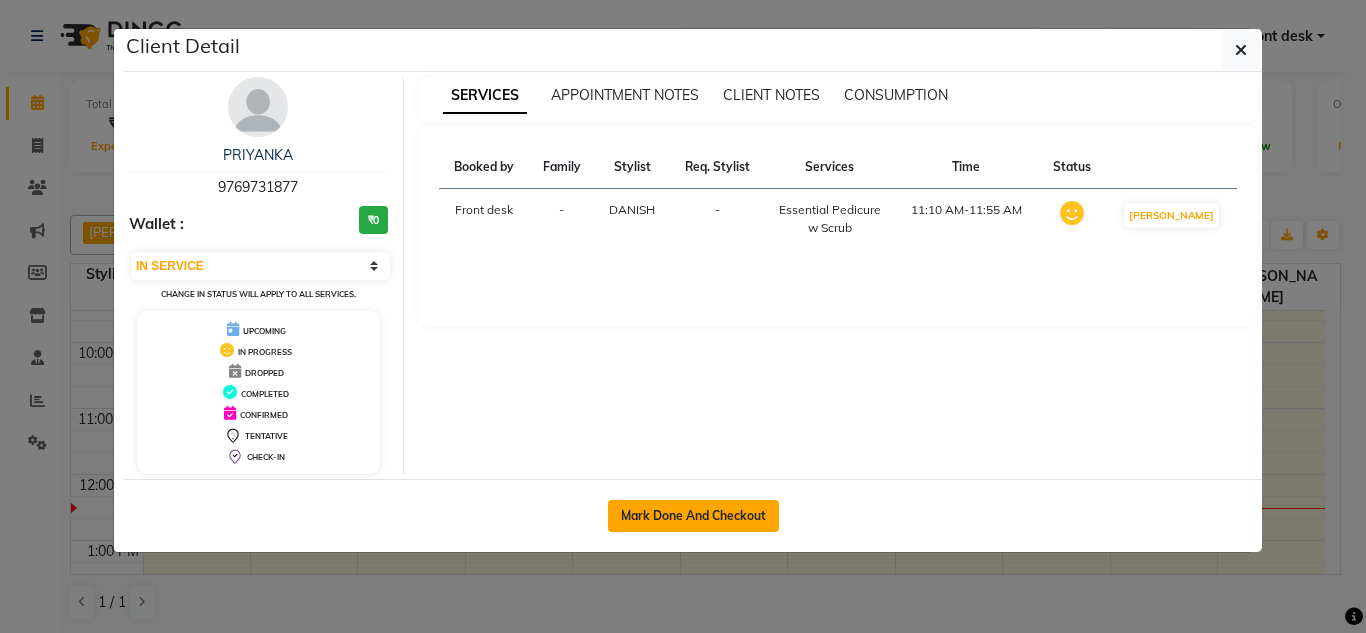 click on "Mark Done And Checkout" 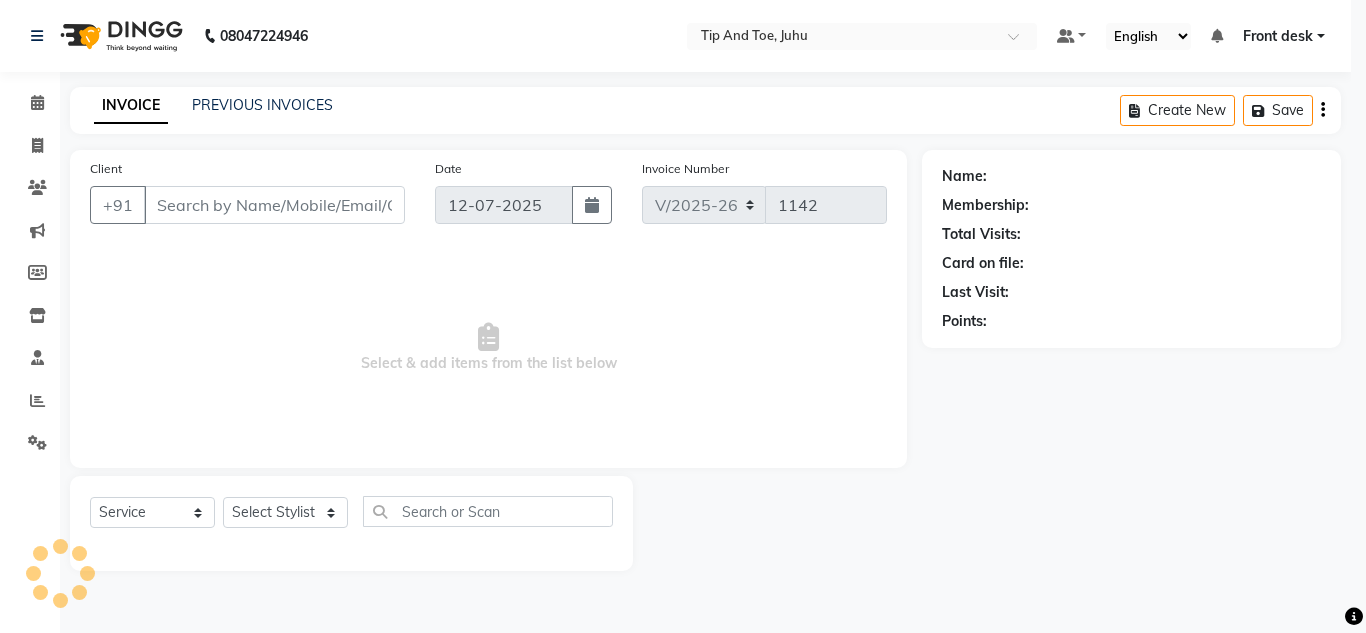 select on "3" 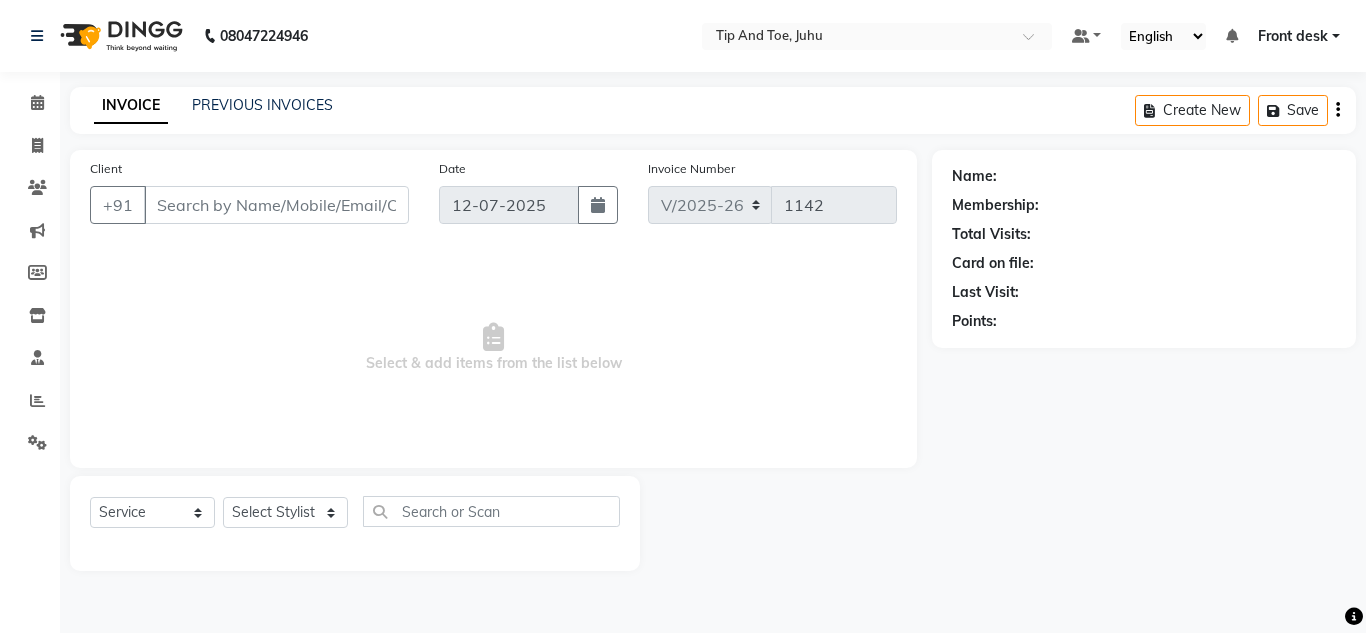 type on "9769731877" 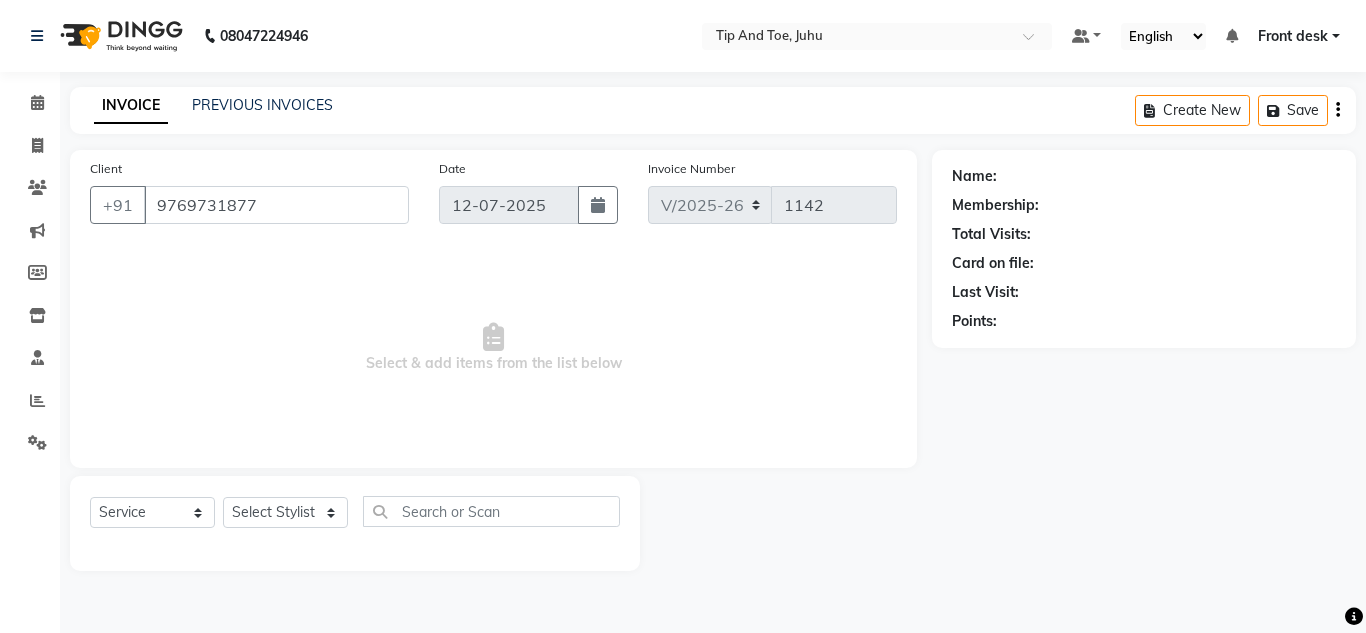 select on "39814" 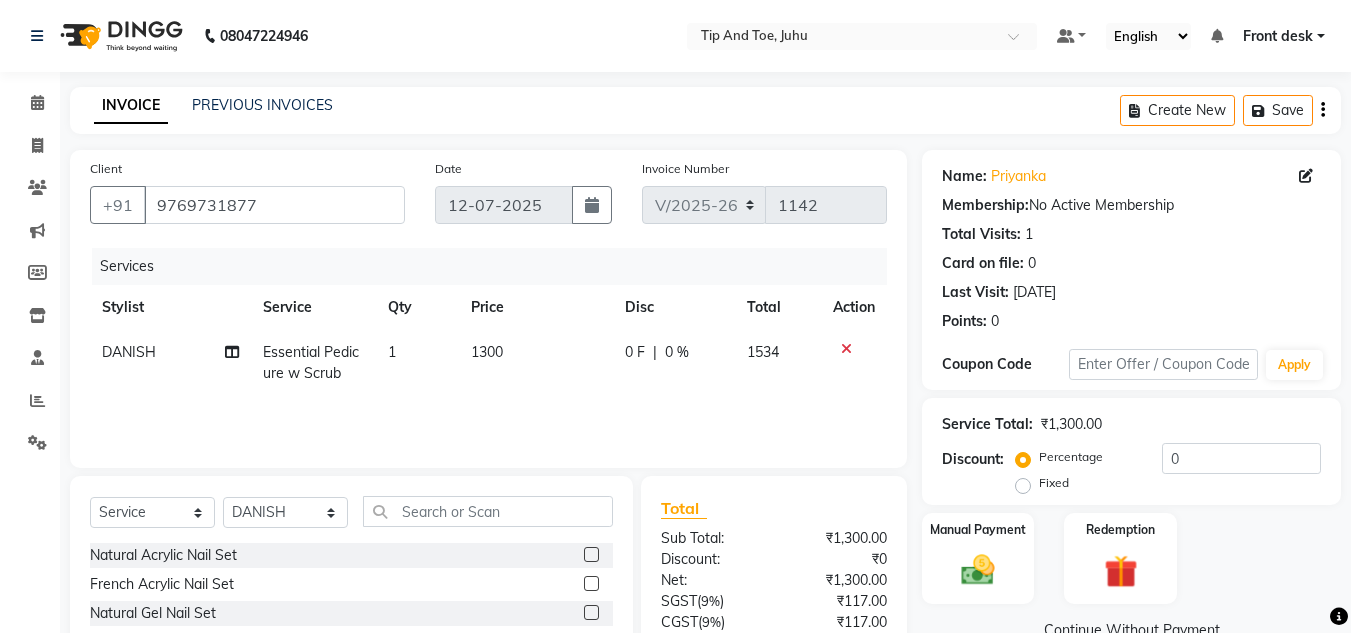 click on "Essential Pedicure w Scrub" 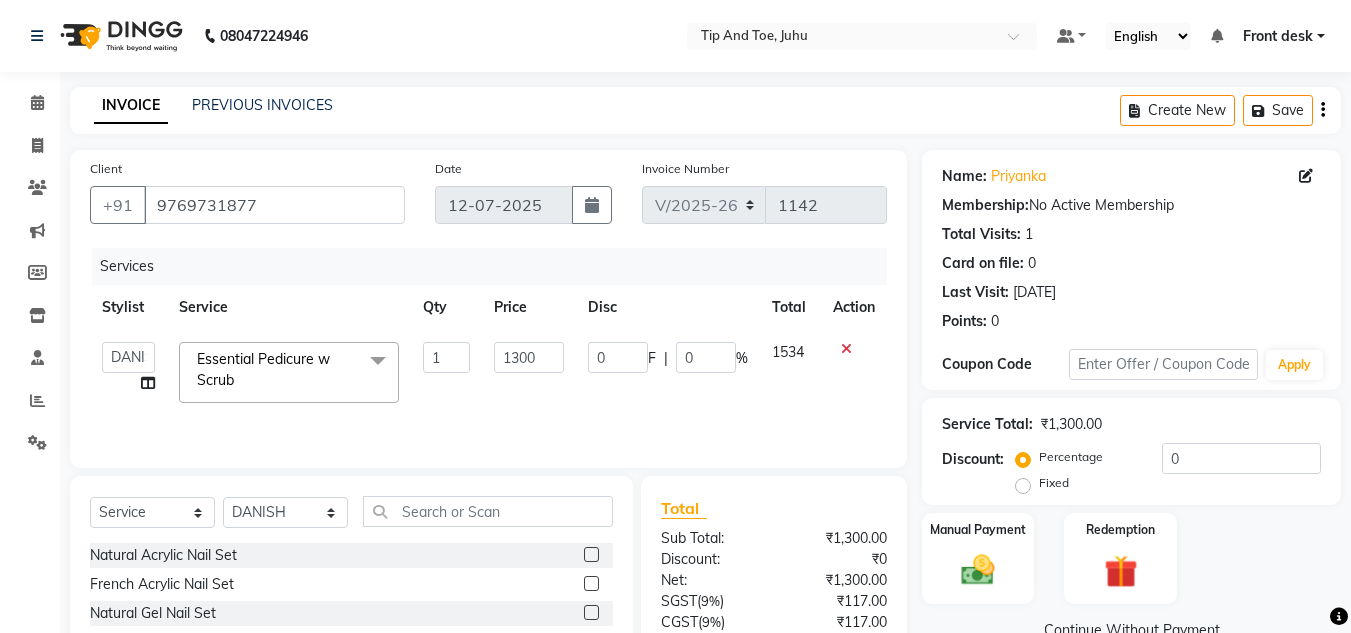 click on "Essential Pedicure w Scrub" 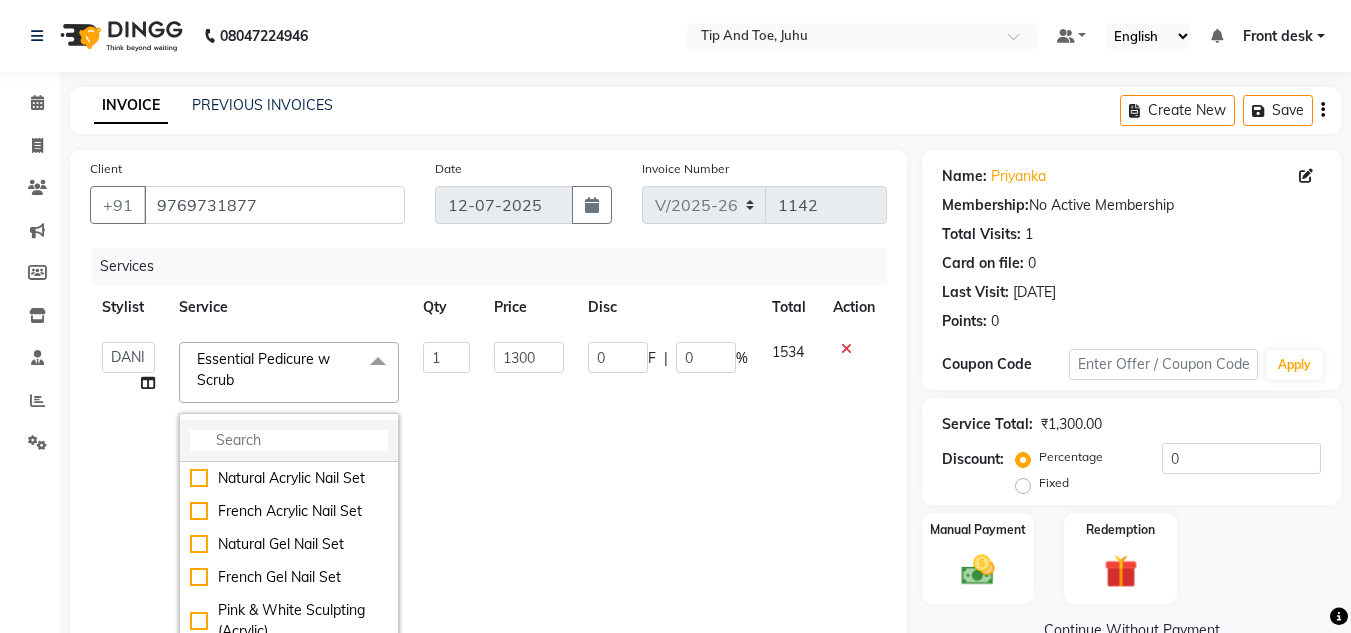 click 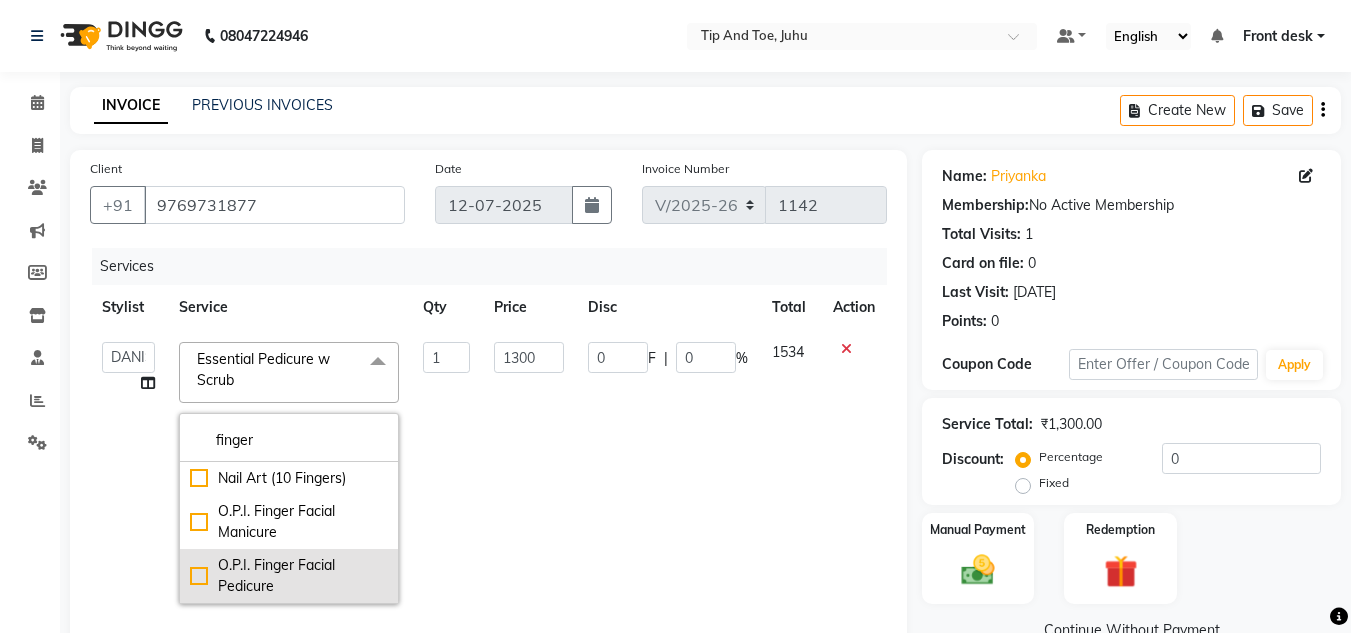 type on "finger" 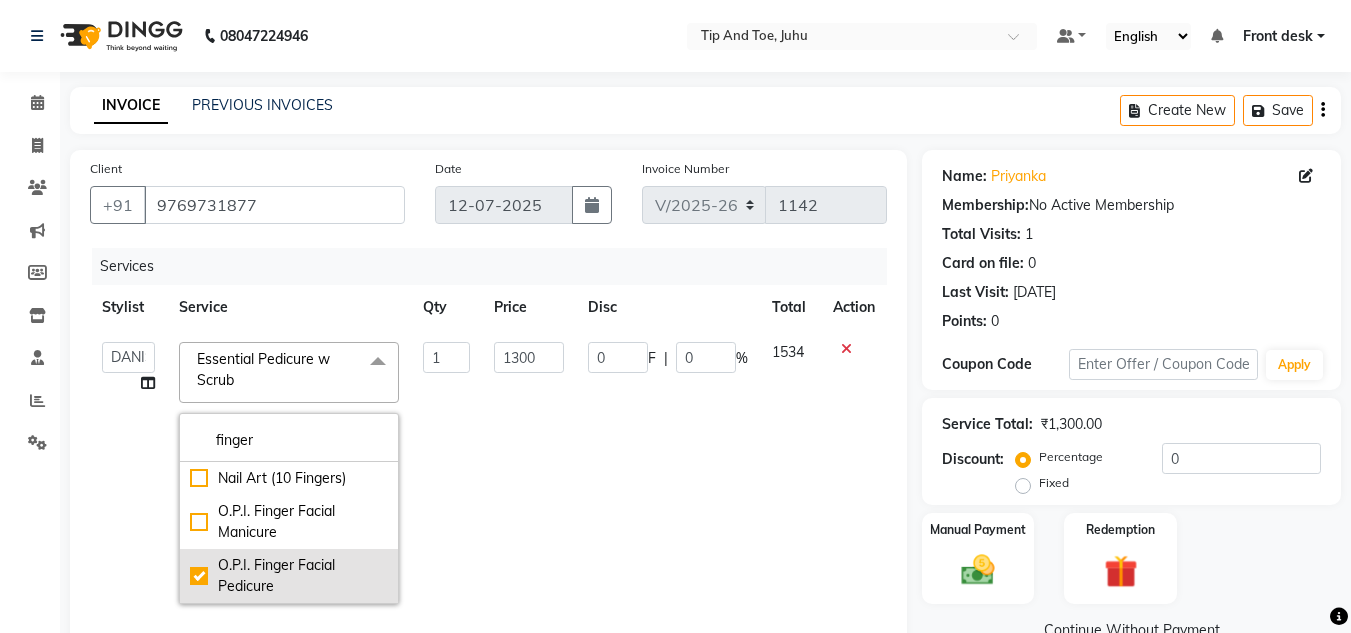 checkbox on "true" 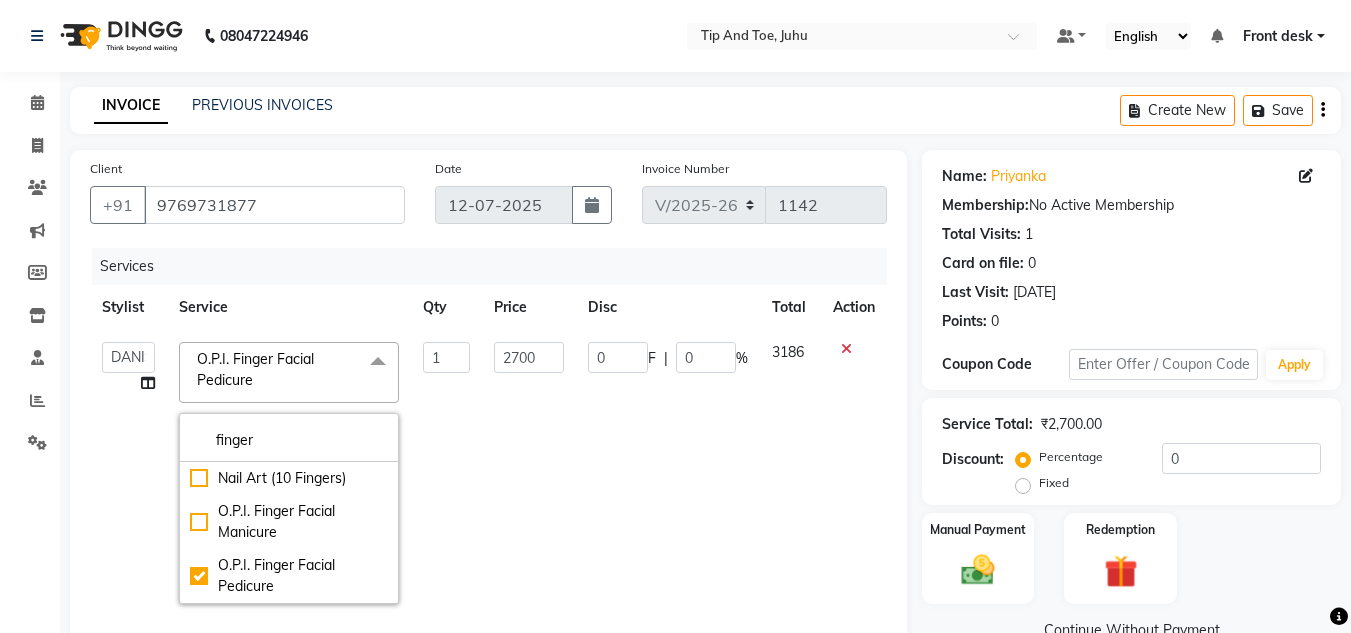 click 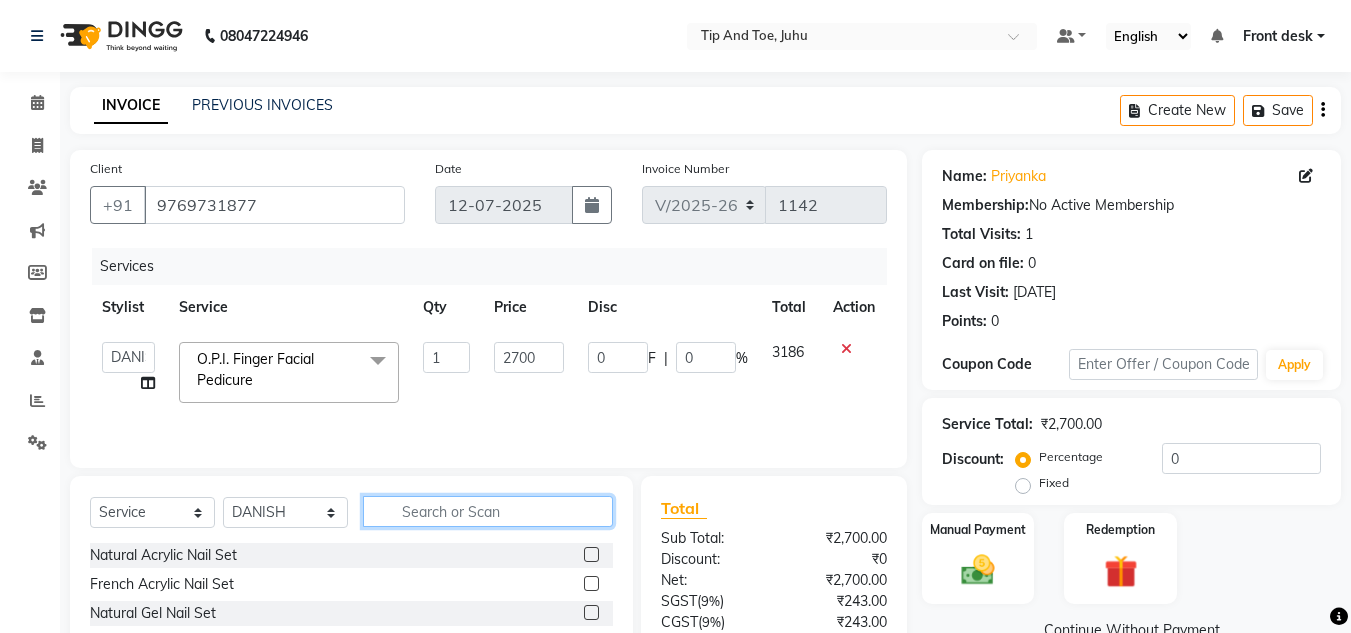 click 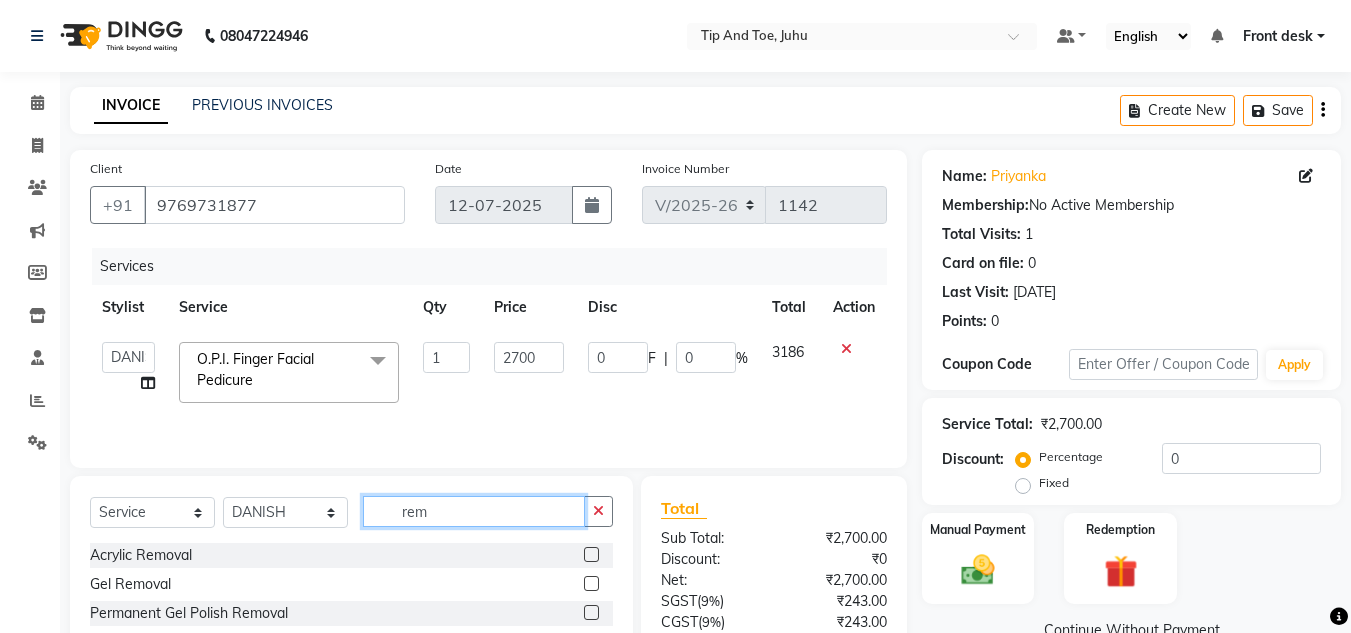 type on "rem" 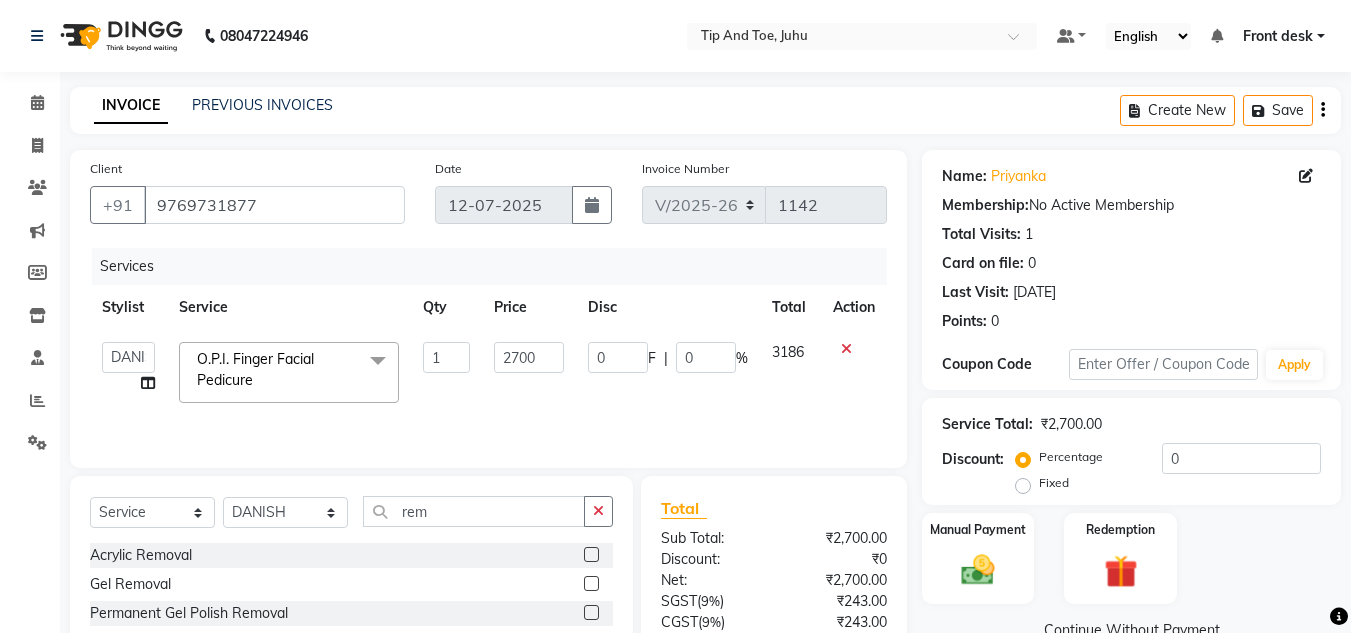 click 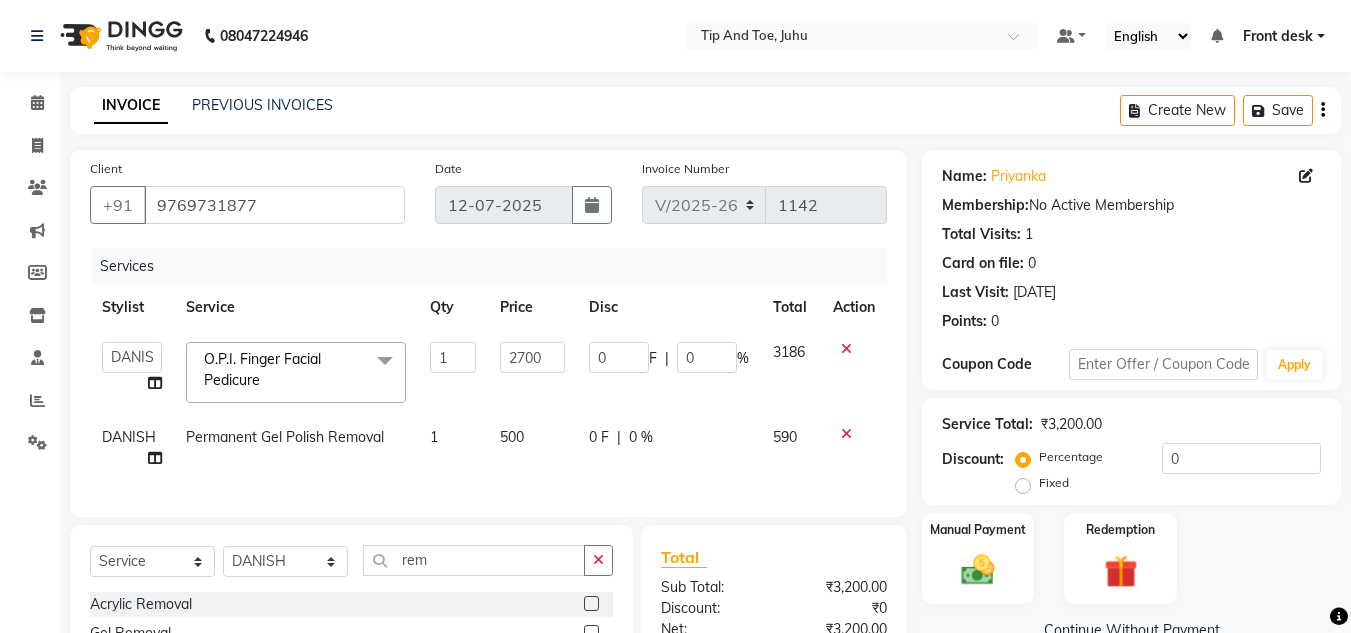 checkbox on "false" 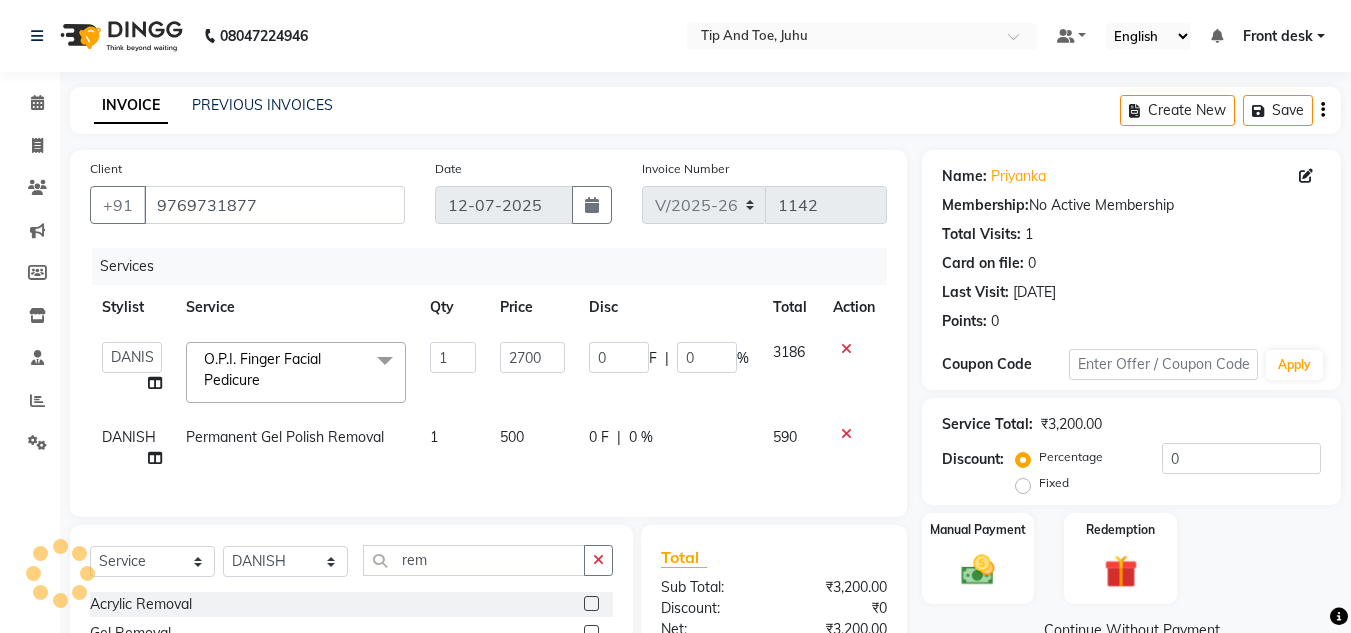 scroll, scrollTop: 232, scrollLeft: 0, axis: vertical 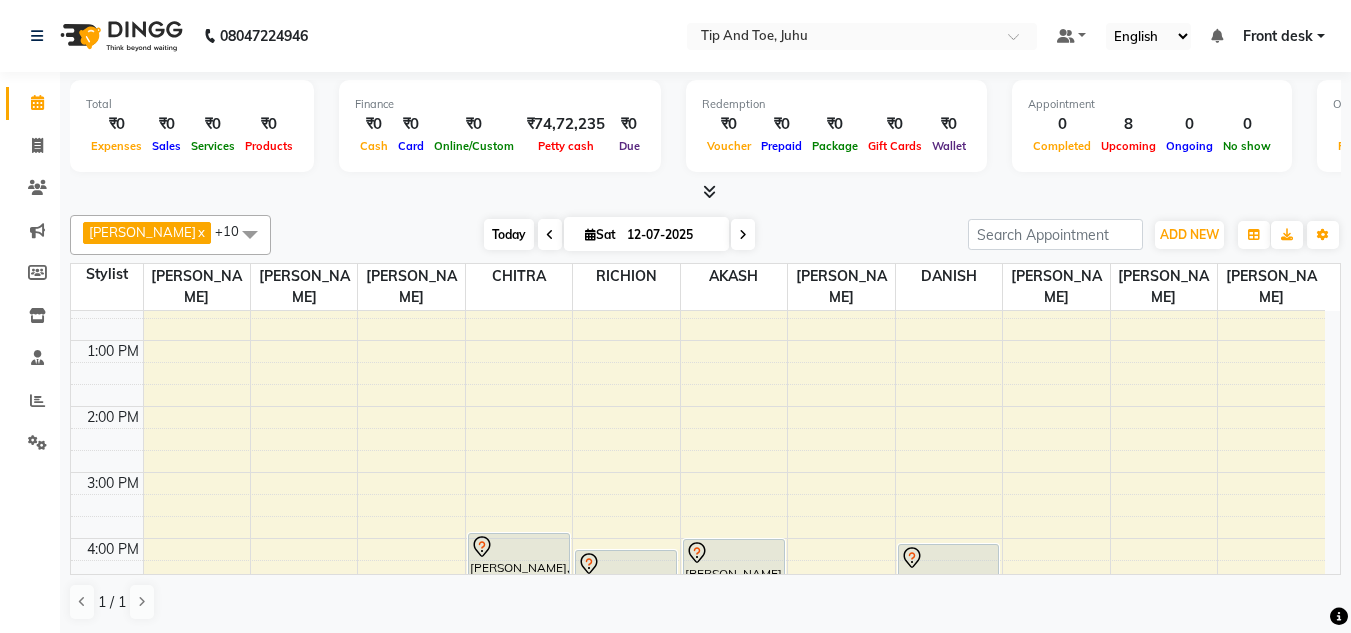 click on "Today" at bounding box center (509, 234) 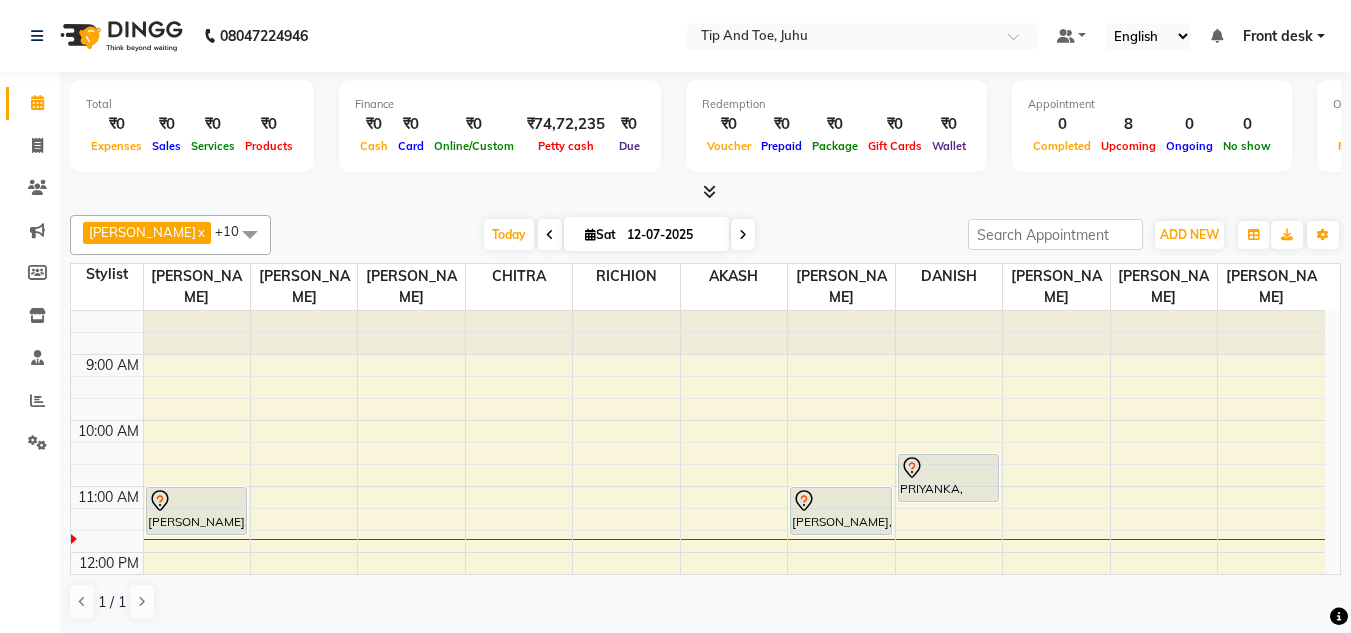 scroll, scrollTop: 0, scrollLeft: 0, axis: both 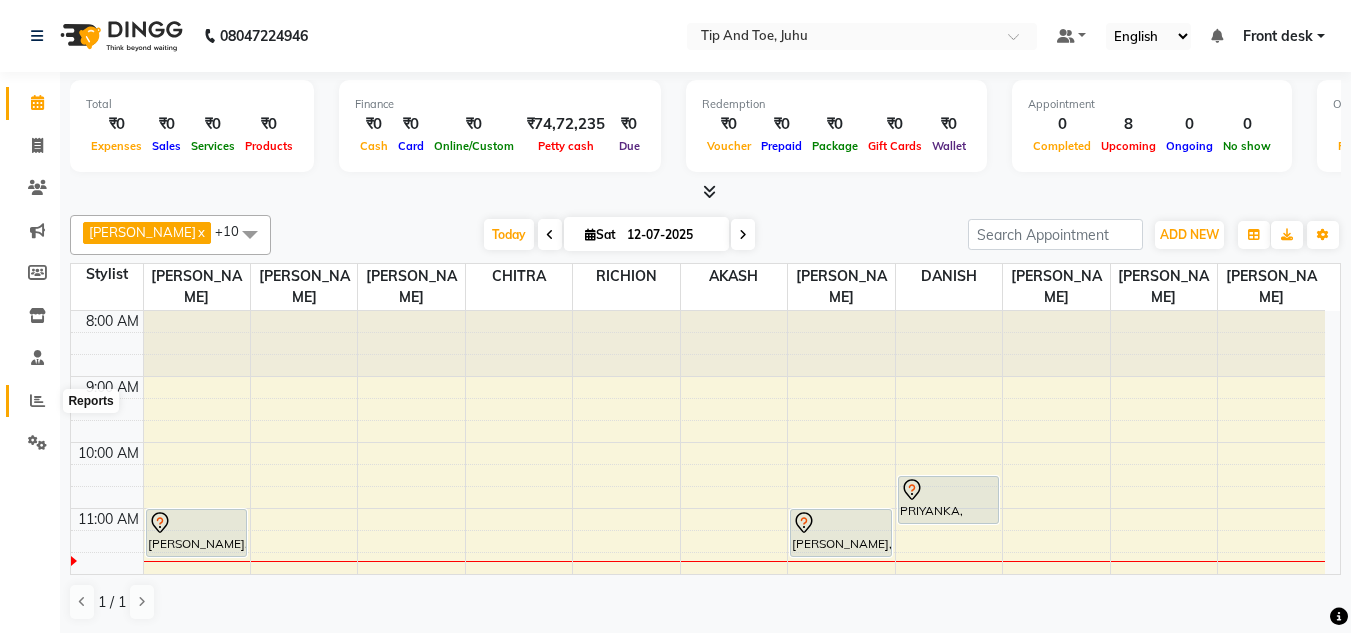click 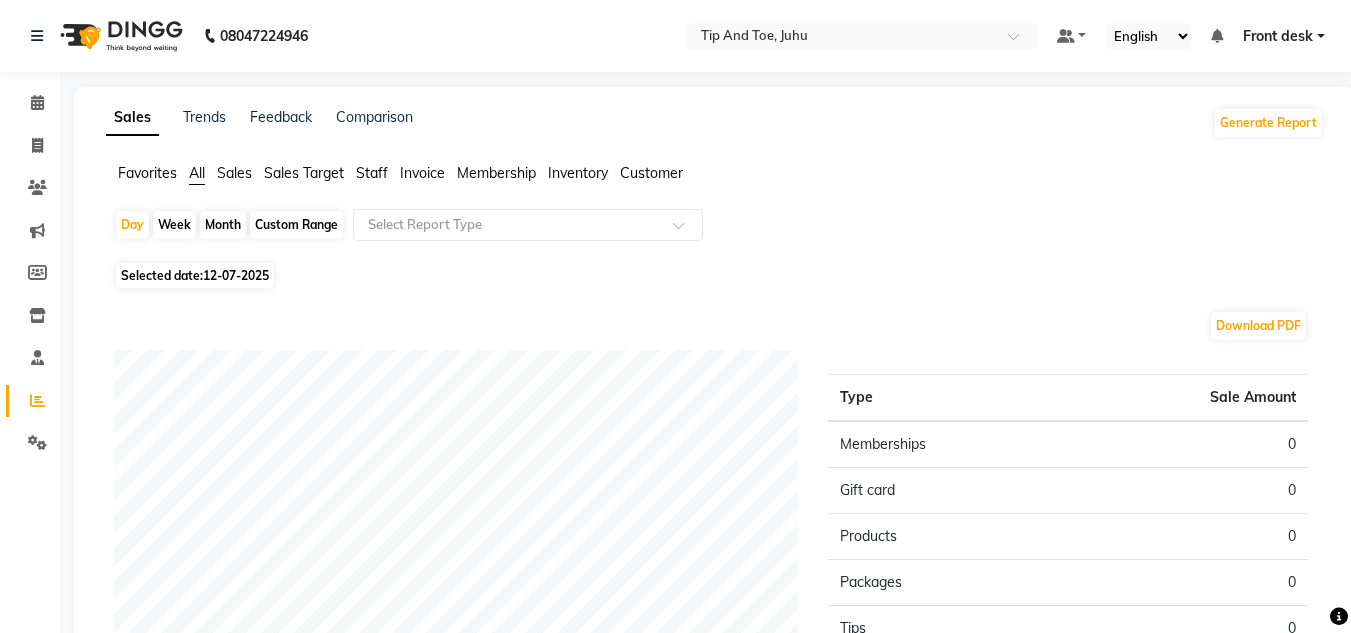 click on "12-07-2025" 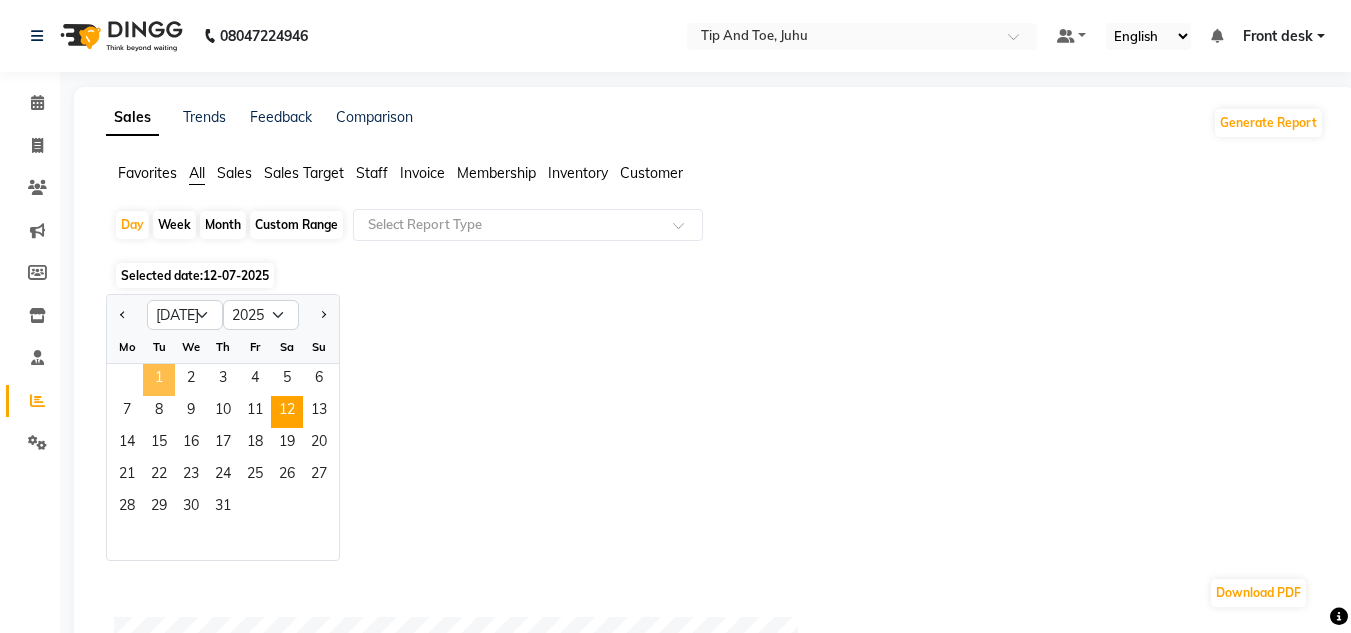 click on "1" 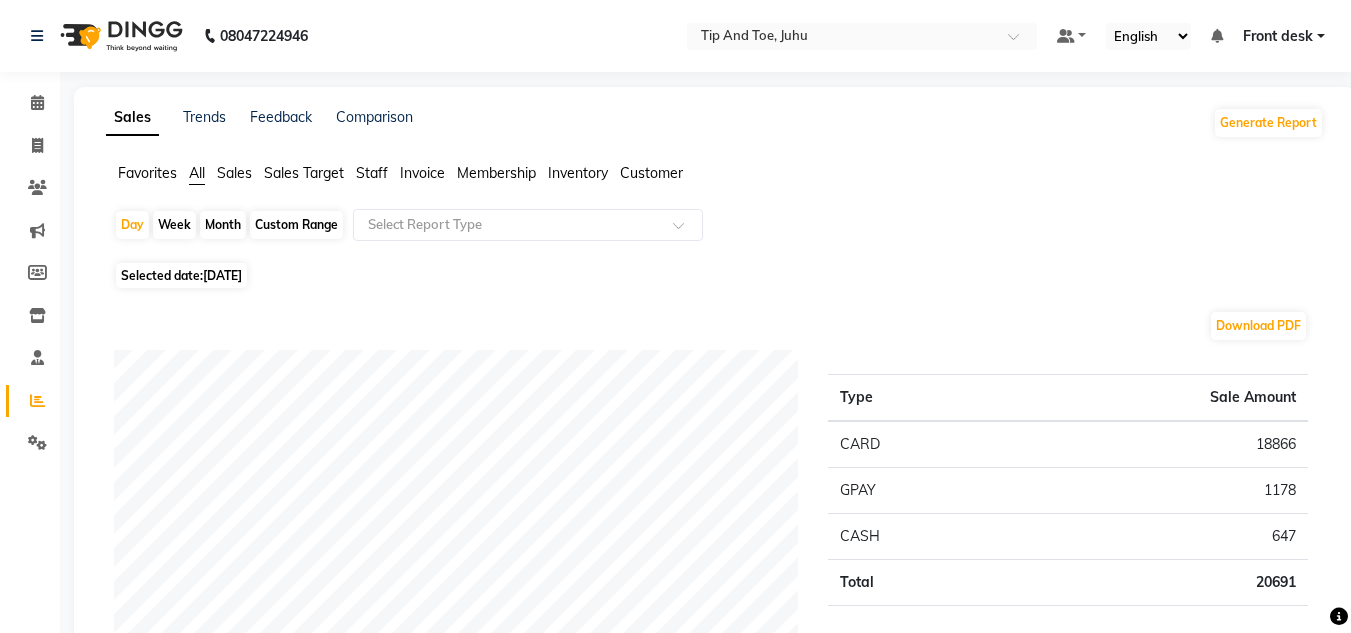 click on "Staff" 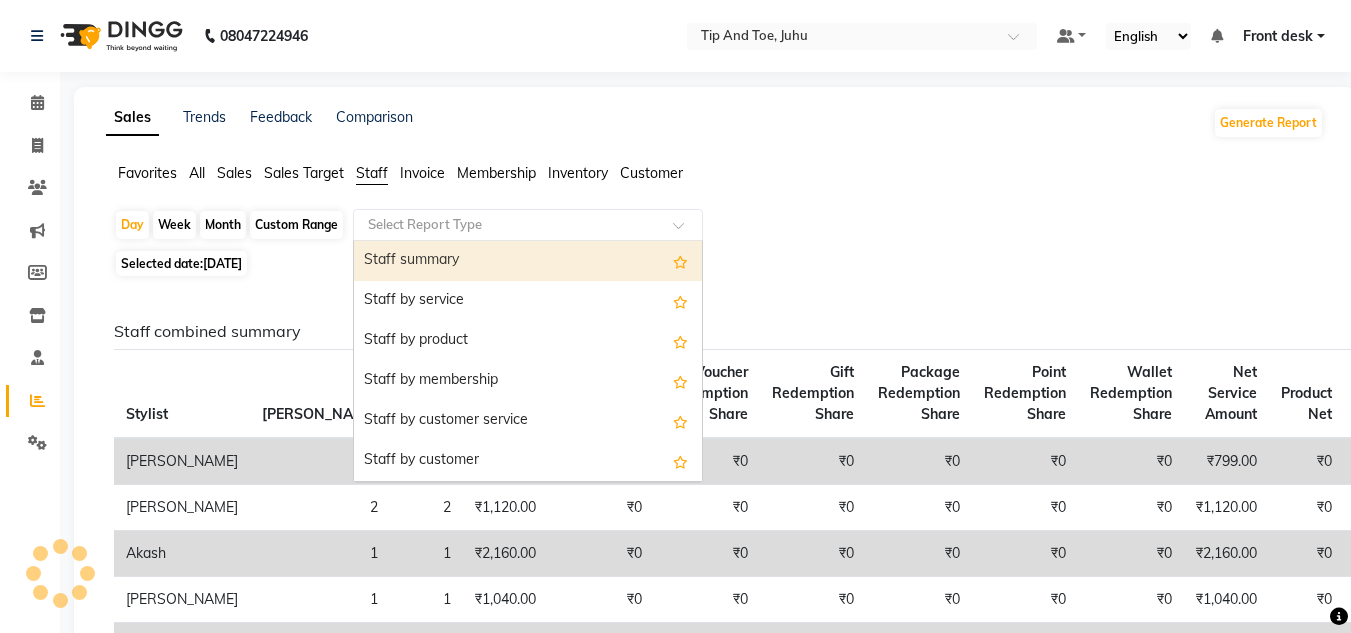 click 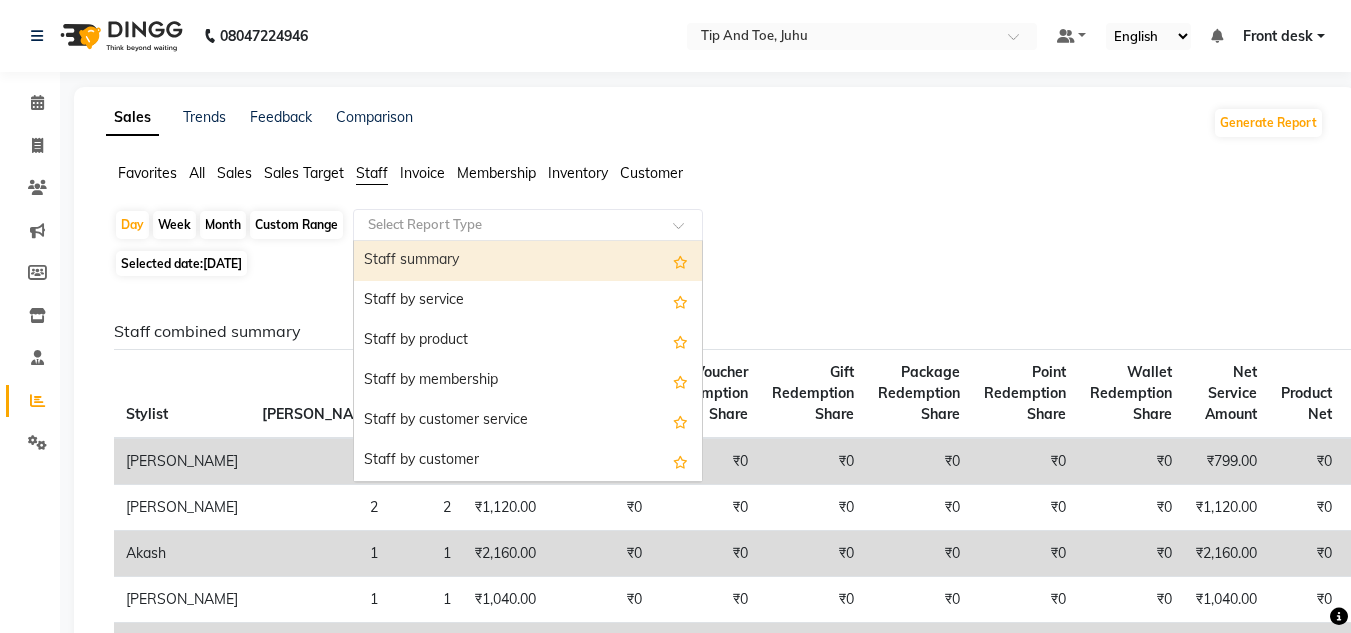 drag, startPoint x: 484, startPoint y: 264, endPoint x: 634, endPoint y: 292, distance: 152.59096 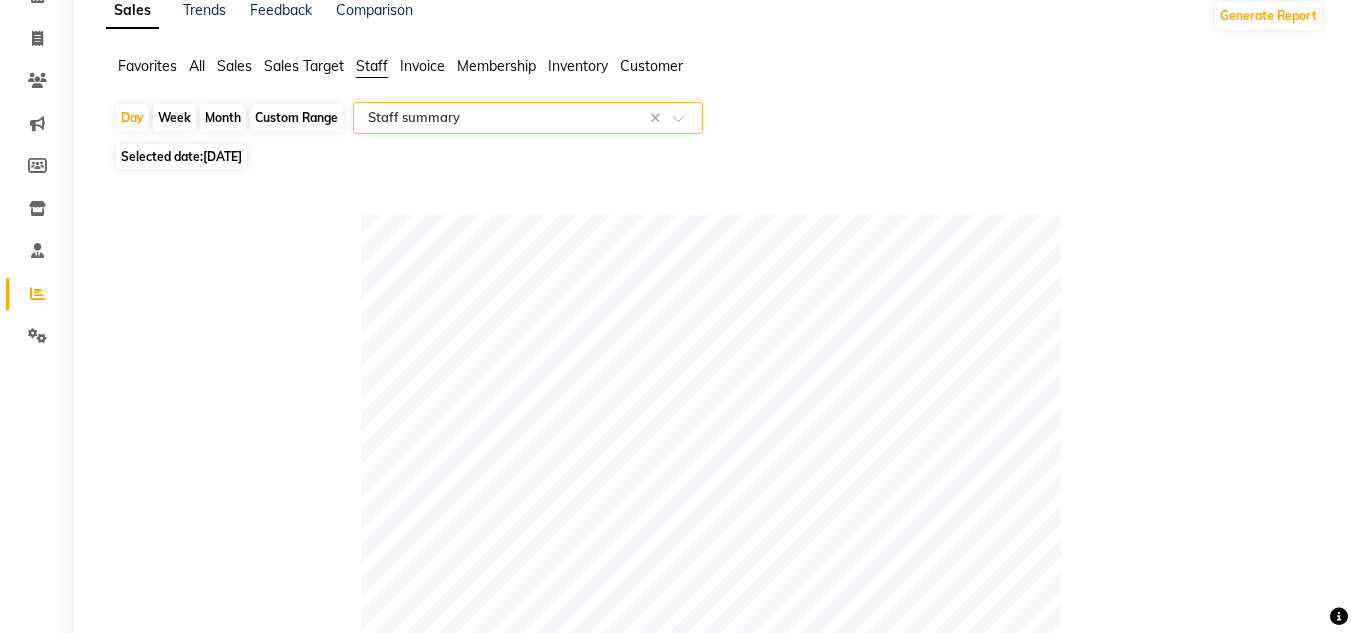 scroll, scrollTop: 102, scrollLeft: 0, axis: vertical 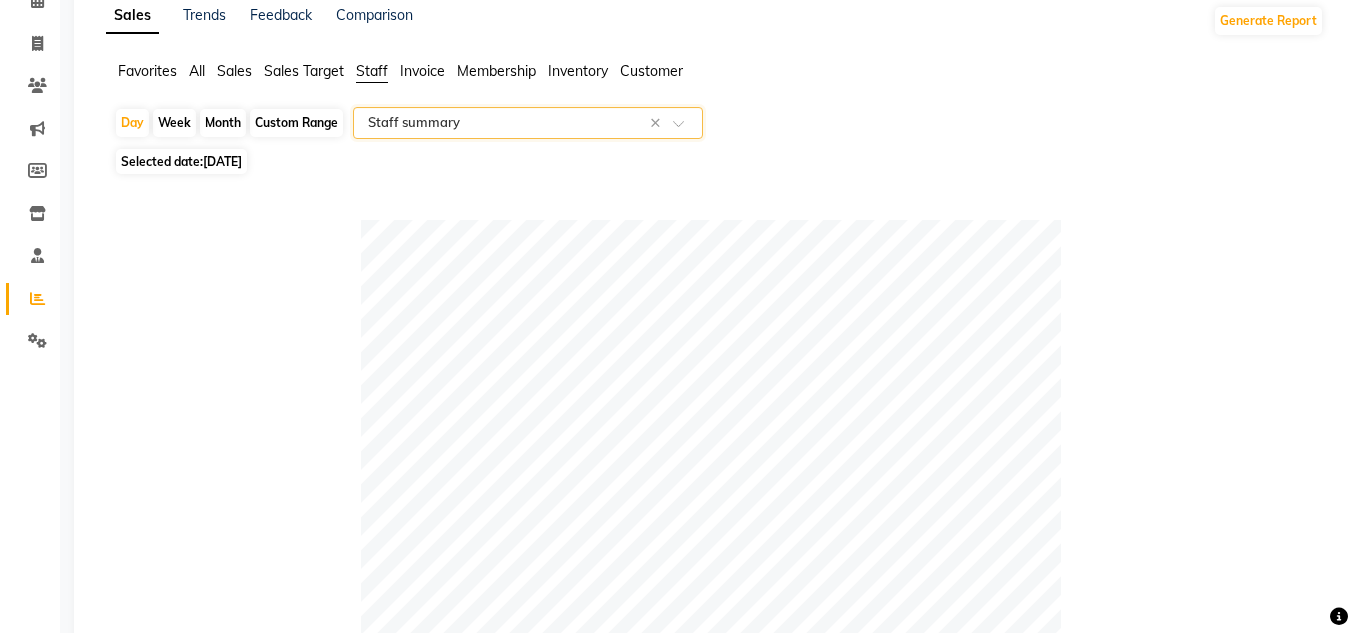 click on "01-07-2025" 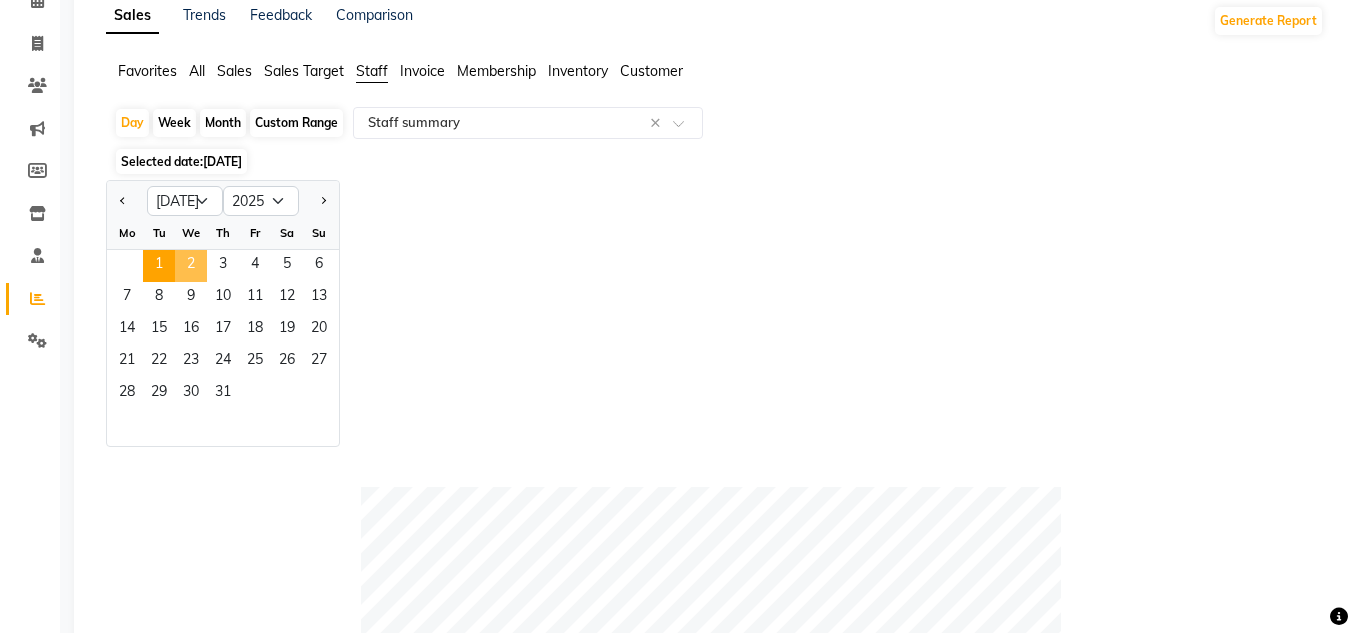click on "2" 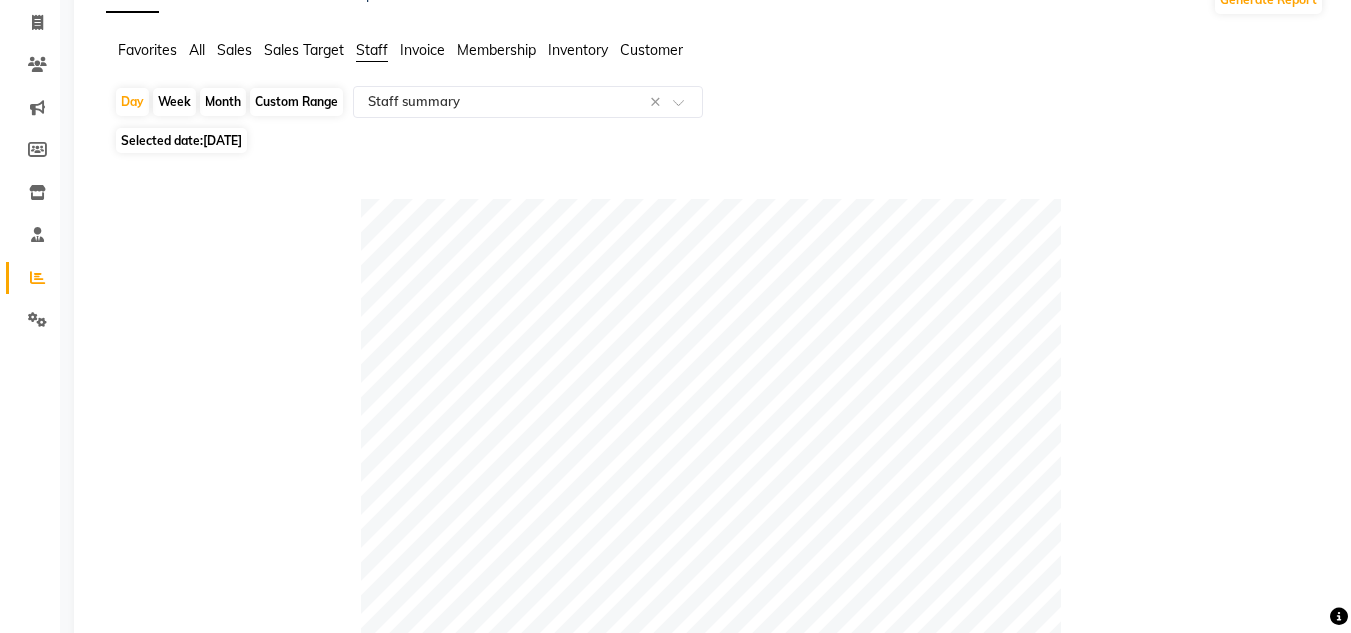 scroll, scrollTop: 0, scrollLeft: 0, axis: both 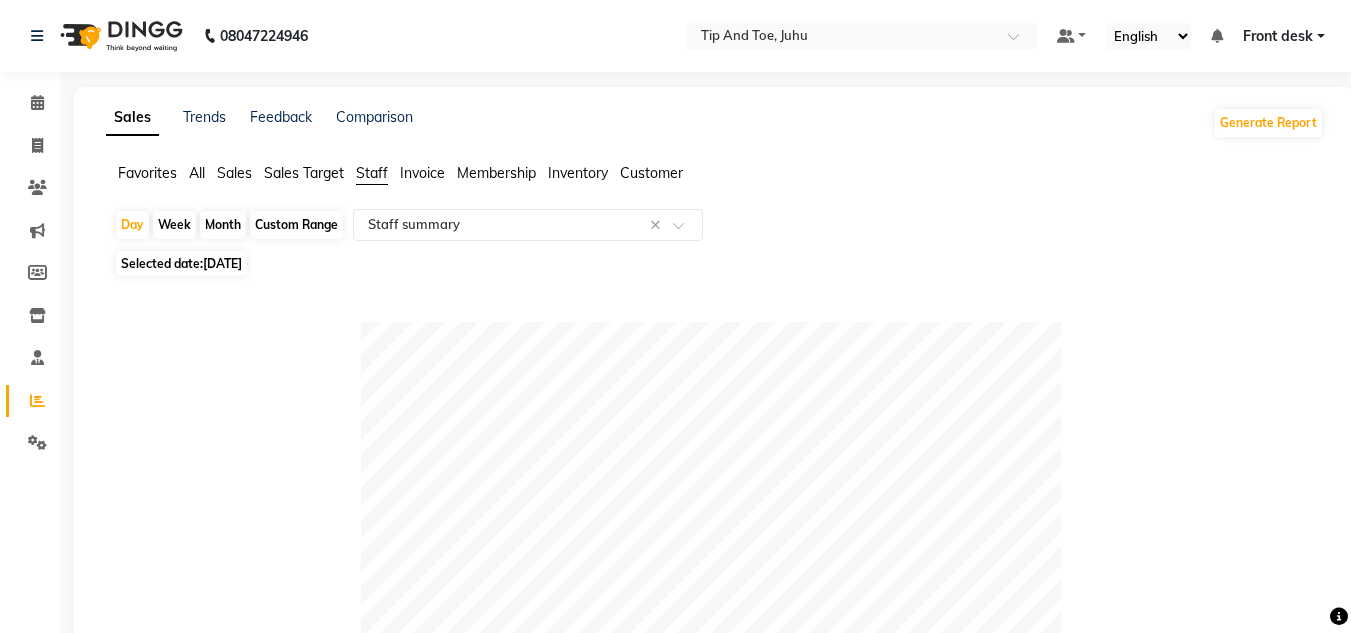 click on "02-07-2025" 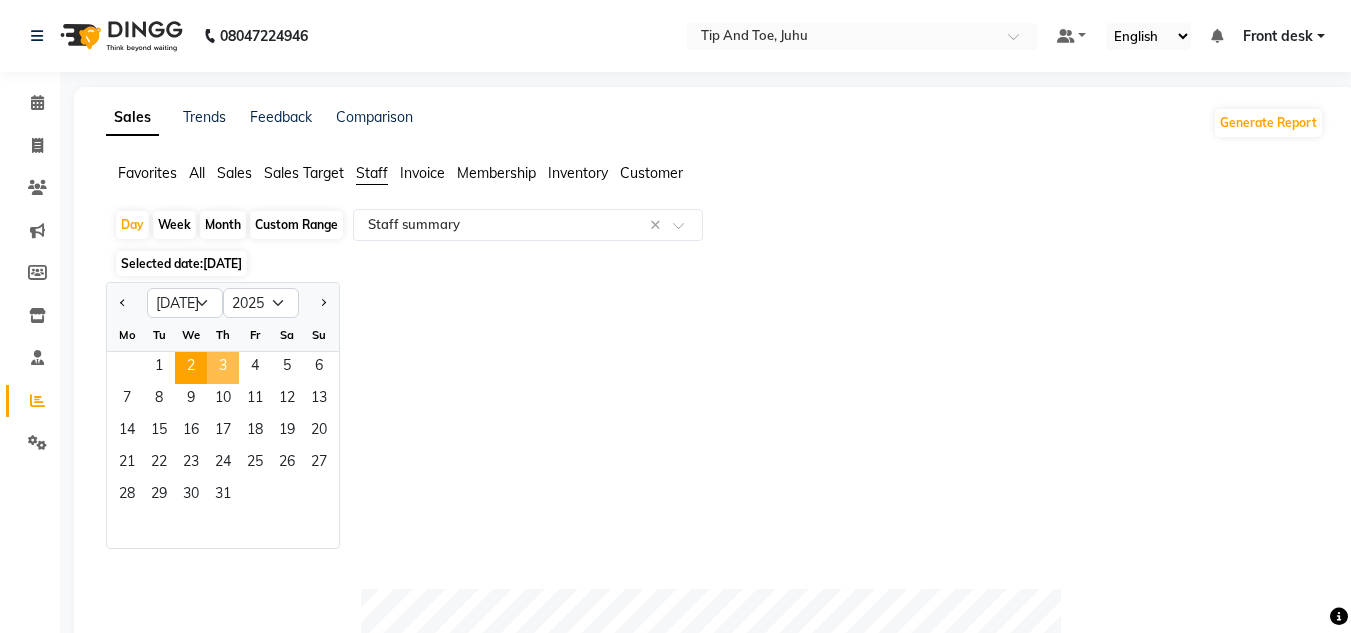 click on "3" 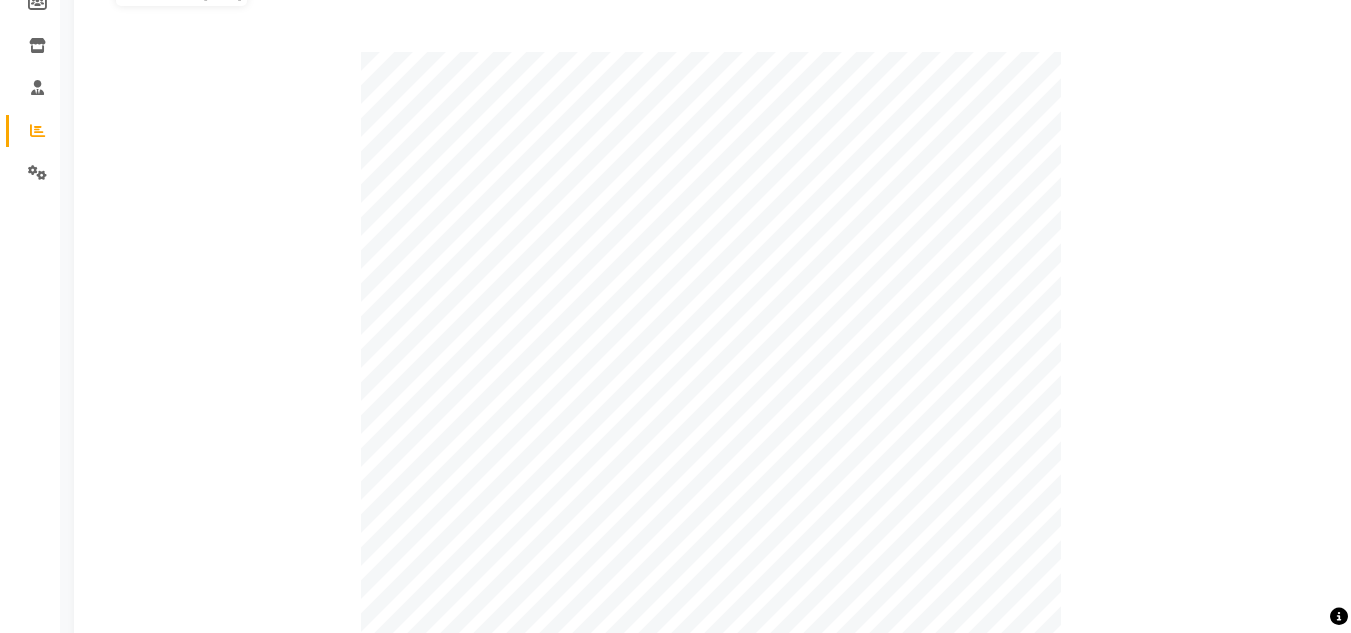 scroll, scrollTop: 102, scrollLeft: 0, axis: vertical 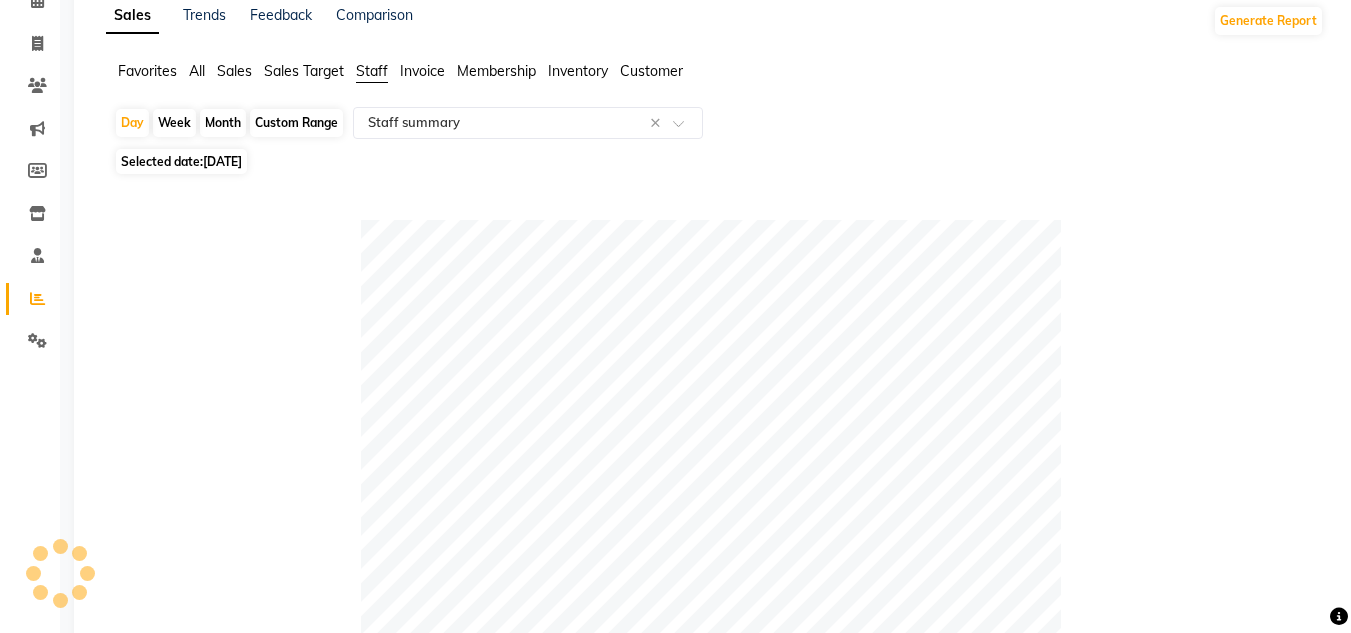click on "03-07-2025" 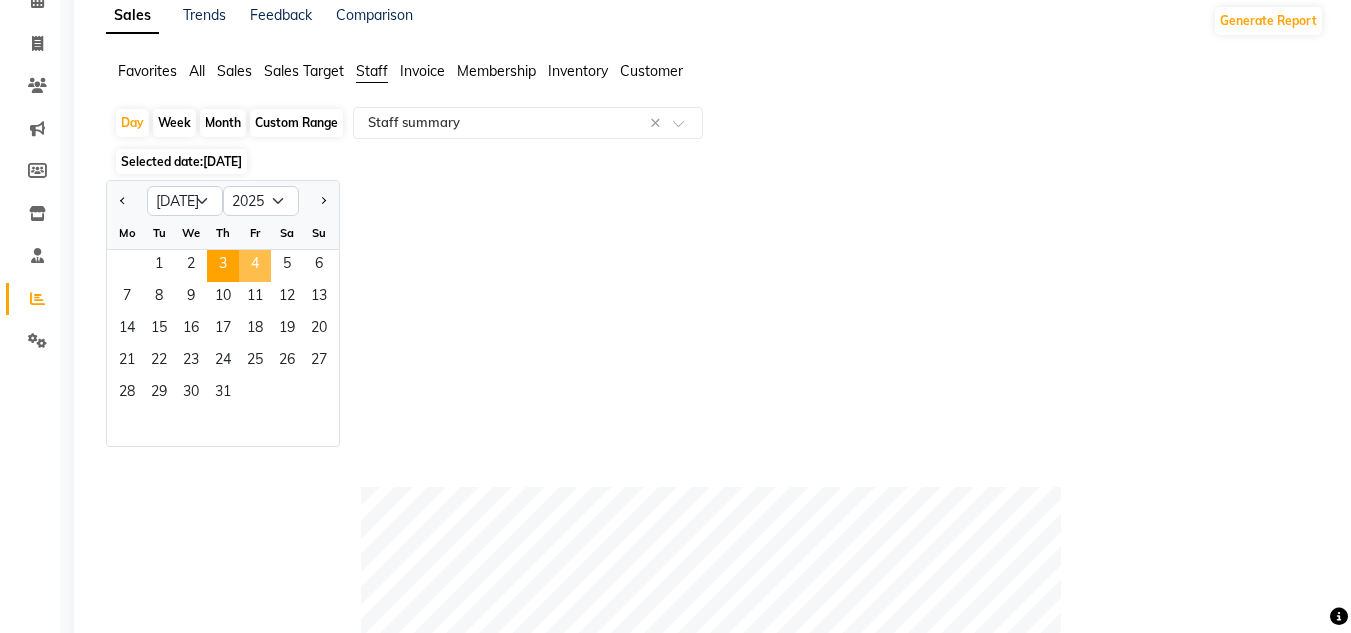 click on "4" 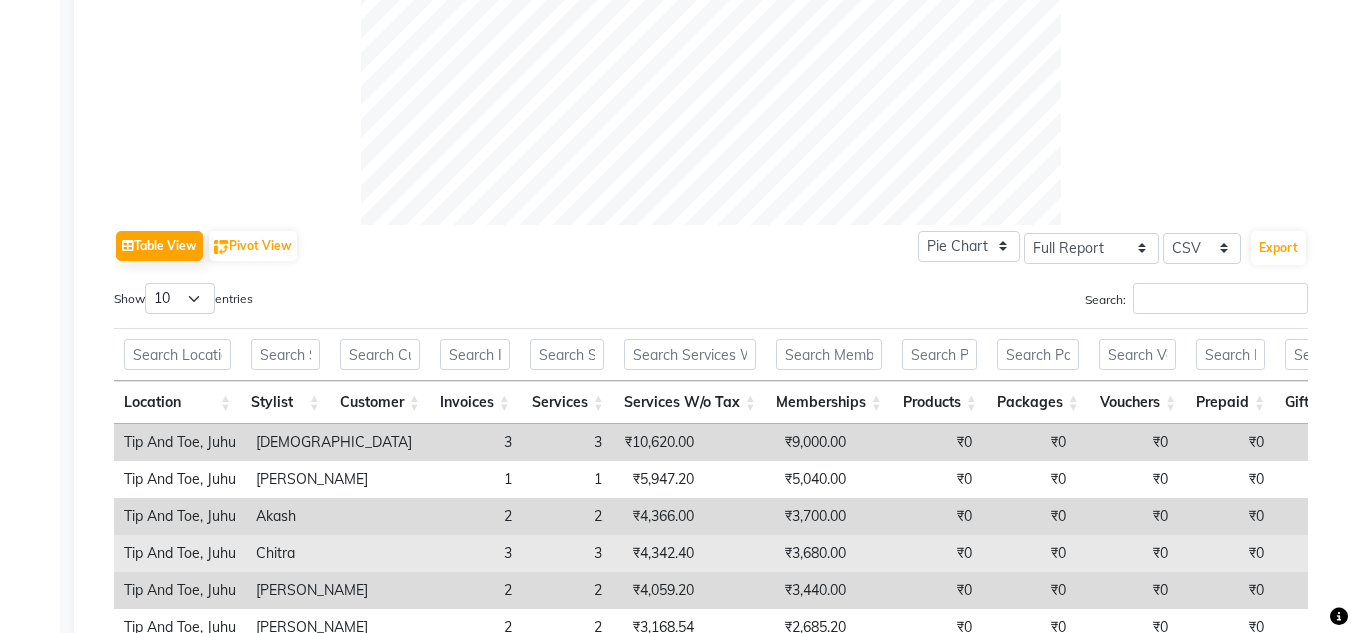 scroll, scrollTop: 665, scrollLeft: 0, axis: vertical 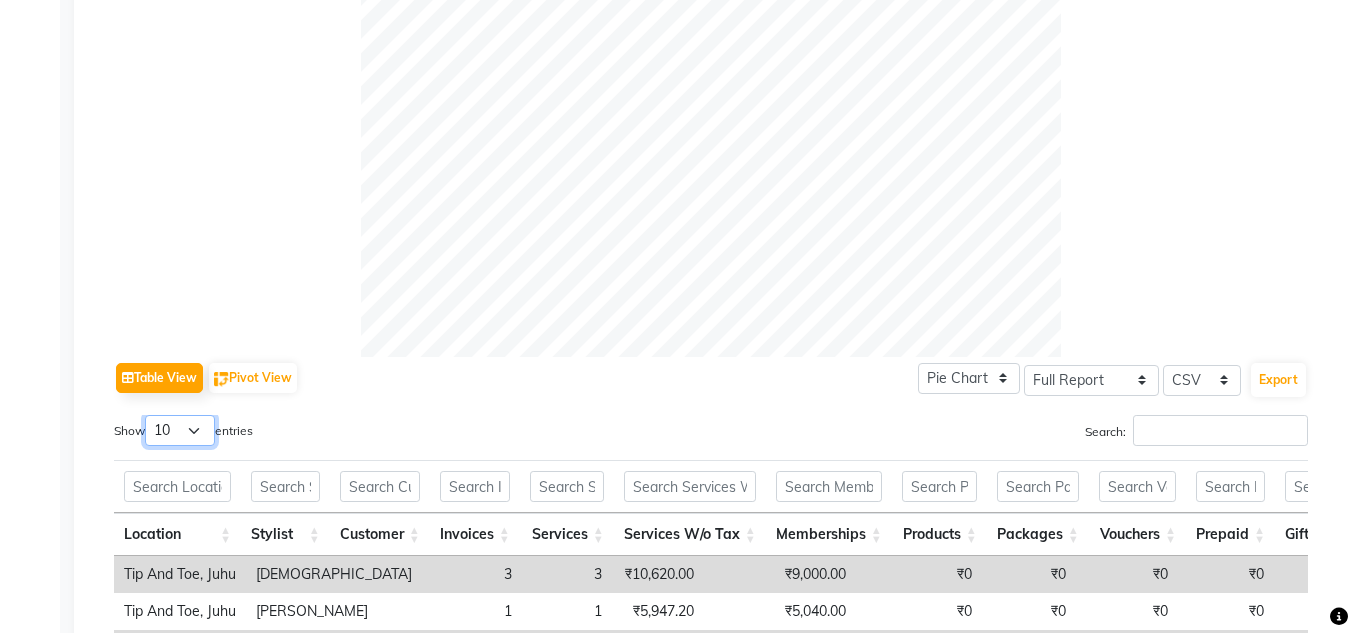 click on "10 25 50 100" at bounding box center [180, 430] 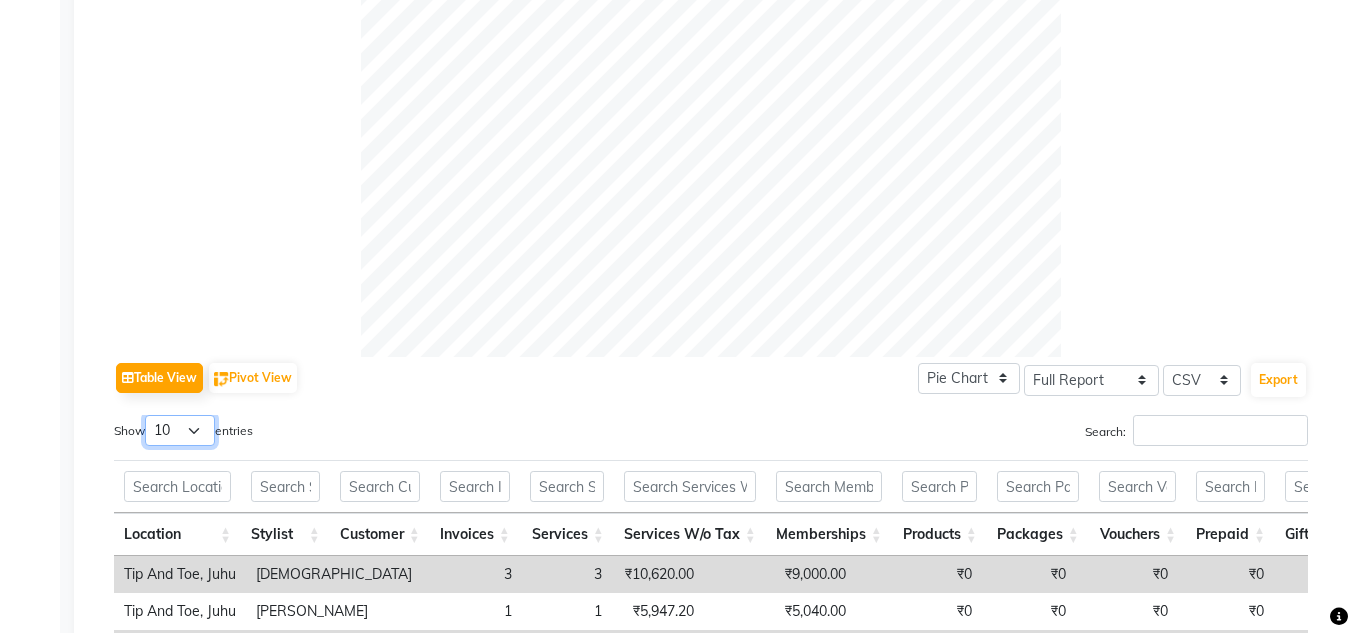select on "100" 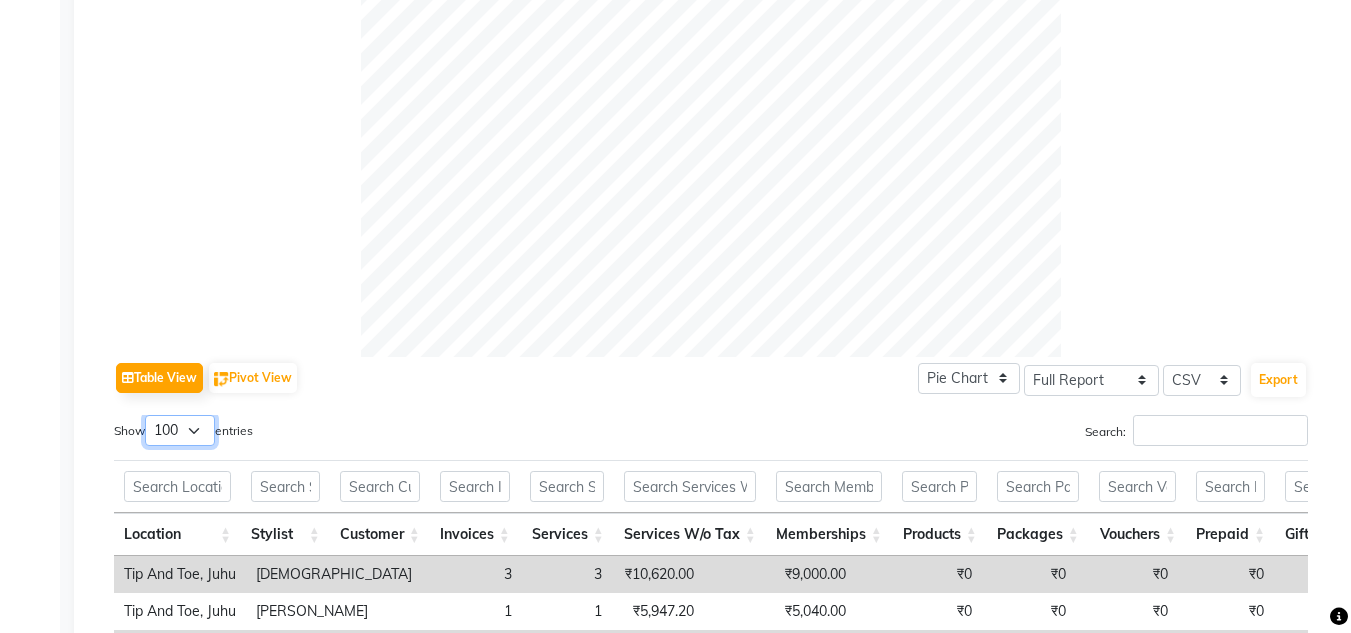 click on "10 25 50 100" at bounding box center (180, 430) 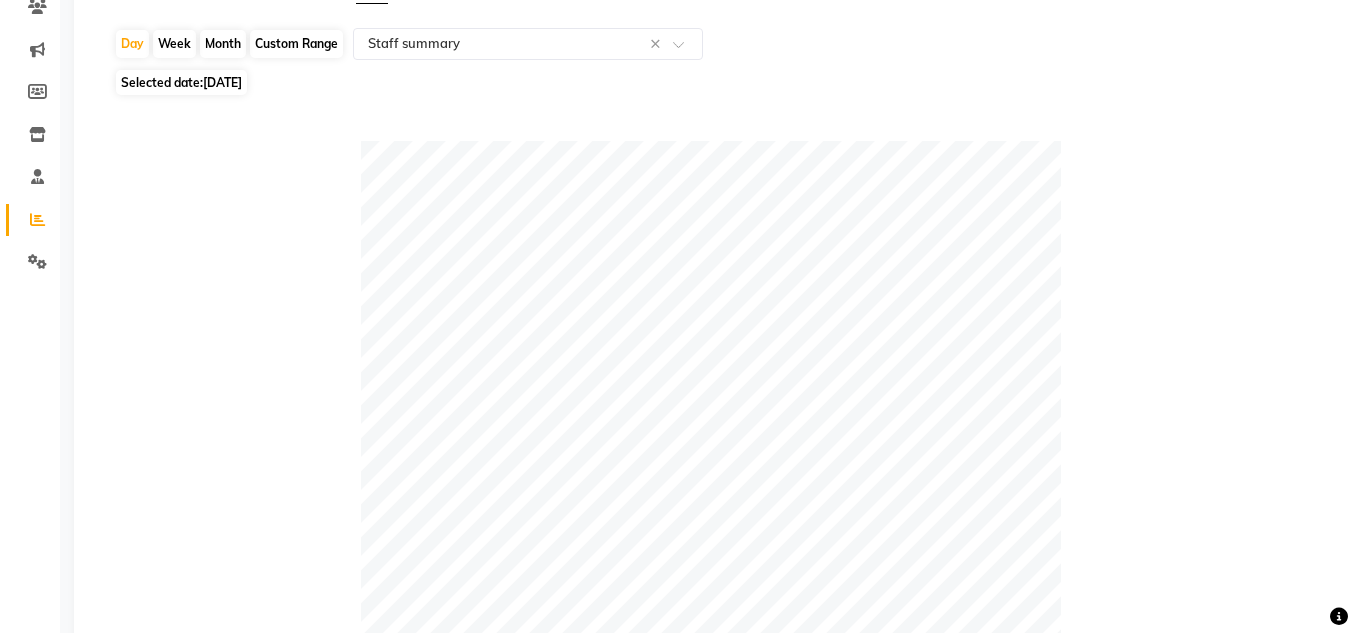 scroll, scrollTop: 165, scrollLeft: 0, axis: vertical 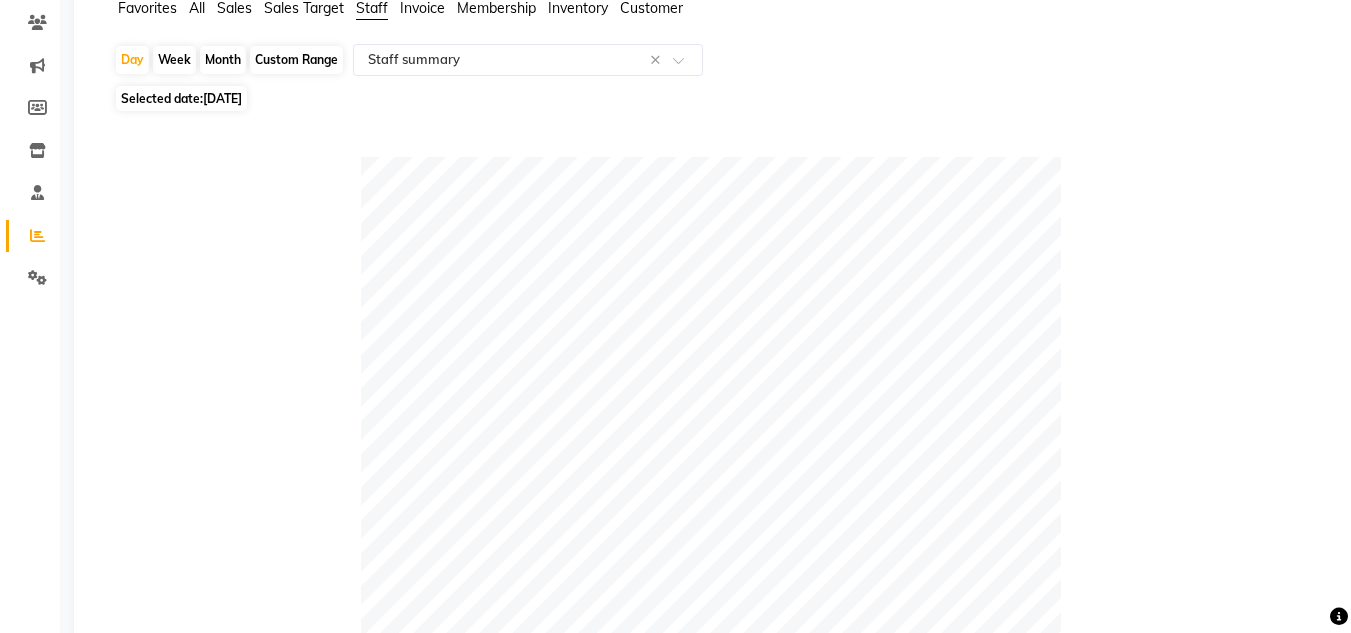 click on "04-07-2025" 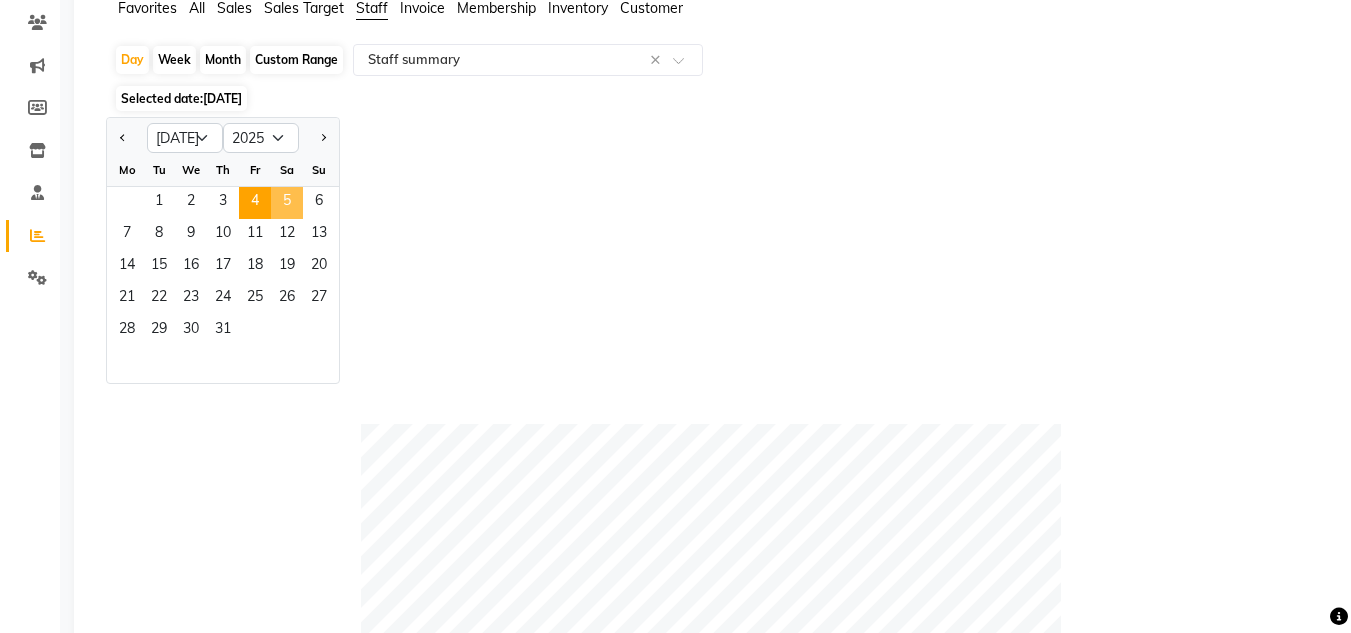 click on "5" 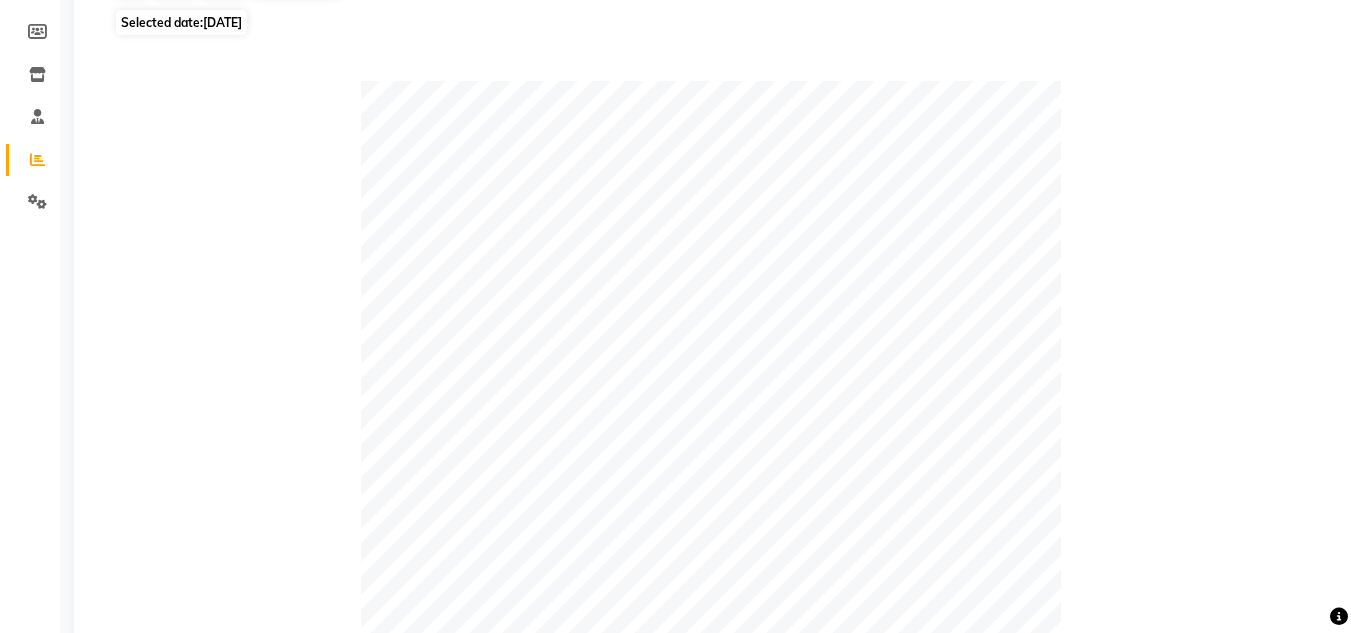 scroll, scrollTop: 139, scrollLeft: 0, axis: vertical 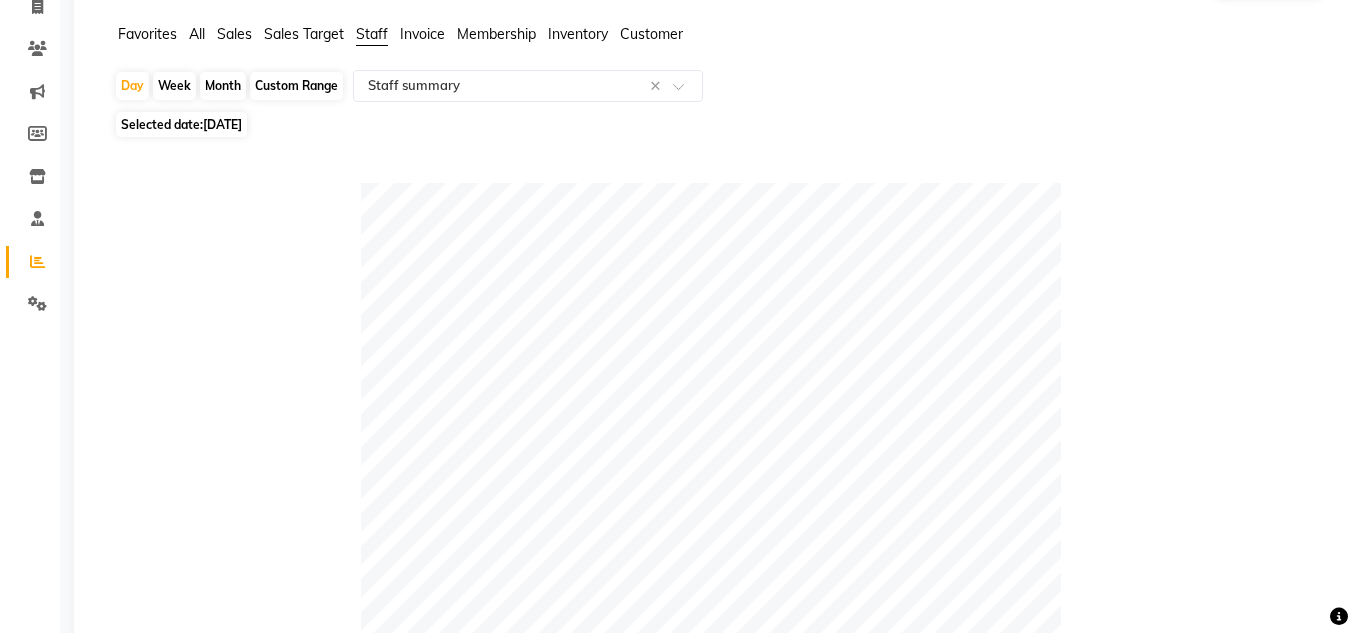 click on "05-07-2025" 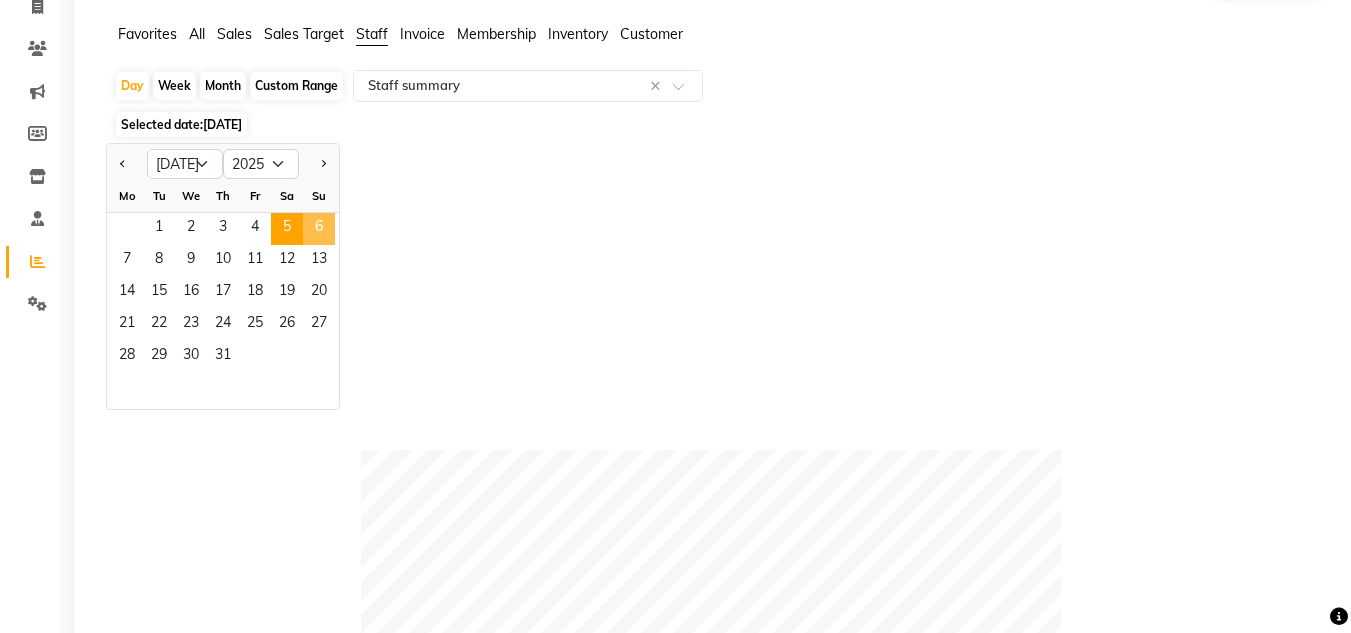 click on "6" 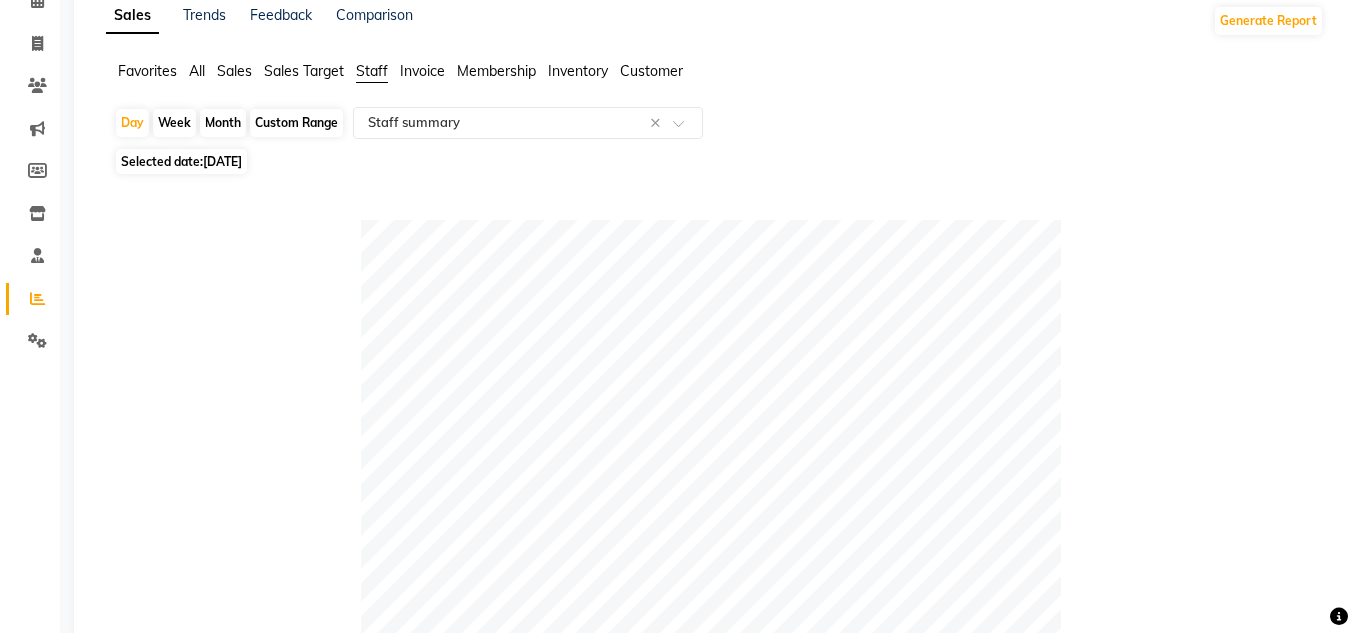 scroll, scrollTop: 65, scrollLeft: 0, axis: vertical 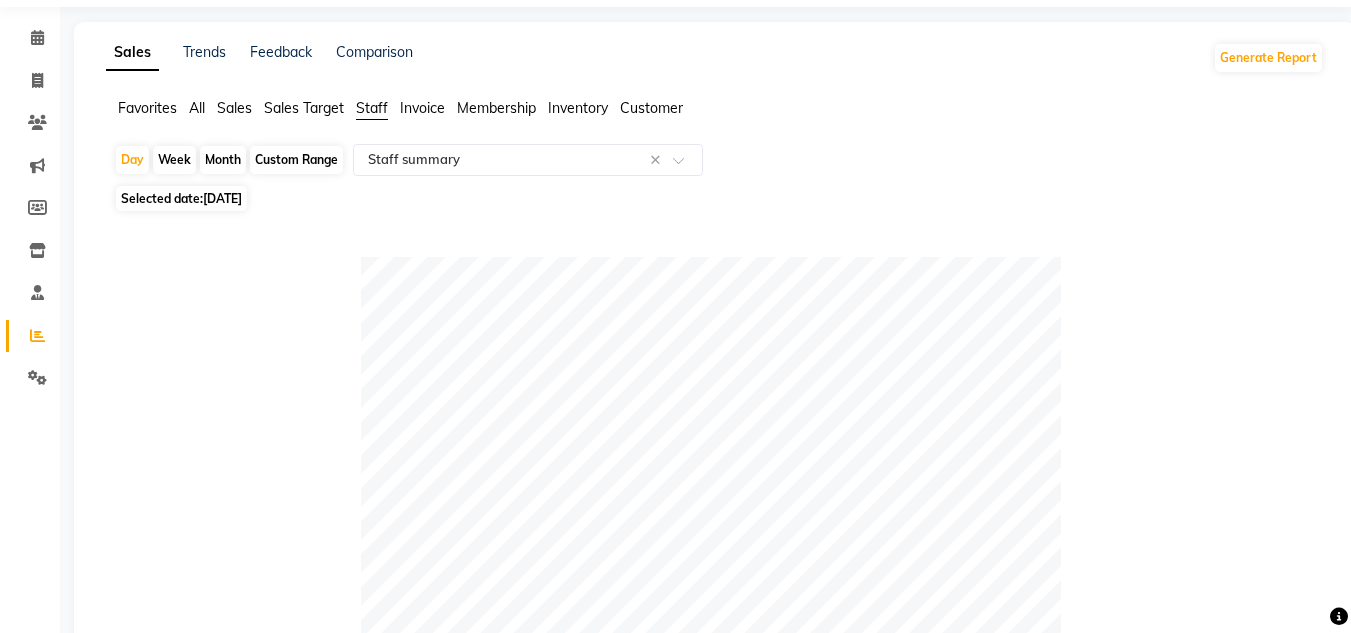 click on "06-07-2025" 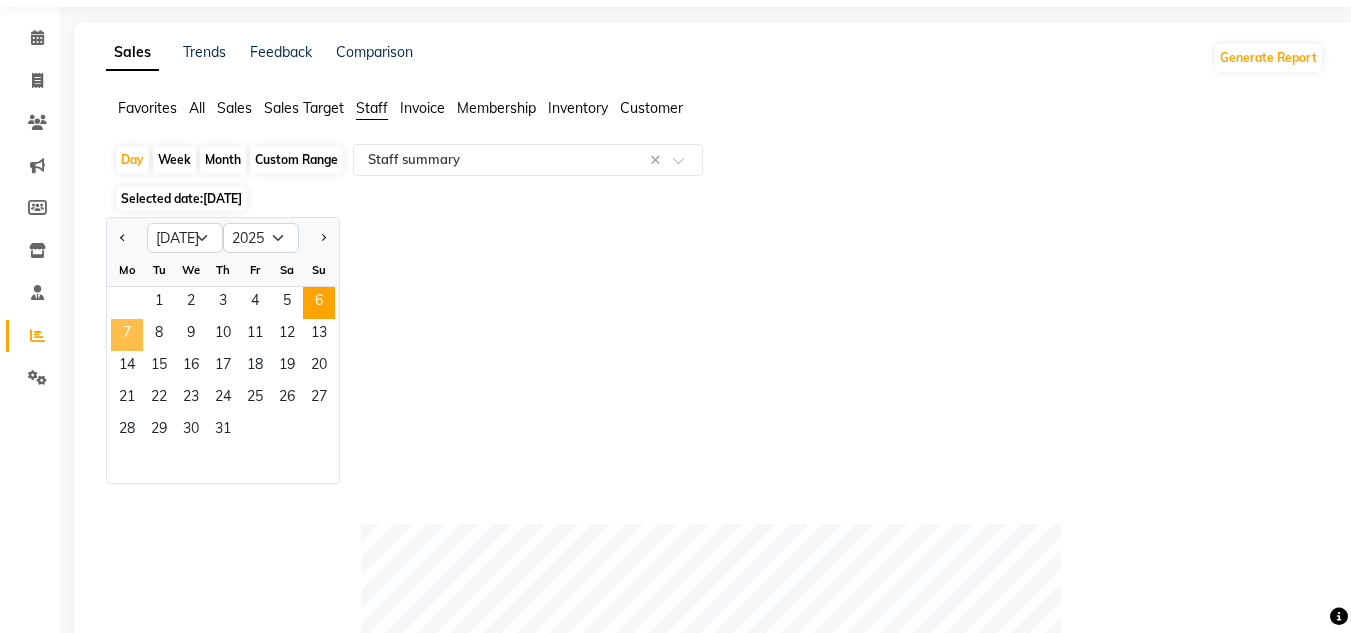click on "7" 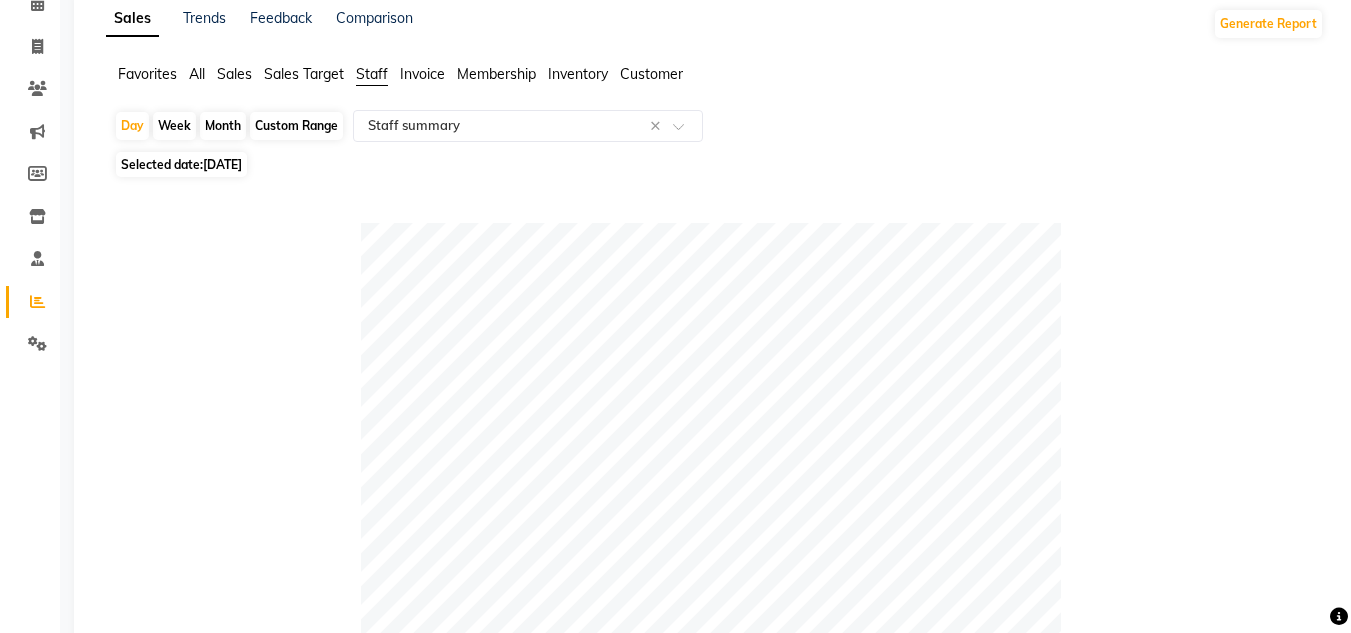 scroll, scrollTop: 65, scrollLeft: 0, axis: vertical 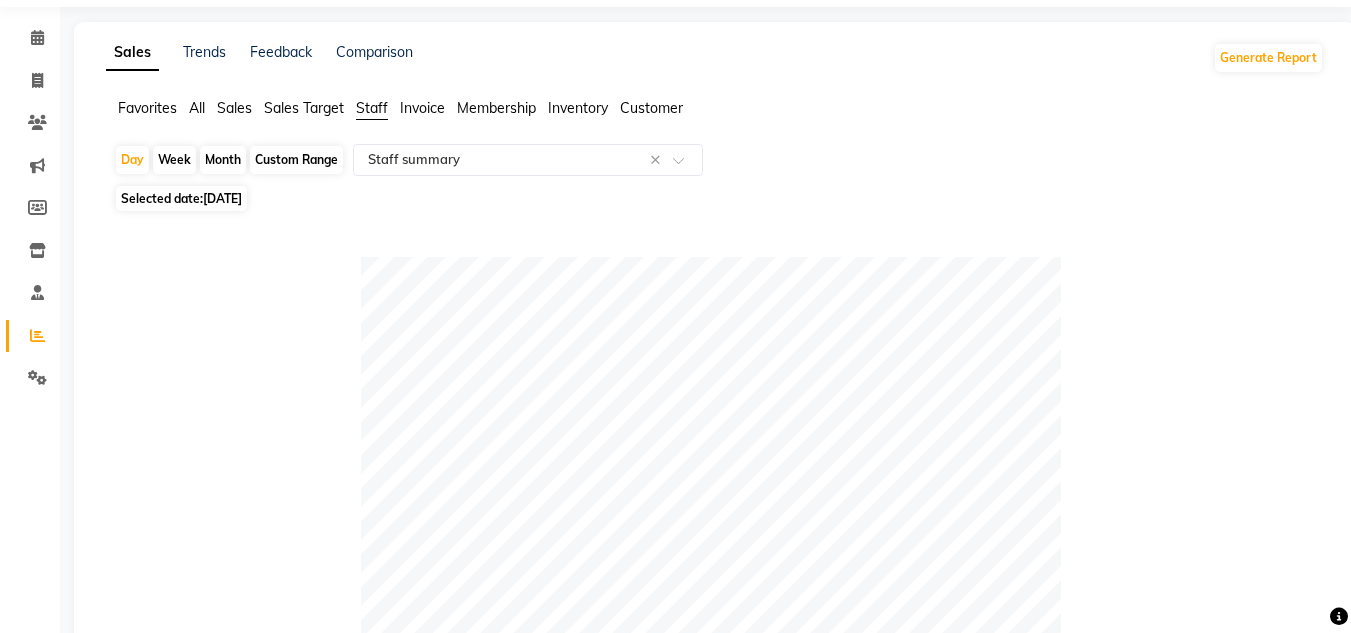 click on "07-07-2025" 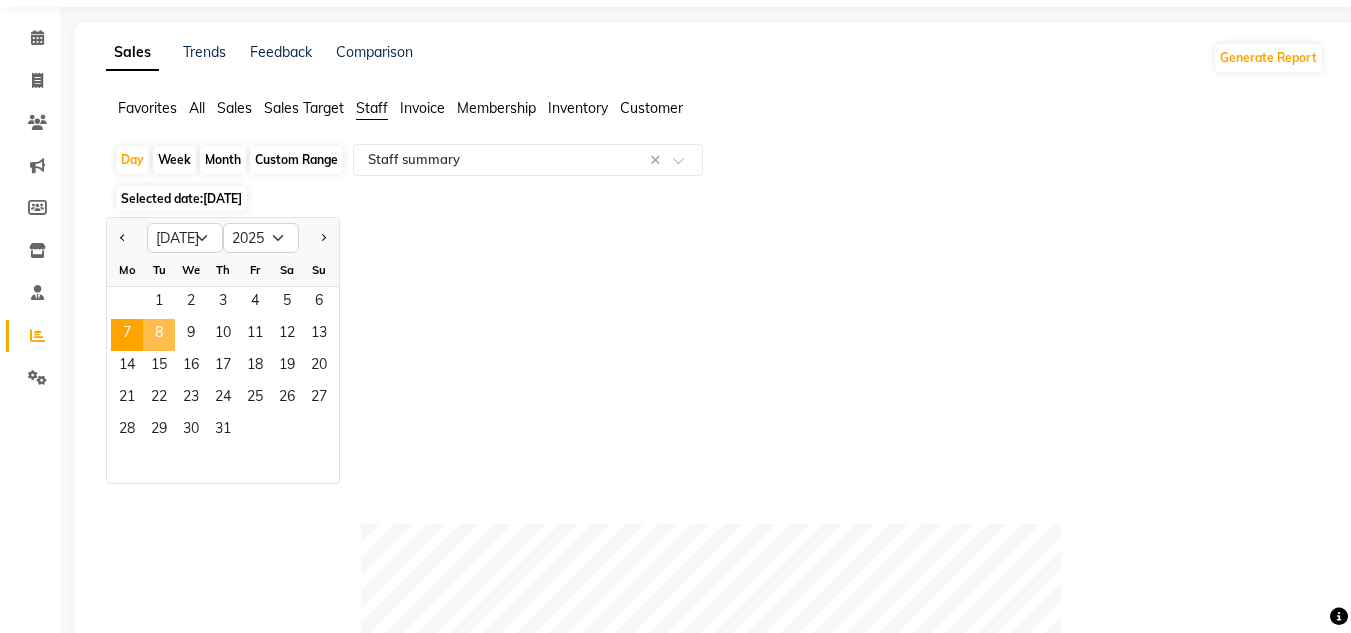 click on "8" 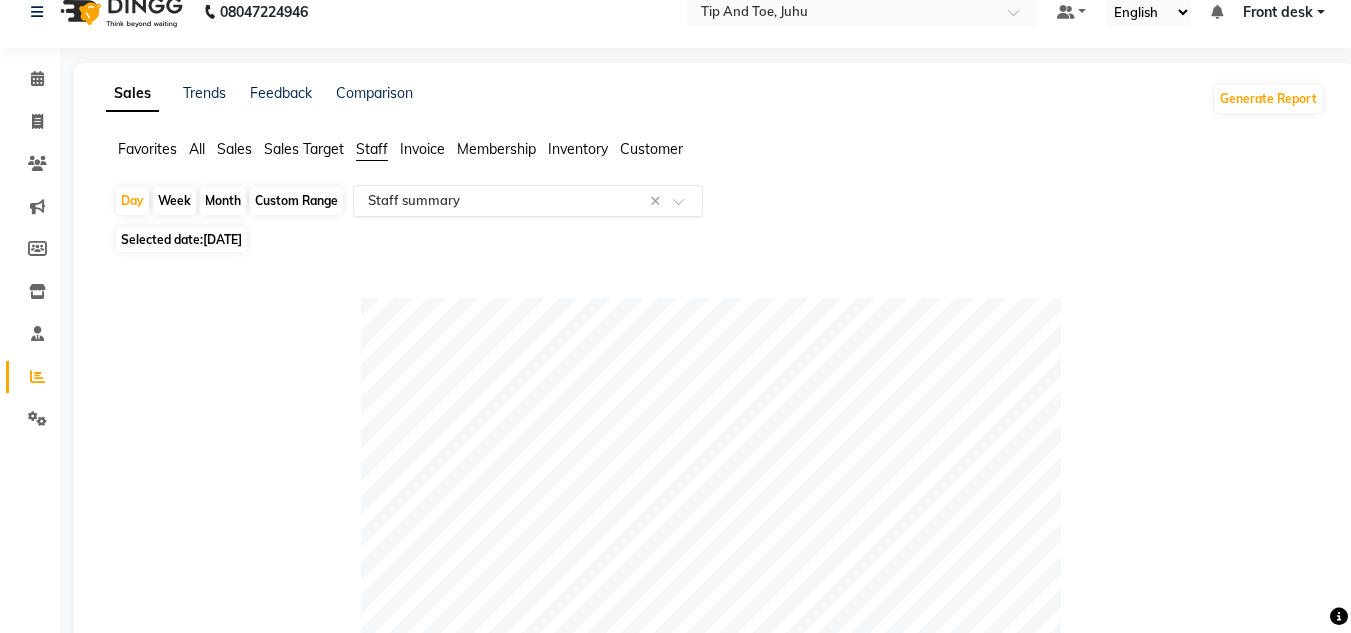 scroll, scrollTop: 0, scrollLeft: 0, axis: both 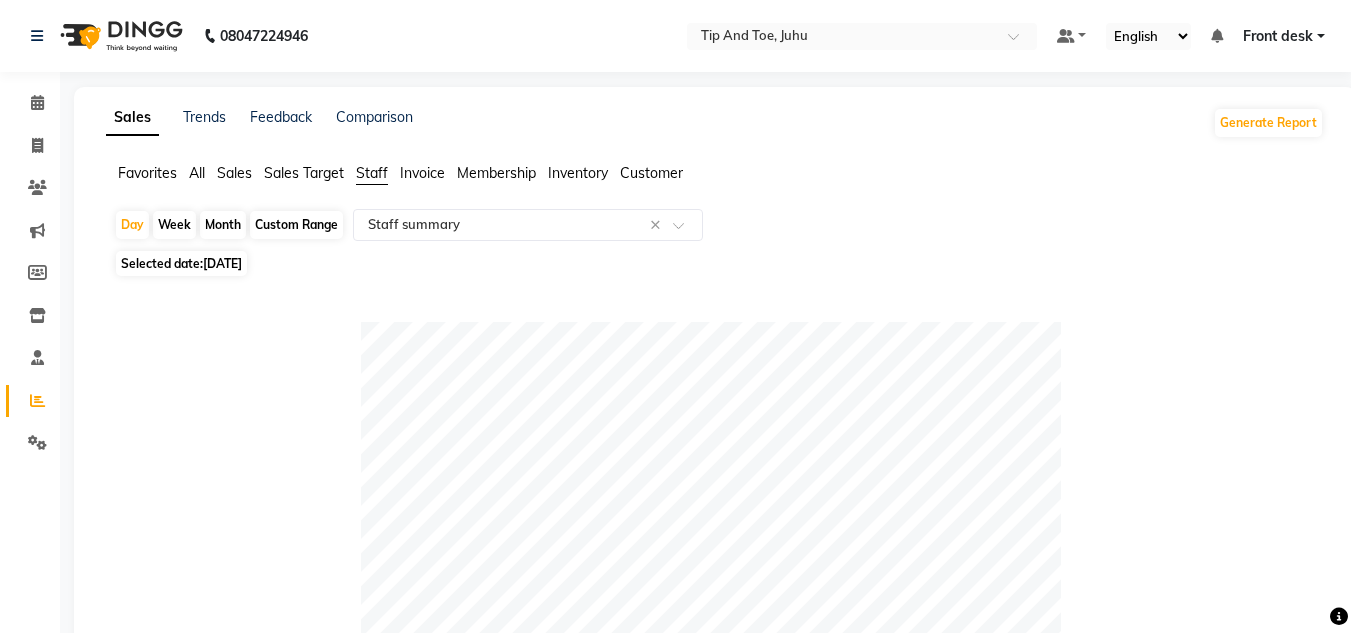 click on "08-07-2025" 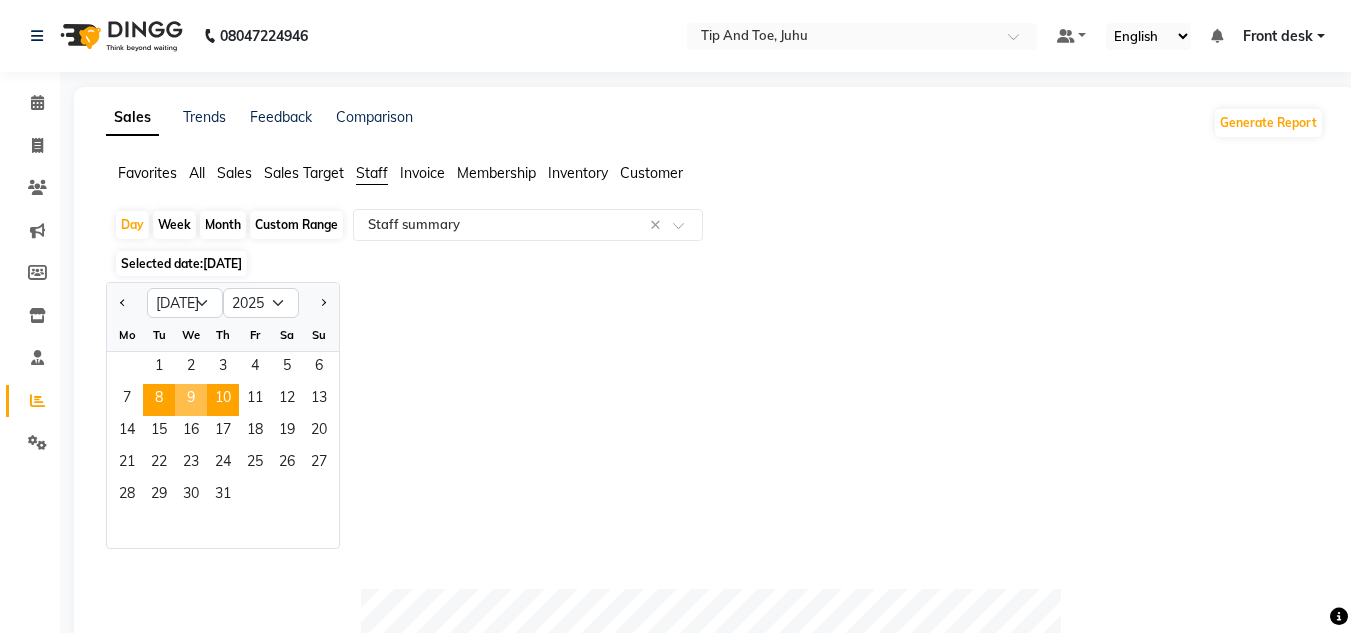 drag, startPoint x: 191, startPoint y: 397, endPoint x: 224, endPoint y: 395, distance: 33.06055 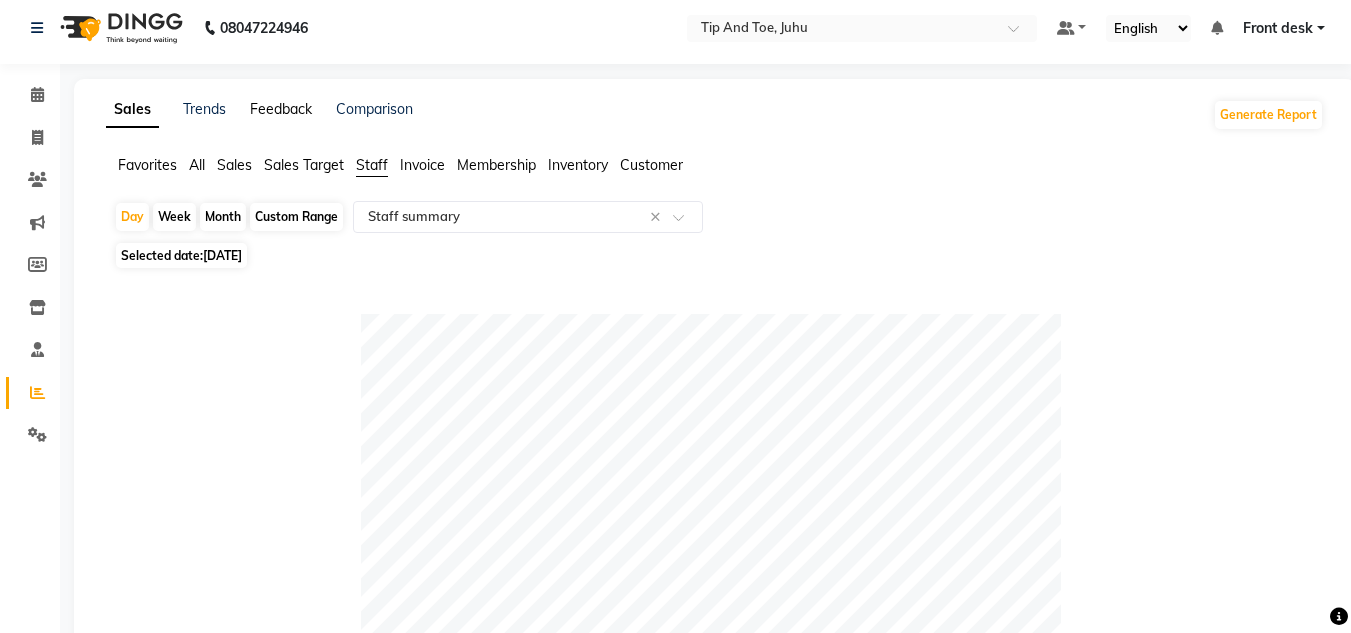 scroll, scrollTop: 0, scrollLeft: 0, axis: both 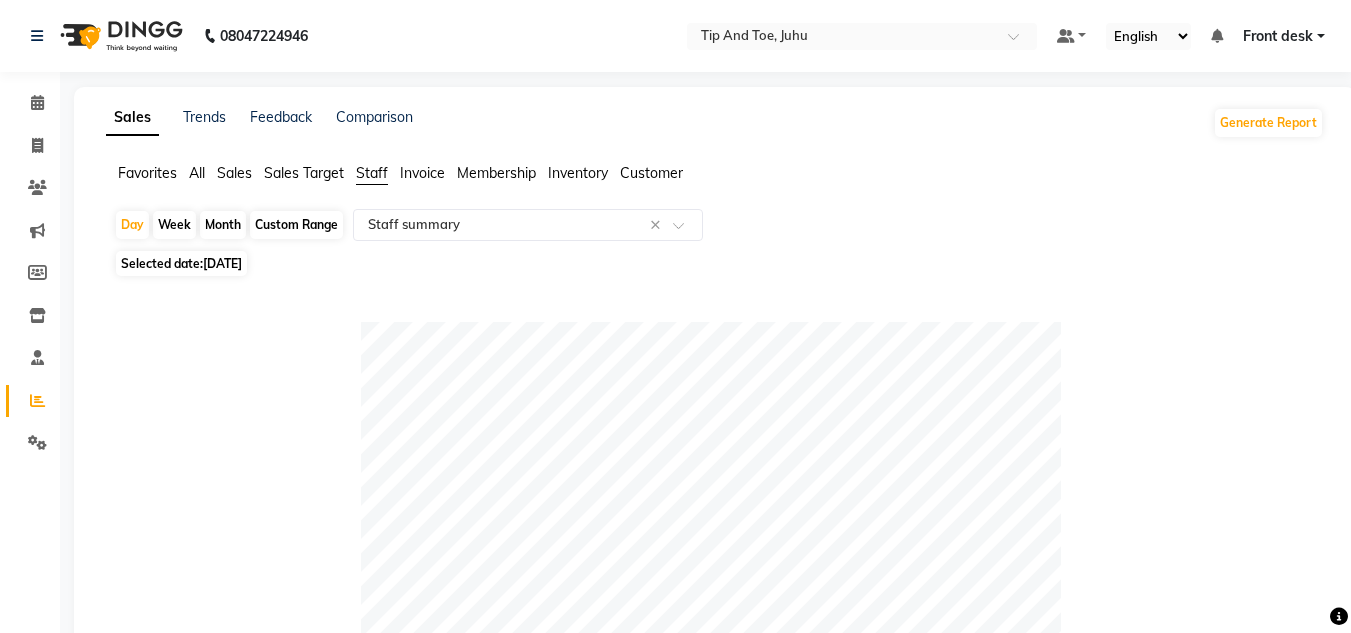 click on "09-07-2025" 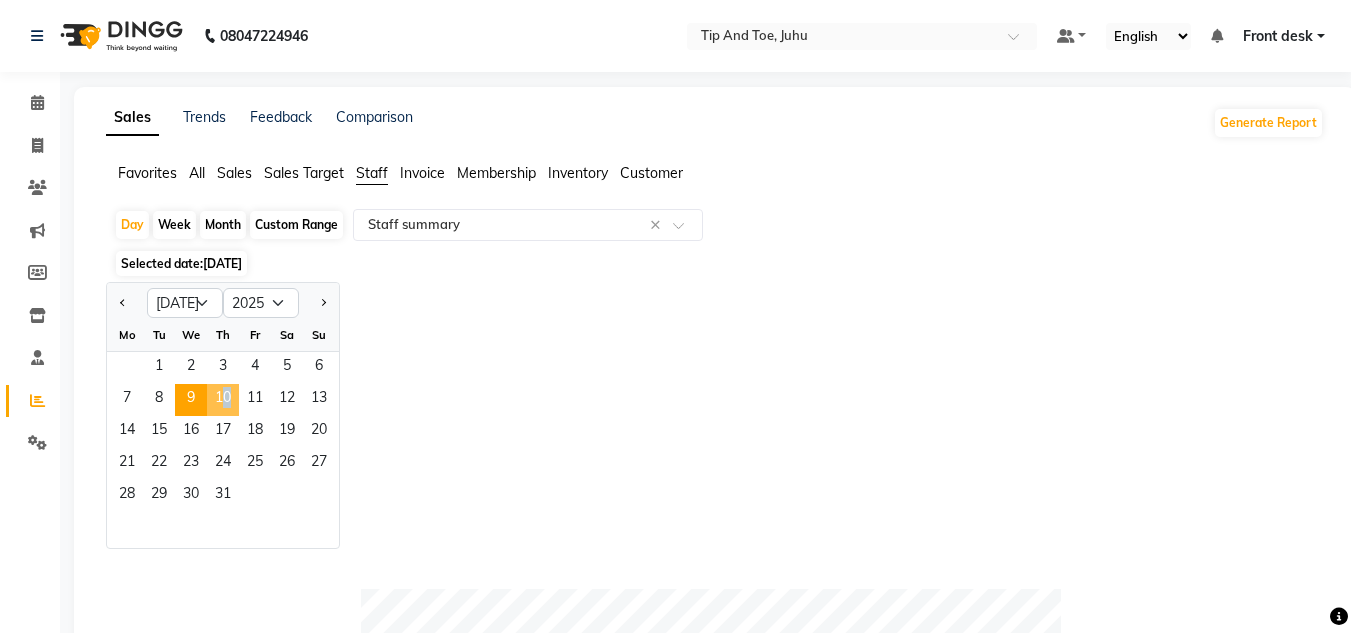 click on "10" 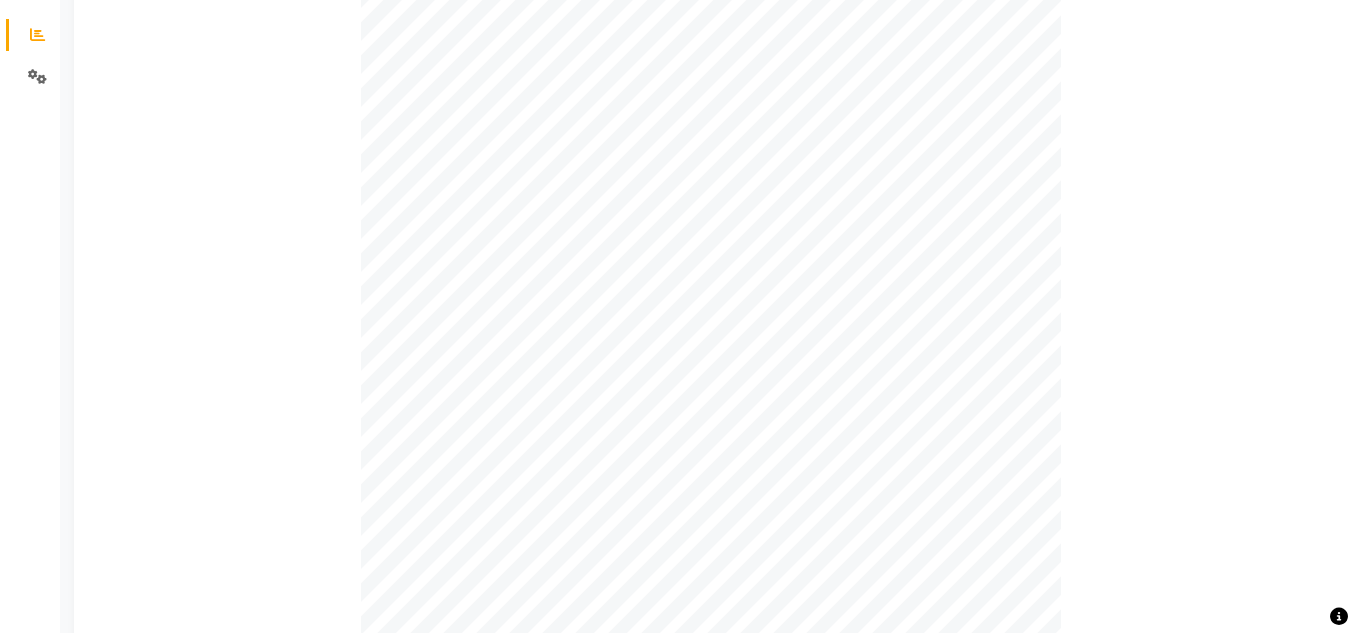scroll, scrollTop: 191, scrollLeft: 0, axis: vertical 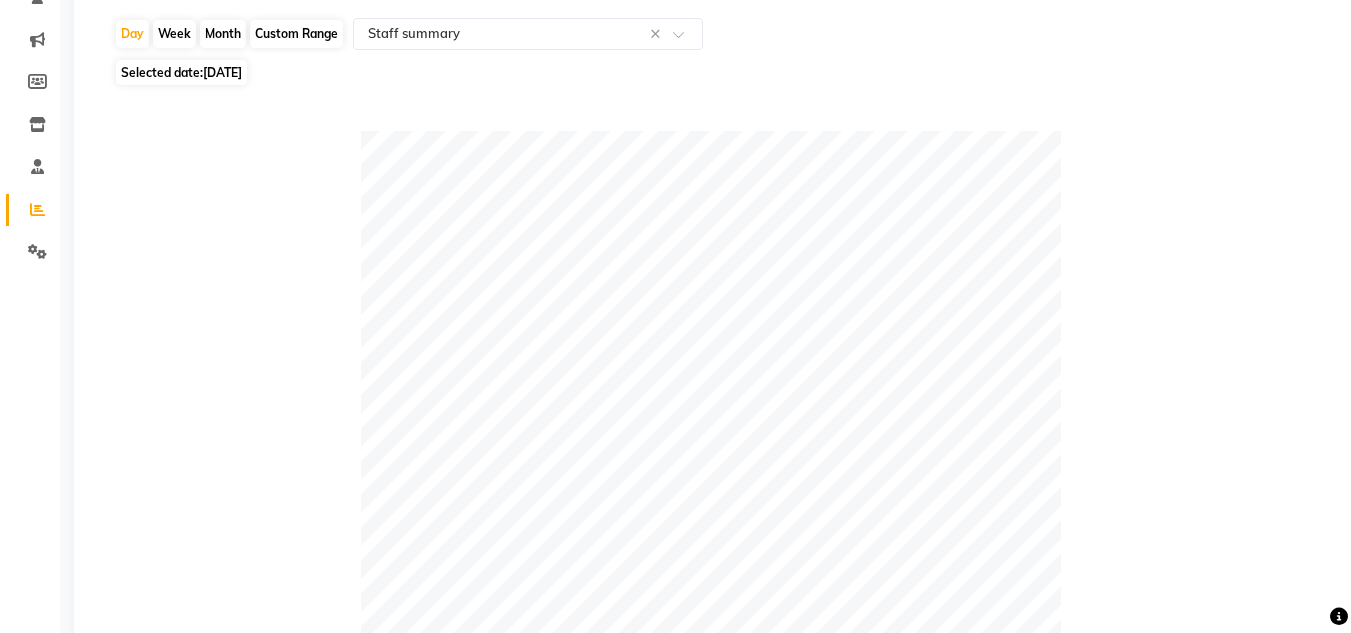 click on "10-07-2025" 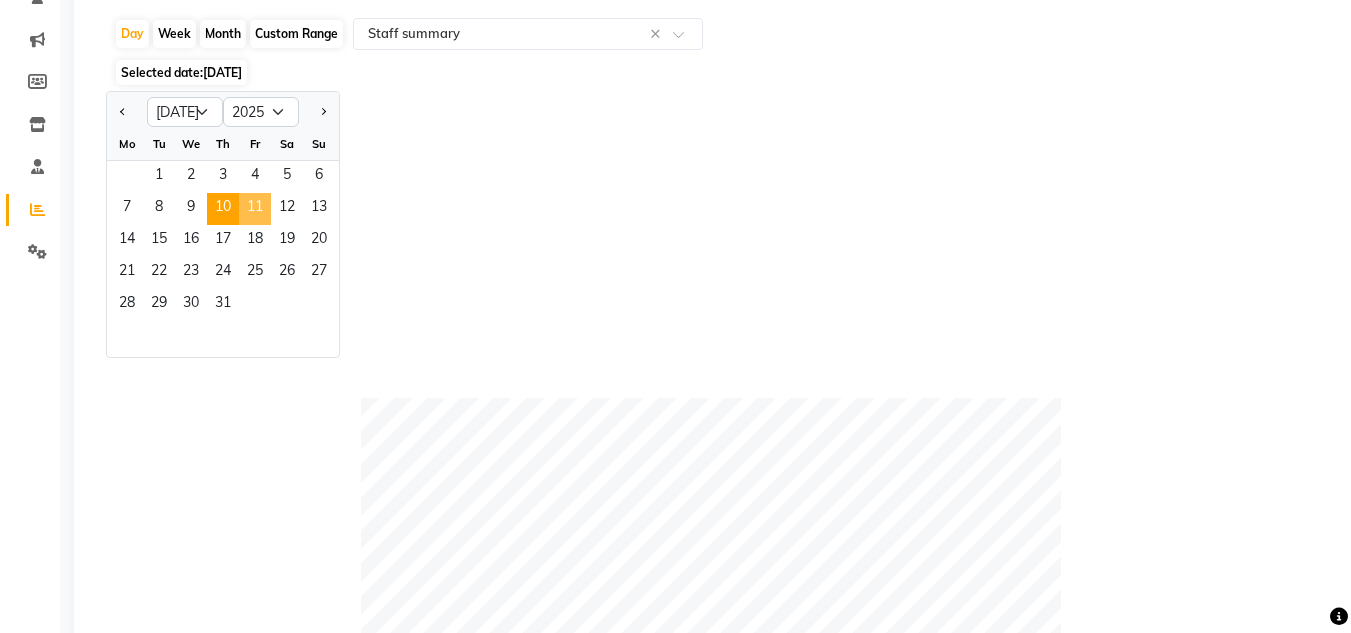 click on "11" 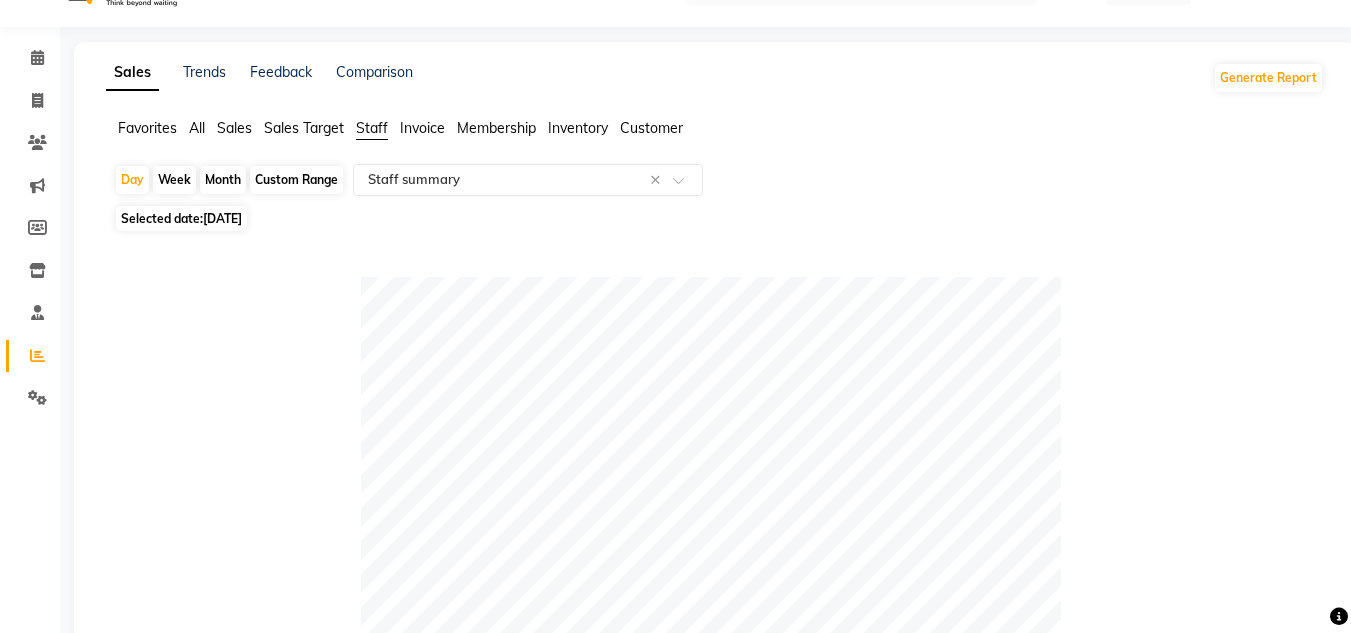 scroll, scrollTop: 0, scrollLeft: 0, axis: both 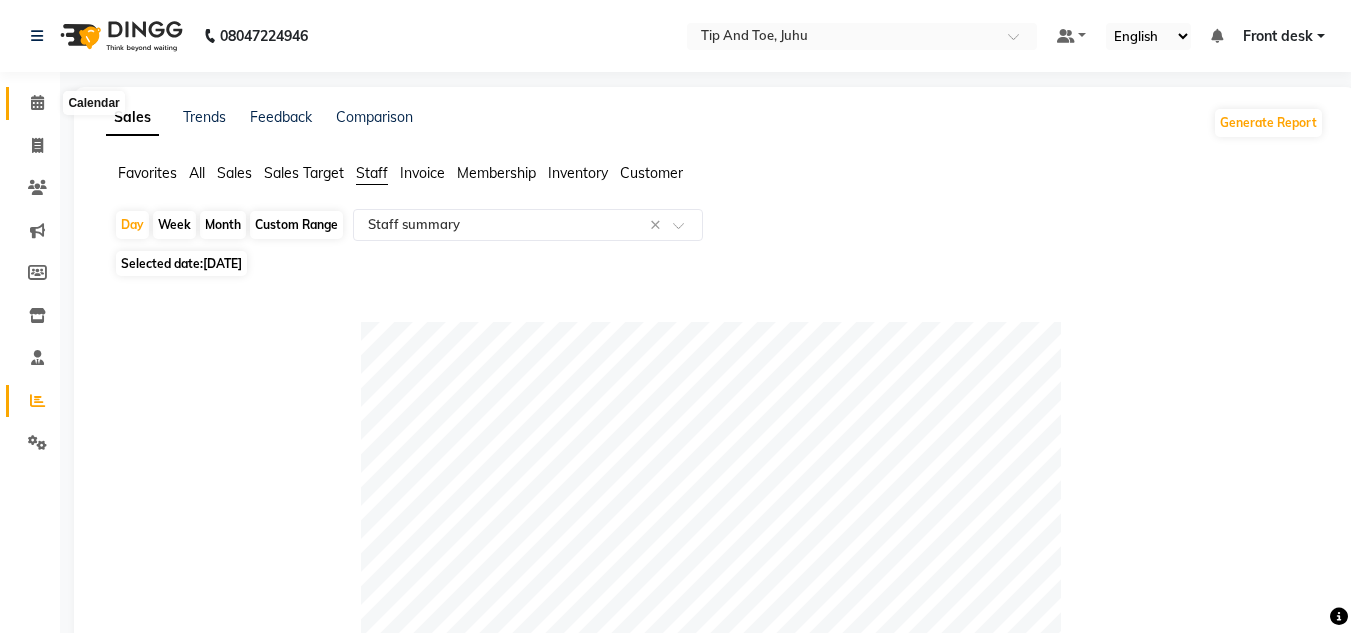 click 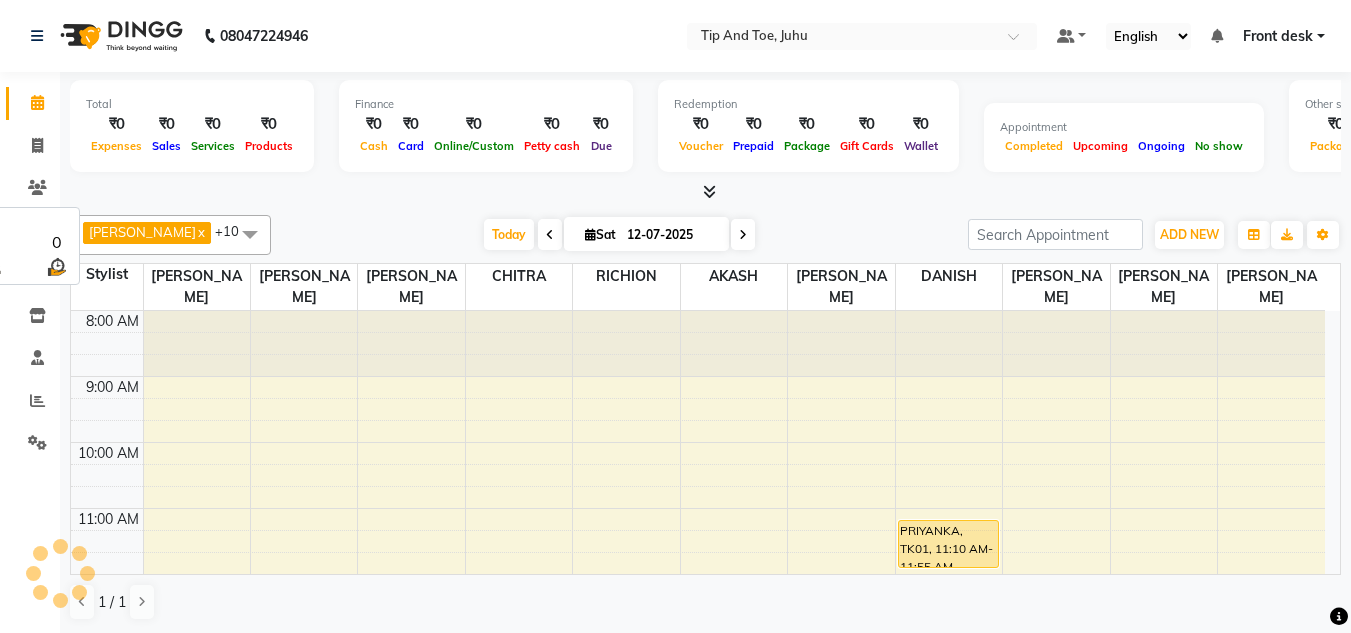 scroll, scrollTop: 265, scrollLeft: 0, axis: vertical 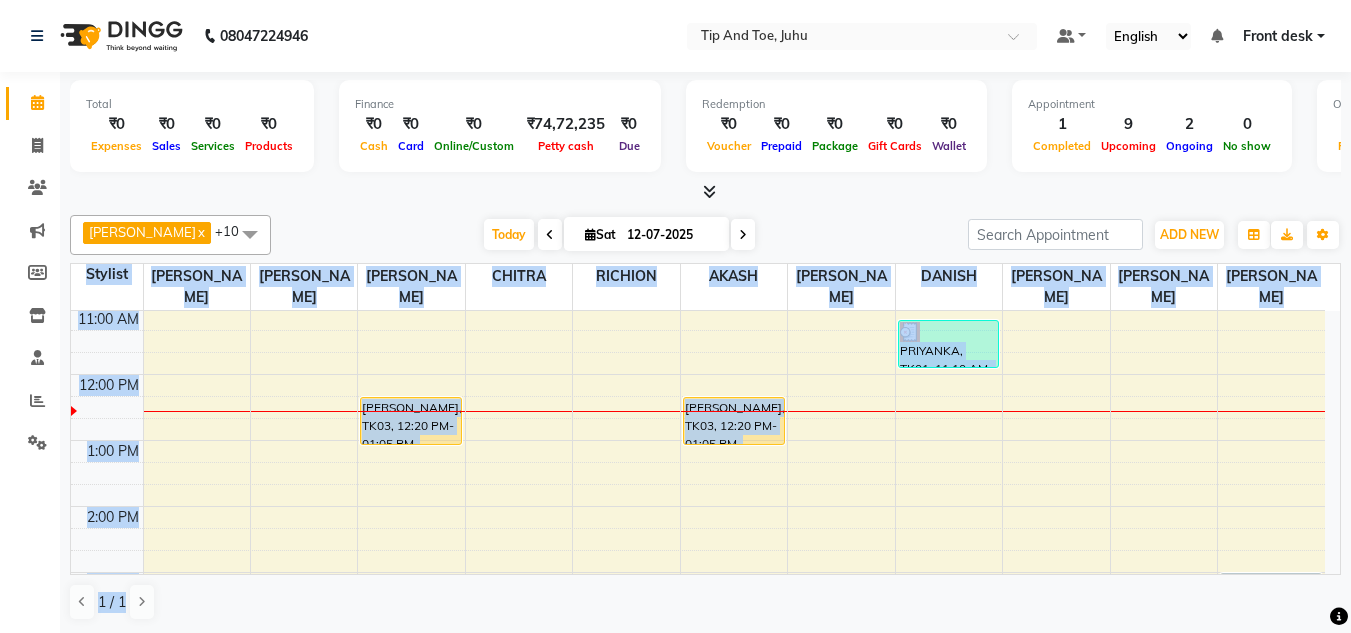 drag, startPoint x: 1280, startPoint y: 576, endPoint x: 1278, endPoint y: 599, distance: 23.086792 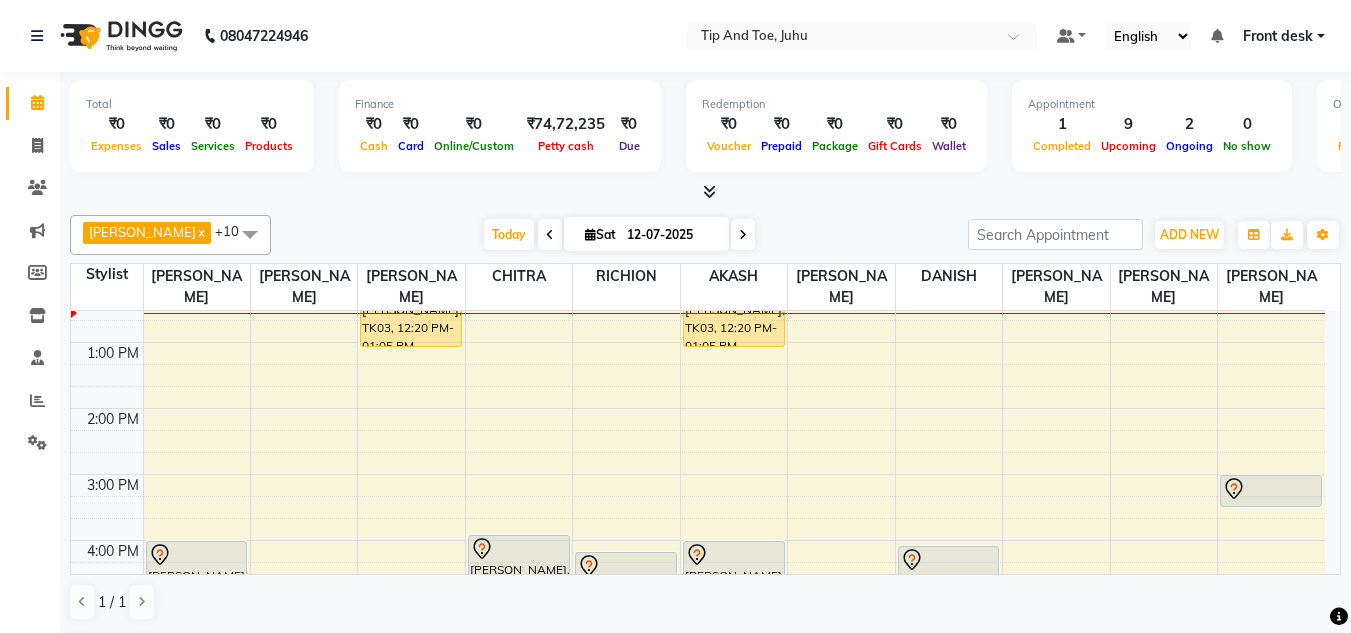 scroll, scrollTop: 300, scrollLeft: 0, axis: vertical 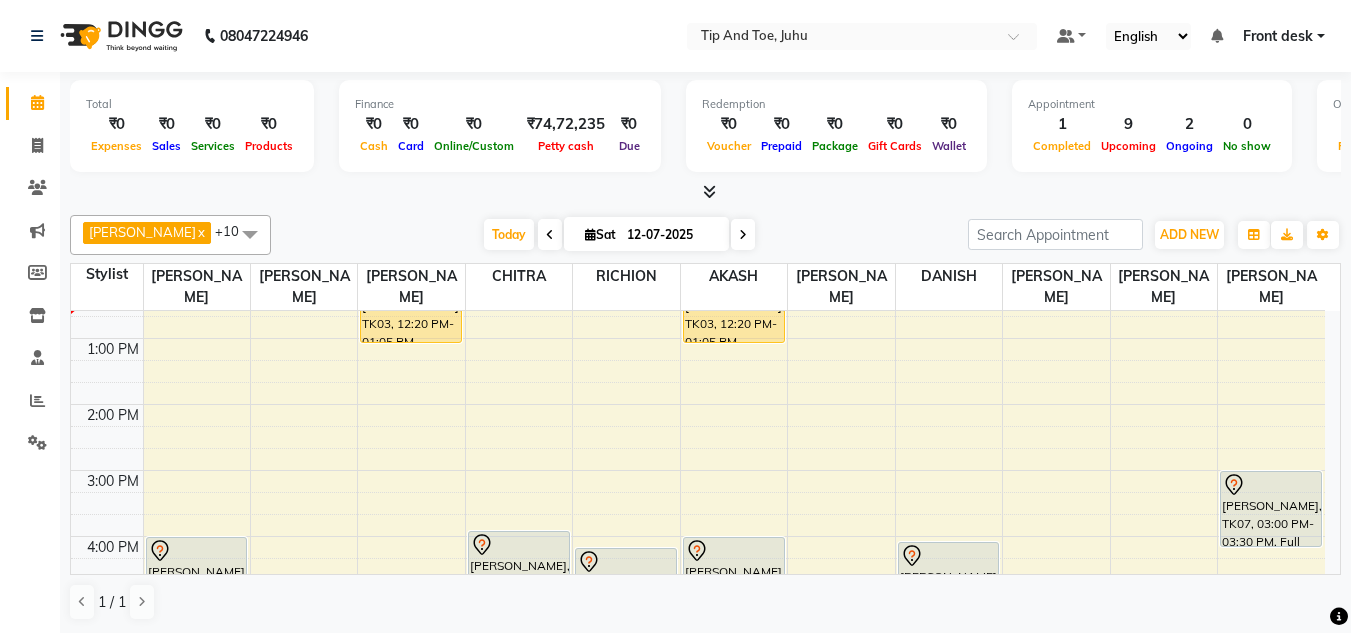drag, startPoint x: 1273, startPoint y: 480, endPoint x: 1273, endPoint y: 533, distance: 53 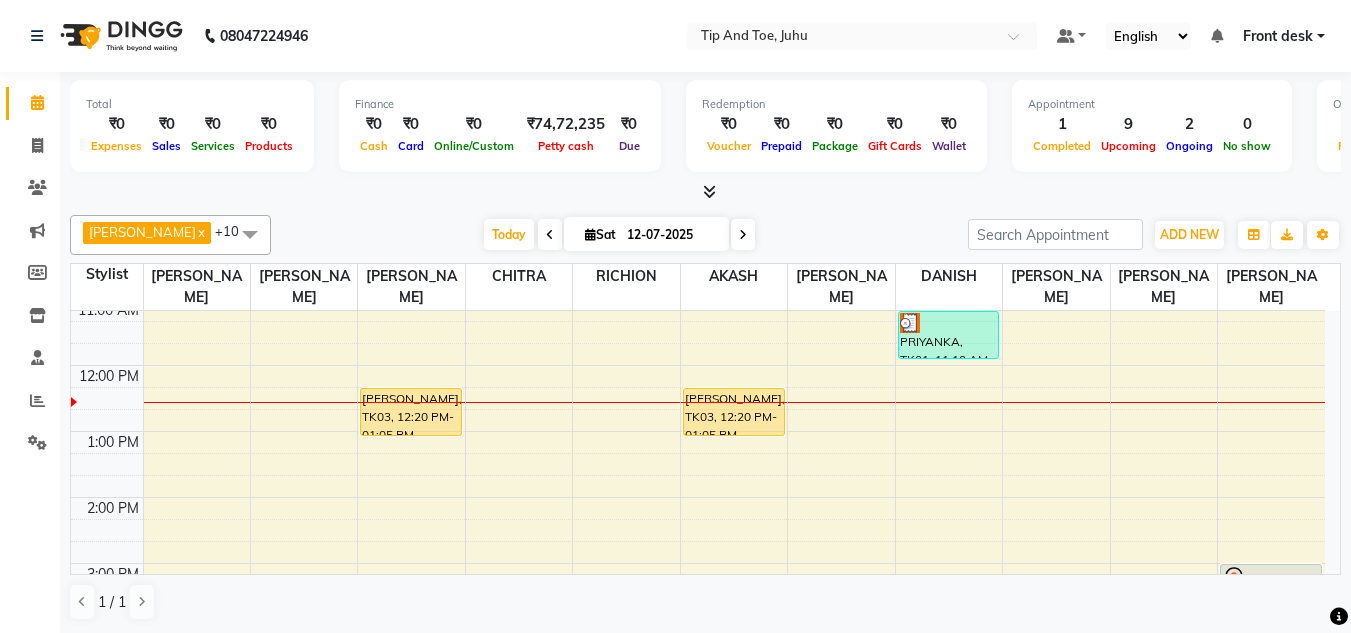 scroll, scrollTop: 204, scrollLeft: 0, axis: vertical 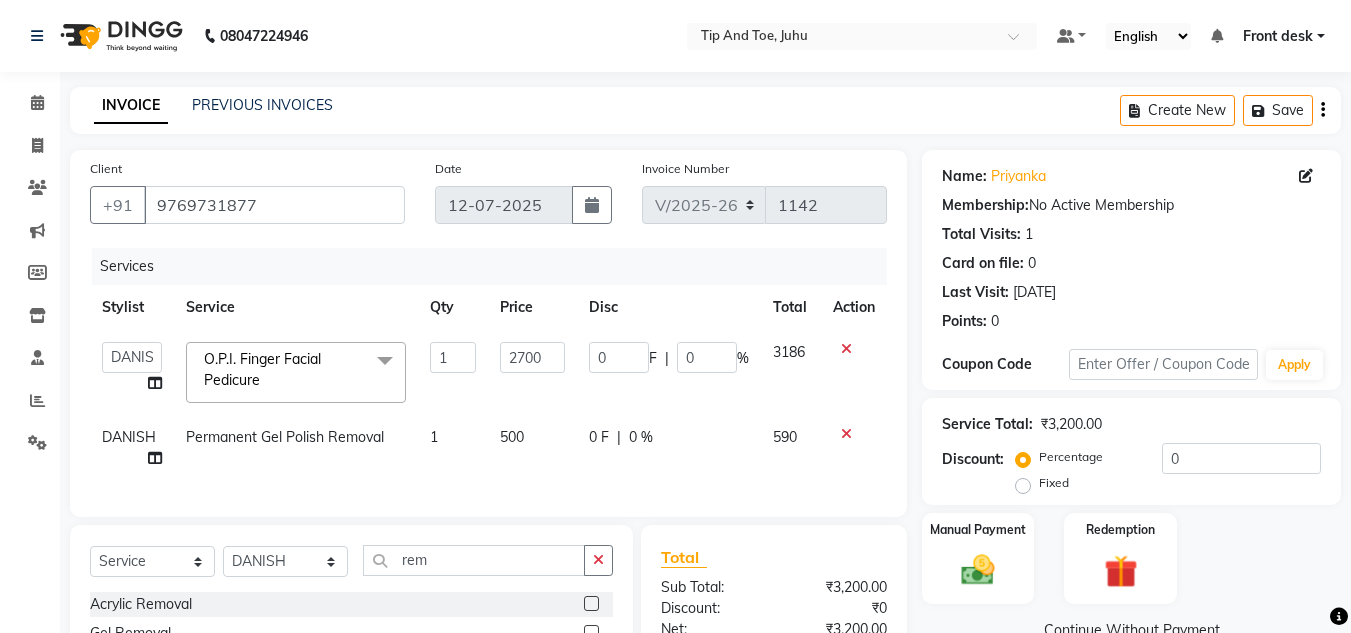 select on "5516" 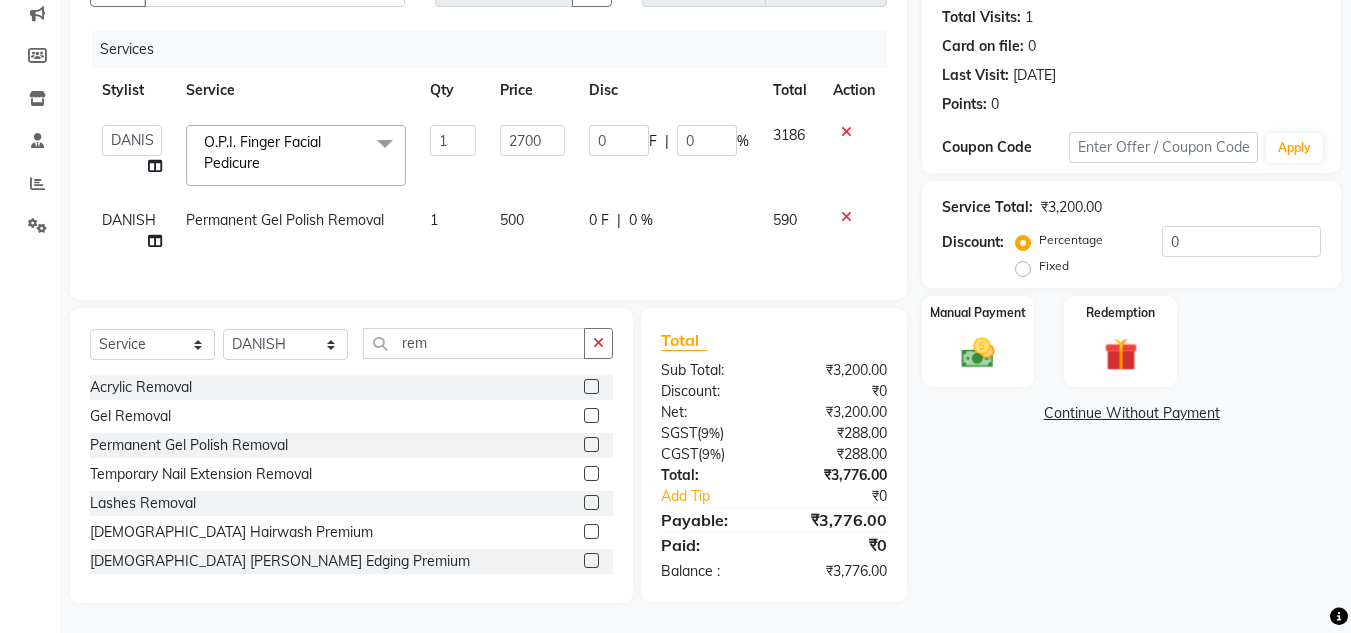 scroll, scrollTop: 0, scrollLeft: 0, axis: both 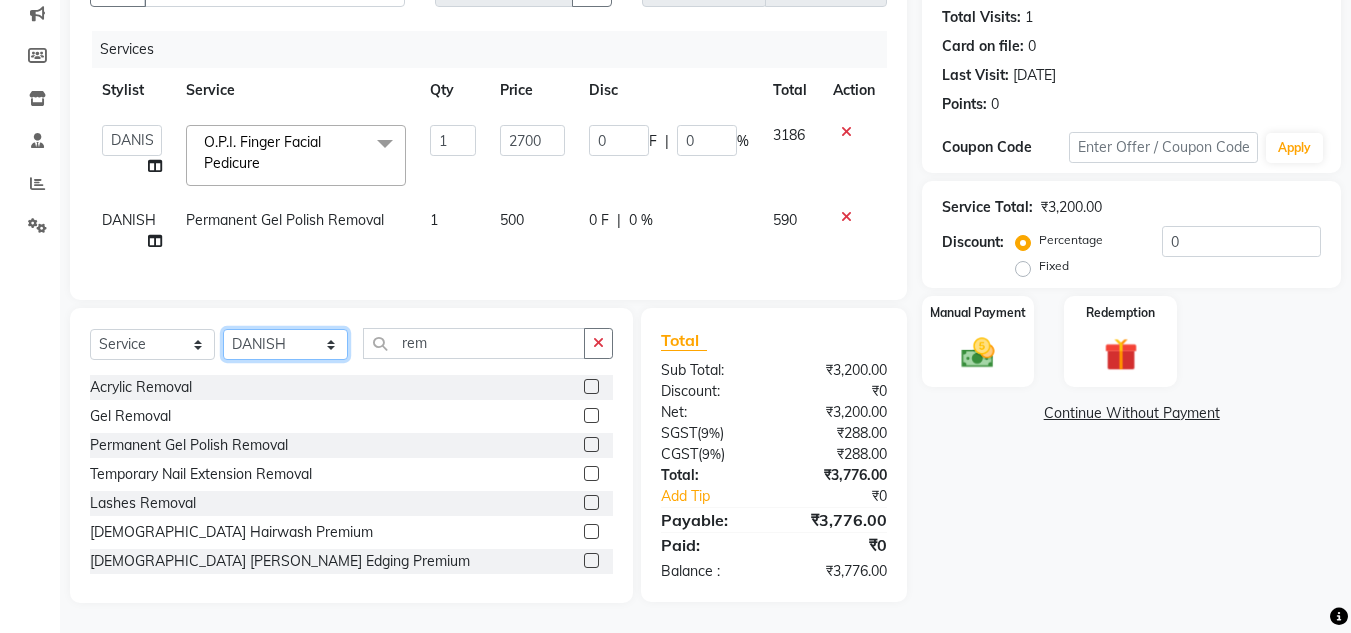 click on "Select Stylist ABIK  ACHAN AJAY UTKAR AKASH AKSHATA ARBAZ BABU BILAL CHITRA DANISH DHANSHREE Front desk  KEISHEEN KUMAR MAQSOOD NIKHIL POONAM RAHUL RICHION SADHNA SANJAY SANJAY MAMA TWINKLE GUPTA  VINITA" 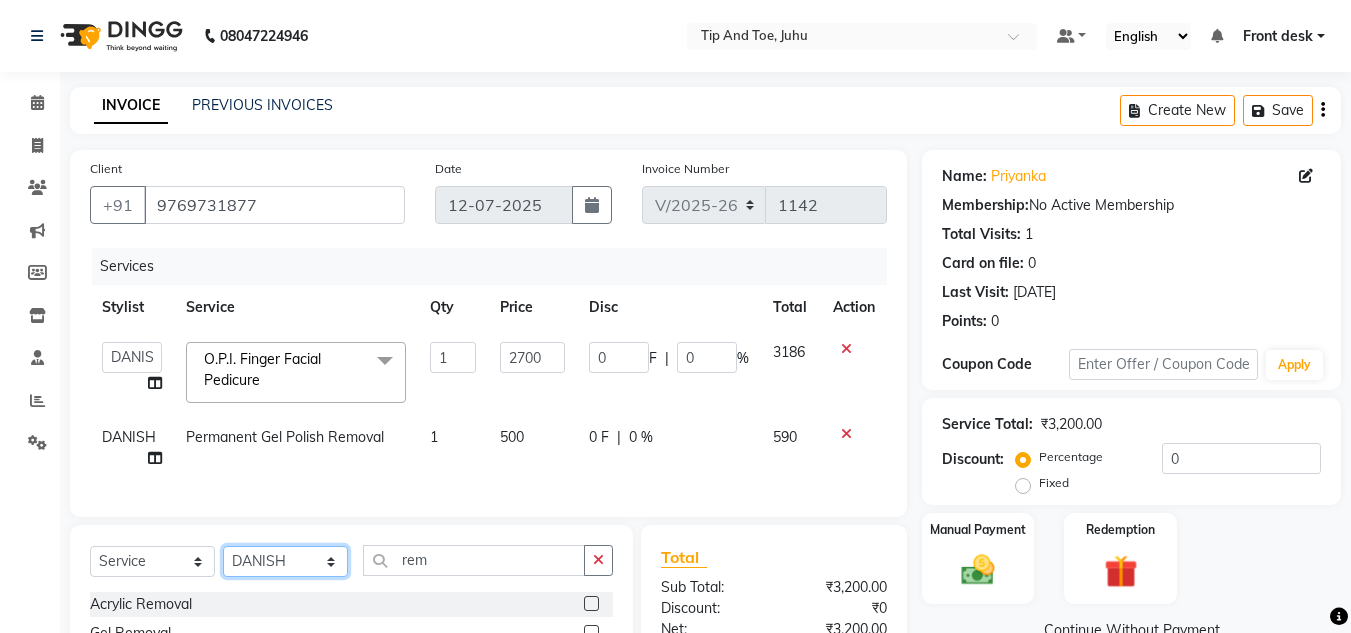 scroll, scrollTop: 232, scrollLeft: 0, axis: vertical 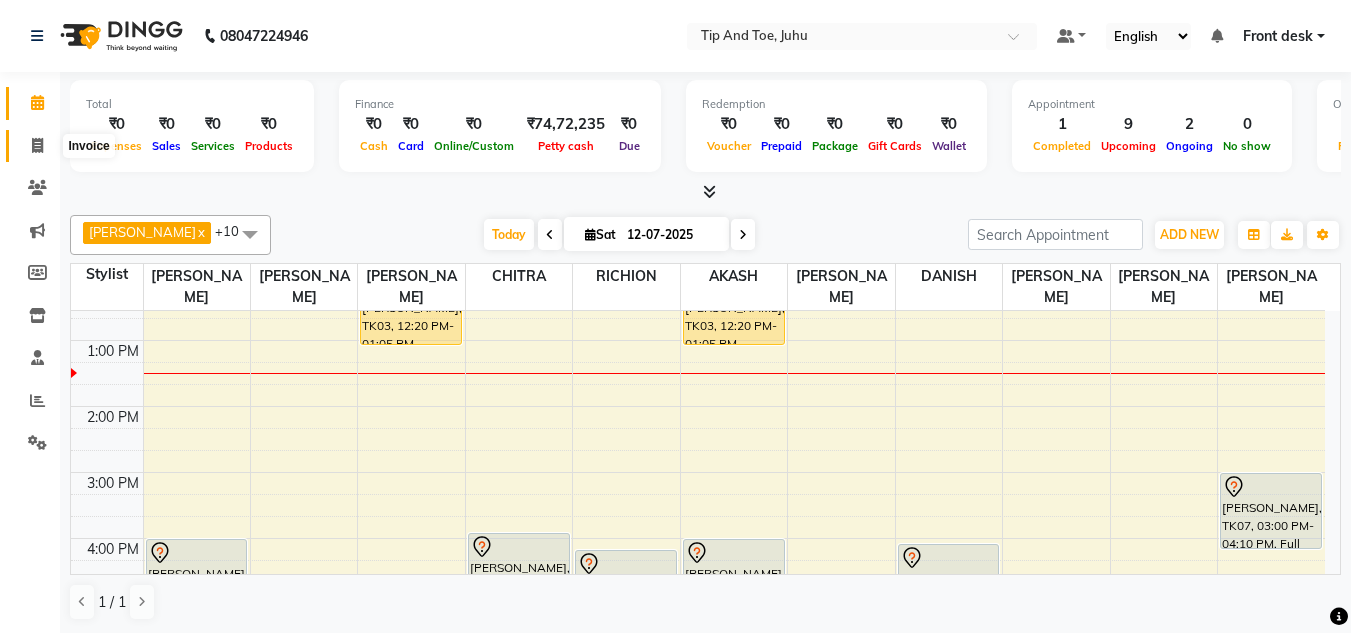 click 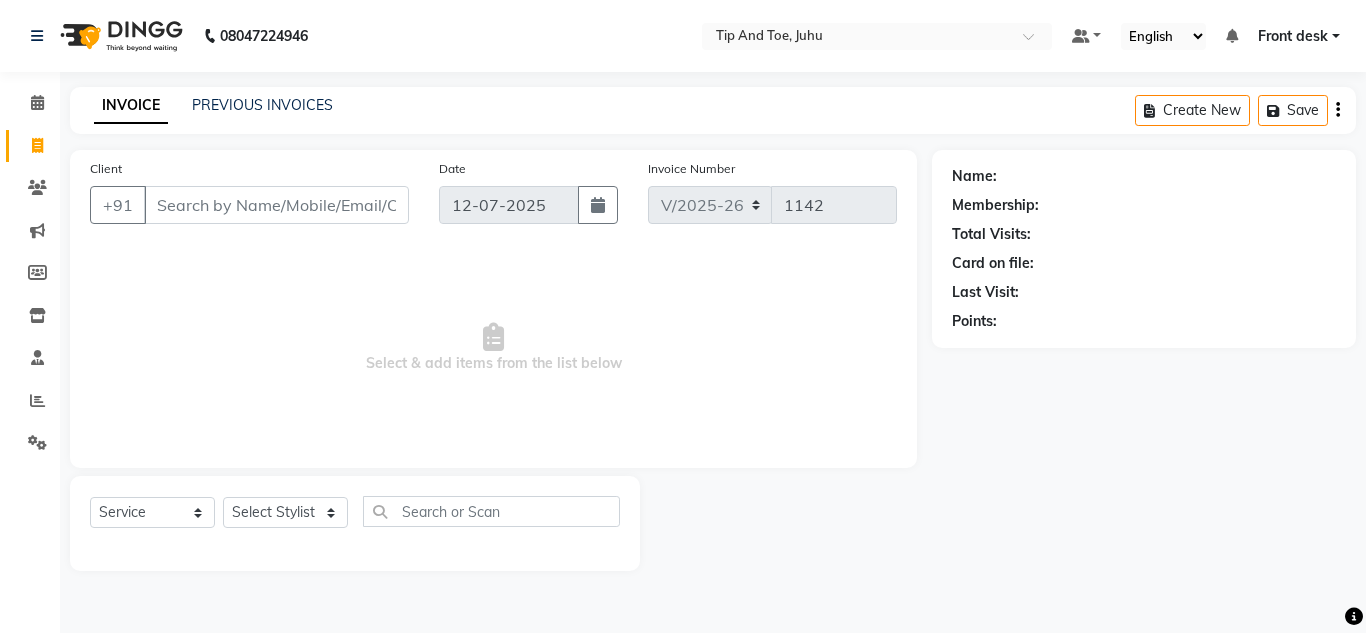 click on "Client" at bounding box center (276, 205) 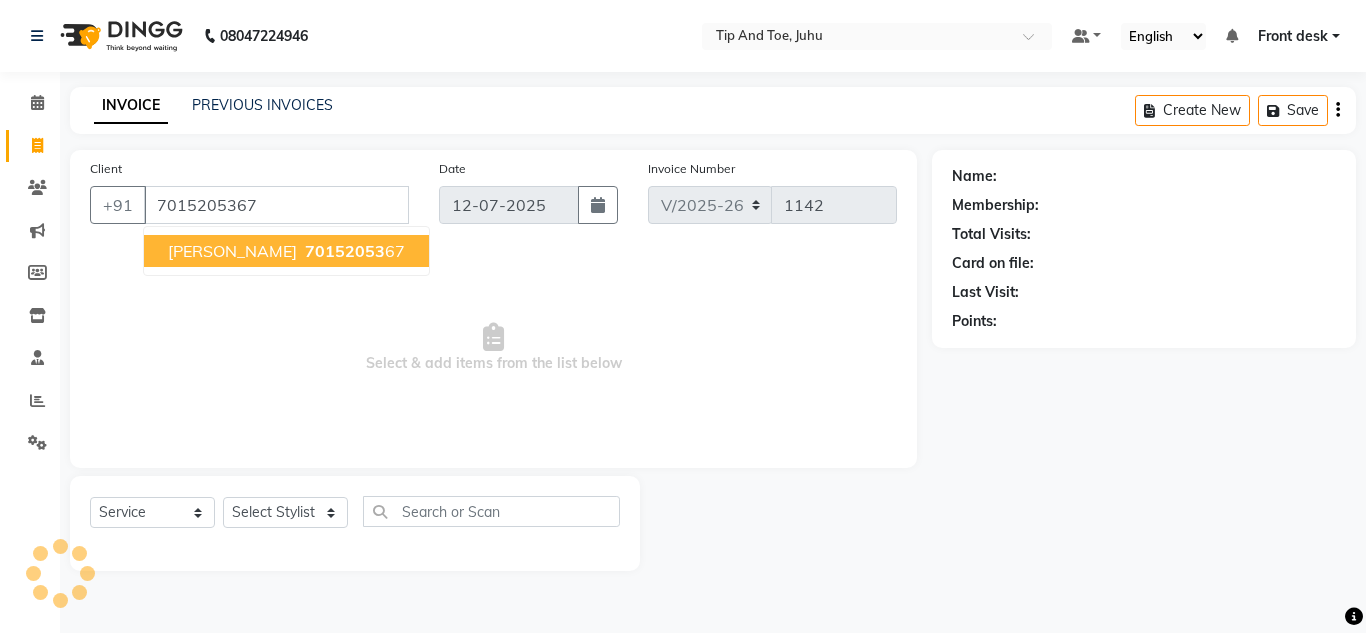 type on "7015205367" 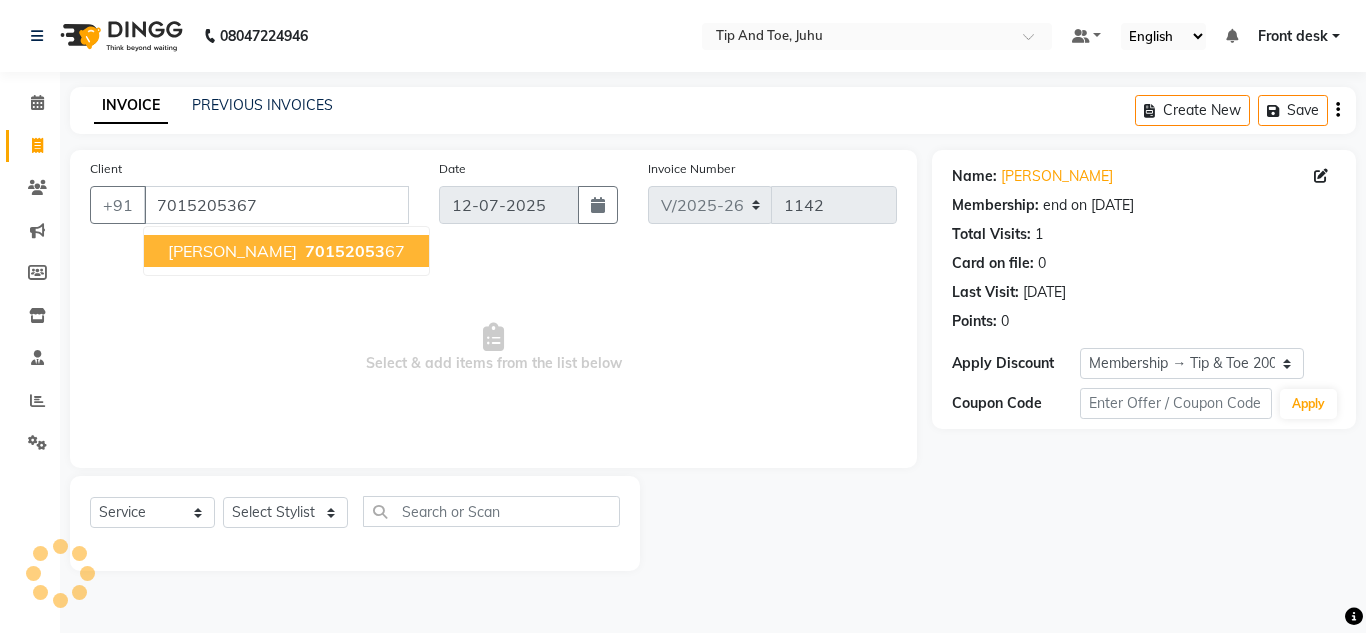 drag, startPoint x: 229, startPoint y: 242, endPoint x: 304, endPoint y: 403, distance: 177.61194 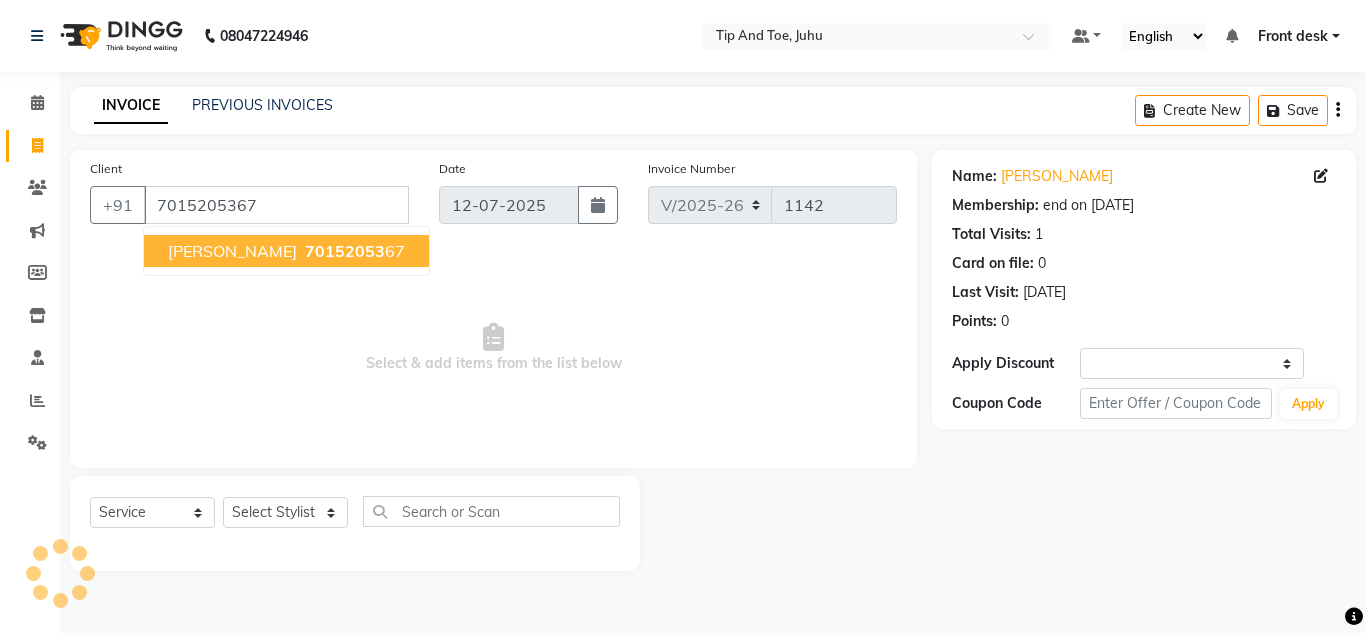 select on "1: Object" 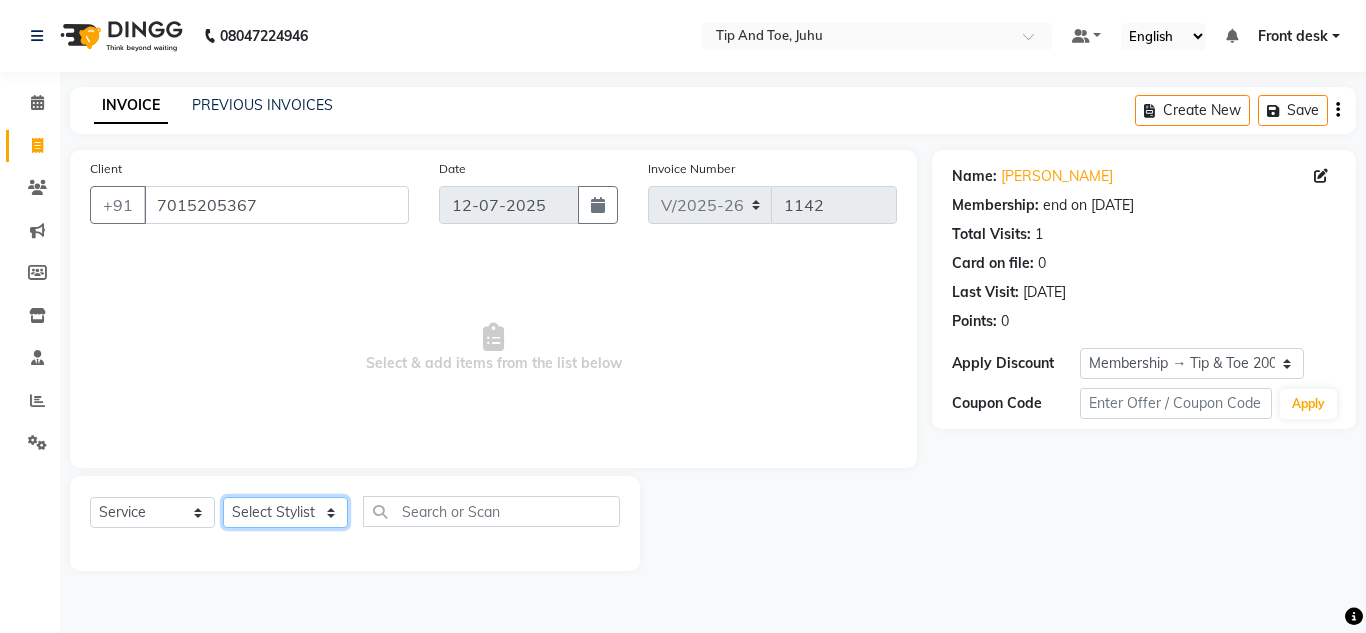 click on "Select Stylist [PERSON_NAME] [PERSON_NAME] UTKAR AKASH [PERSON_NAME] [PERSON_NAME] [PERSON_NAME] DANISH [PERSON_NAME] Front desk  [PERSON_NAME] NIKHIL POONAM RAHUL [PERSON_NAME] [PERSON_NAME] [PERSON_NAME] MAMA TWINKLE [PERSON_NAME]" 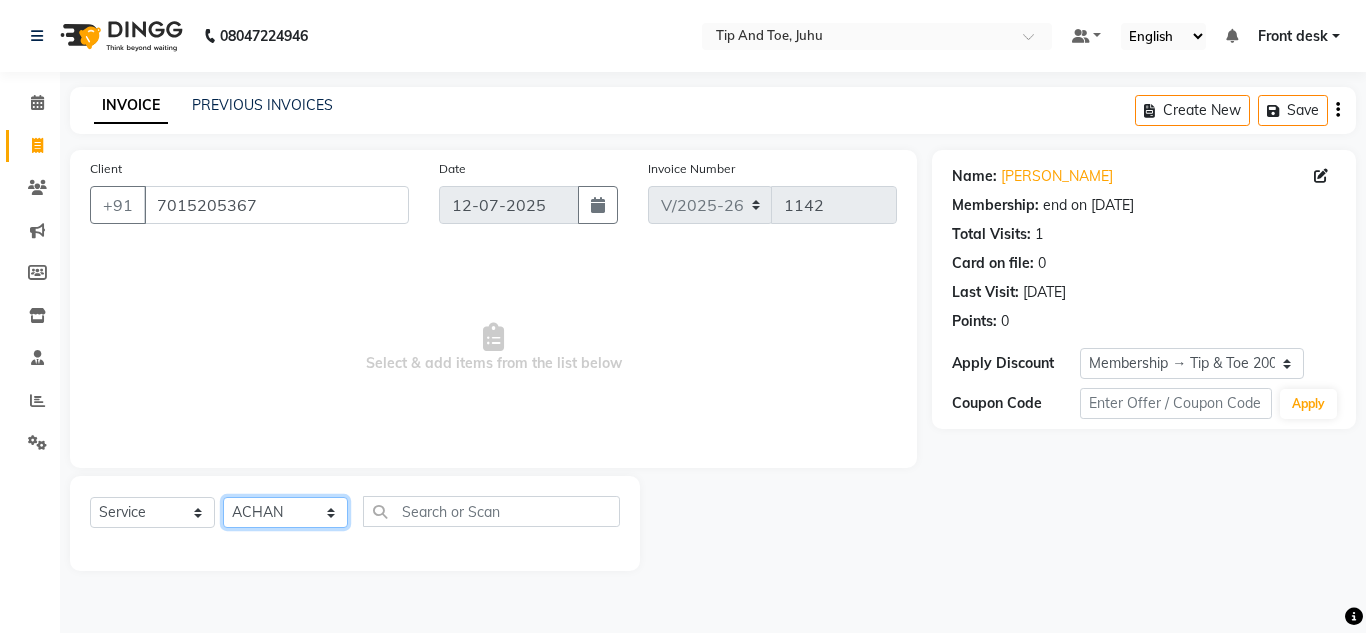 click on "Select Stylist [PERSON_NAME] [PERSON_NAME] UTKAR AKASH [PERSON_NAME] [PERSON_NAME] [PERSON_NAME] DANISH [PERSON_NAME] Front desk  [PERSON_NAME] NIKHIL POONAM RAHUL [PERSON_NAME] [PERSON_NAME] [PERSON_NAME] MAMA TWINKLE [PERSON_NAME]" 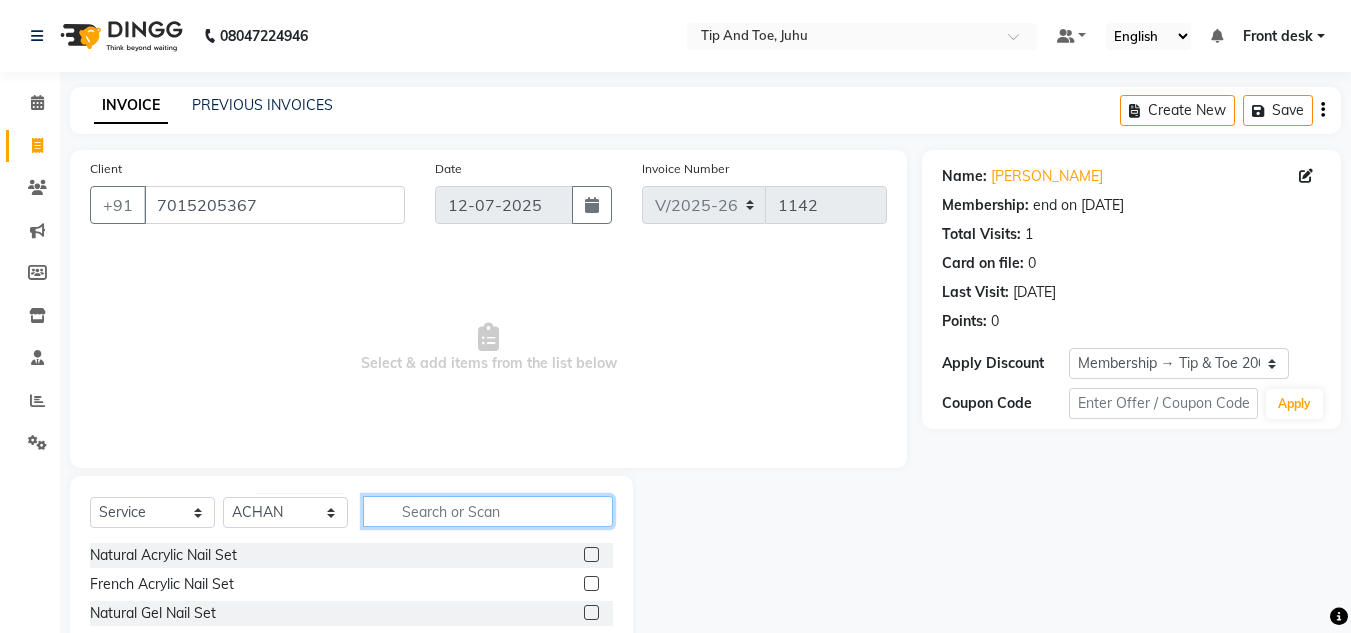 click 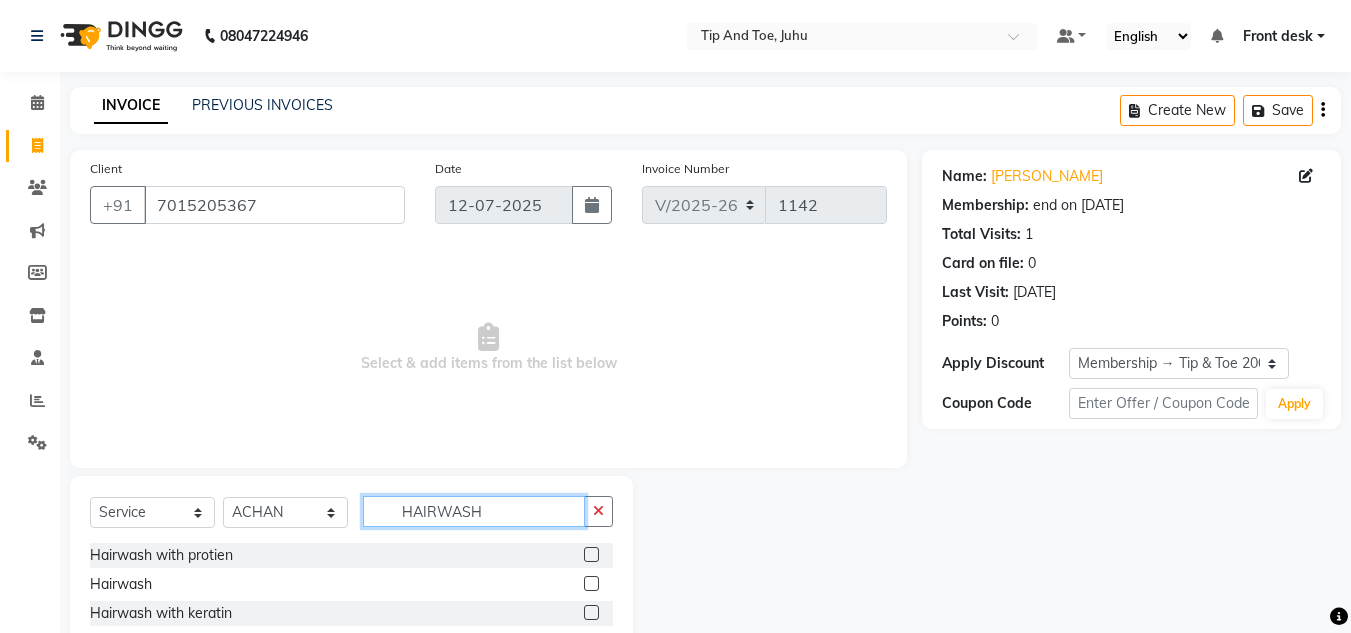 type on "HAIRWASH" 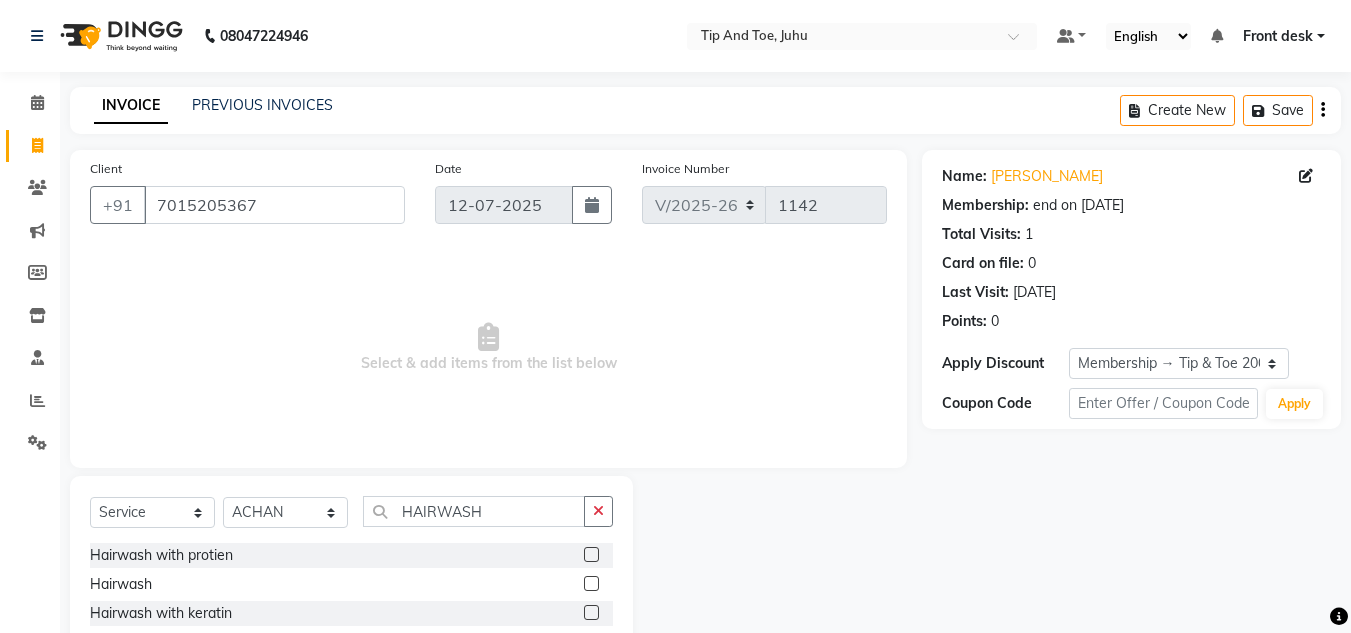 click 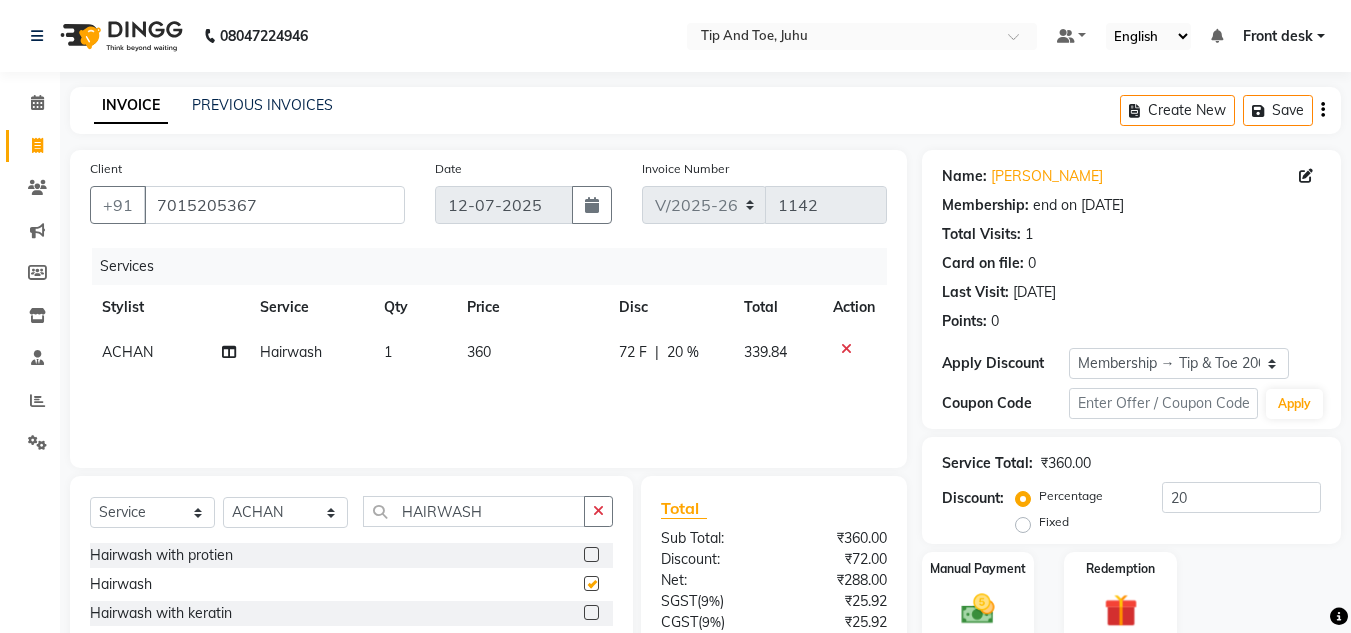 checkbox on "false" 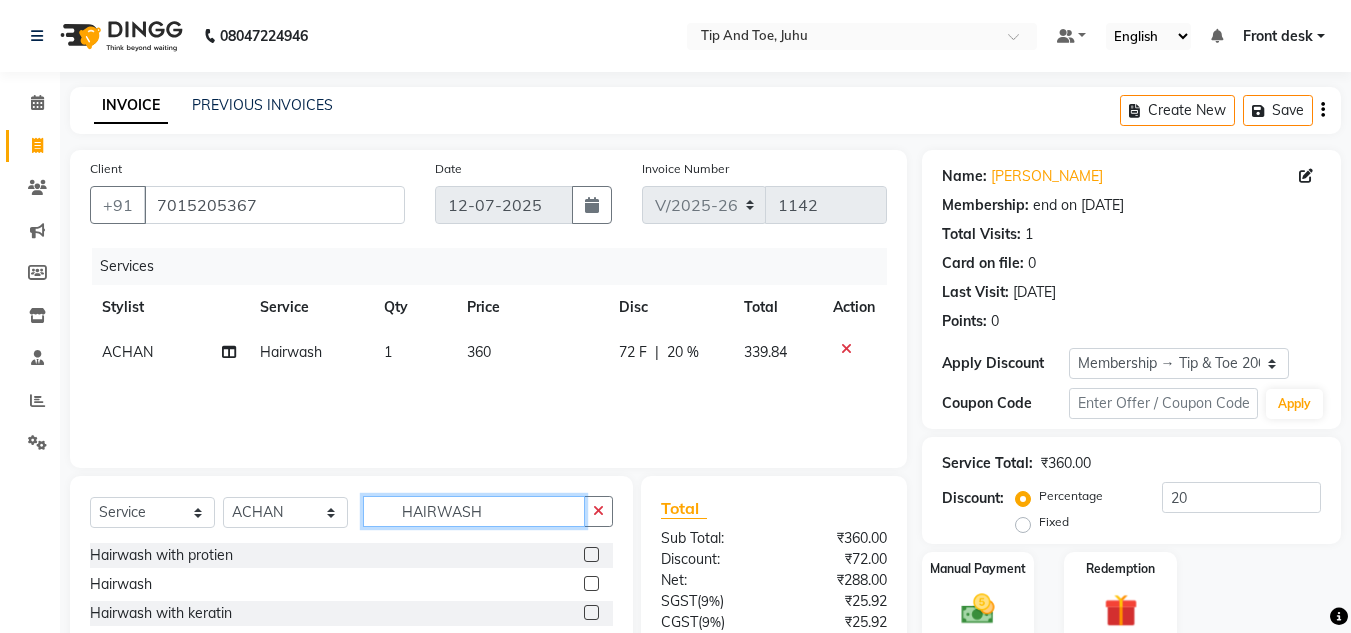 click on "HAIRWASH" 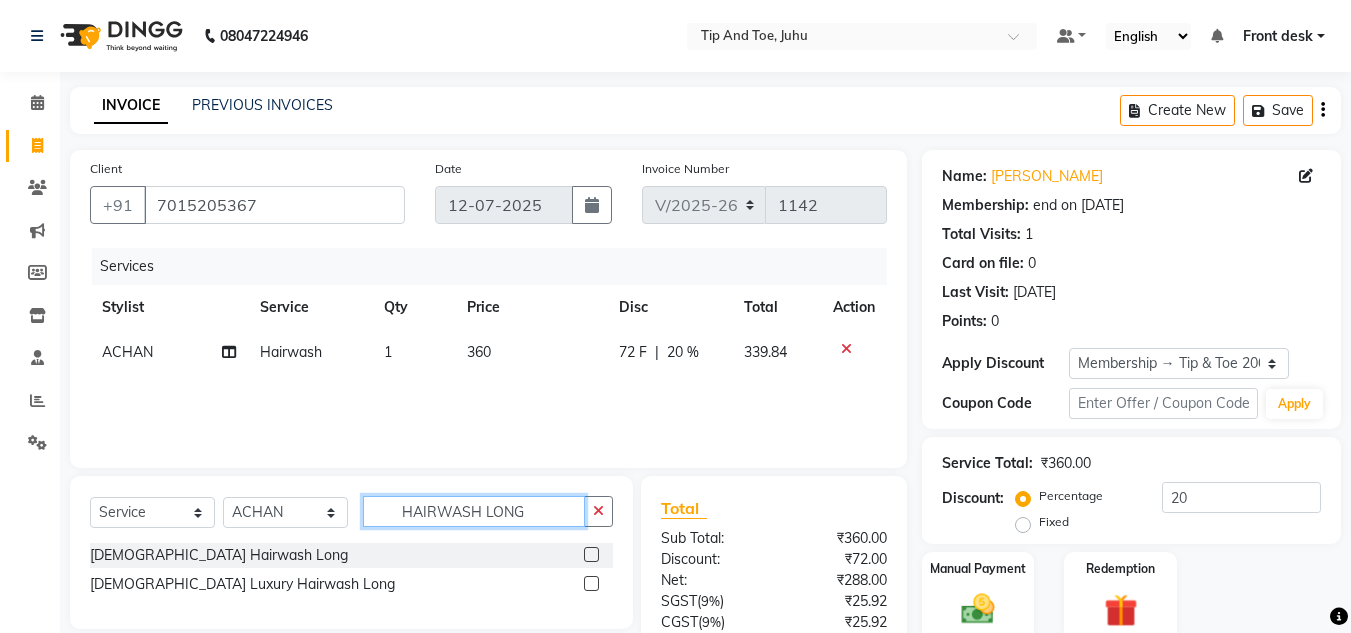 type on "HAIRWASH LONG" 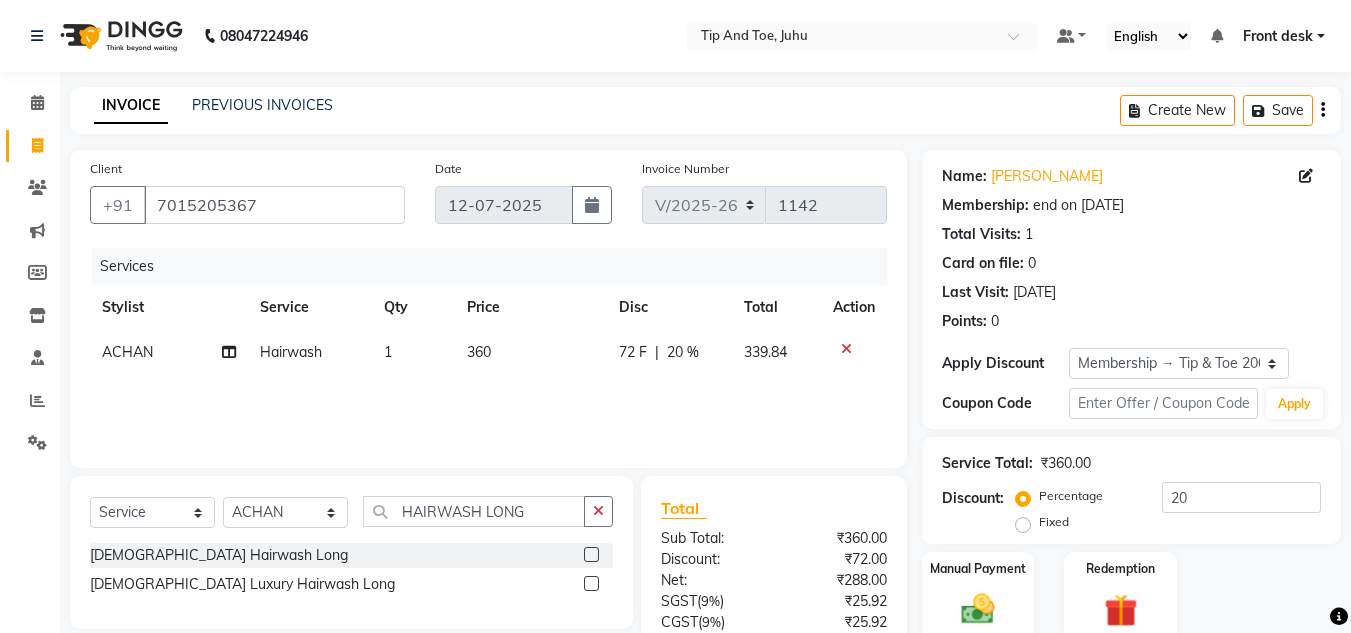 click 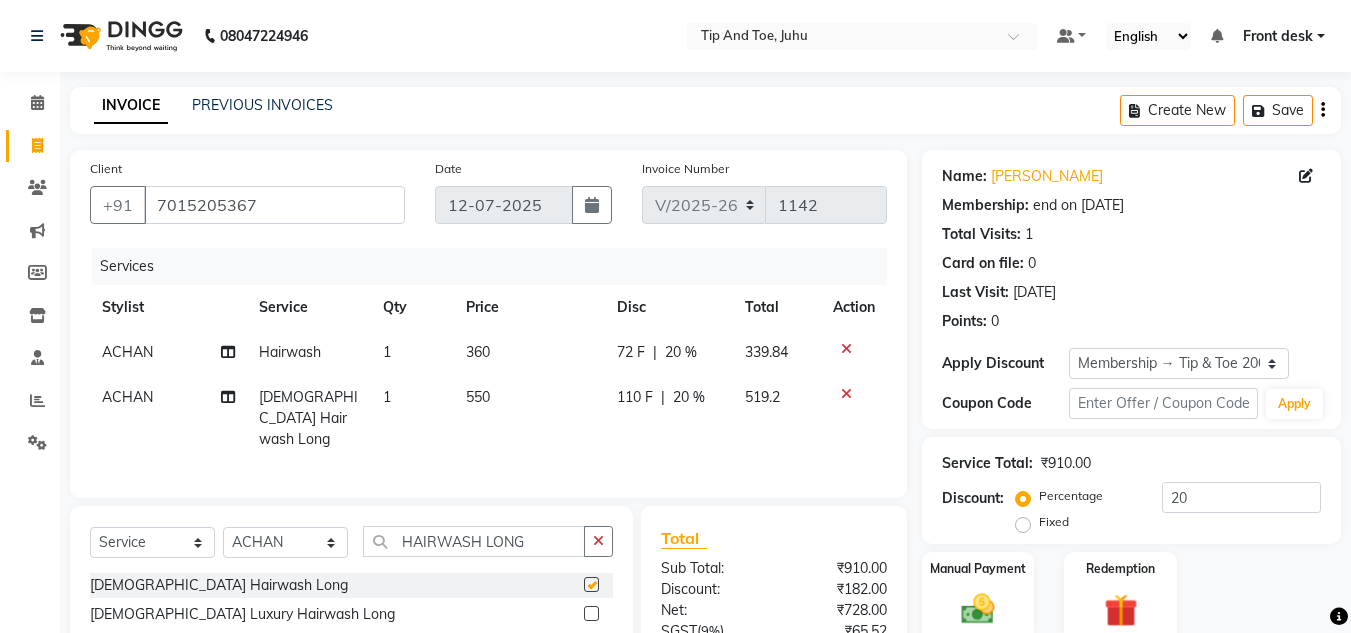 checkbox on "false" 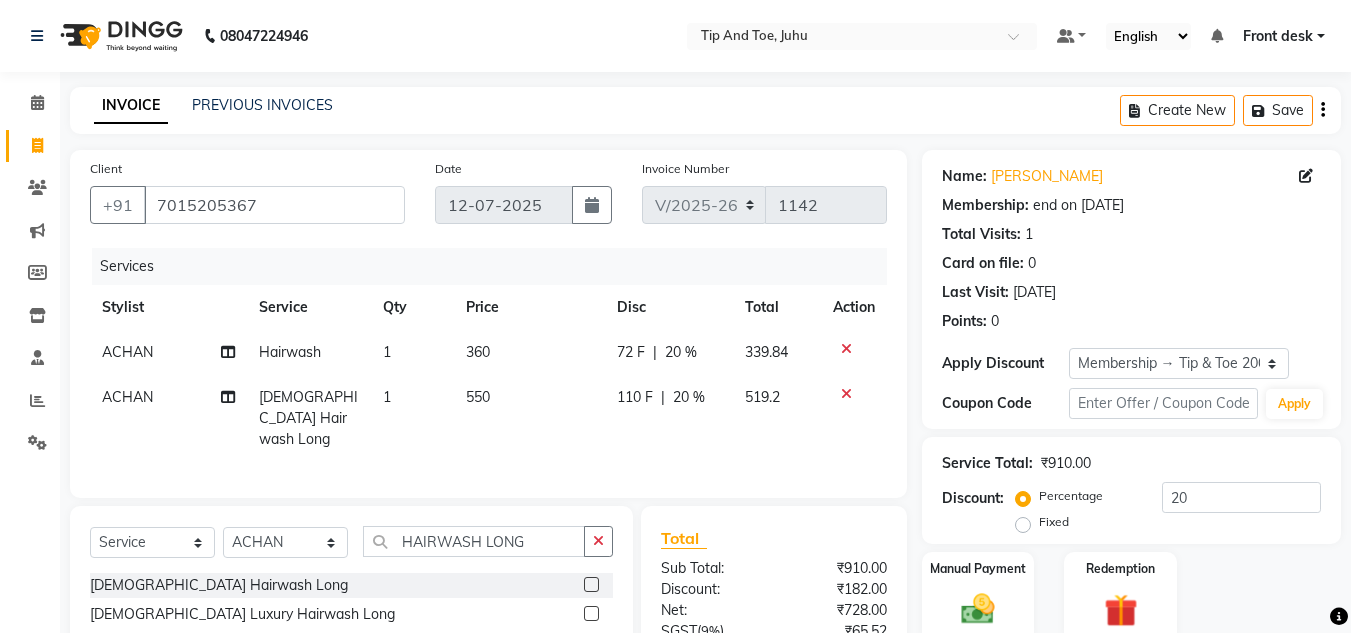 click 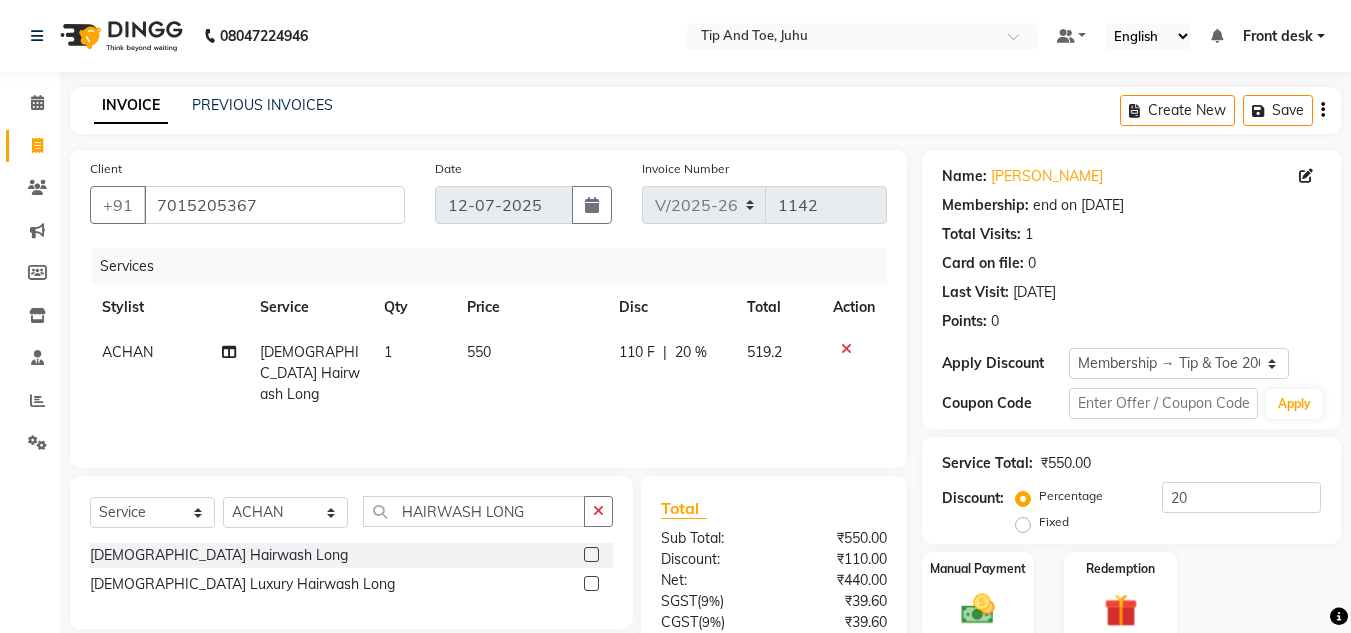 scroll, scrollTop: 167, scrollLeft: 0, axis: vertical 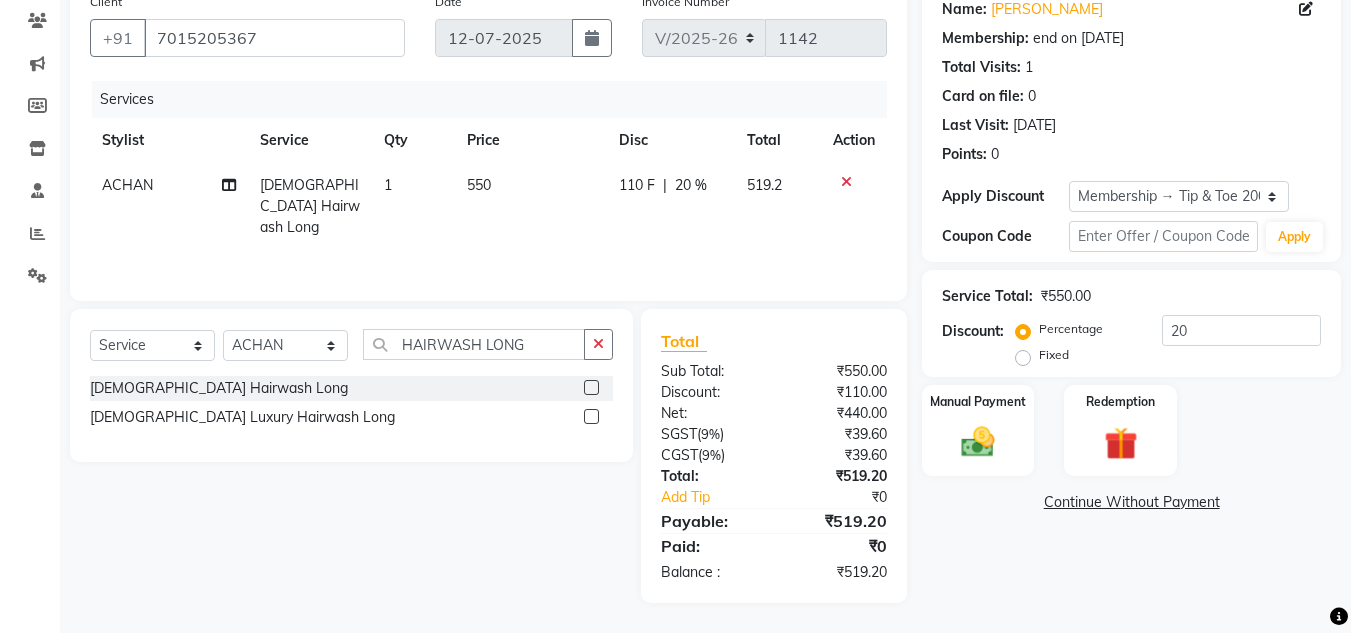 click on "Name: [PERSON_NAME] Membership: end on [DATE] Total Visits:  1 Card on file:  0 Last Visit:   [DATE] Points:   0  Apply Discount Select Membership → Tip & Toe 2000 Membership Coupon Code Apply Service Total:  ₹550.00  Discount:  Percentage   Fixed  20 Manual Payment Redemption  Continue Without Payment" 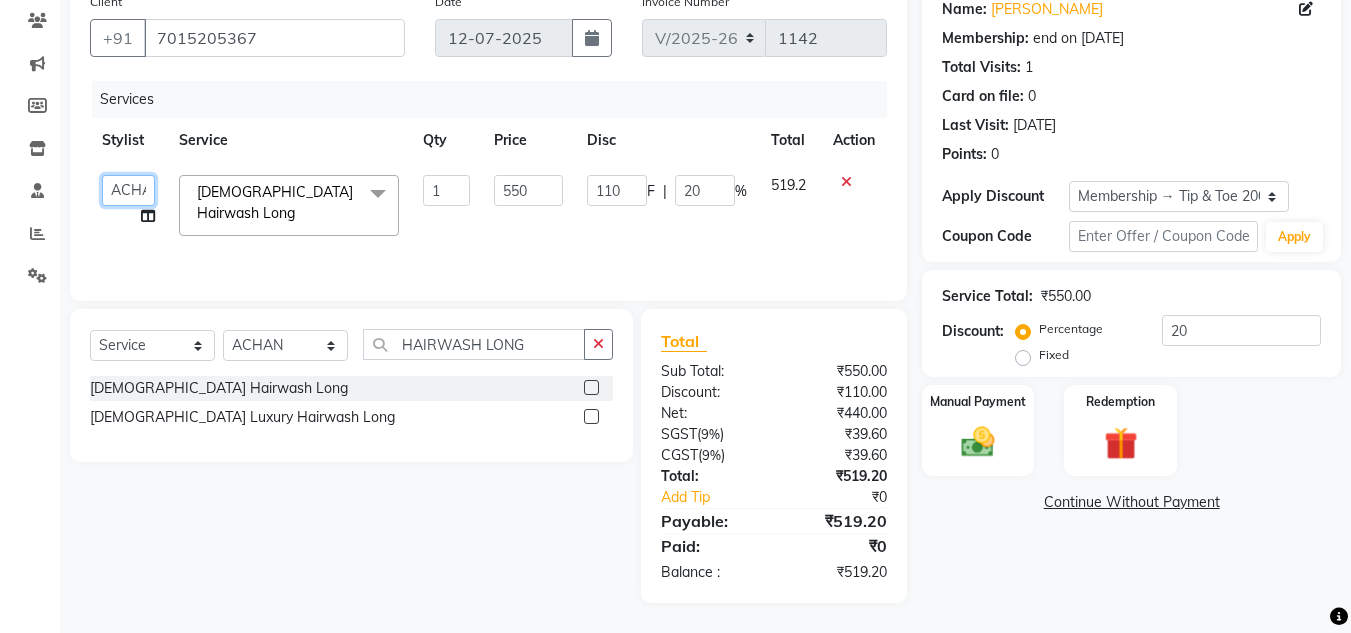 click on "[PERSON_NAME]   [PERSON_NAME] UTKAR   AKASH   [PERSON_NAME]   [PERSON_NAME]   [PERSON_NAME]   DANISH   [PERSON_NAME]   Front desk    [PERSON_NAME]   NIKHIL   POONAM   RAHUL   [PERSON_NAME]   [PERSON_NAME]   [PERSON_NAME] MAMA   TWINKLE [PERSON_NAME]" 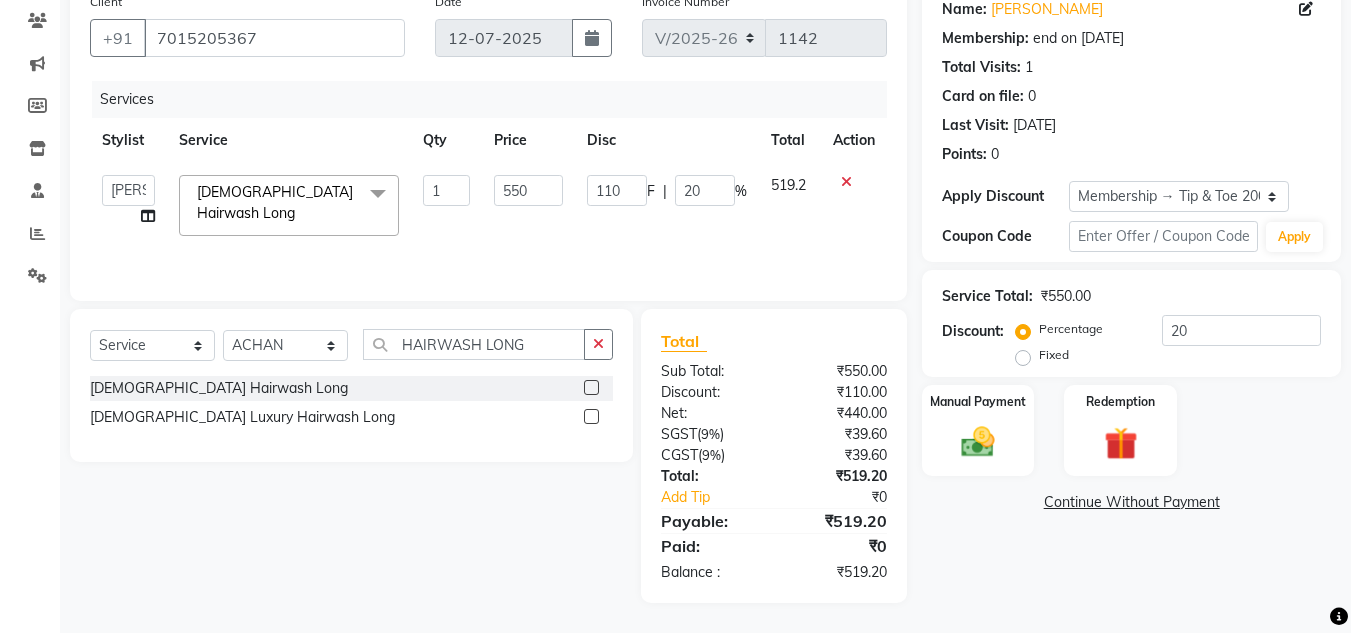 click on "Calendar  Invoice  Clients  Marketing  Members  Inventory  Staff  Reports  Settings Completed InProgress Upcoming Dropped Tentative Check-In Confirm Bookings Generate Report Segments Page Builder" 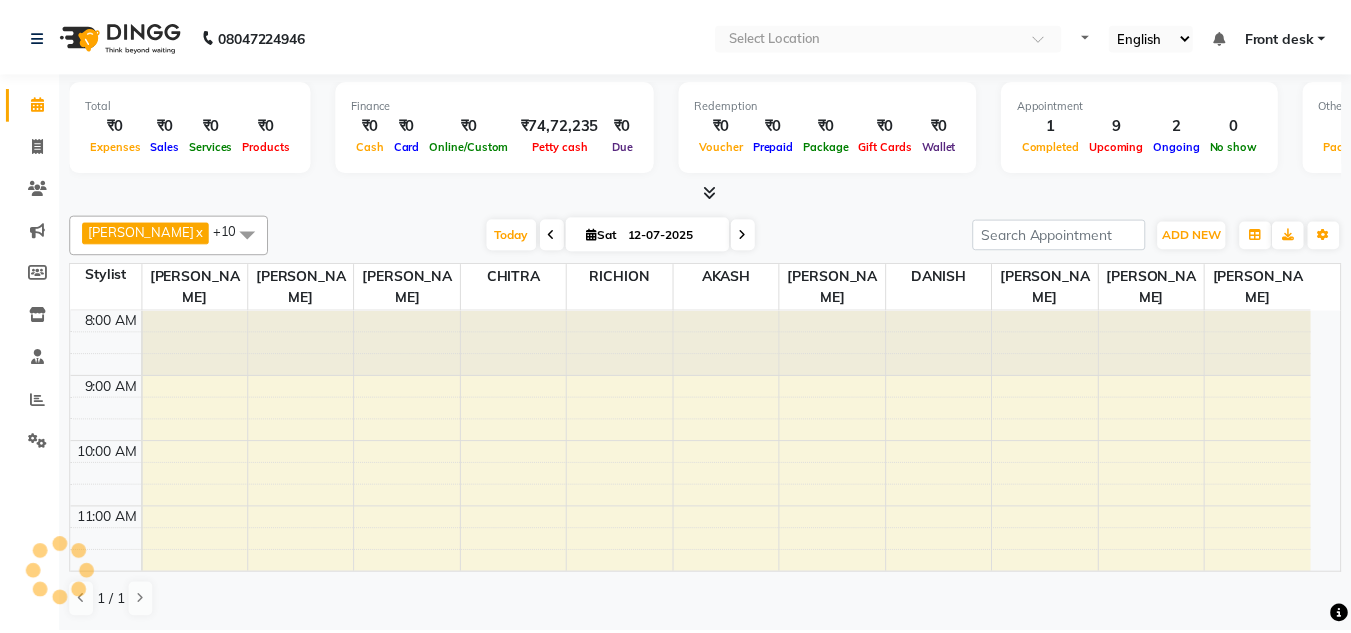 scroll, scrollTop: 0, scrollLeft: 0, axis: both 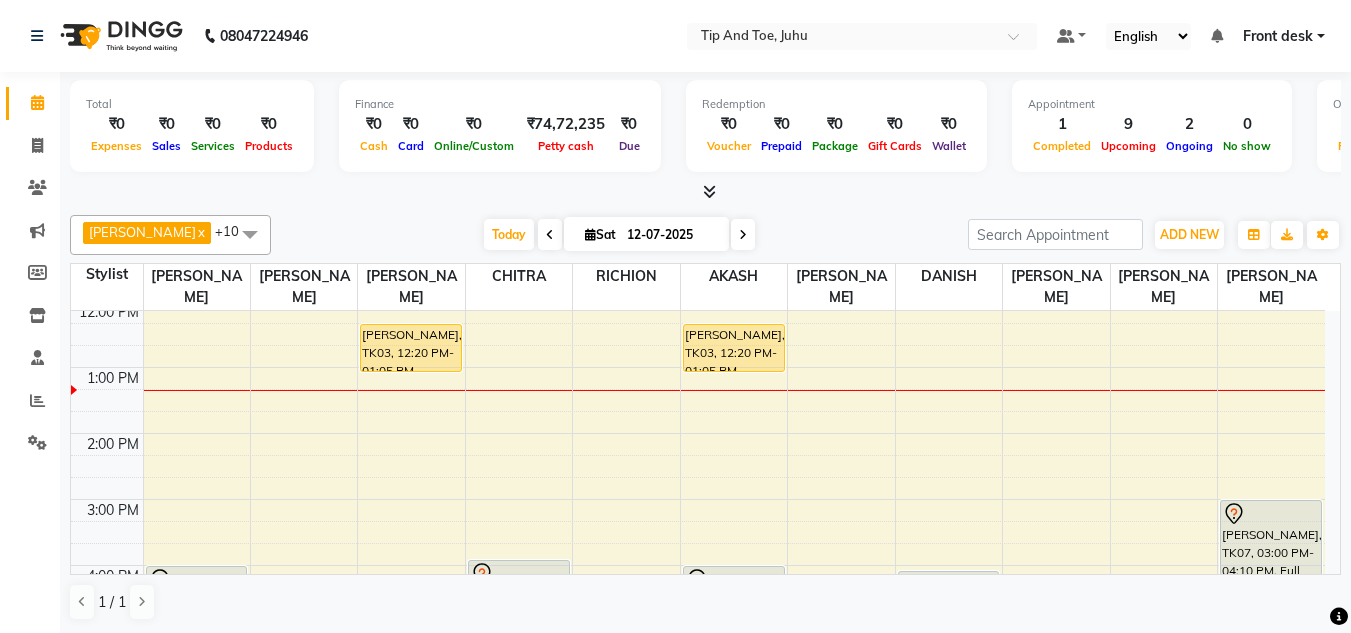click on "Calendar  Invoice  Clients  Marketing  Members  Inventory  Staff  Reports  Settings Completed InProgress Upcoming Dropped Tentative Check-In Confirm Bookings Generate Report Segments Page Builder" 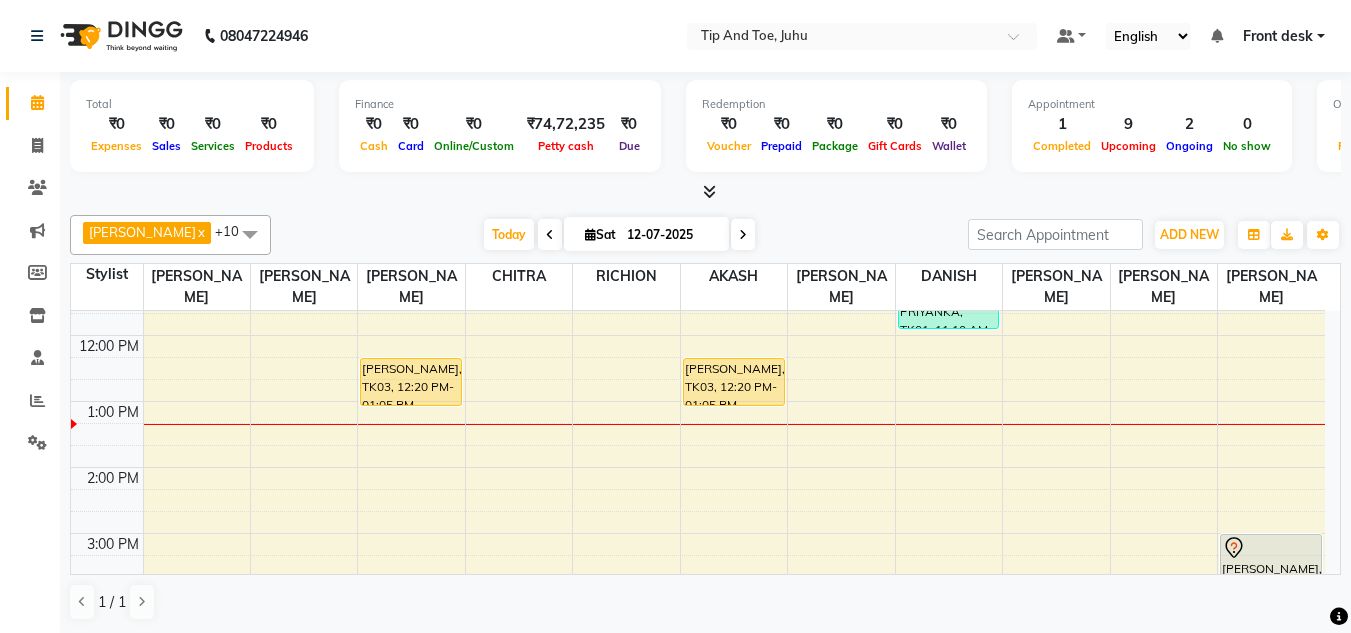 scroll, scrollTop: 273, scrollLeft: 0, axis: vertical 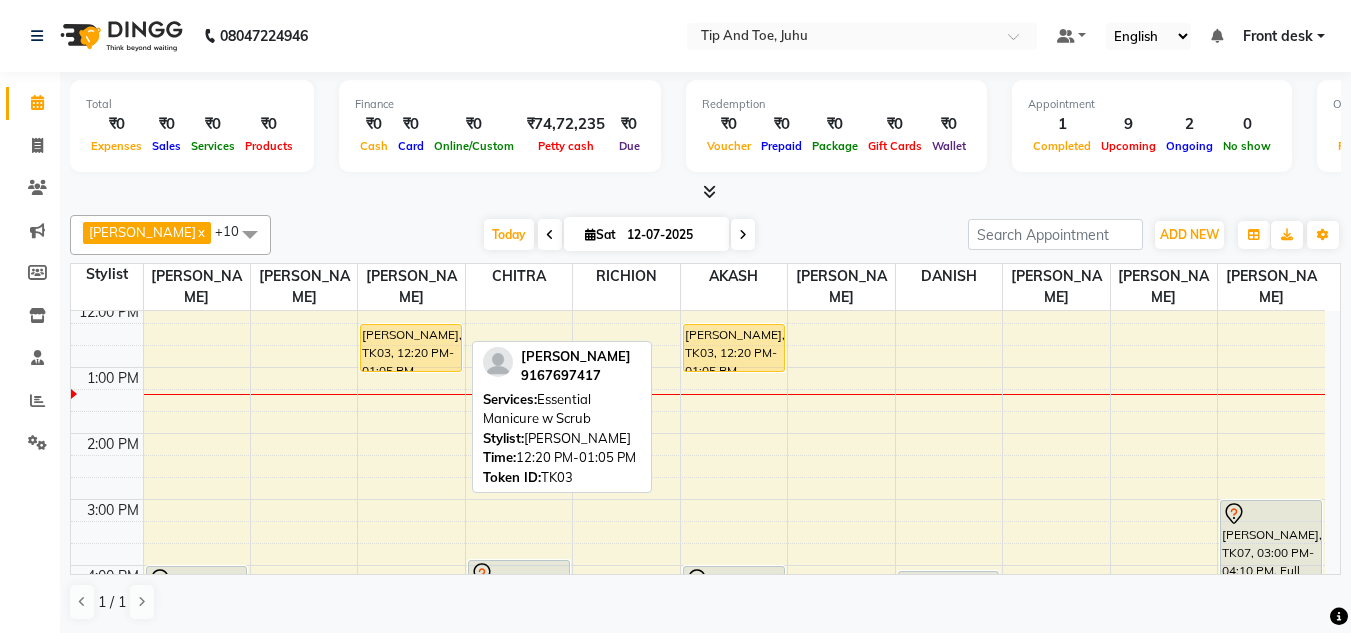 click on "[PERSON_NAME], TK03, 12:20 PM-01:05 PM, Essential Manicure w Scrub" at bounding box center (411, 348) 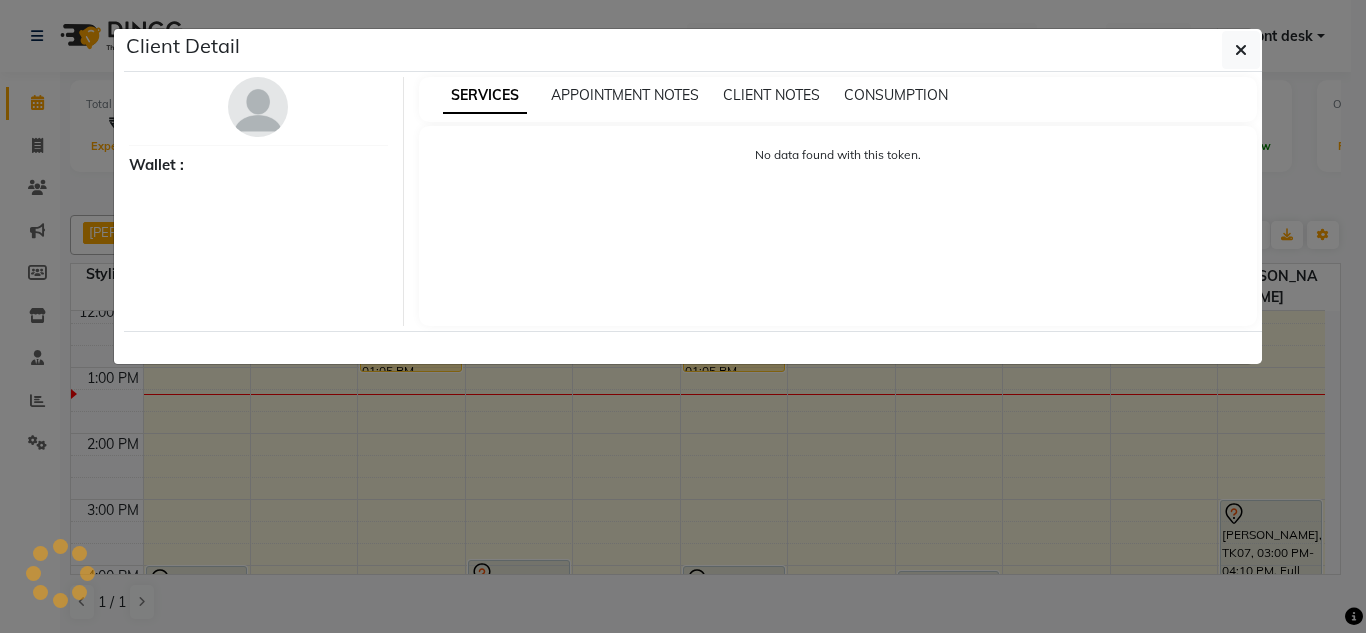 select on "1" 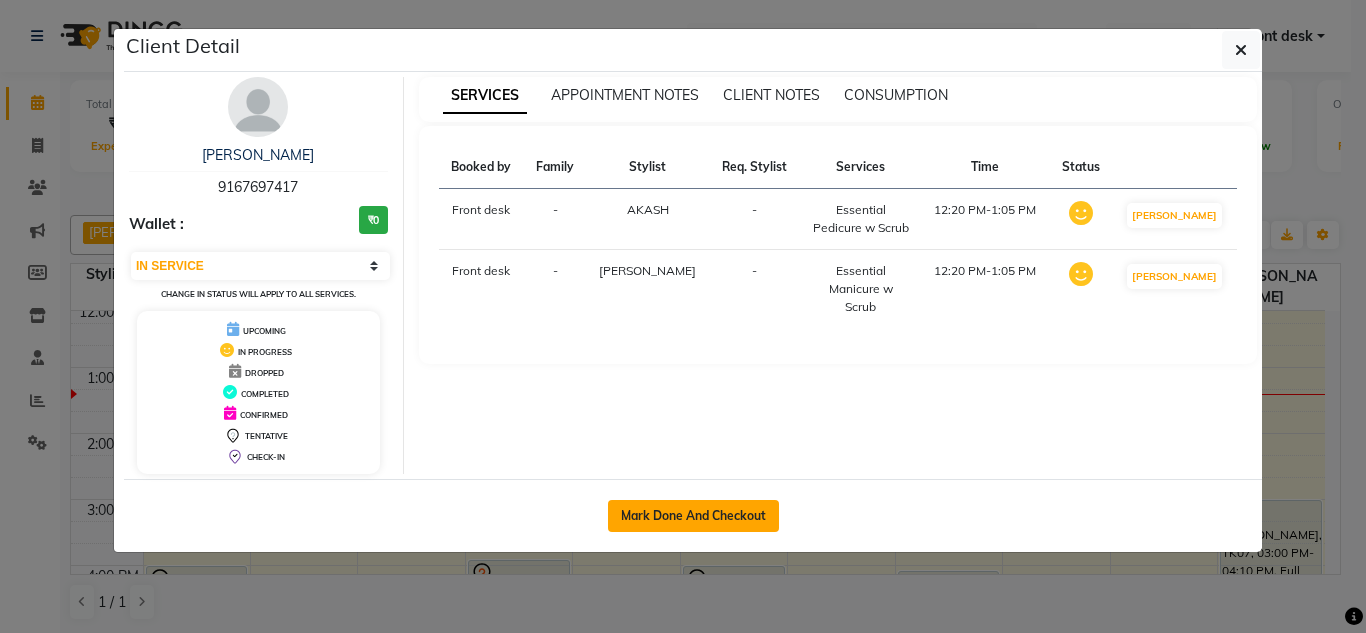 click on "Mark Done And Checkout" 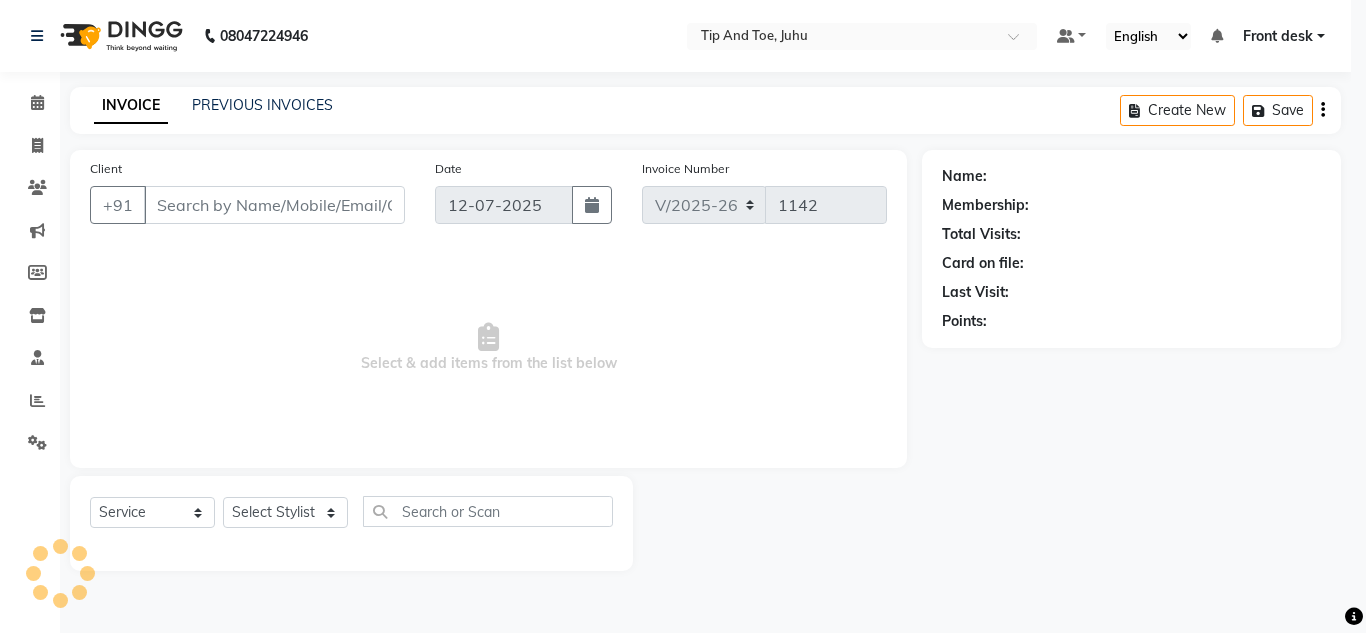 select on "3" 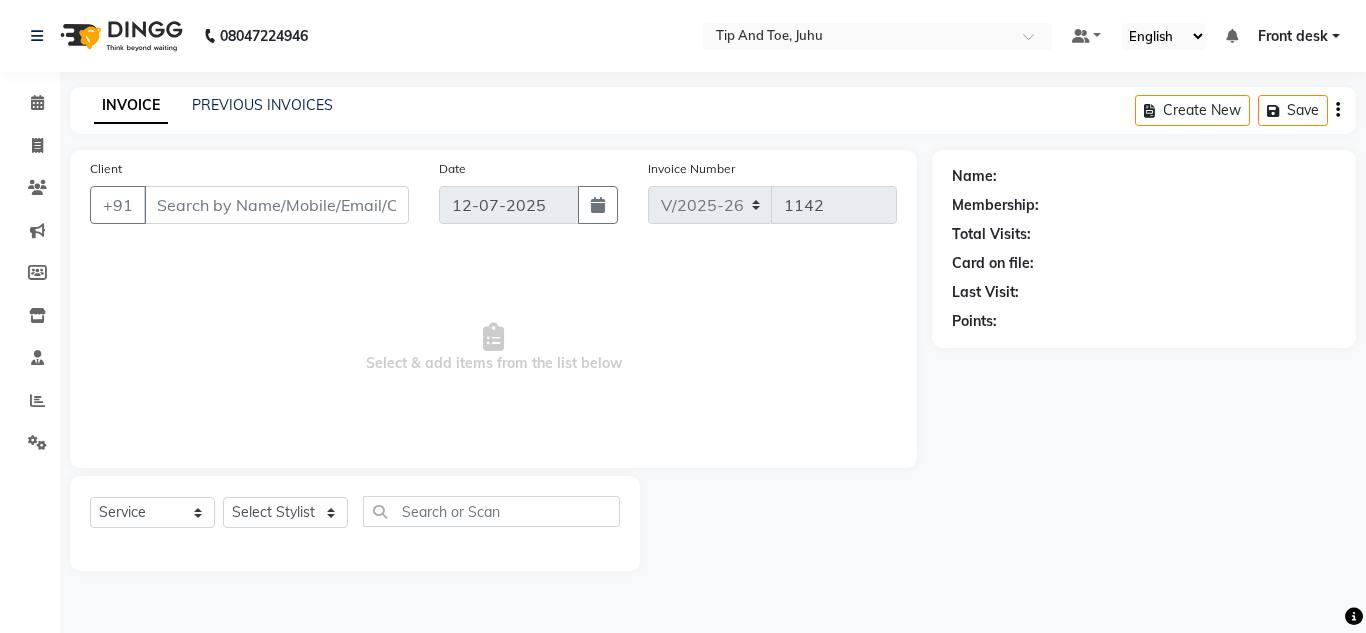 type on "9167697417" 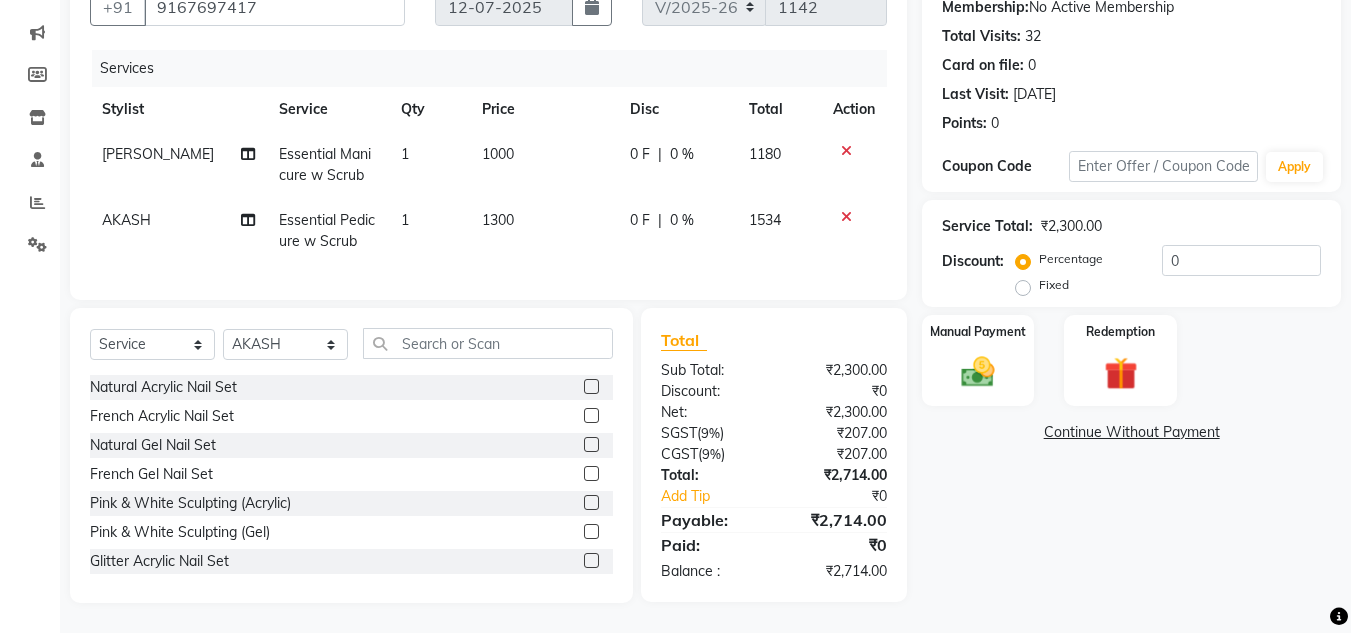 scroll, scrollTop: 213, scrollLeft: 0, axis: vertical 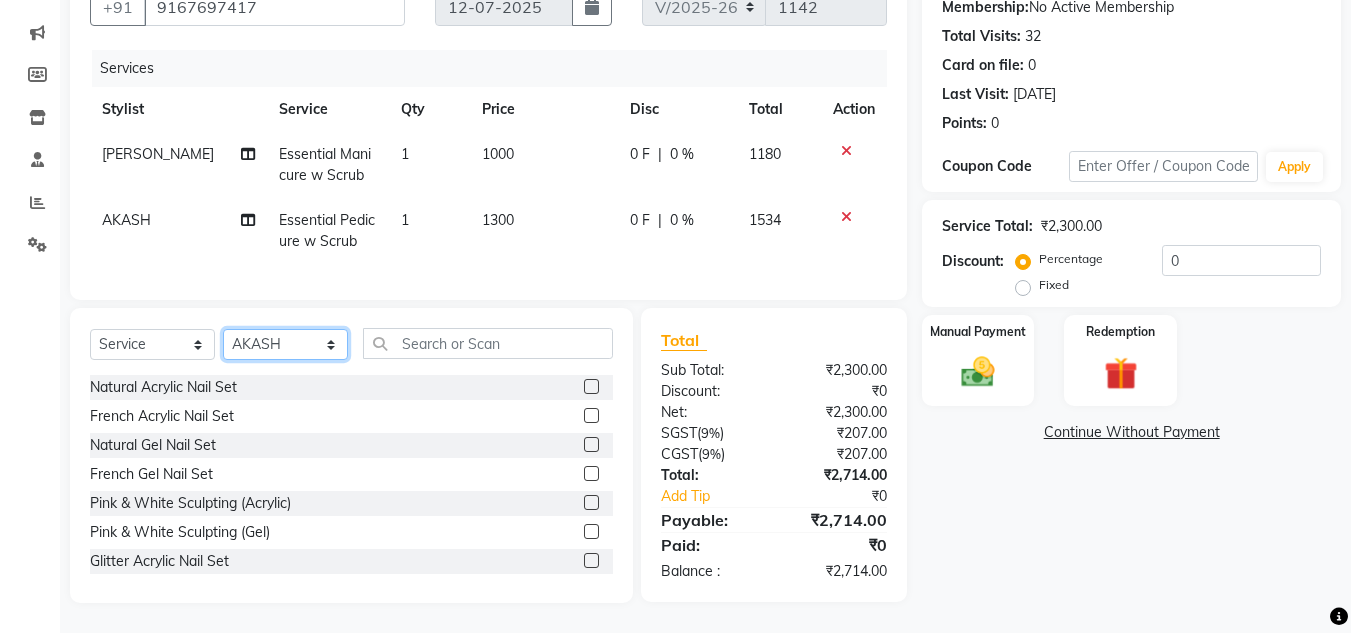 click on "Select Stylist [PERSON_NAME] [PERSON_NAME] UTKAR AKASH [PERSON_NAME] [PERSON_NAME] [PERSON_NAME] DANISH [PERSON_NAME] Front desk  [PERSON_NAME] NIKHIL POONAM RAHUL [PERSON_NAME] [PERSON_NAME] [PERSON_NAME] MAMA TWINKLE [PERSON_NAME]" 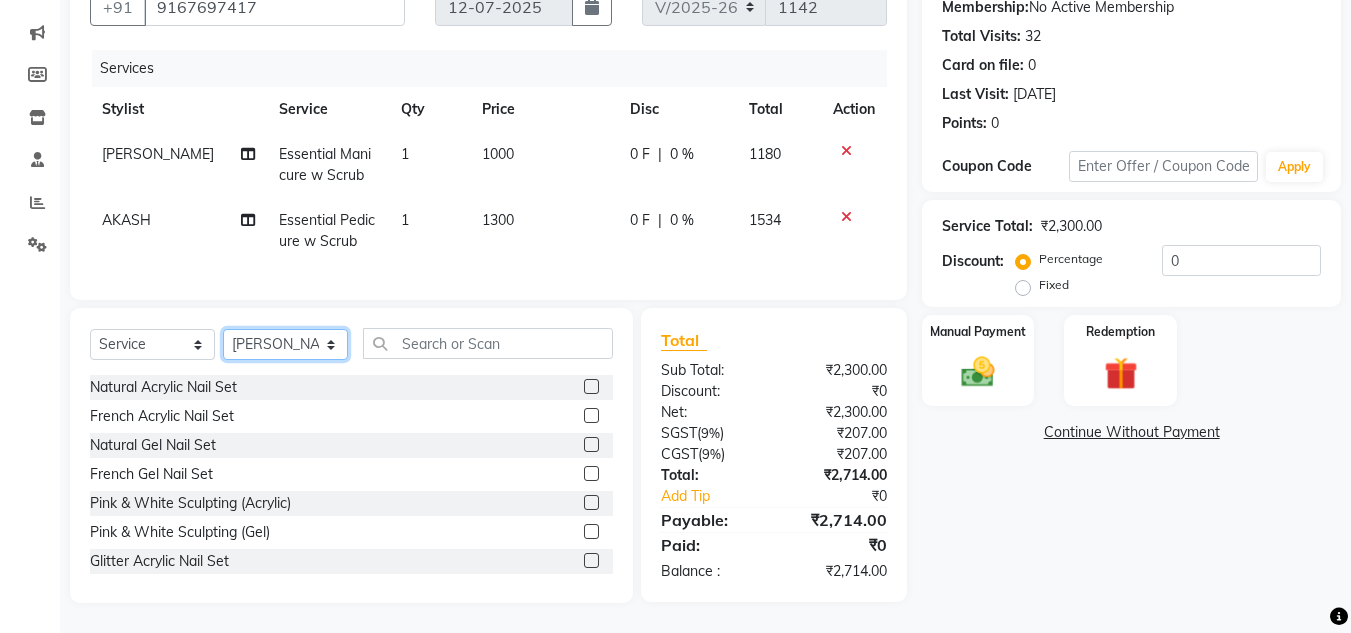 click on "Select Stylist [PERSON_NAME] [PERSON_NAME] UTKAR AKASH [PERSON_NAME] [PERSON_NAME] [PERSON_NAME] DANISH [PERSON_NAME] Front desk  [PERSON_NAME] NIKHIL POONAM RAHUL [PERSON_NAME] [PERSON_NAME] [PERSON_NAME] MAMA TWINKLE [PERSON_NAME]" 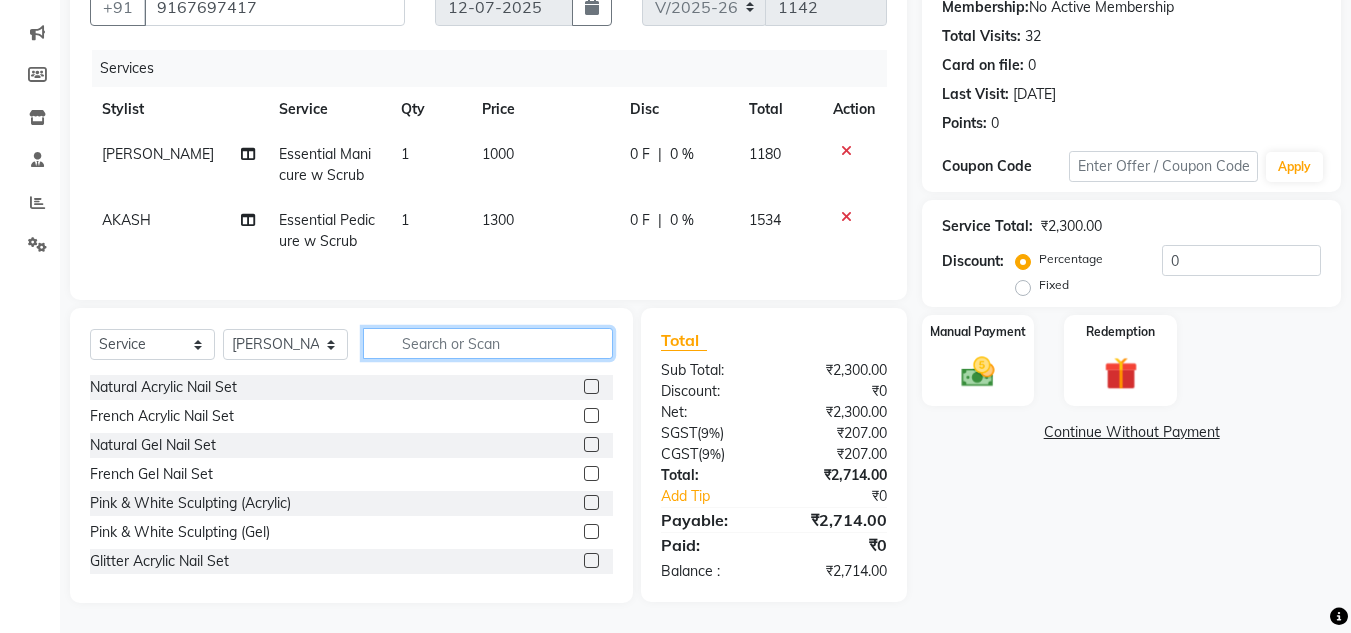 click 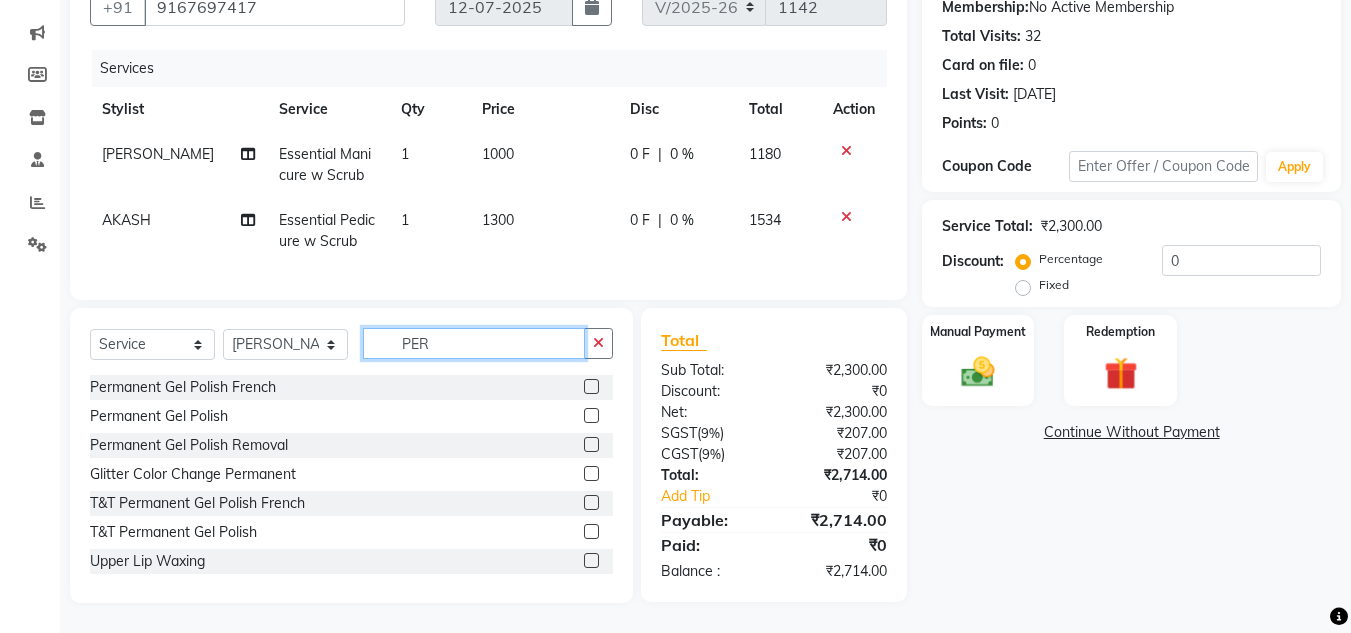type on "PER" 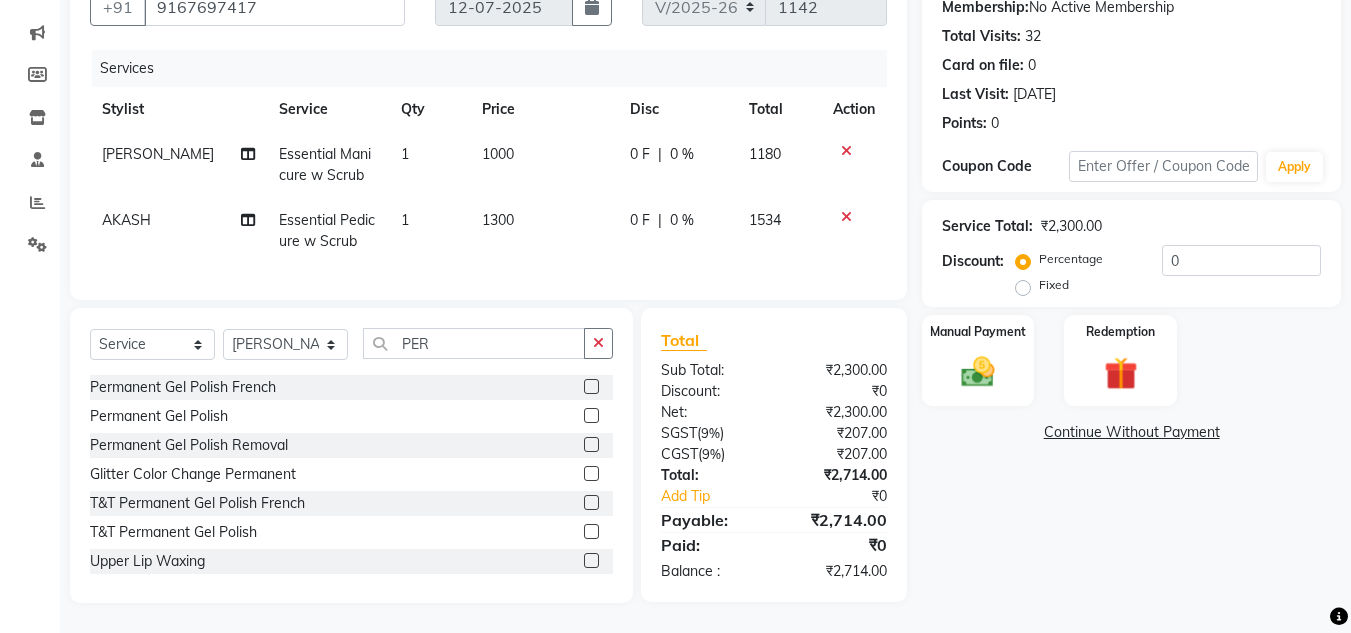 click 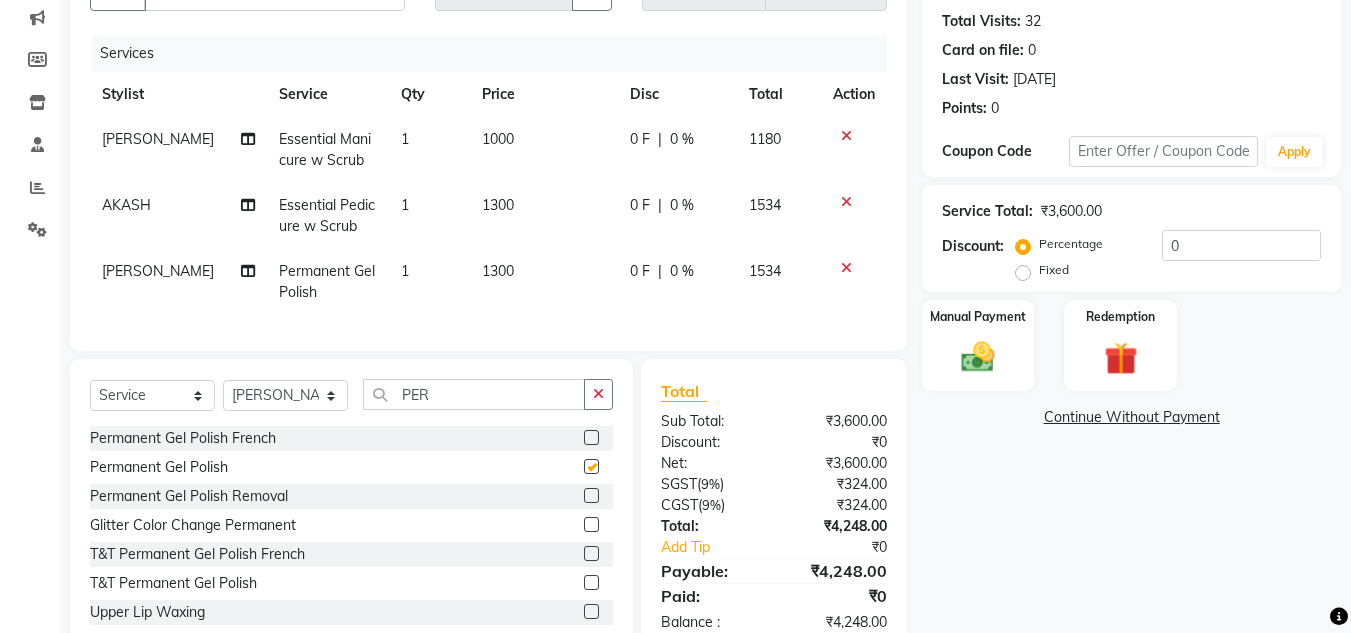 checkbox on "false" 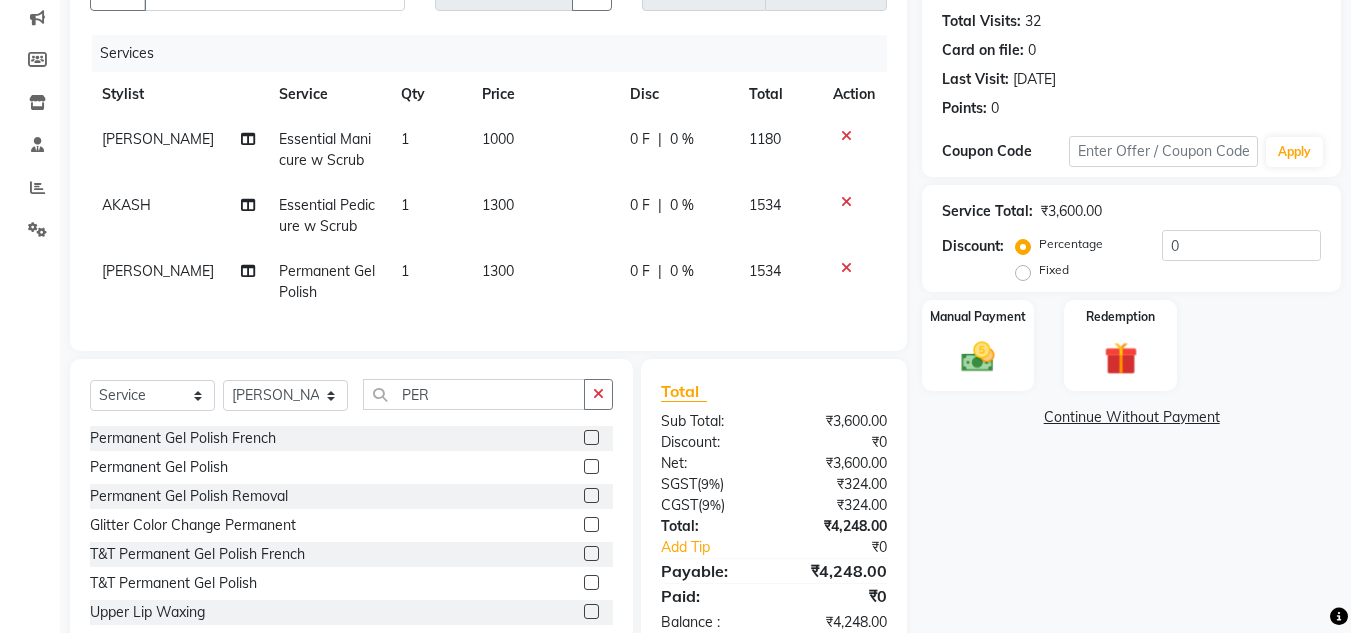 drag, startPoint x: 17, startPoint y: 347, endPoint x: 300, endPoint y: 307, distance: 285.81287 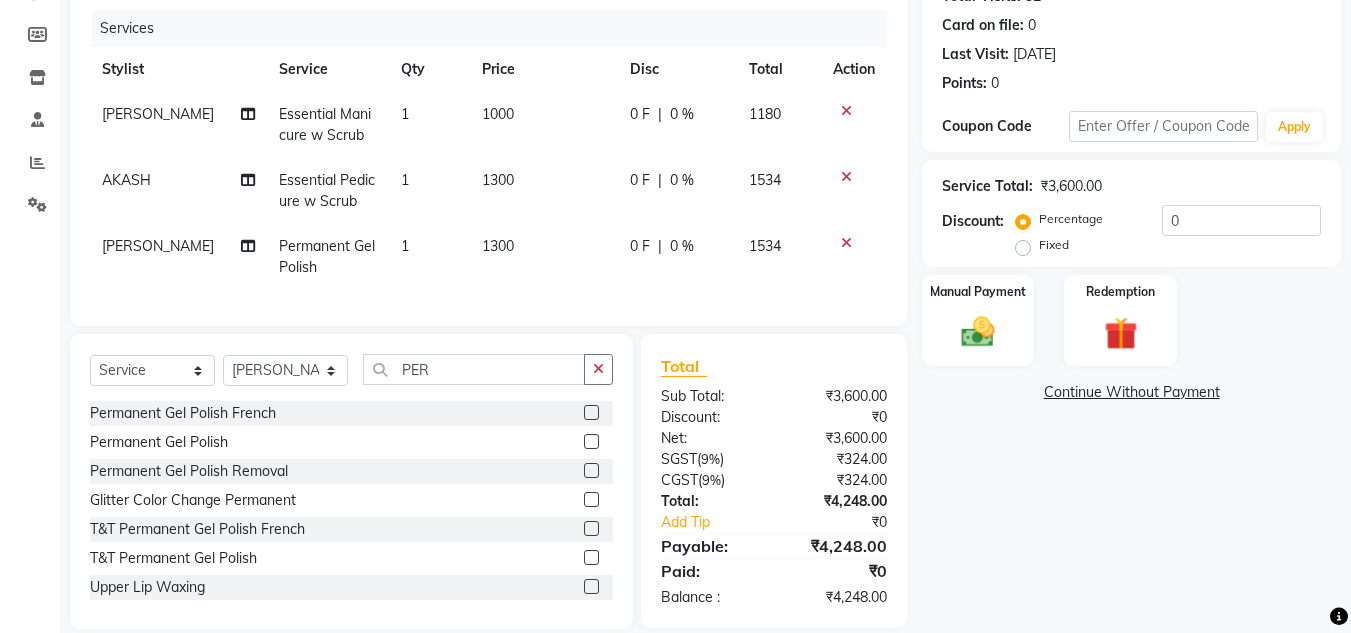 scroll, scrollTop: 279, scrollLeft: 0, axis: vertical 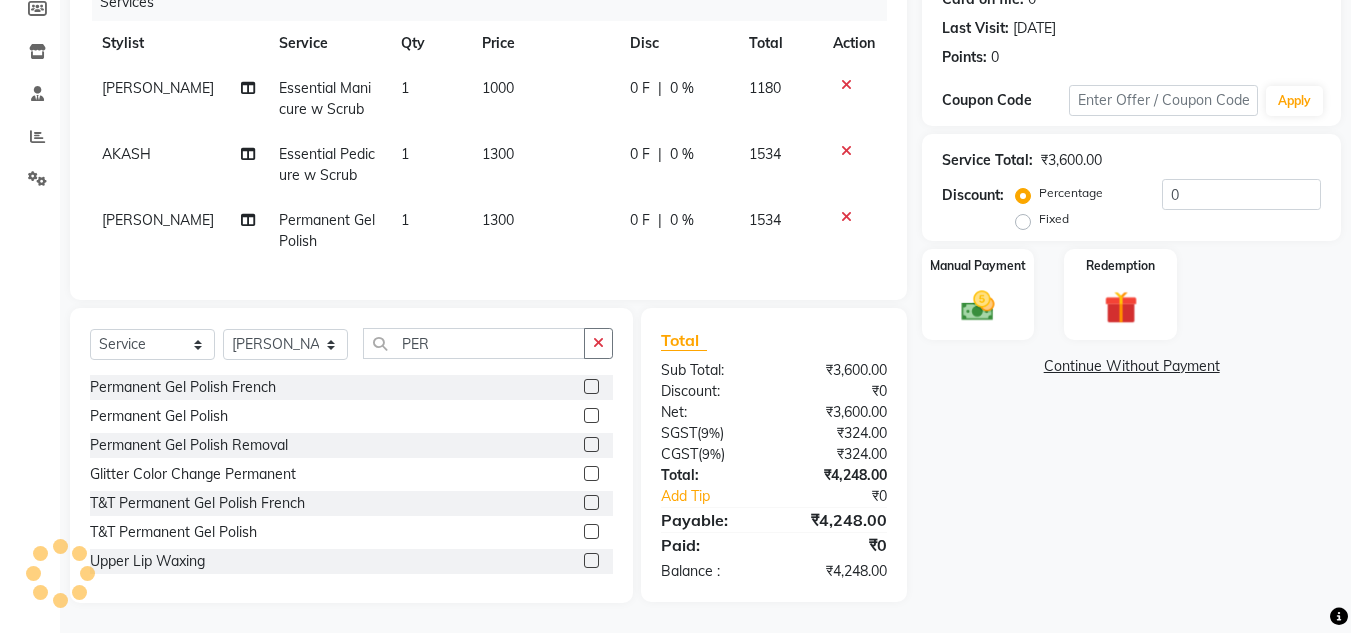 click on "Name: Deepa Mehta Membership:  No Active Membership  Total Visits:  32 Card on file:  0 Last Visit:   31-03-2025 Points:   0  Coupon Code Apply Service Total:  ₹3,600.00  Discount:  Percentage   Fixed  0 Manual Payment Redemption  Continue Without Payment" 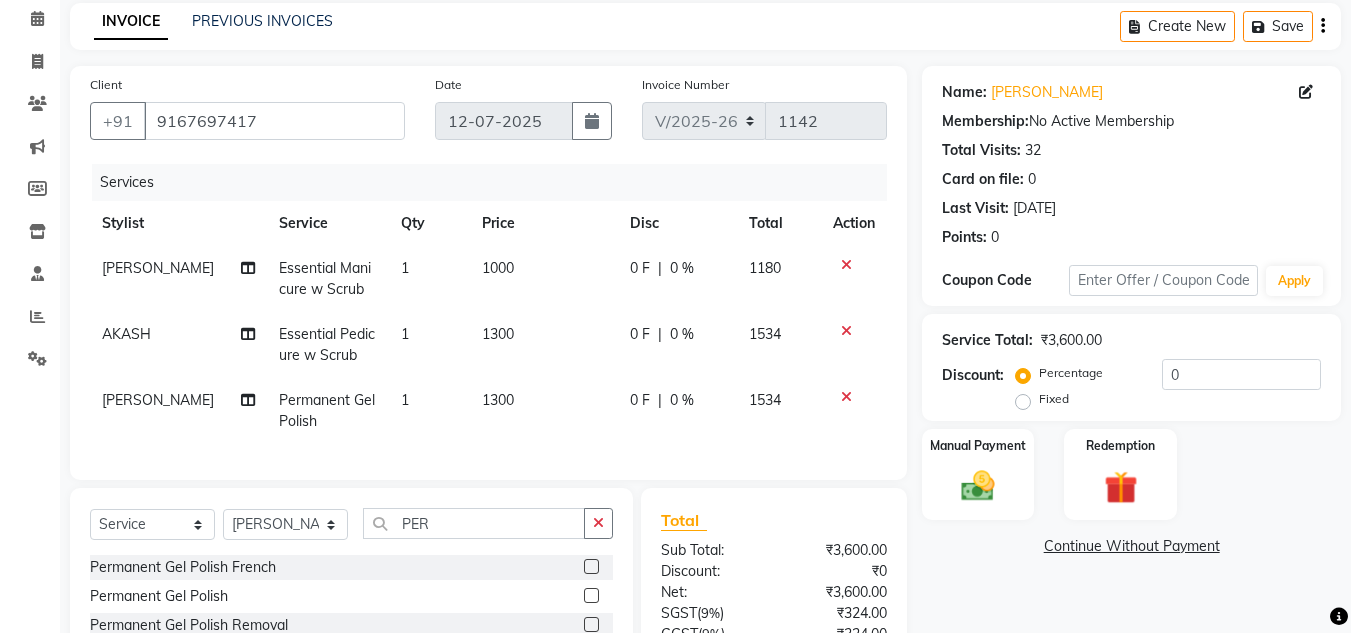 scroll, scrollTop: 279, scrollLeft: 0, axis: vertical 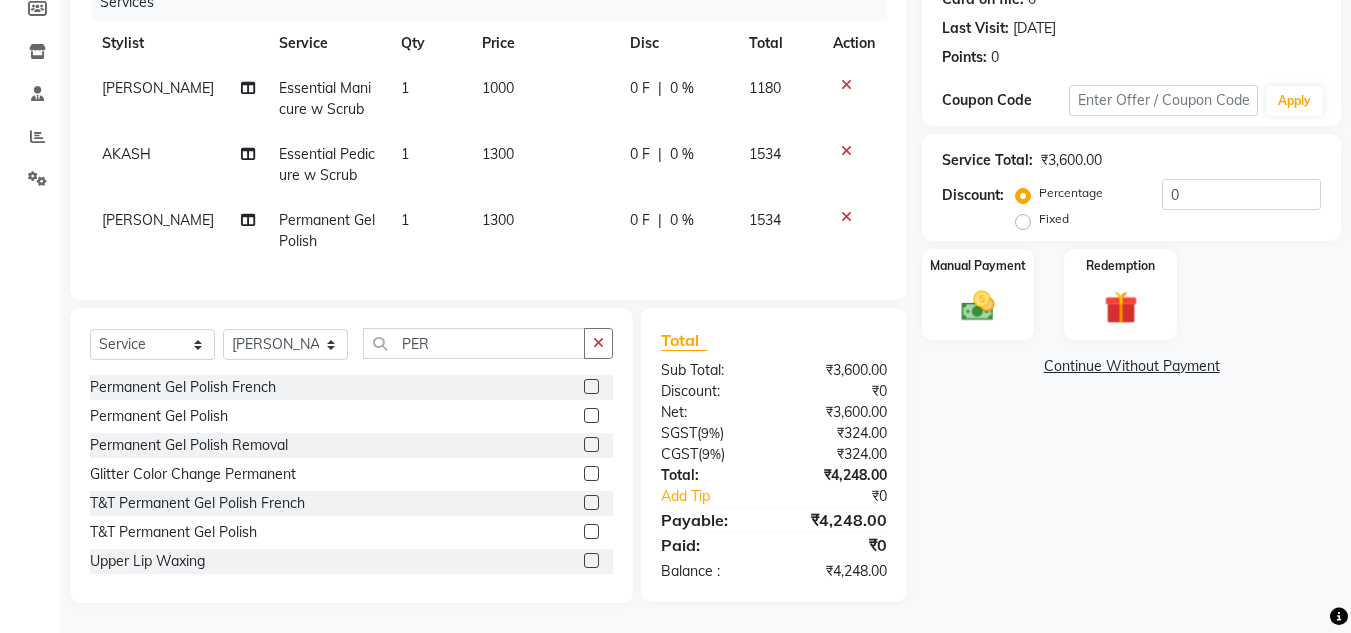 click on "Name: Deepa Mehta Membership:  No Active Membership  Total Visits:  32 Card on file:  0 Last Visit:   31-03-2025 Points:   0  Coupon Code Apply Service Total:  ₹3,600.00  Discount:  Percentage   Fixed  0 Manual Payment Redemption  Continue Without Payment" 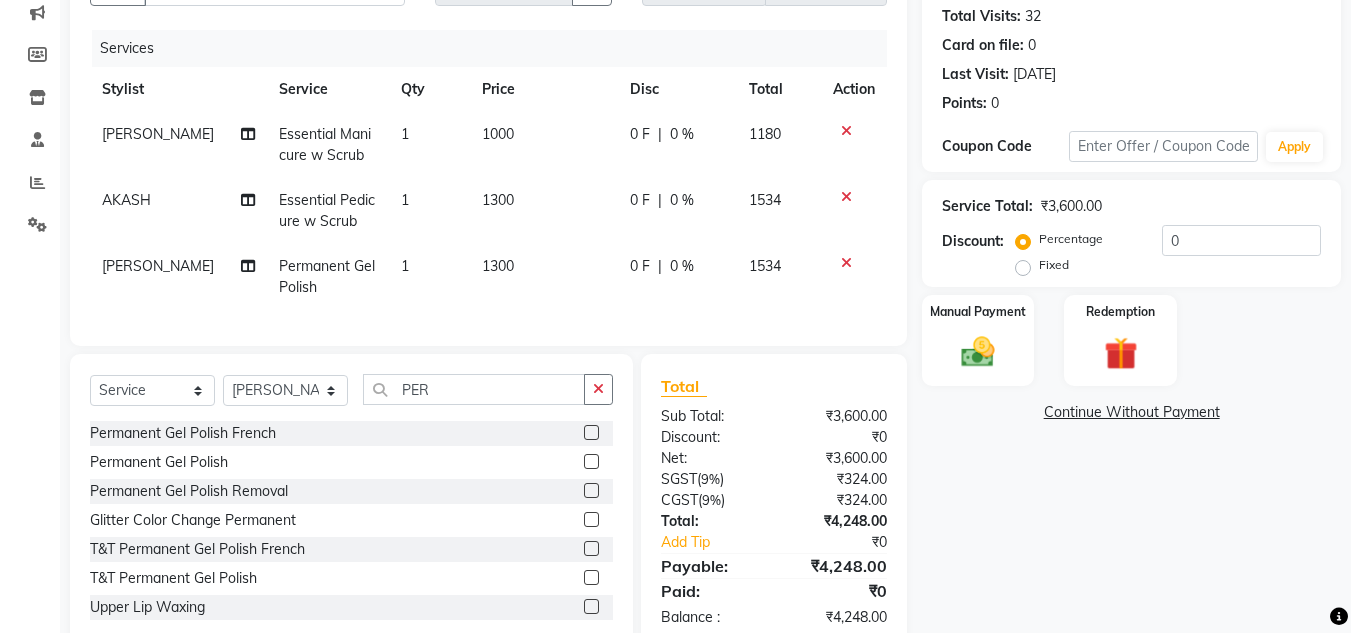 scroll, scrollTop: 279, scrollLeft: 0, axis: vertical 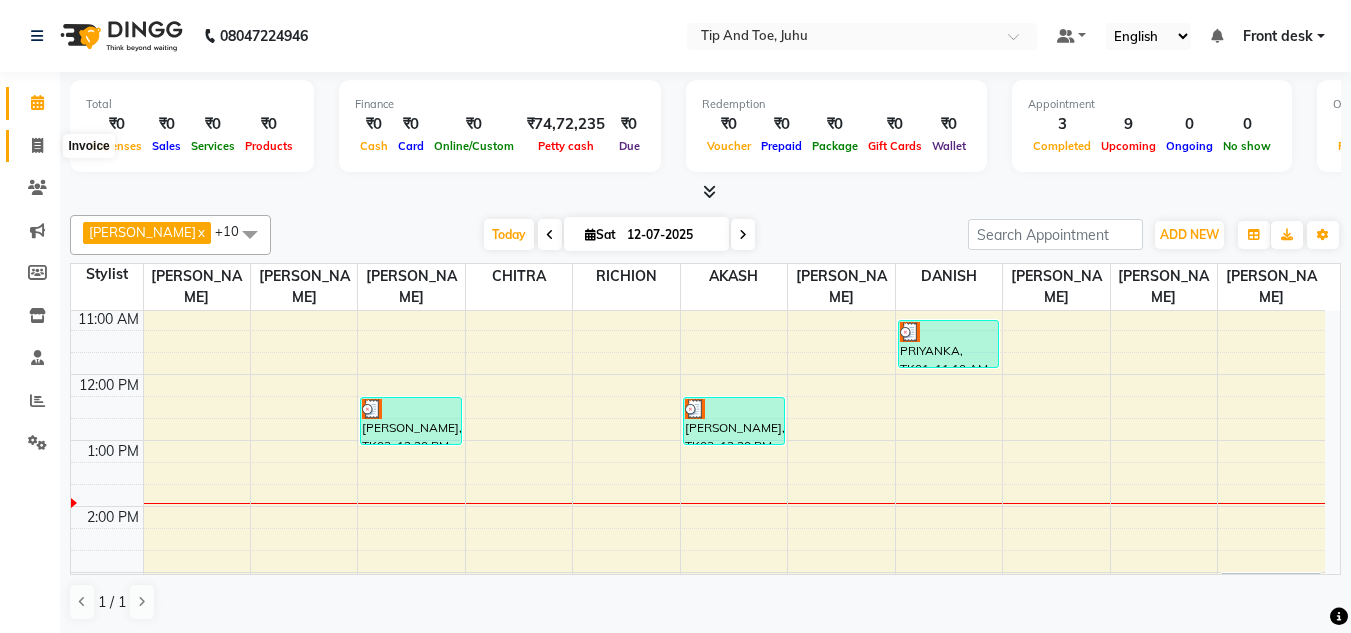 click 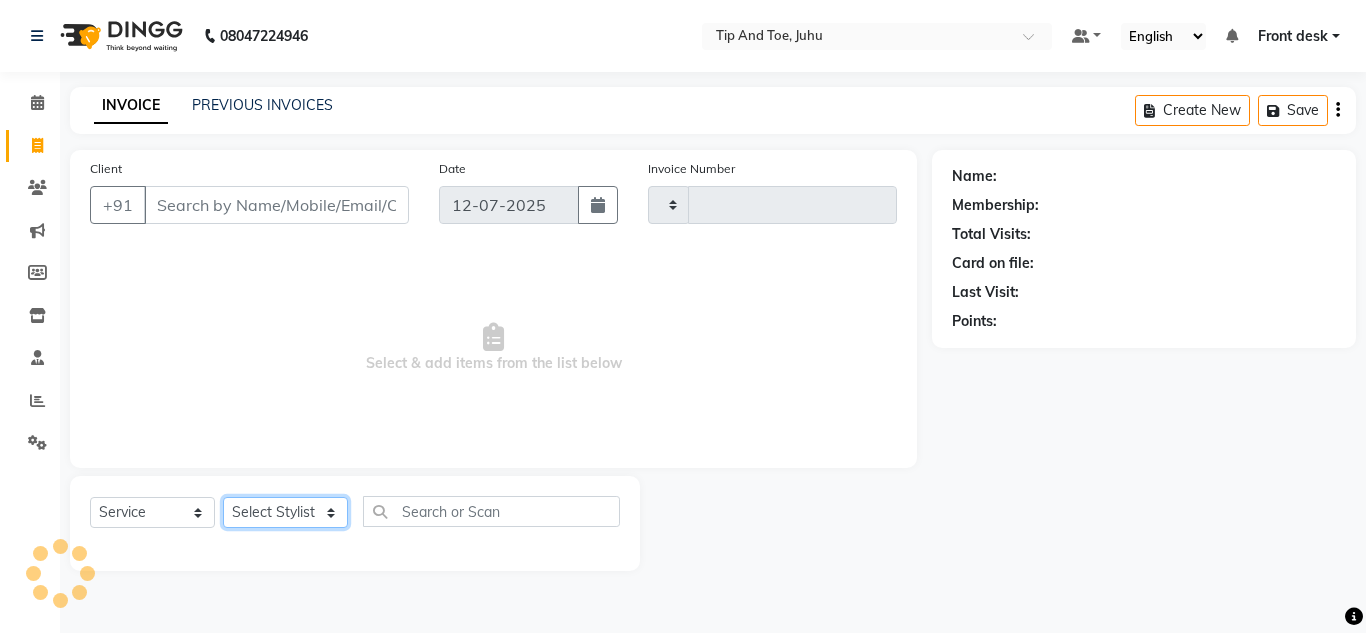 click on "Select Stylist" 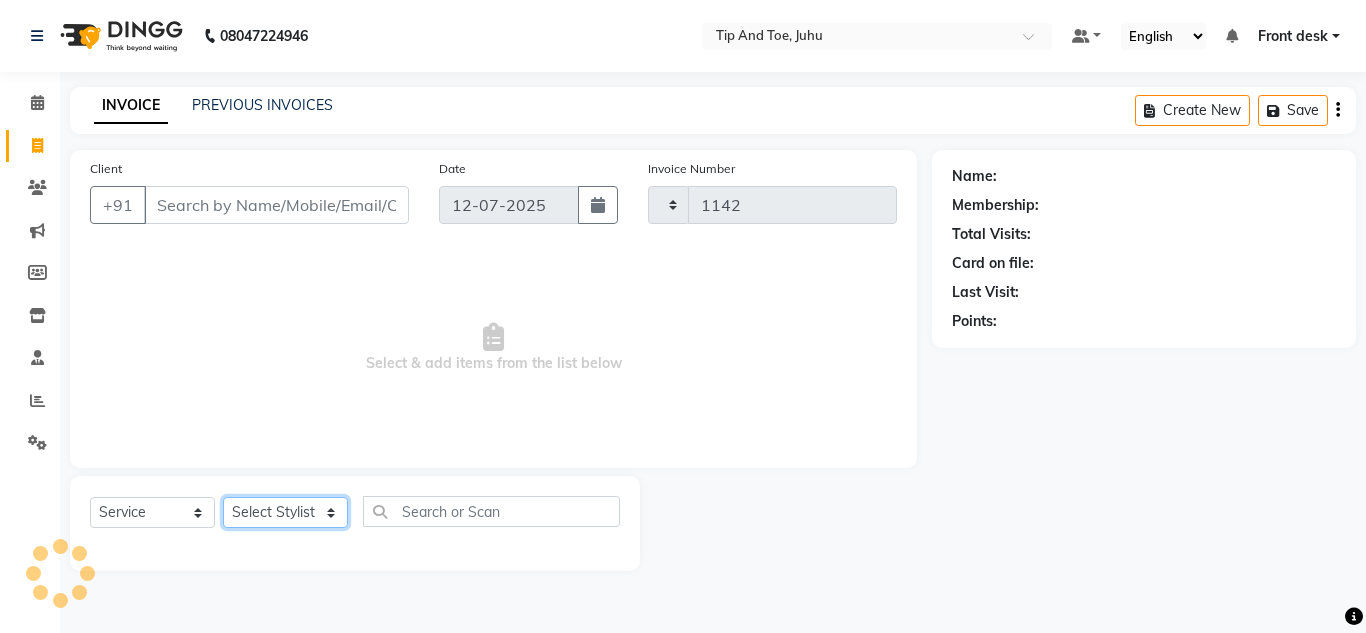 select on "5516" 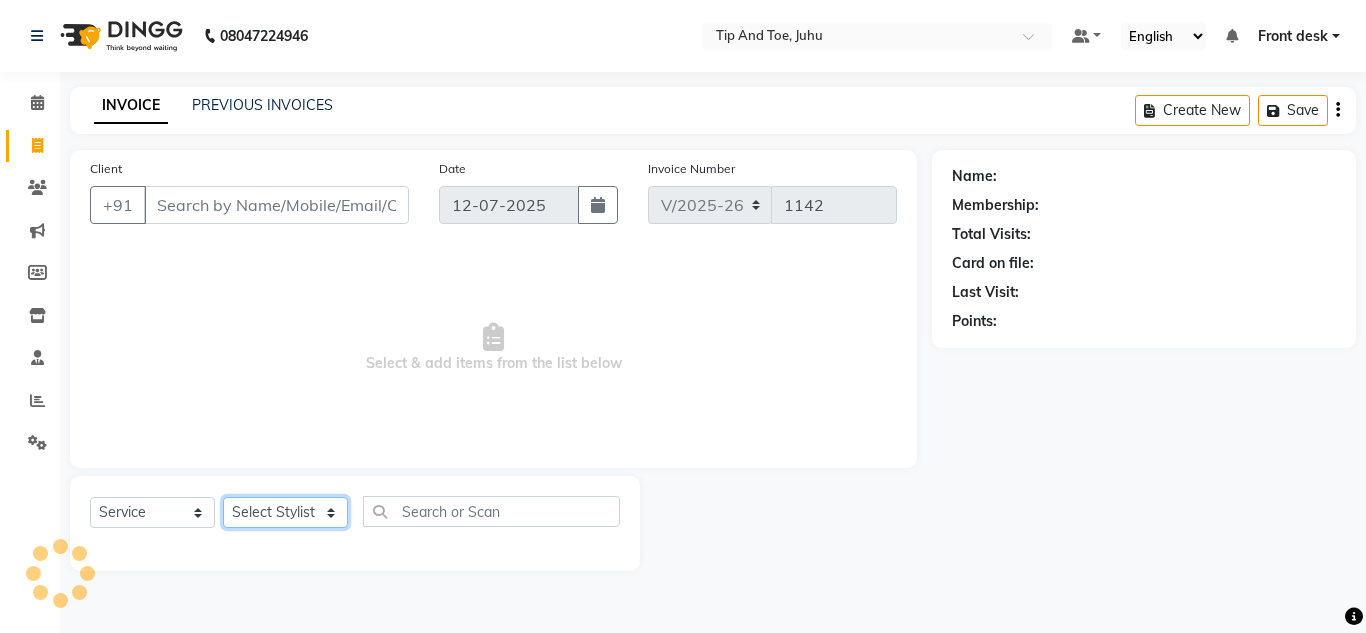 click on "Select Stylist [PERSON_NAME] [PERSON_NAME] UTKAR AKASH [PERSON_NAME] [PERSON_NAME] [PERSON_NAME] DANISH [PERSON_NAME] Front desk  [PERSON_NAME] NIKHIL POONAM RAHUL [PERSON_NAME] [PERSON_NAME] [PERSON_NAME] MAMA TWINKLE [PERSON_NAME]" 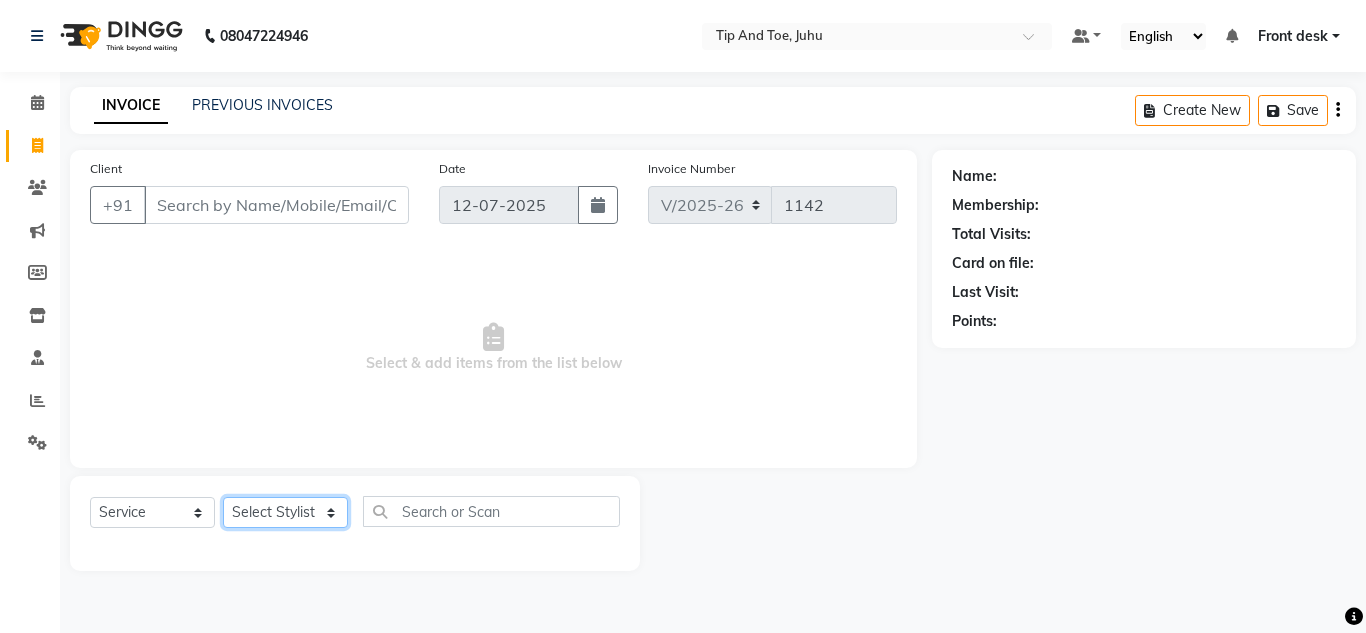 select on "40317" 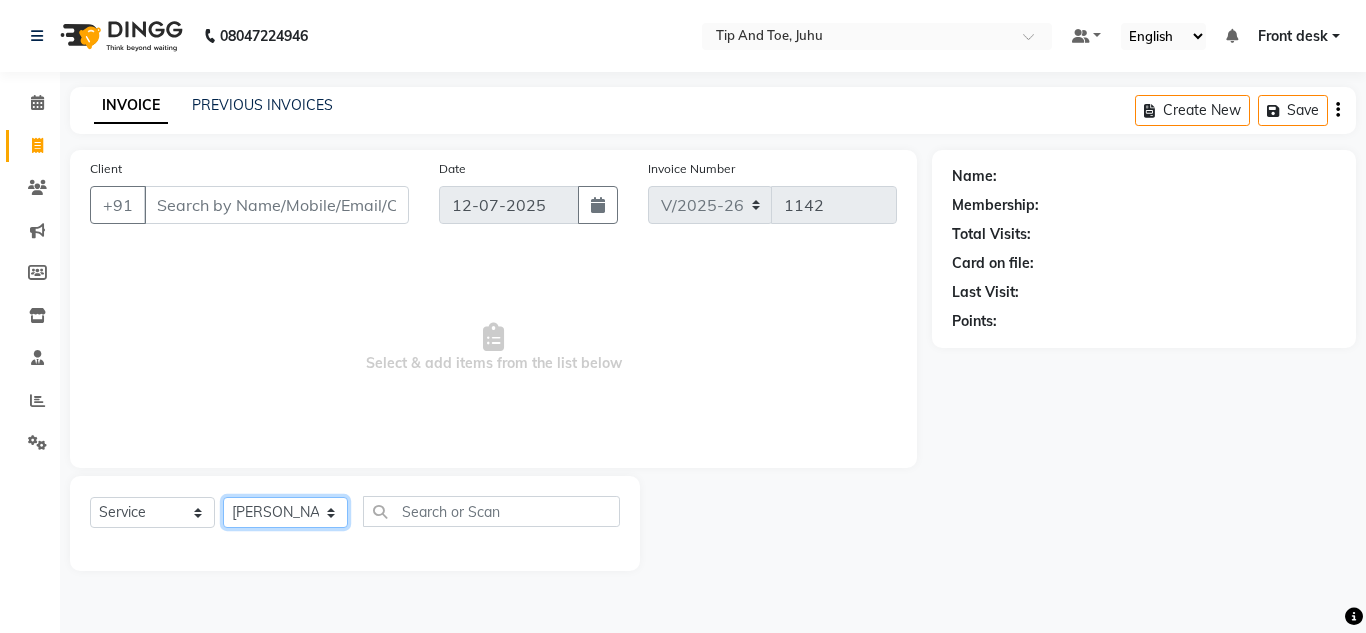 click on "Select Stylist [PERSON_NAME] [PERSON_NAME] UTKAR AKASH [PERSON_NAME] [PERSON_NAME] [PERSON_NAME] DANISH [PERSON_NAME] Front desk  [PERSON_NAME] NIKHIL POONAM RAHUL [PERSON_NAME] [PERSON_NAME] [PERSON_NAME] MAMA TWINKLE [PERSON_NAME]" 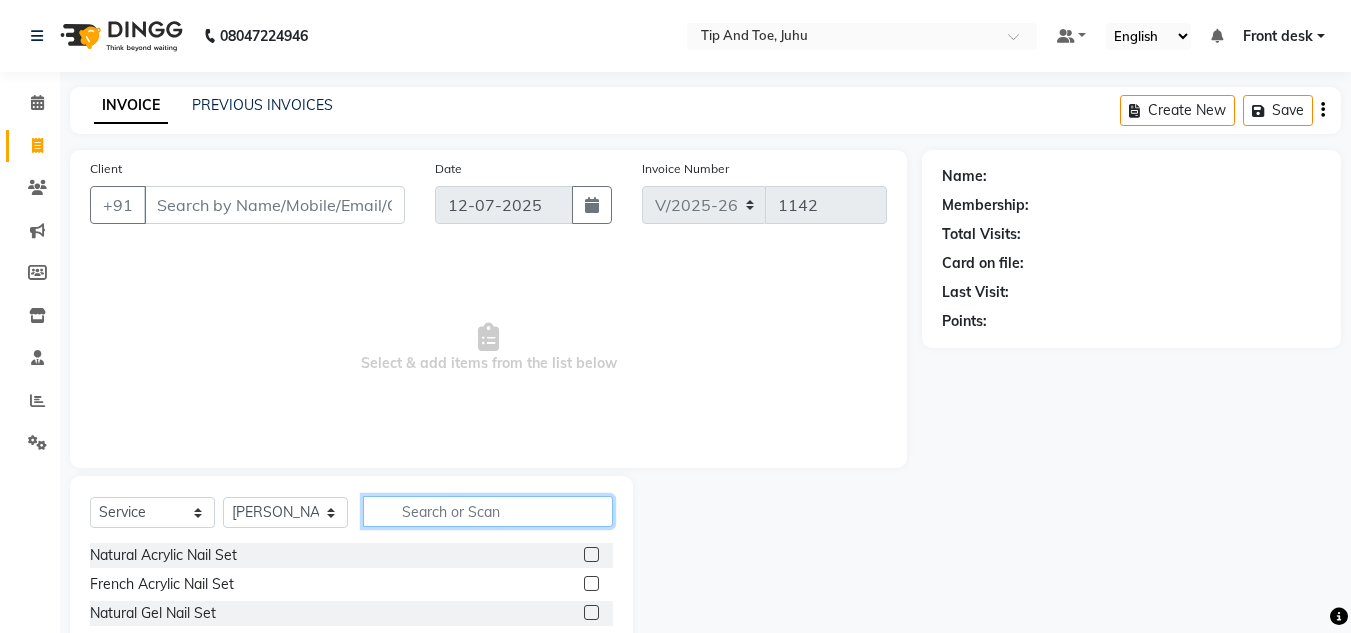click 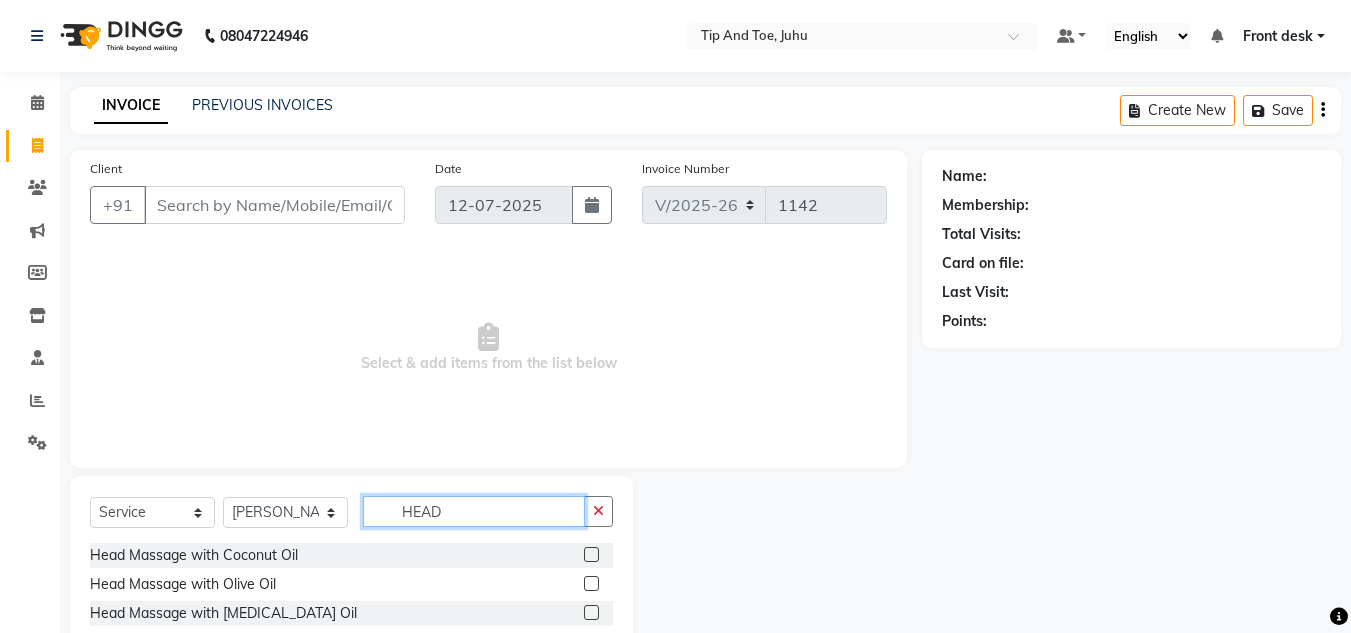 type on "HEAD" 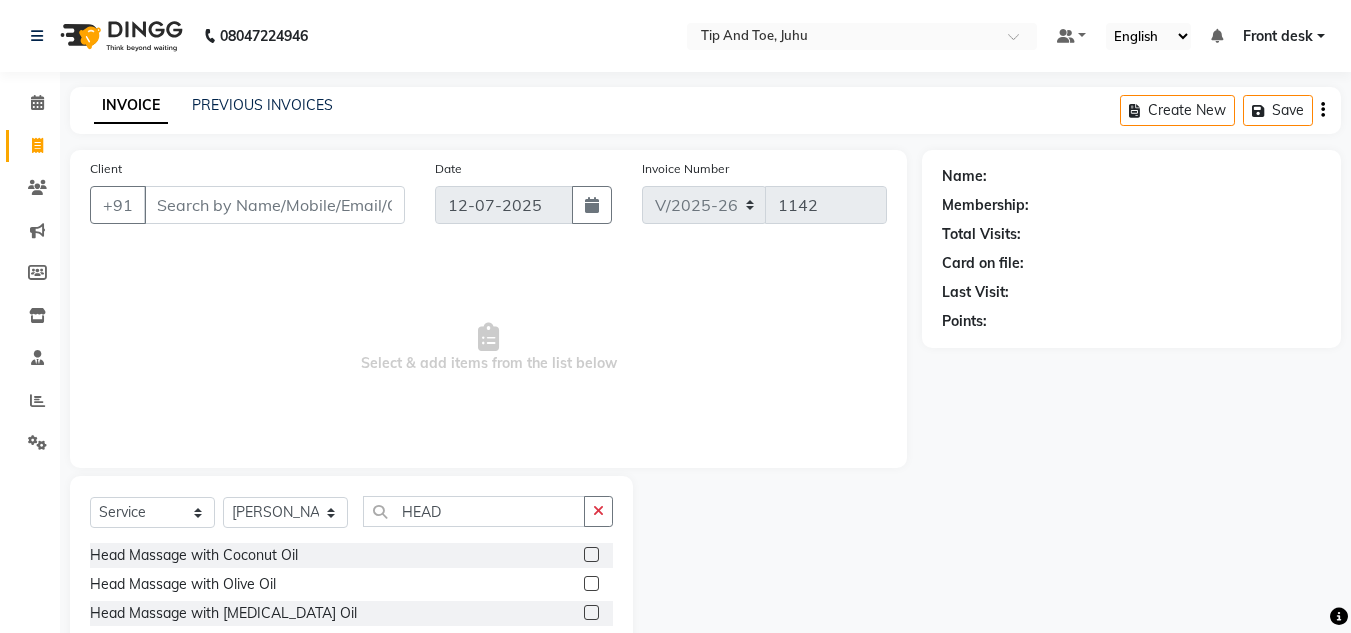 click 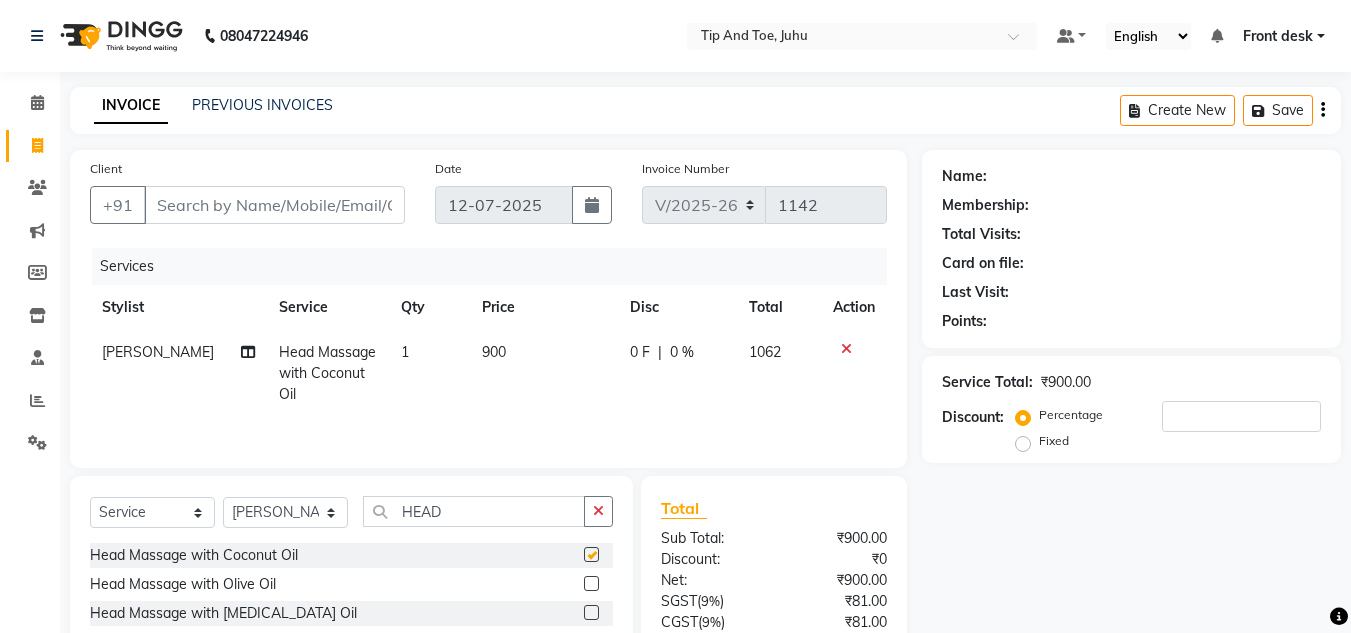 checkbox on "false" 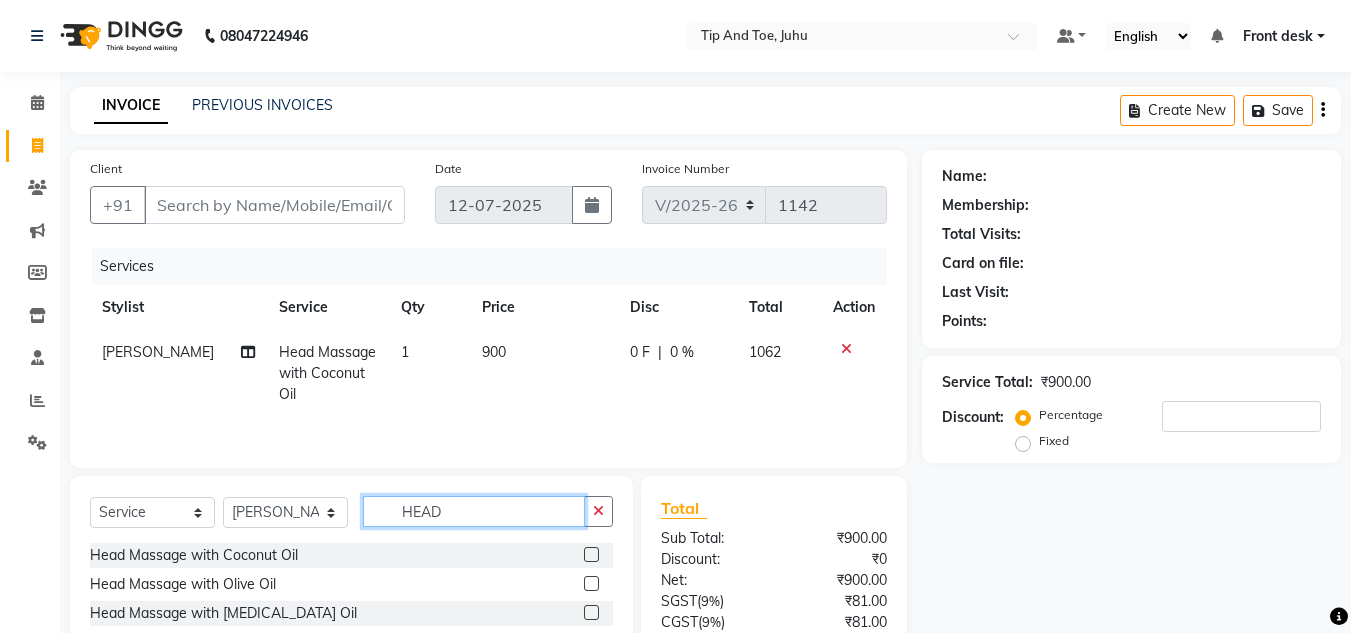click on "HEAD" 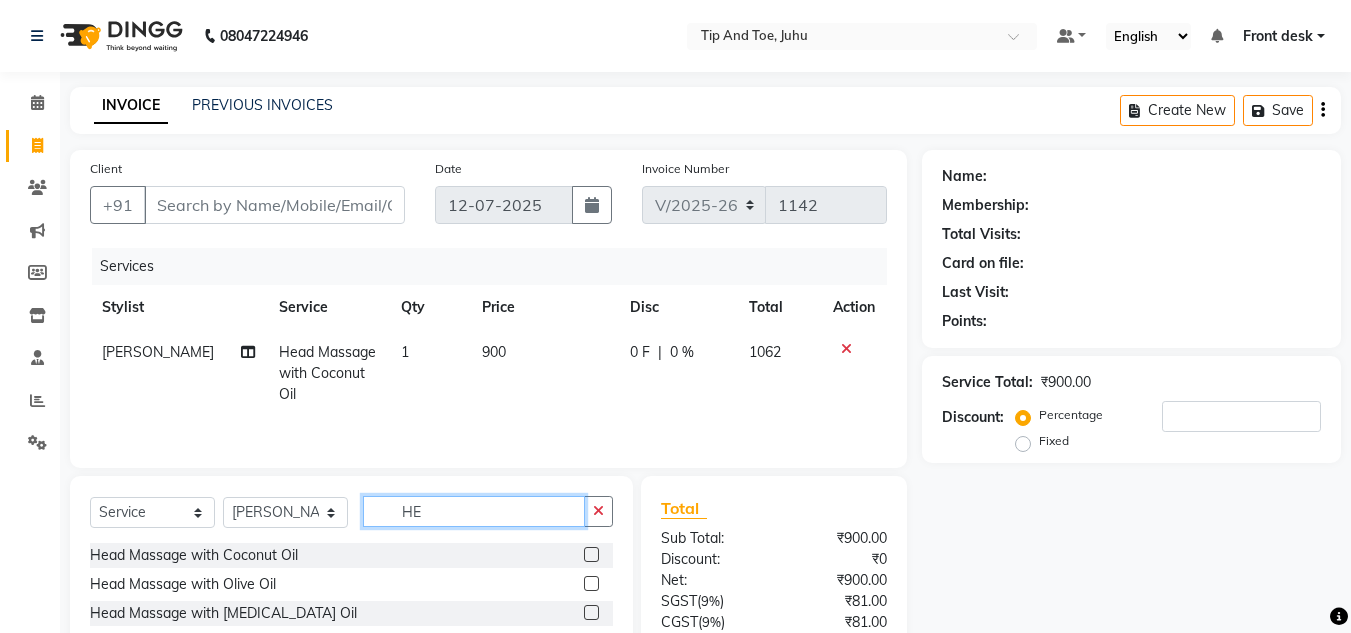 type on "H" 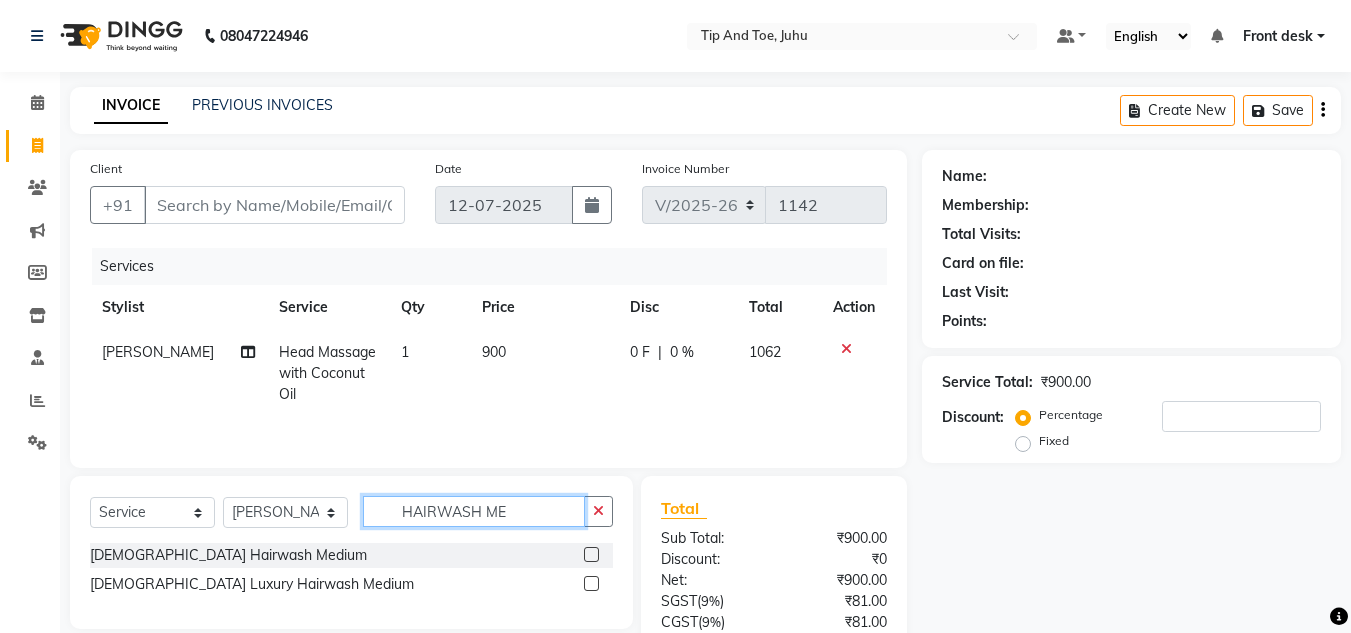 type on "HAIRWASH ME" 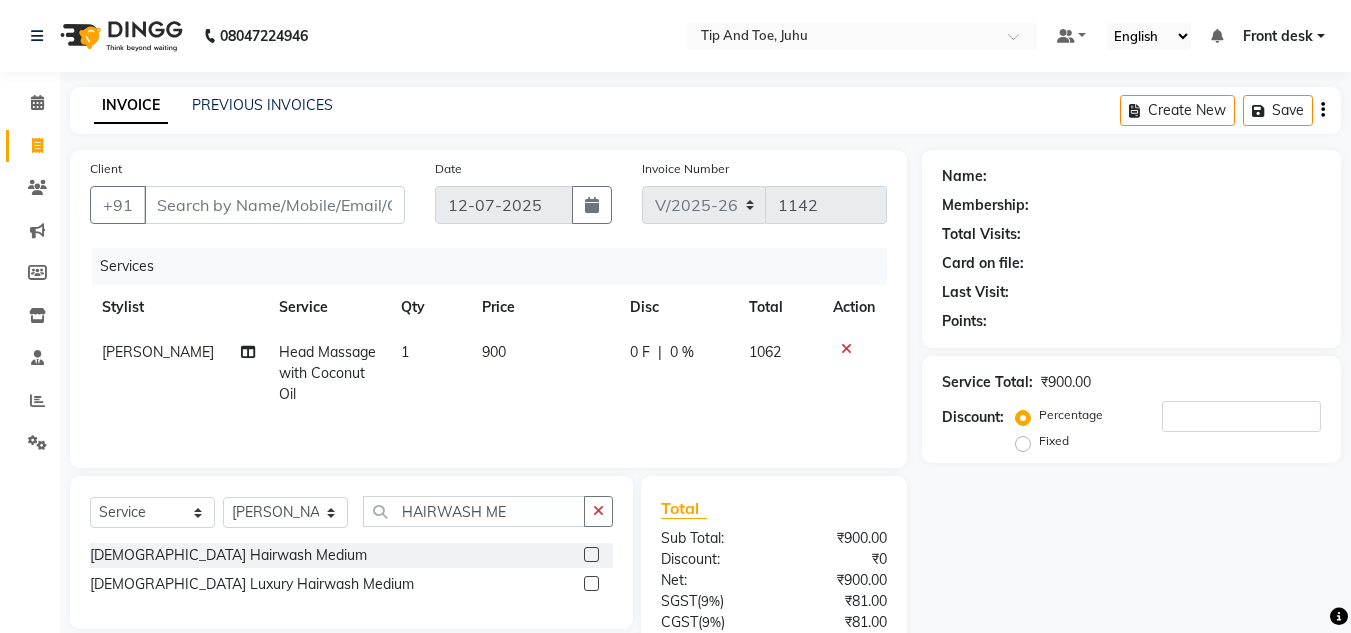 click 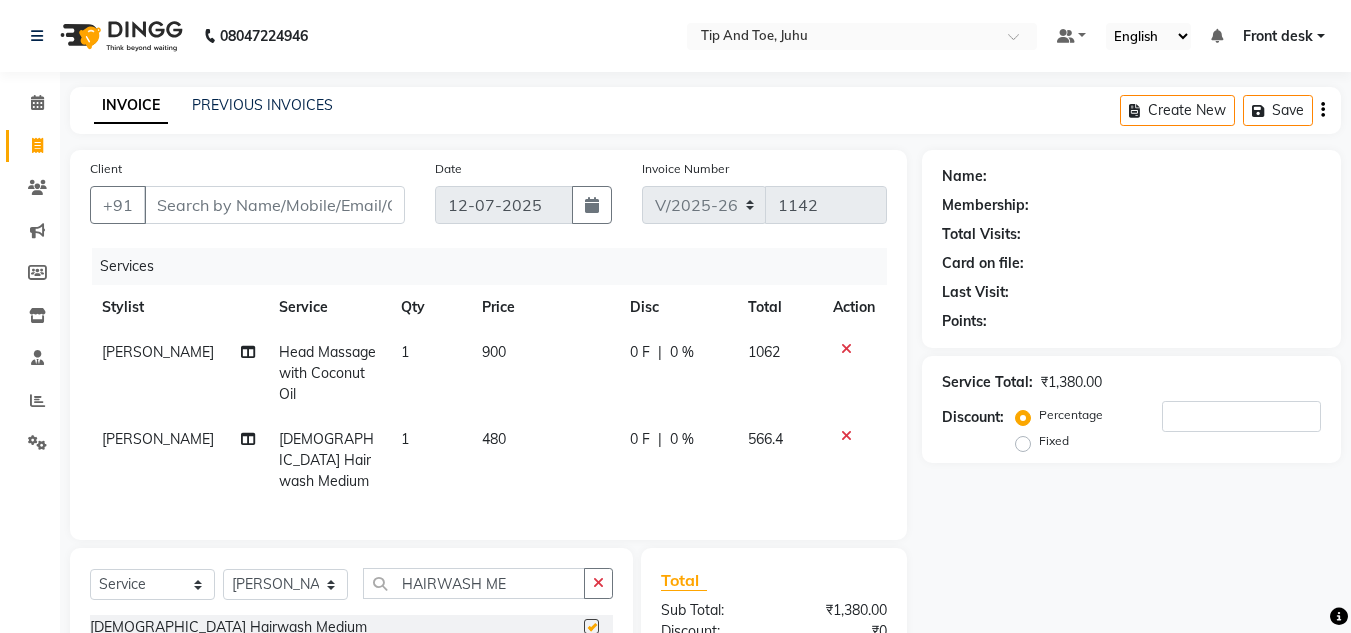 checkbox on "false" 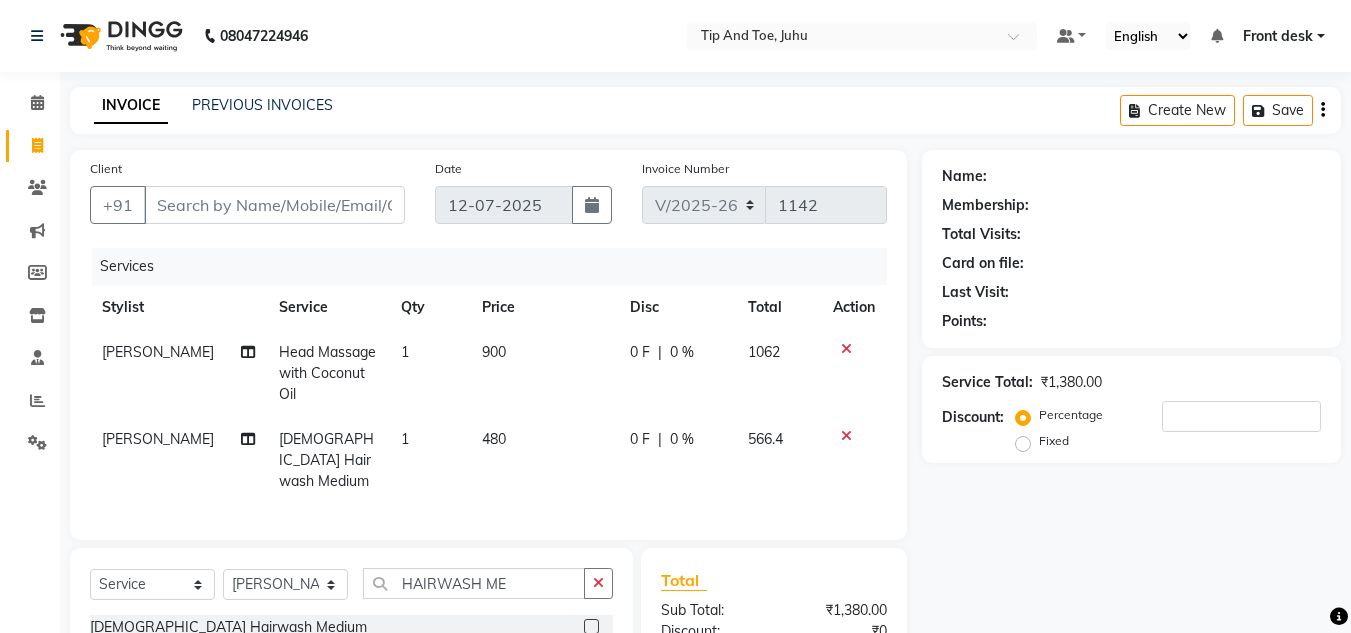 click on "900" 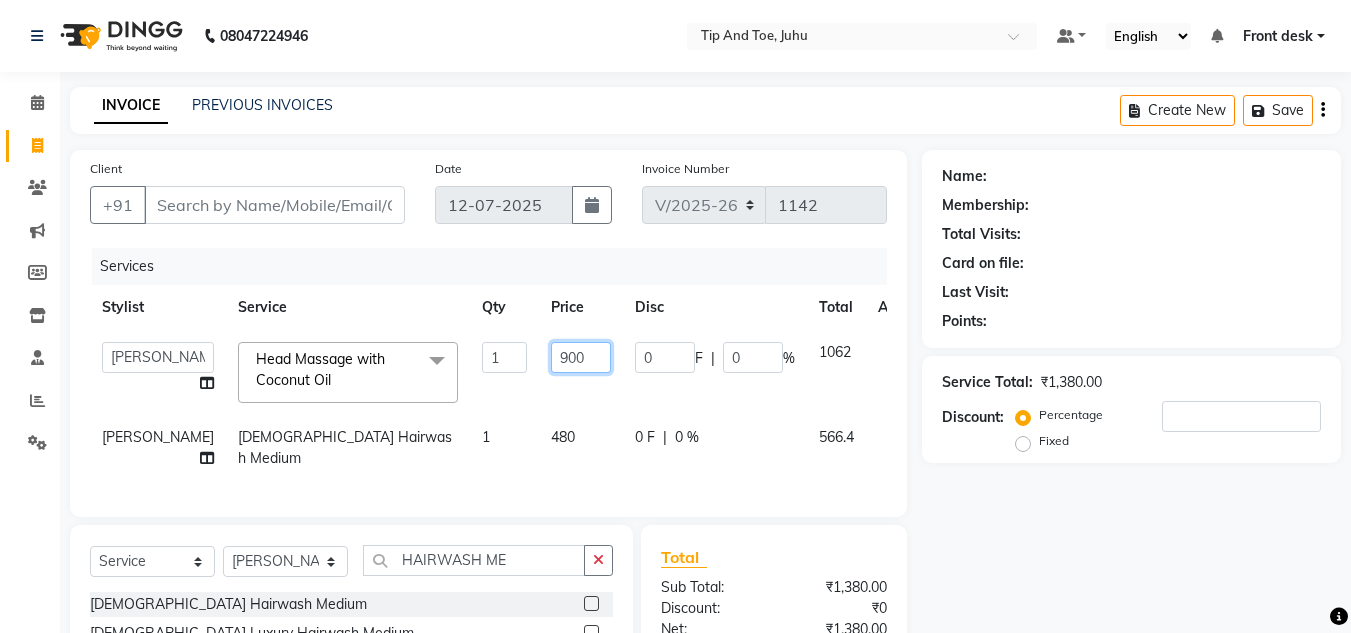 click on "900" 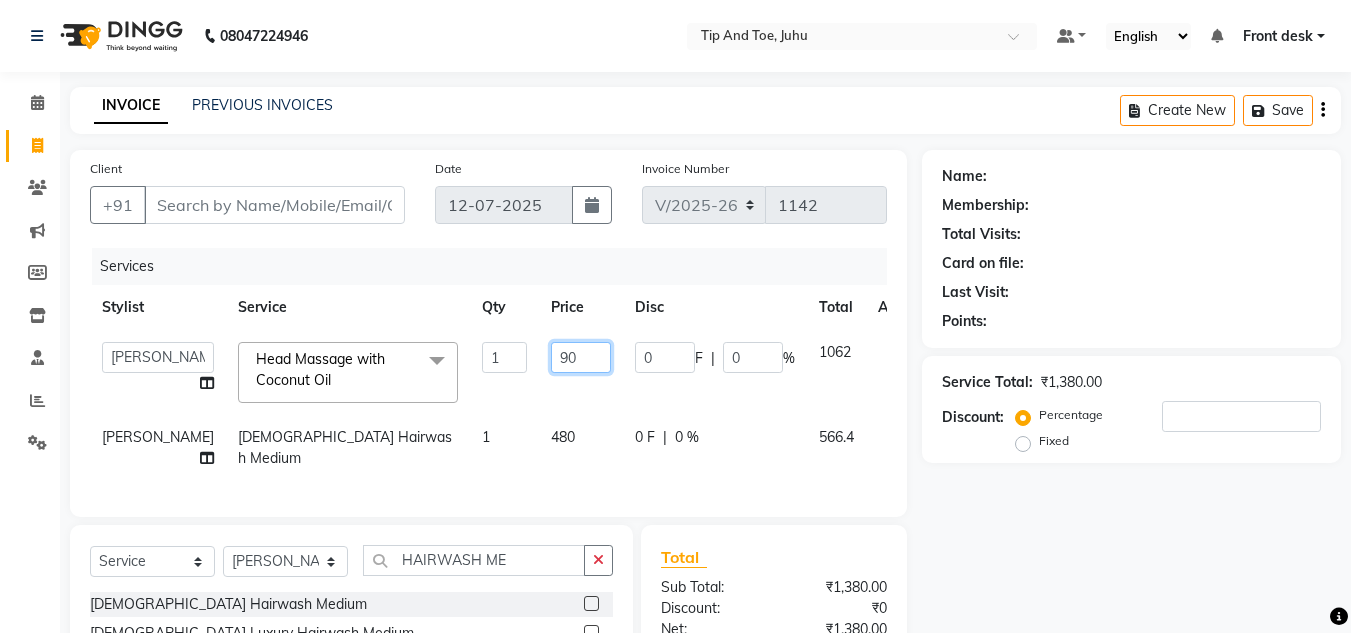 type on "9" 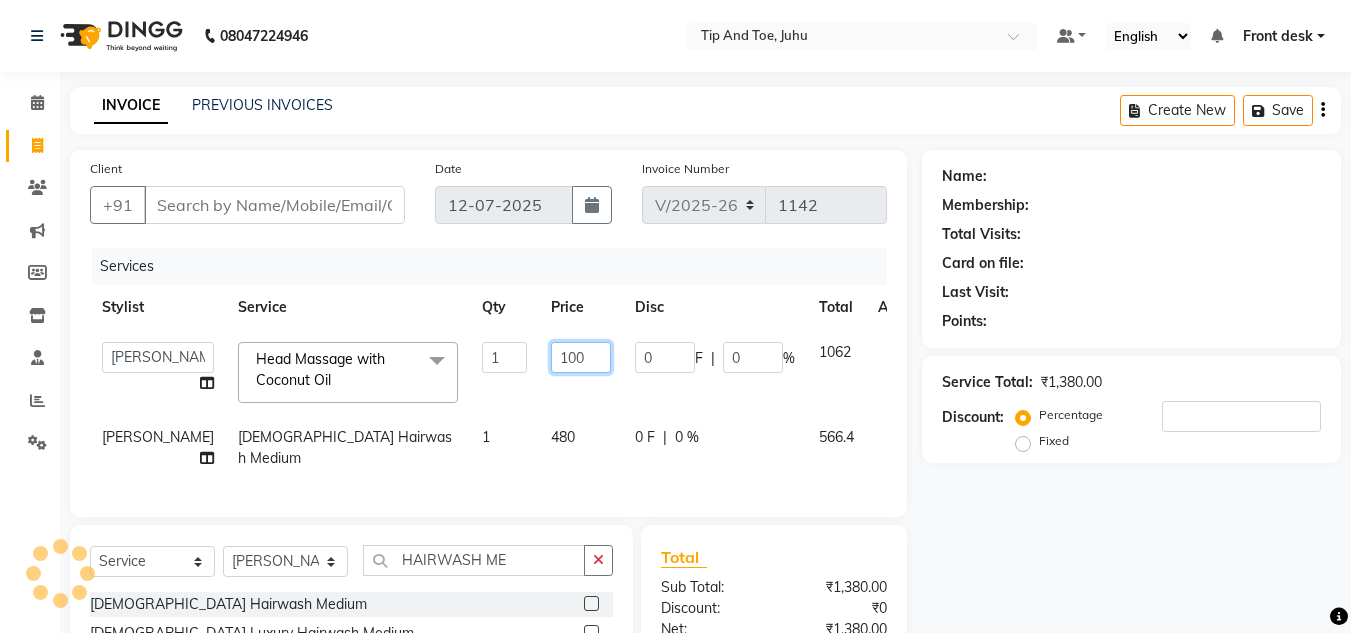 type on "1000" 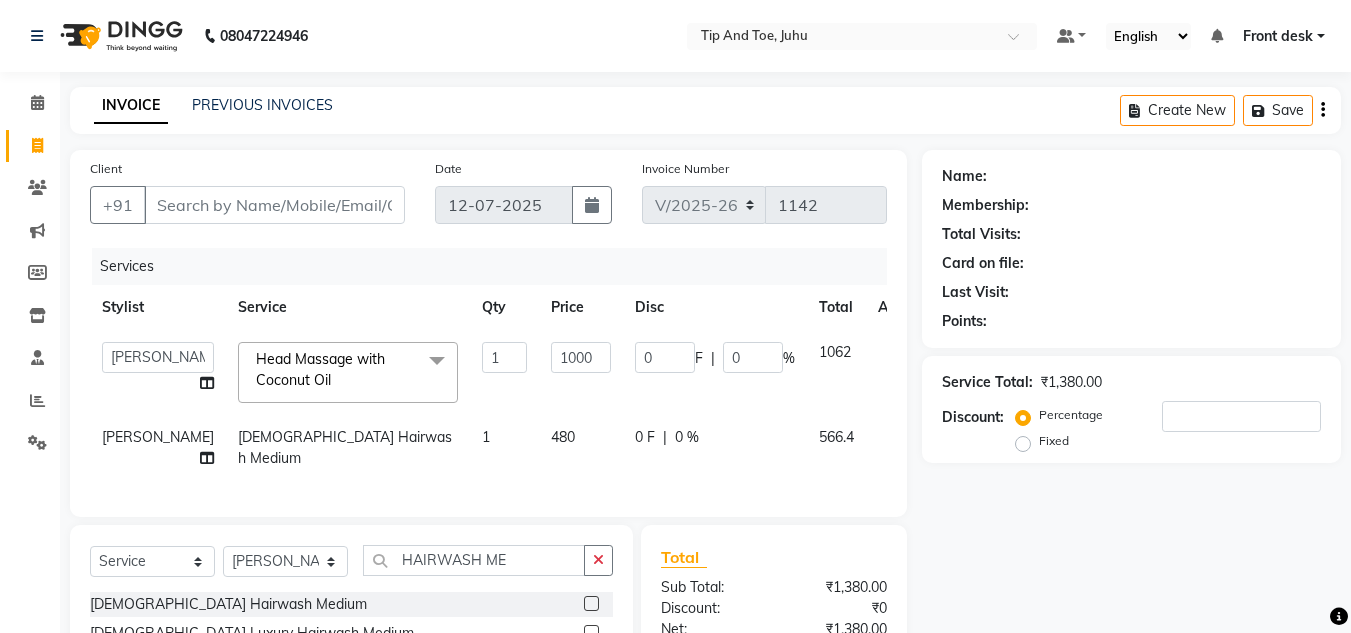 click on "480" 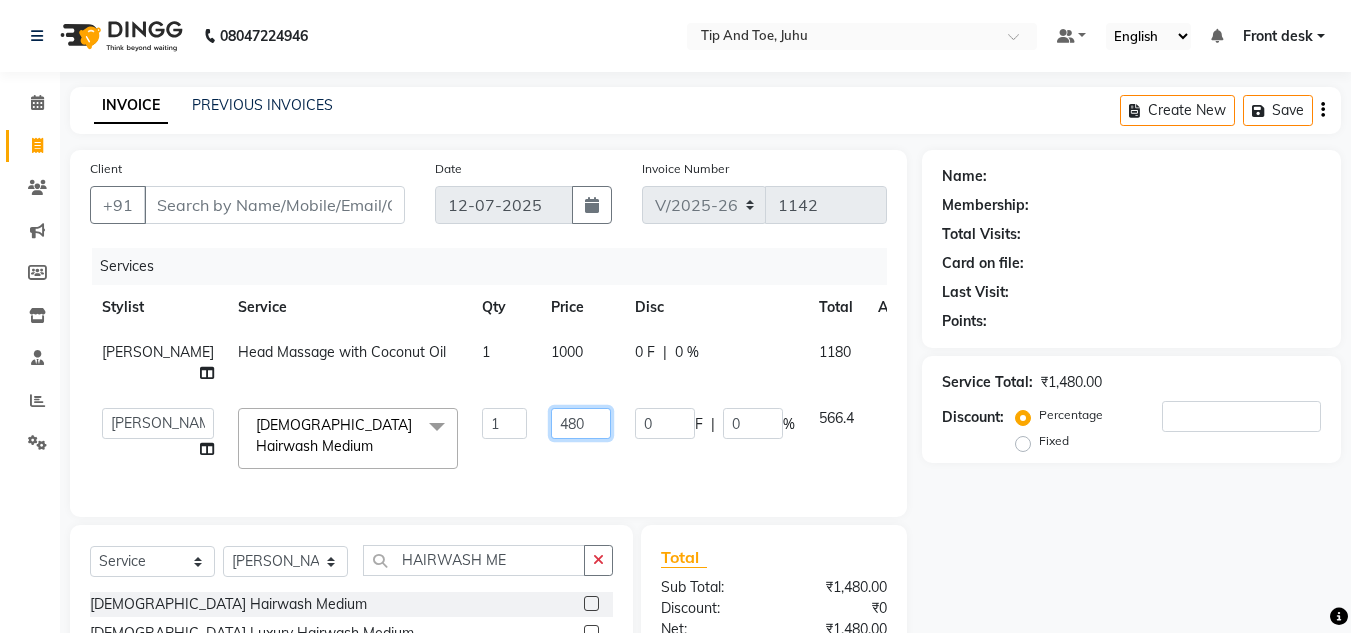 click on "480" 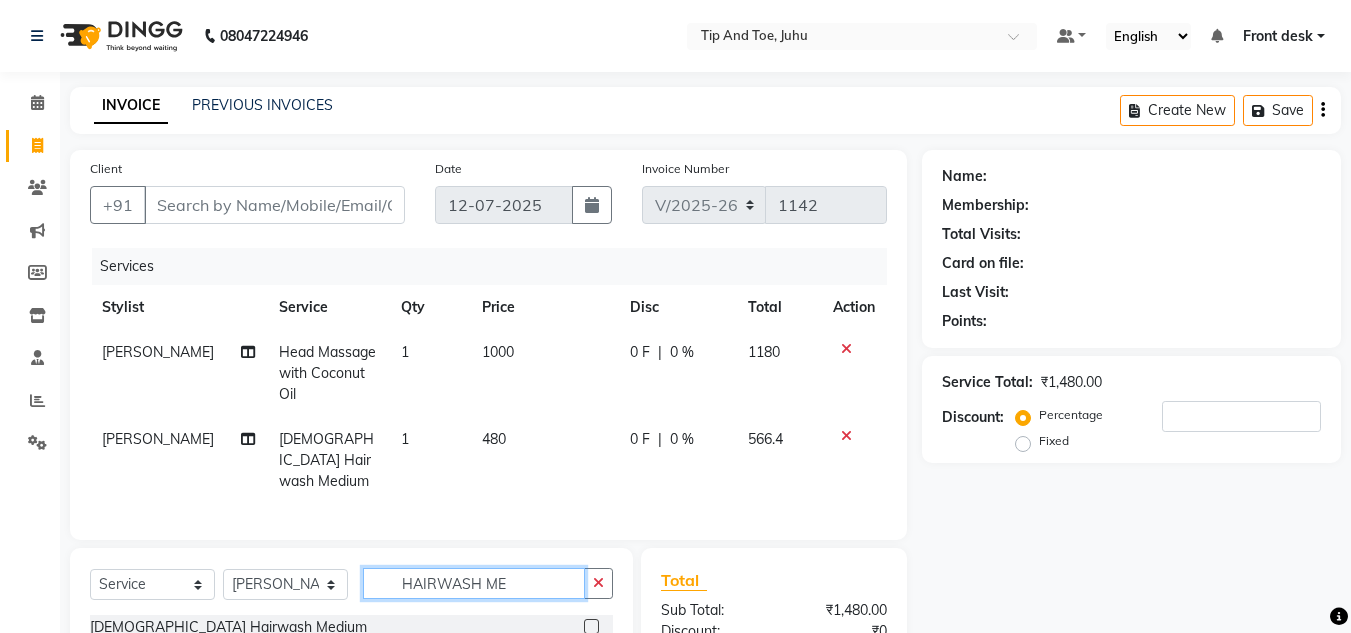 click on "HAIRWASH ME" 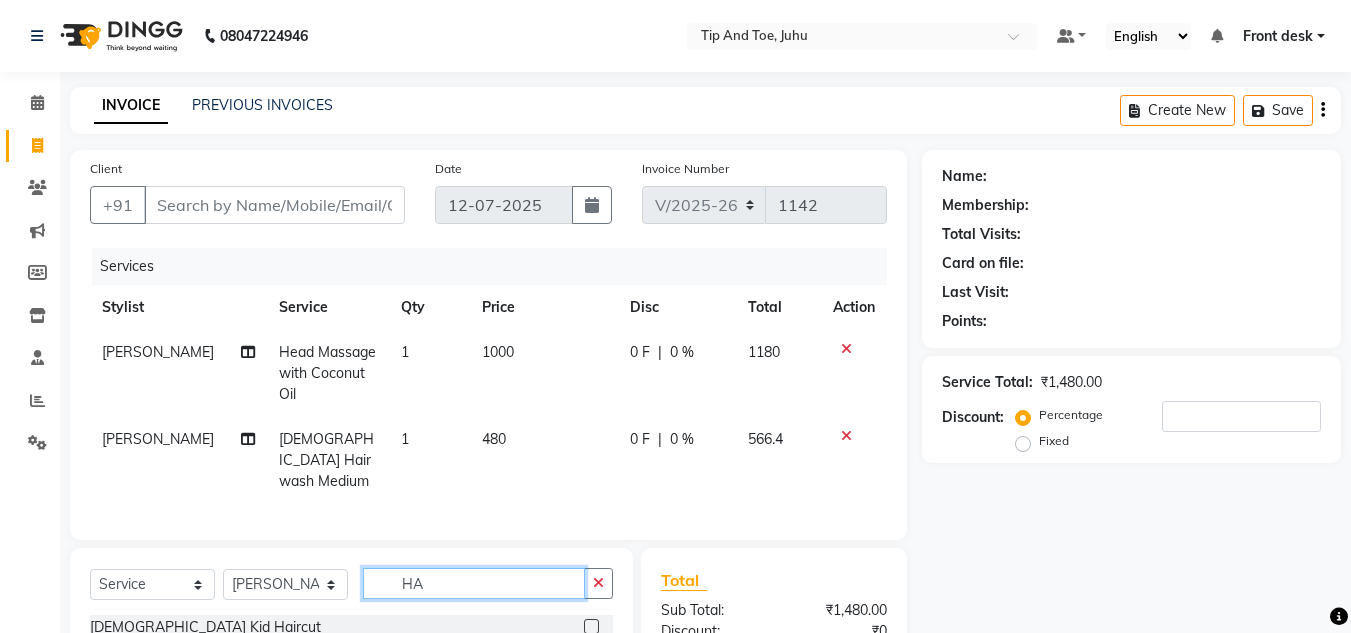 type on "H" 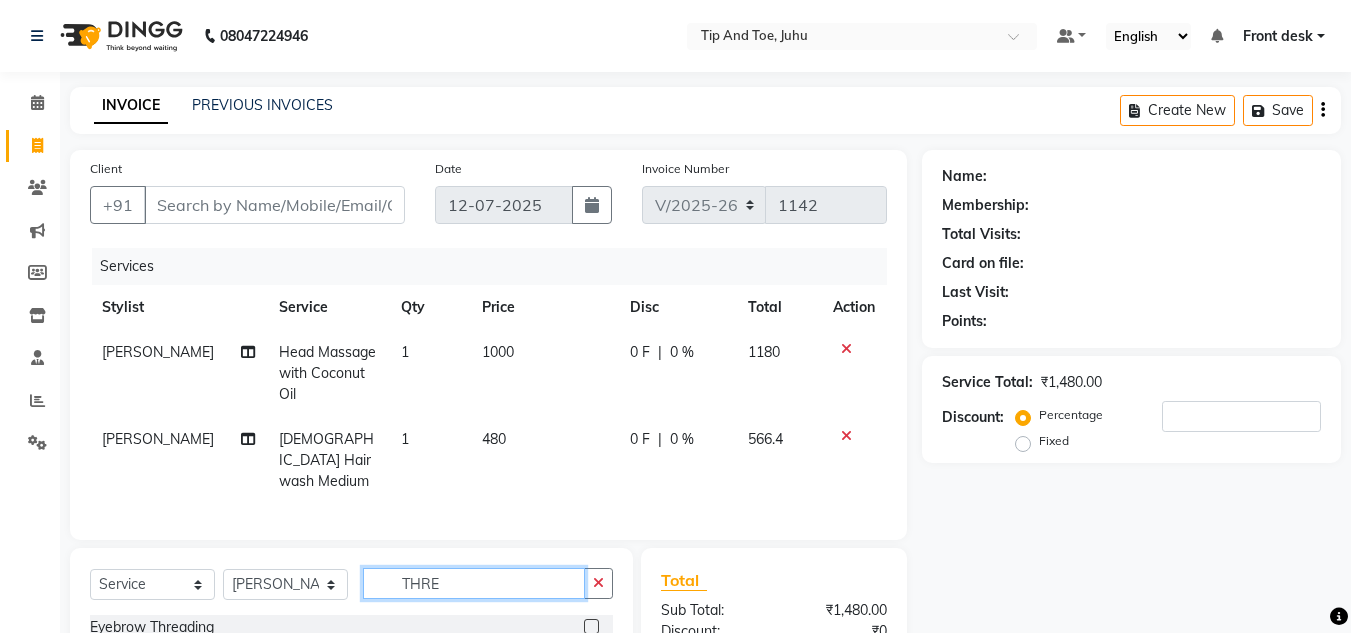 type on "THRE" 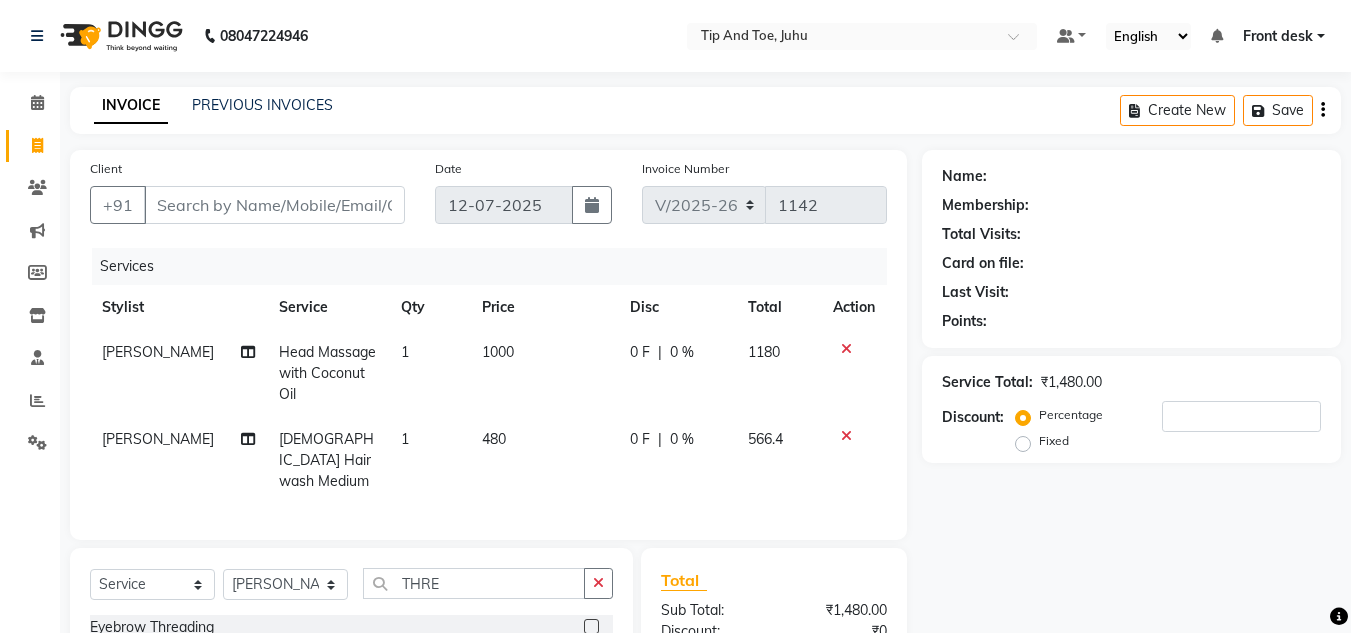 click 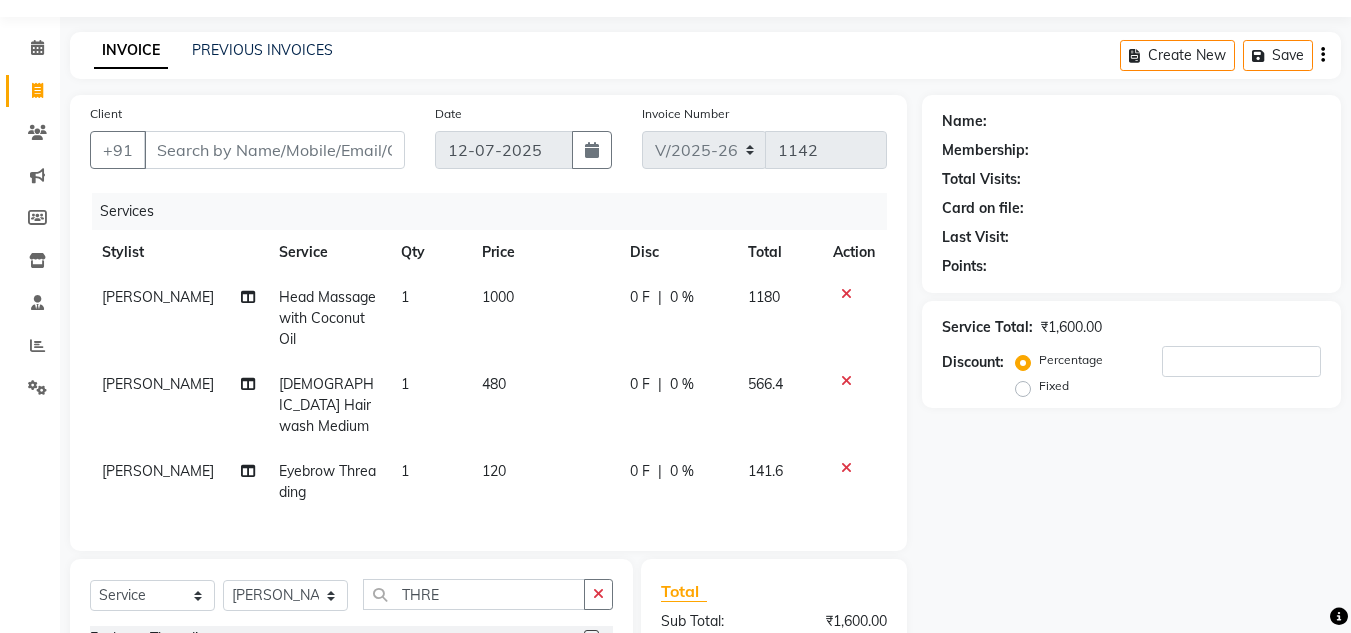 checkbox on "false" 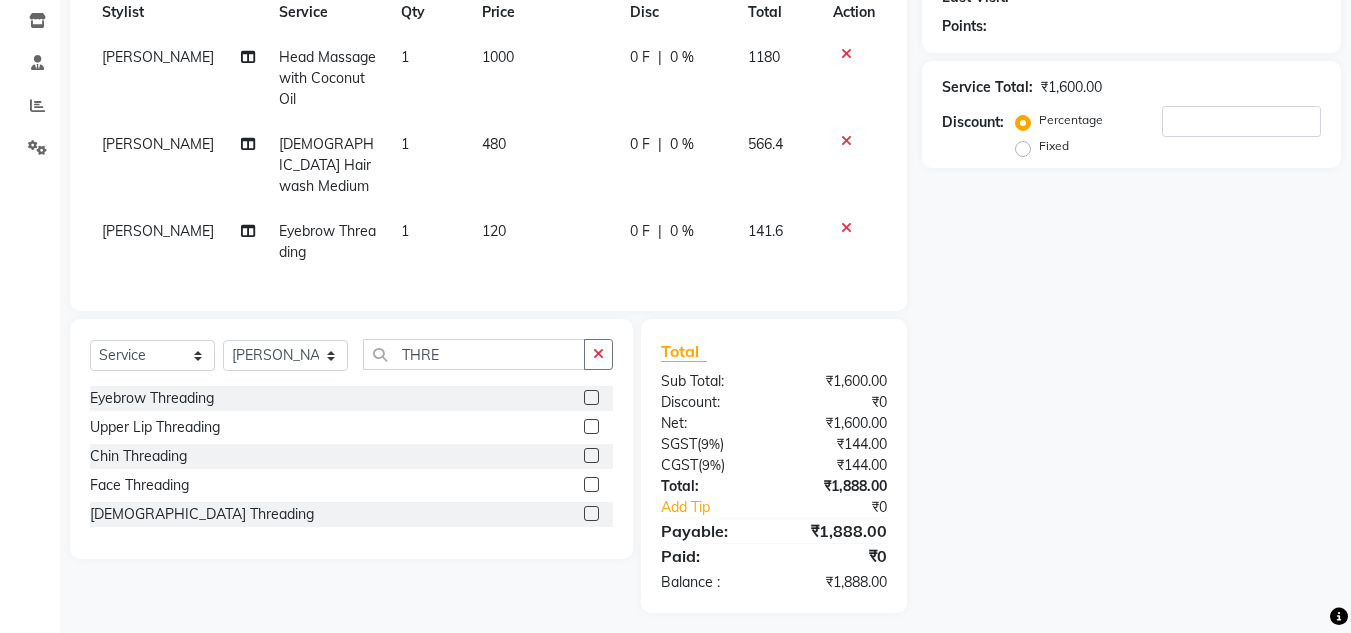scroll, scrollTop: 299, scrollLeft: 0, axis: vertical 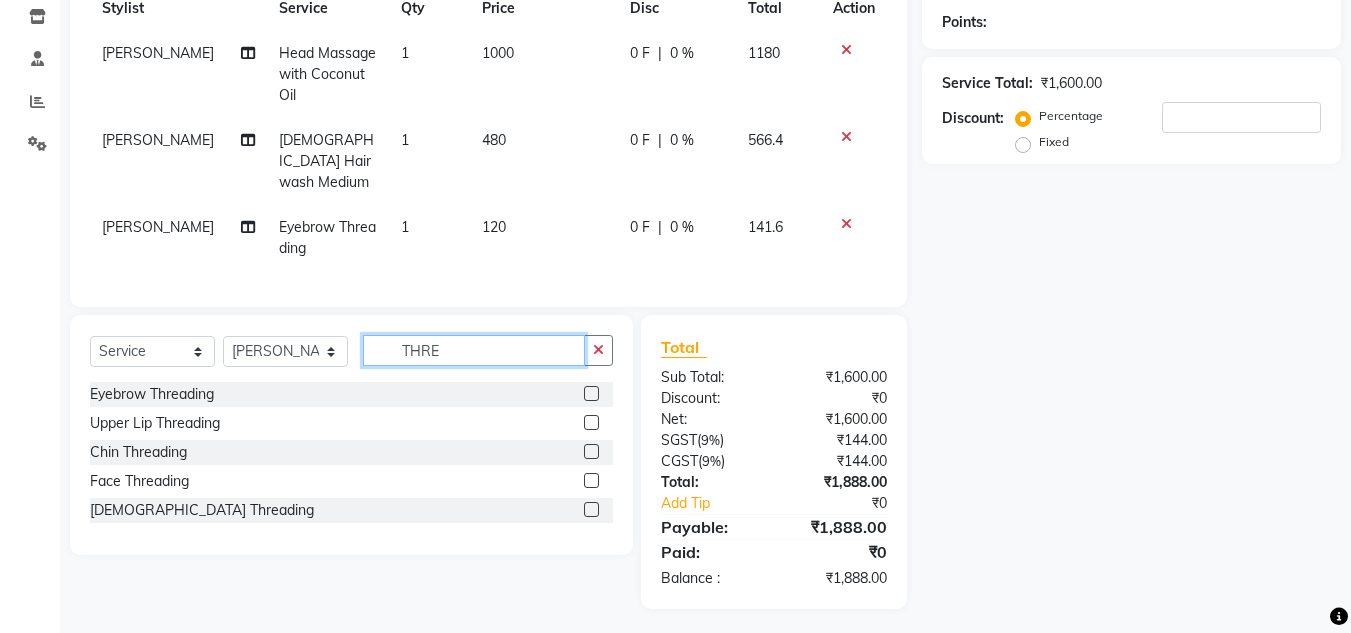 click on "THRE" 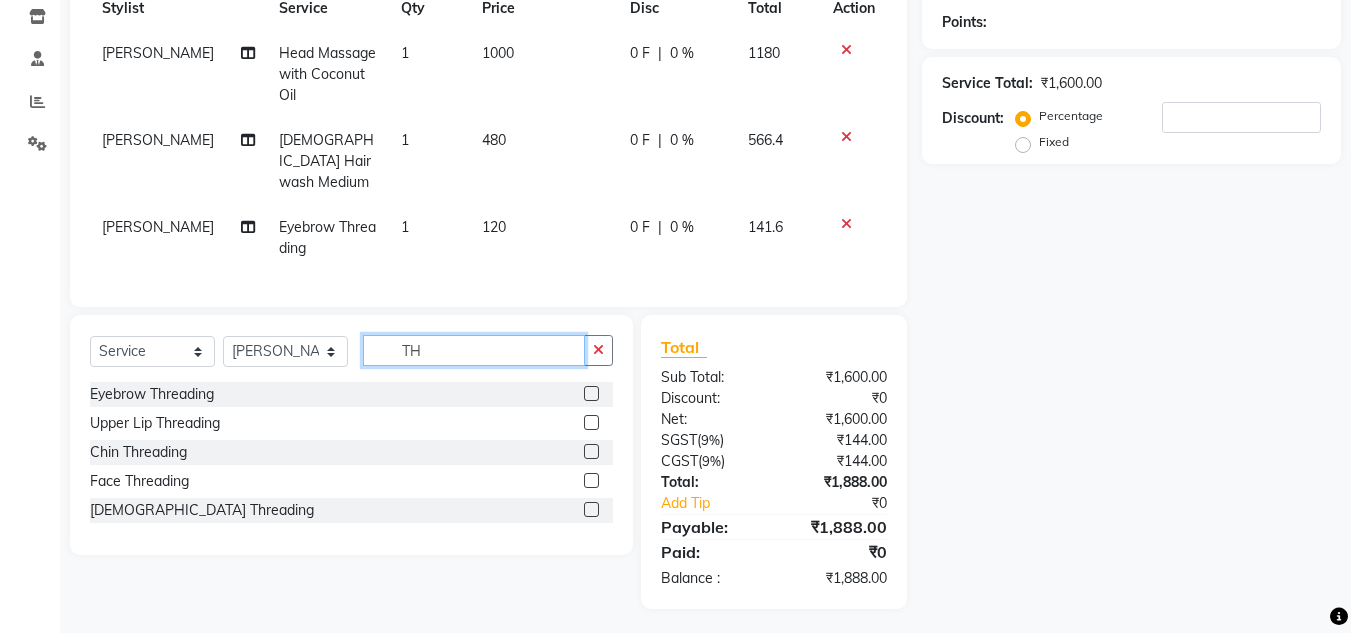 type on "T" 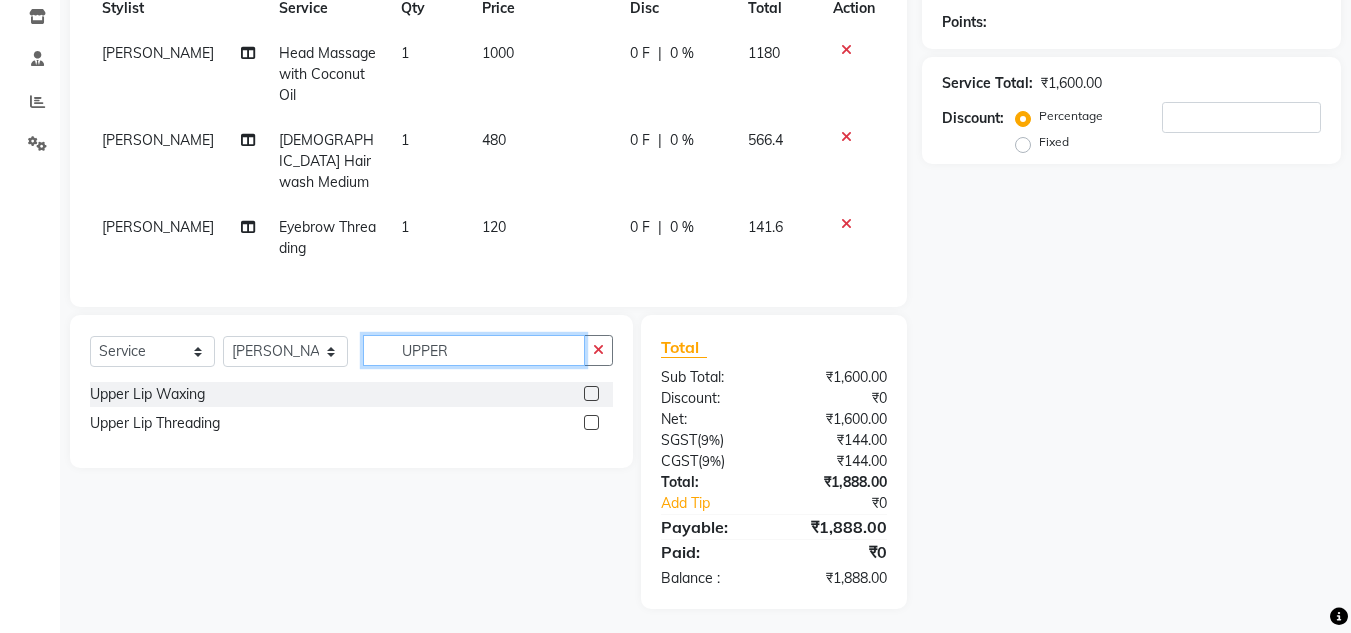 type on "UPPER" 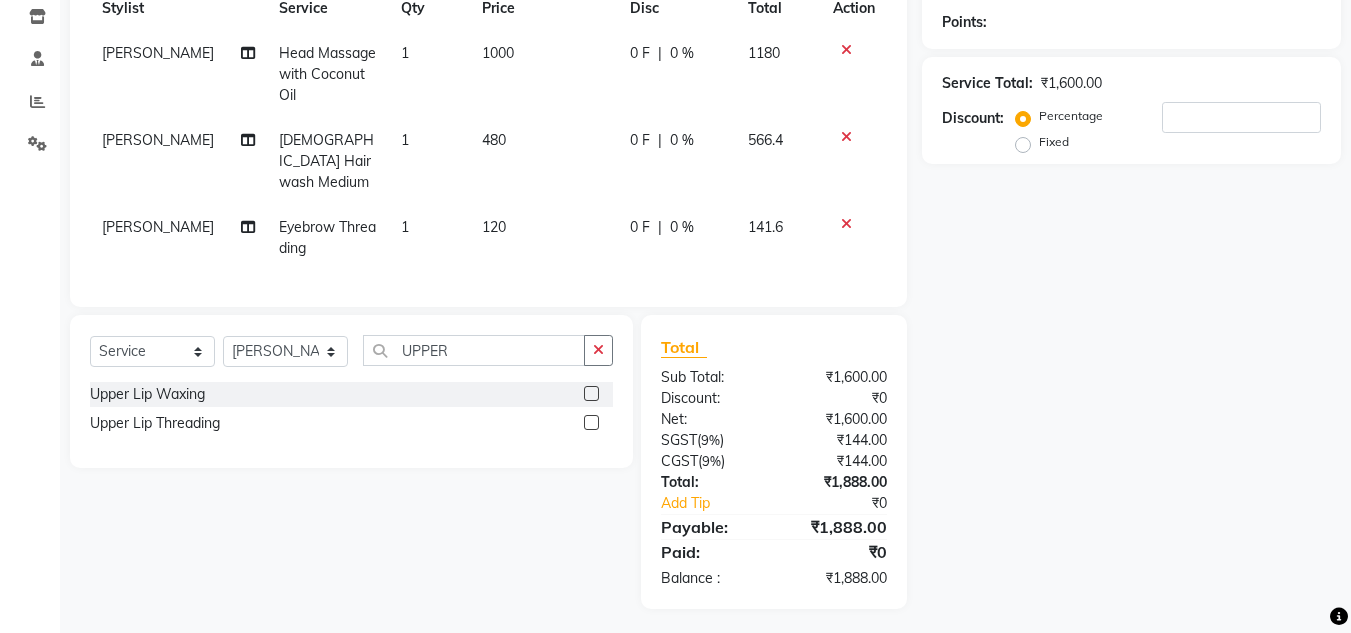 click 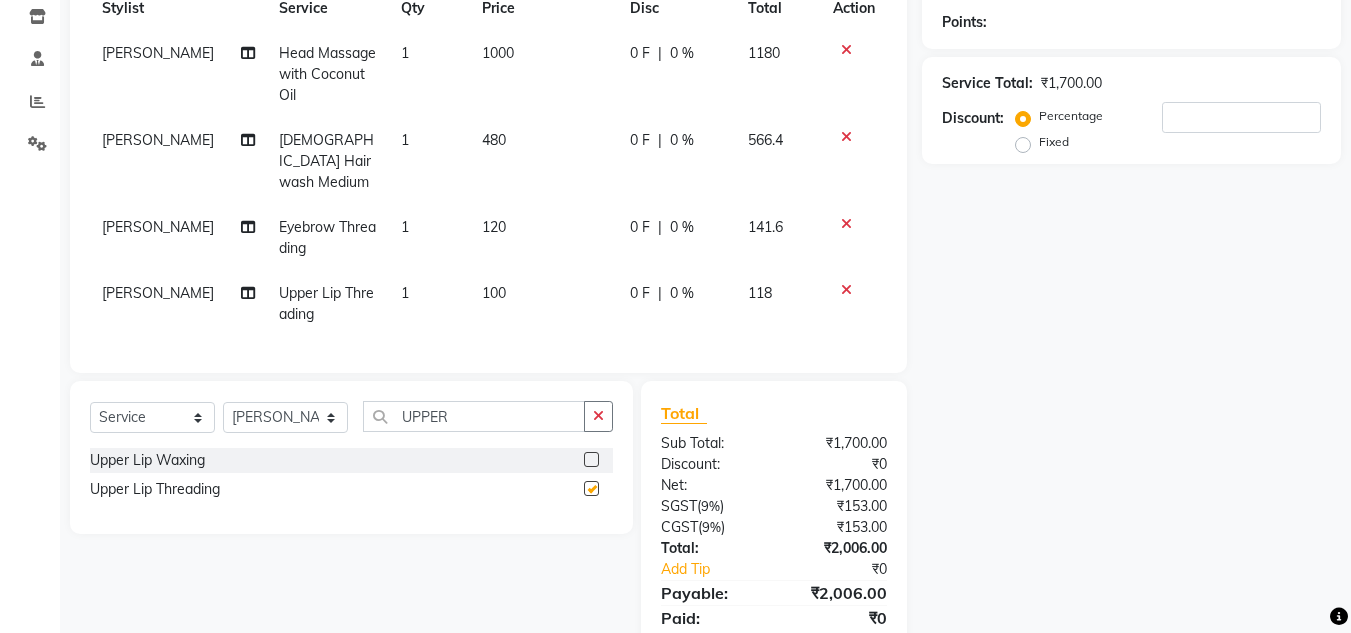 checkbox on "false" 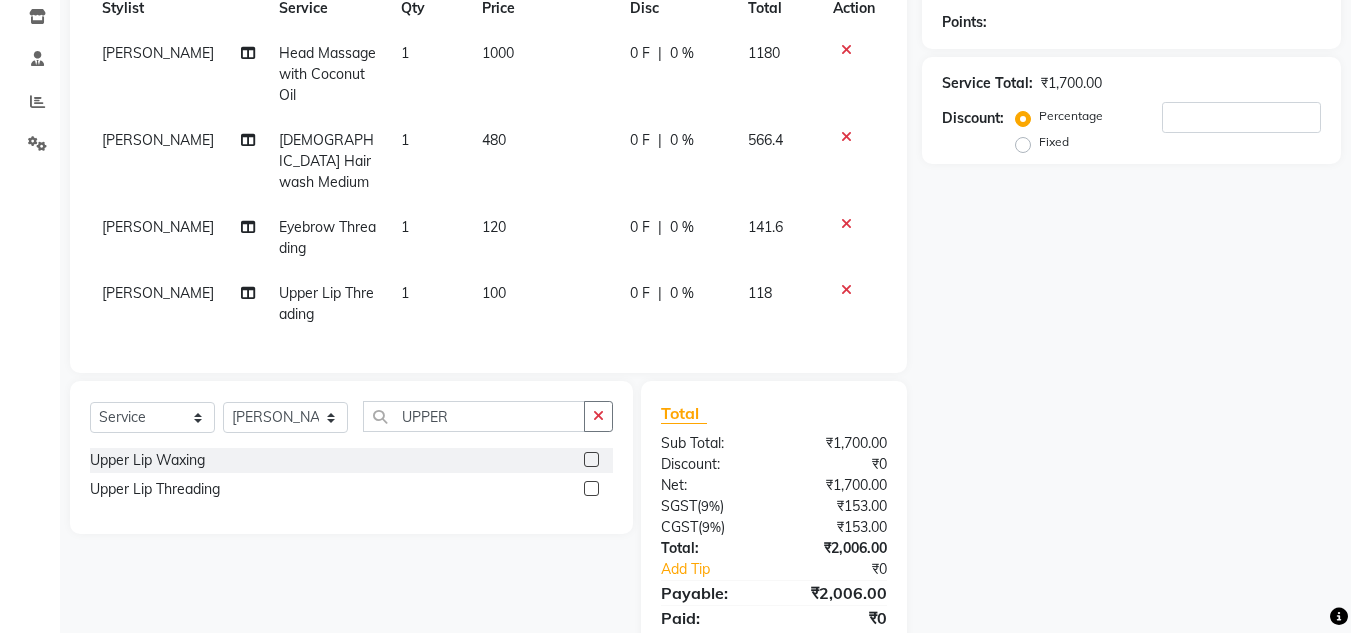 scroll, scrollTop: 199, scrollLeft: 0, axis: vertical 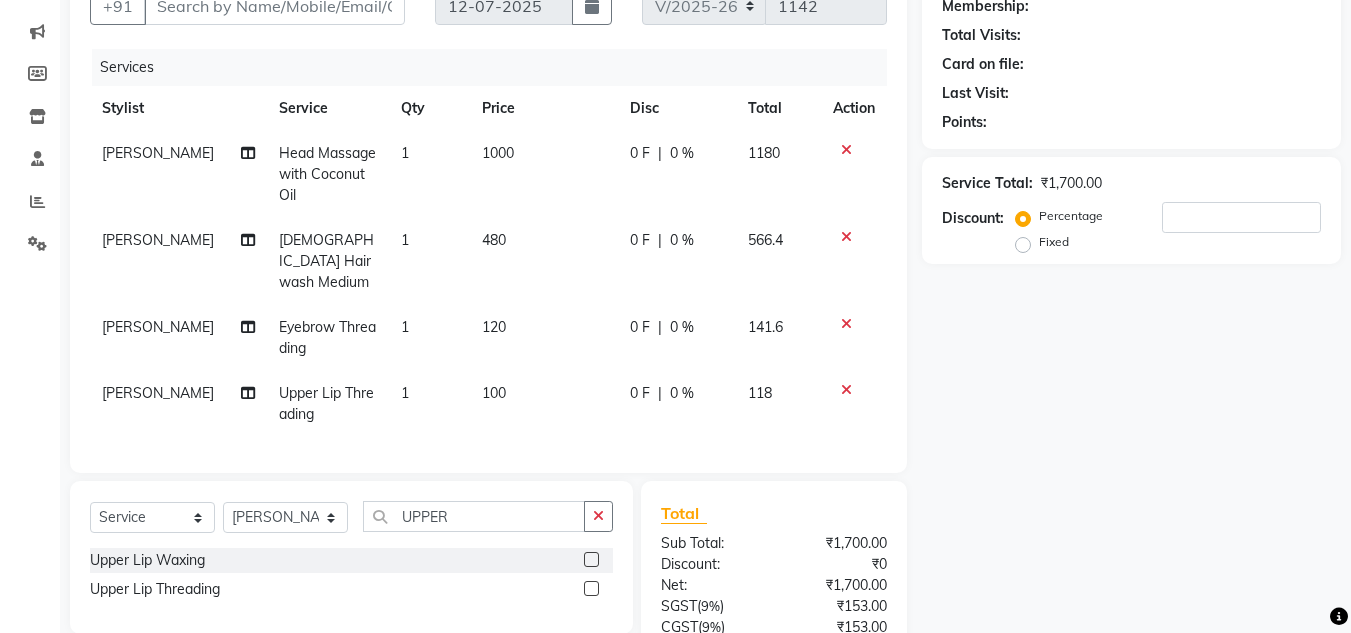 click on "Calendar  Invoice  Clients  Marketing  Members  Inventory  Staff  Reports  Settings Completed InProgress Upcoming Dropped Tentative Check-In Confirm Bookings Generate Report Segments Page Builder" 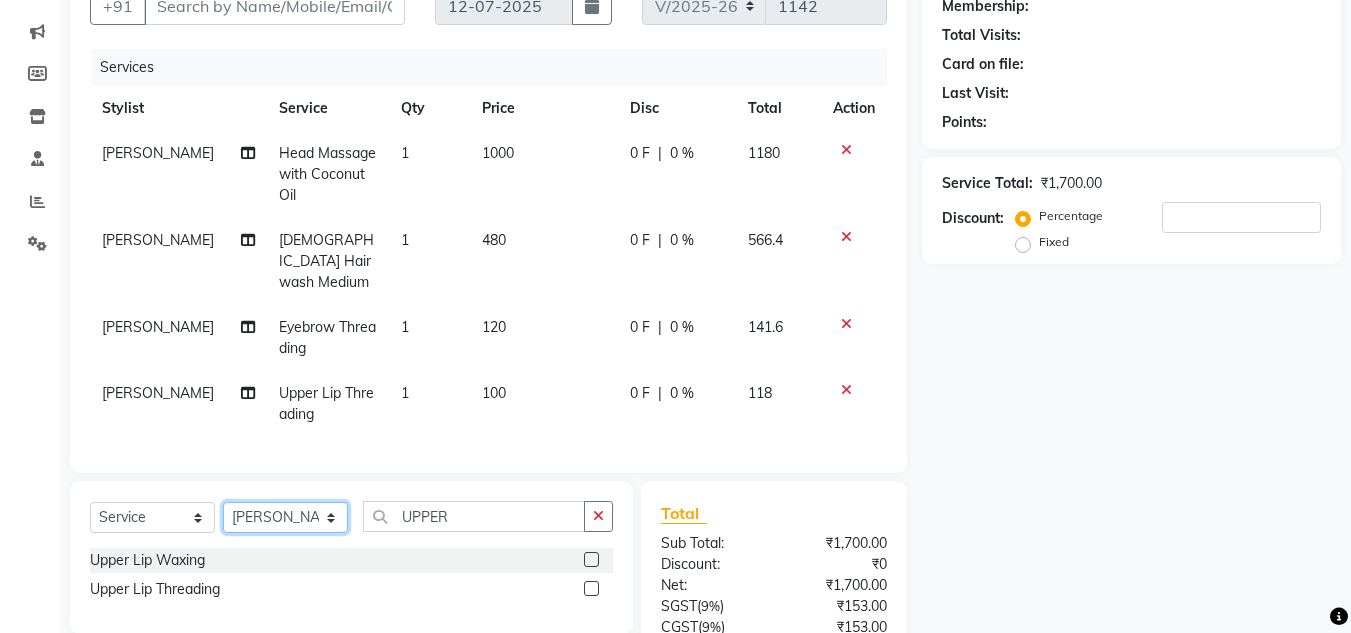 drag, startPoint x: 268, startPoint y: 519, endPoint x: 278, endPoint y: 496, distance: 25.079872 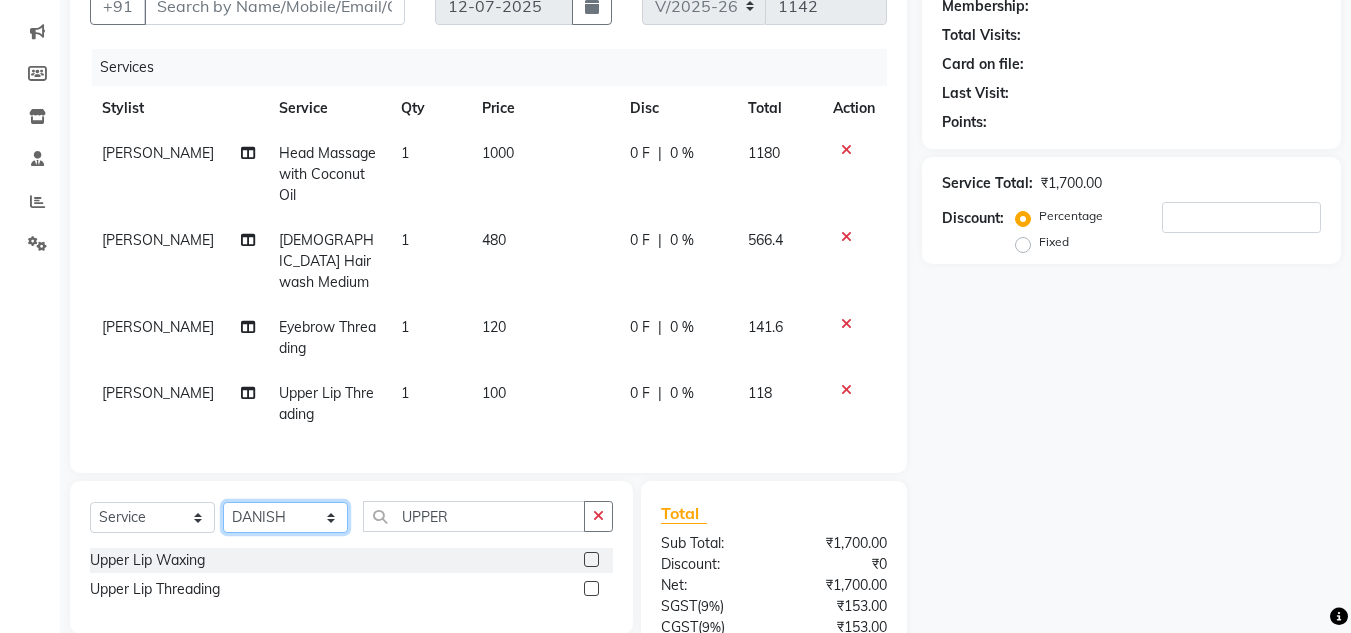 click on "Select Stylist ABIK  ACHAN AJAY UTKAR AKASH AKSHATA ARBAZ BABU BILAL CHITRA DANISH DHANSHREE Front desk  KEISHEEN KUMAR MAQSOOD NIKHIL POONAM RAHUL RICHION SADHNA SANJAY SANJAY MAMA TWINKLE GUPTA  VINITA" 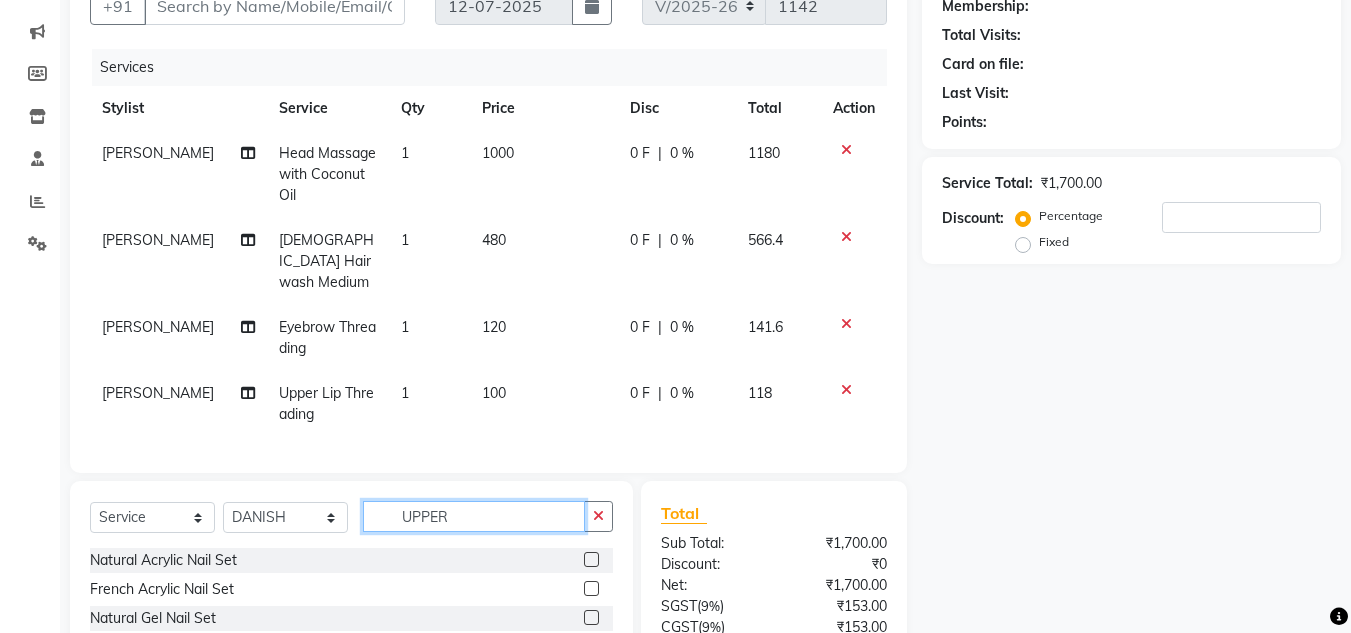 click on "UPPER" 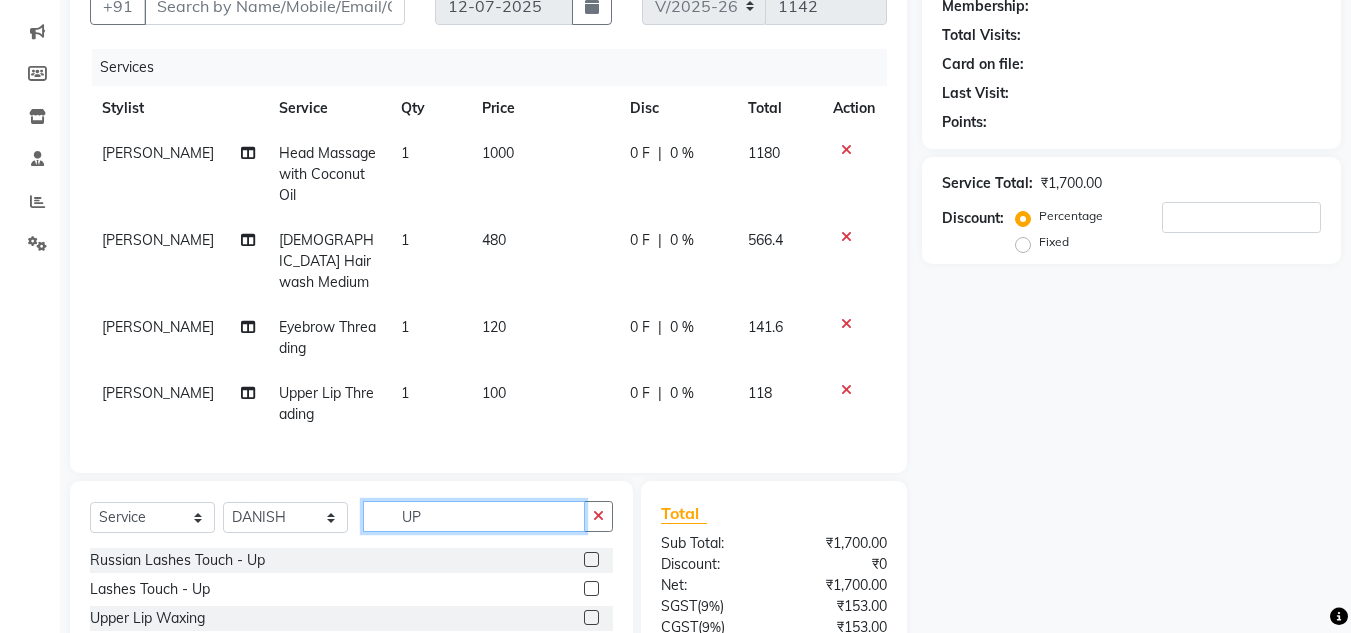 type on "U" 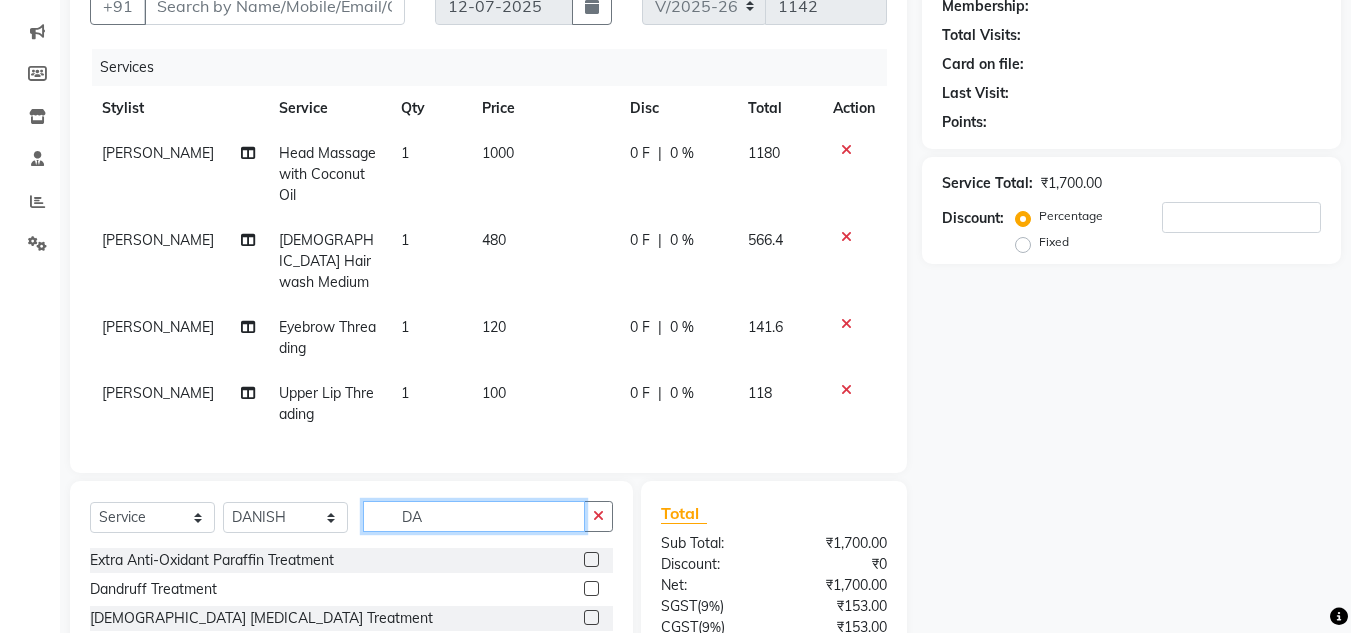 type on "D" 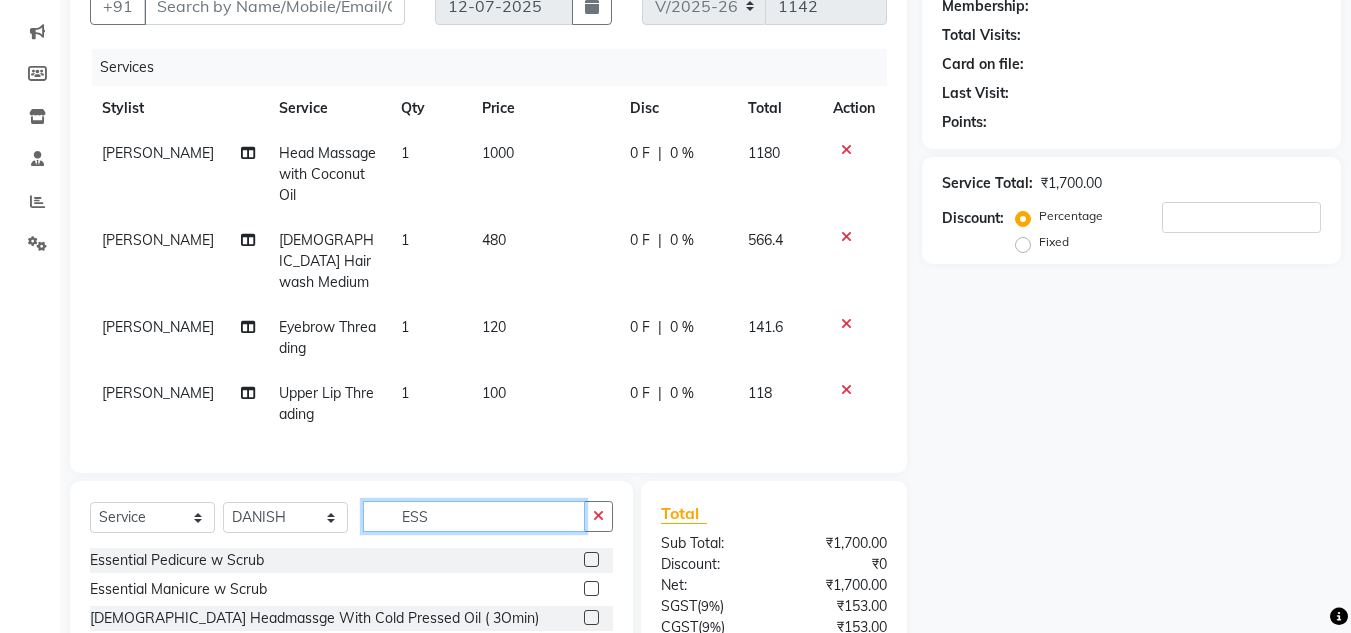 type on "ESS" 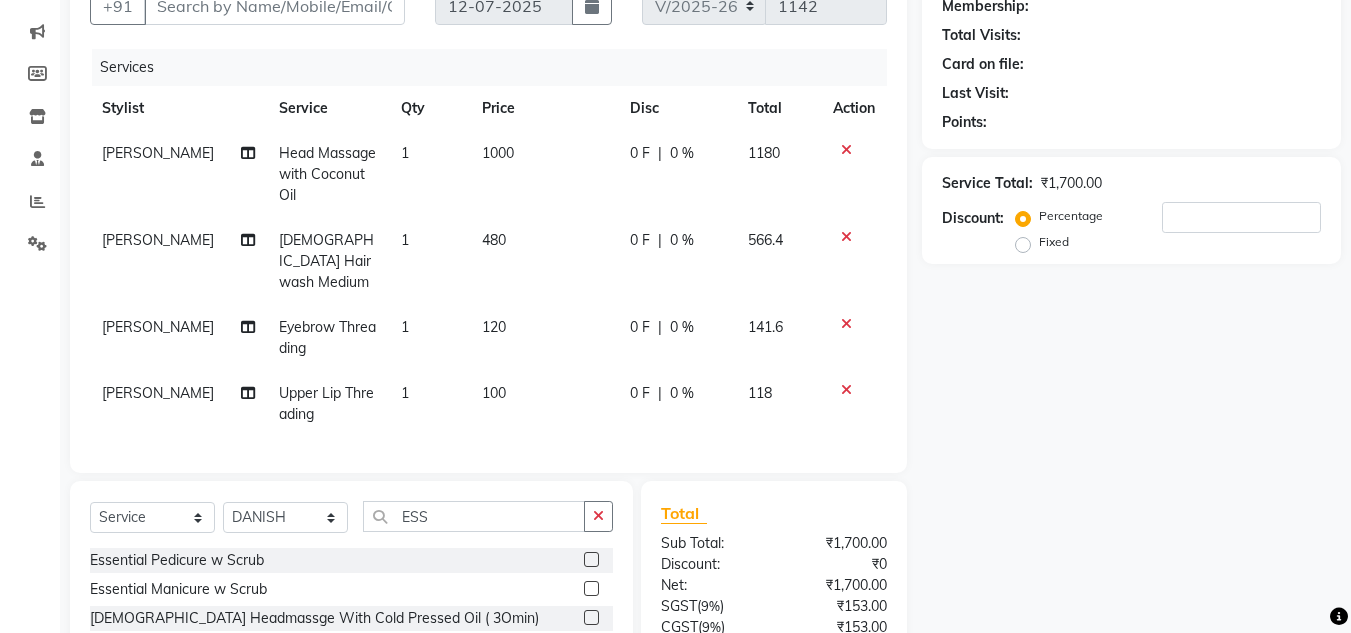 click 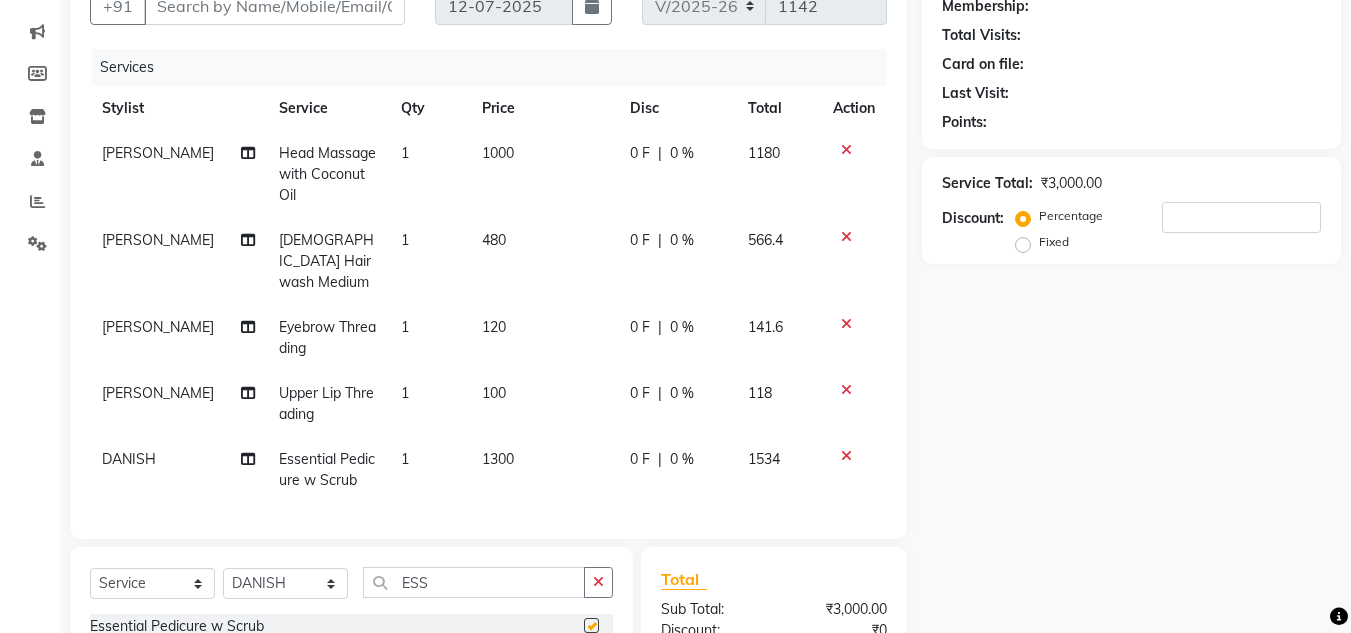 checkbox on "false" 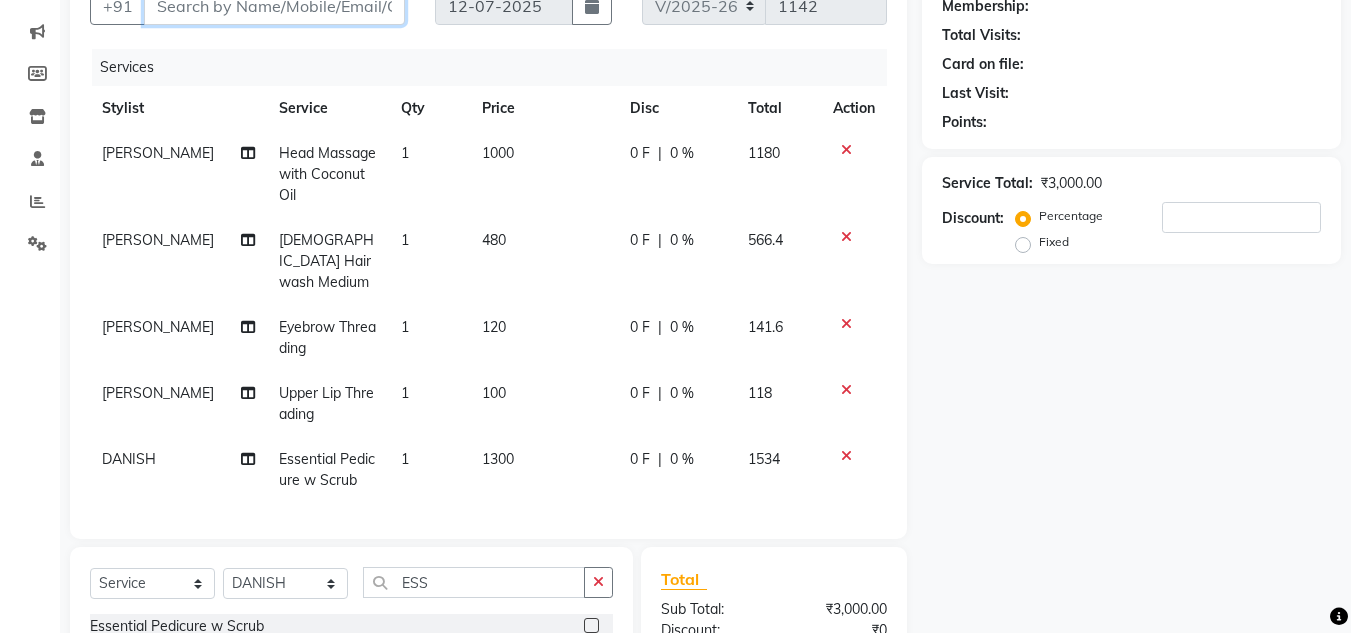 drag, startPoint x: 338, startPoint y: 2, endPoint x: 612, endPoint y: 191, distance: 332.86185 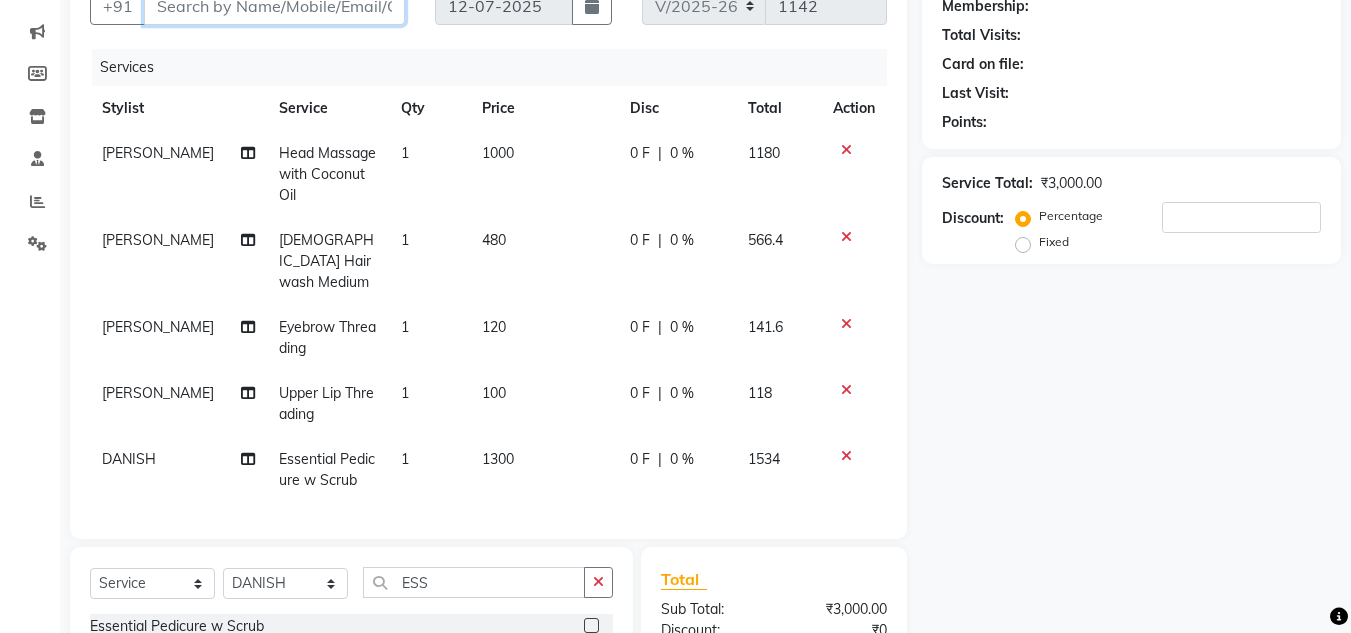 type on "9" 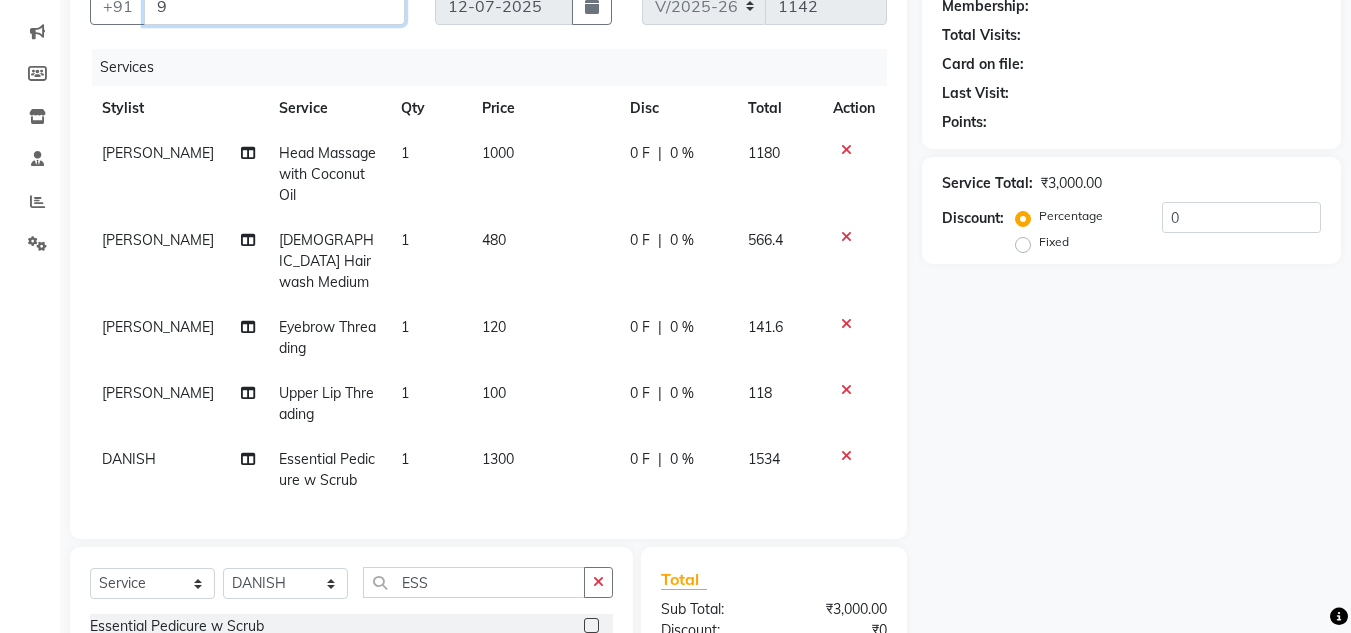 scroll, scrollTop: 195, scrollLeft: 0, axis: vertical 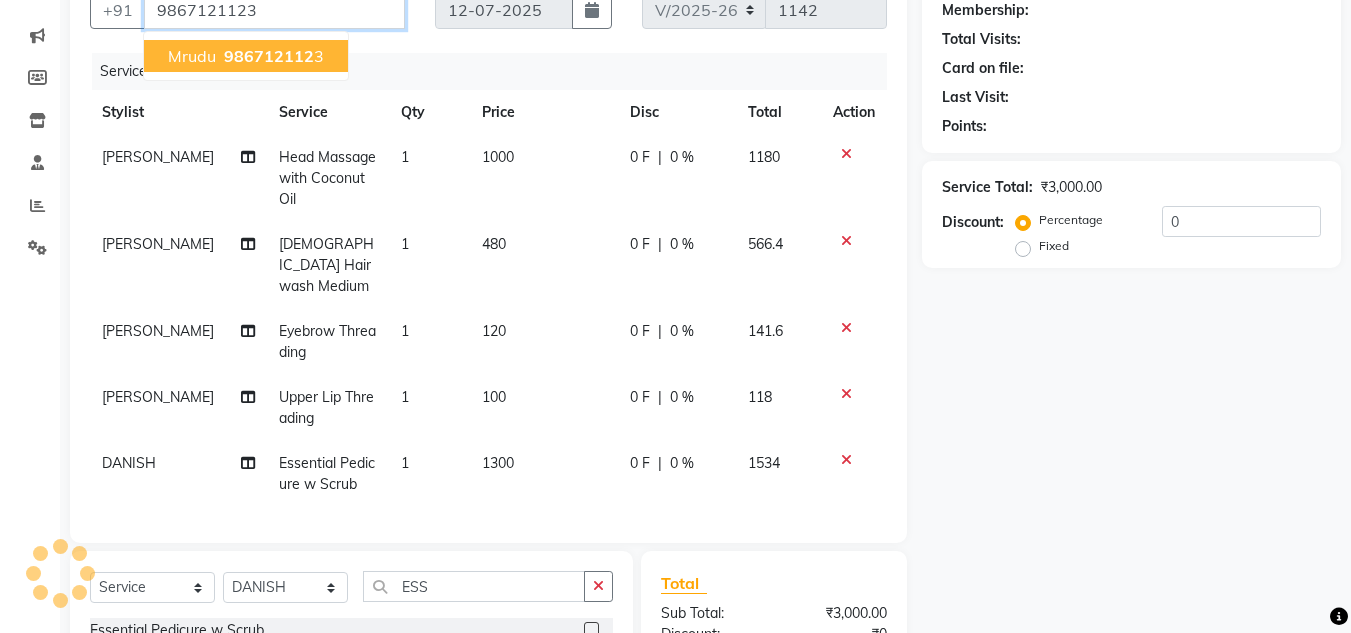 type on "9867121123" 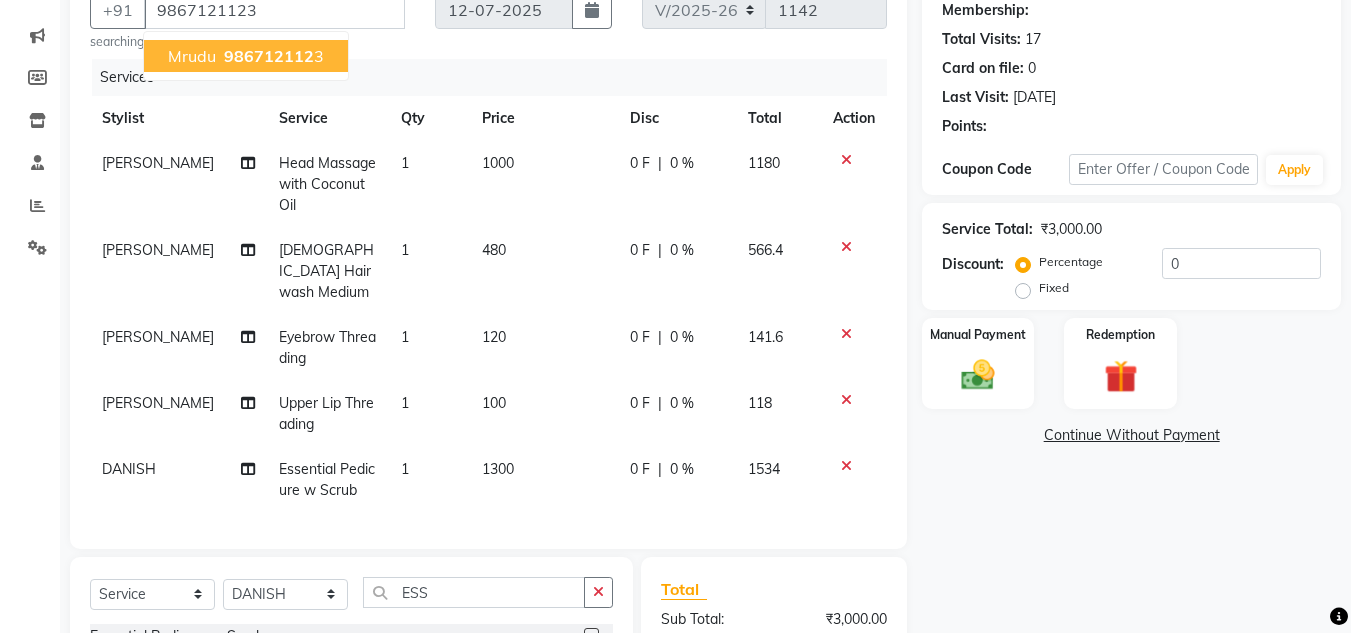 select on "1: Object" 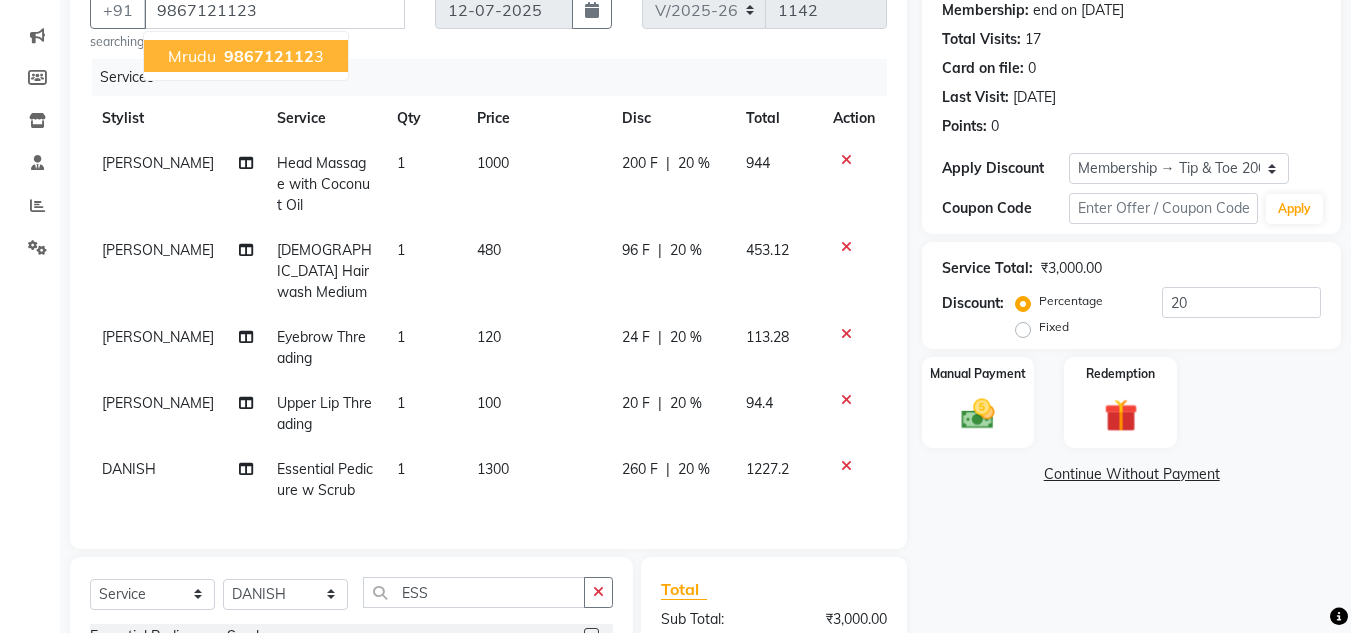 click on "986712112" at bounding box center [269, 56] 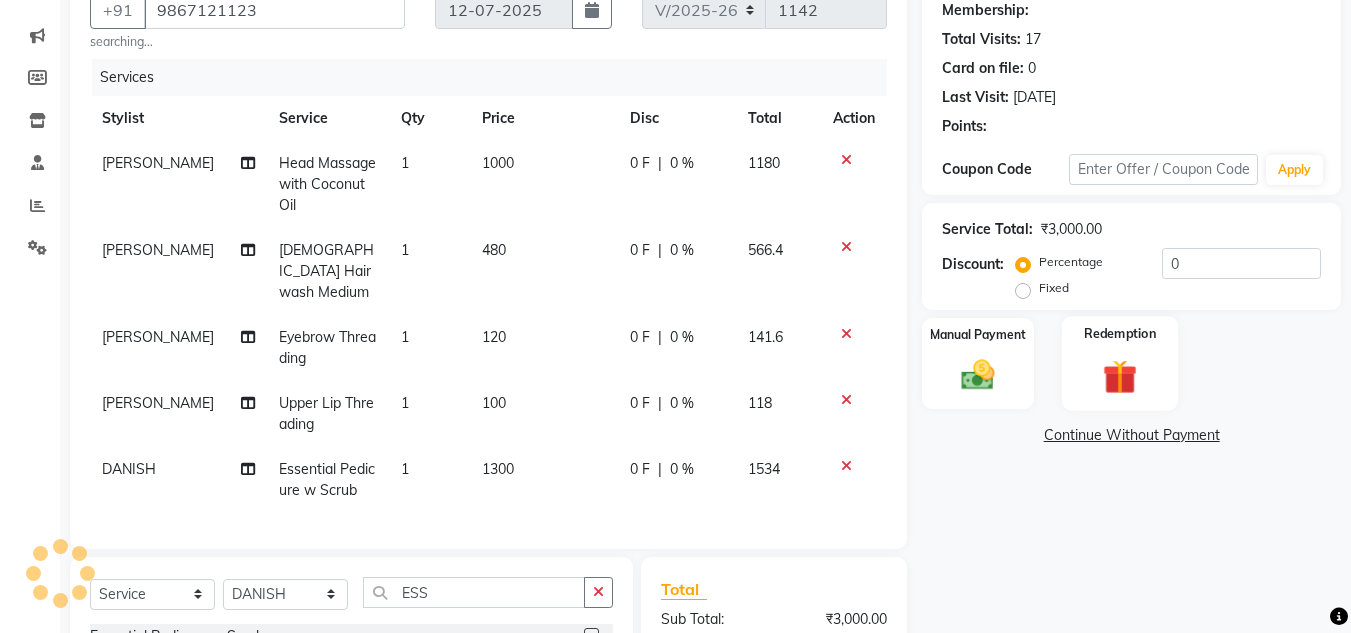 type on "20" 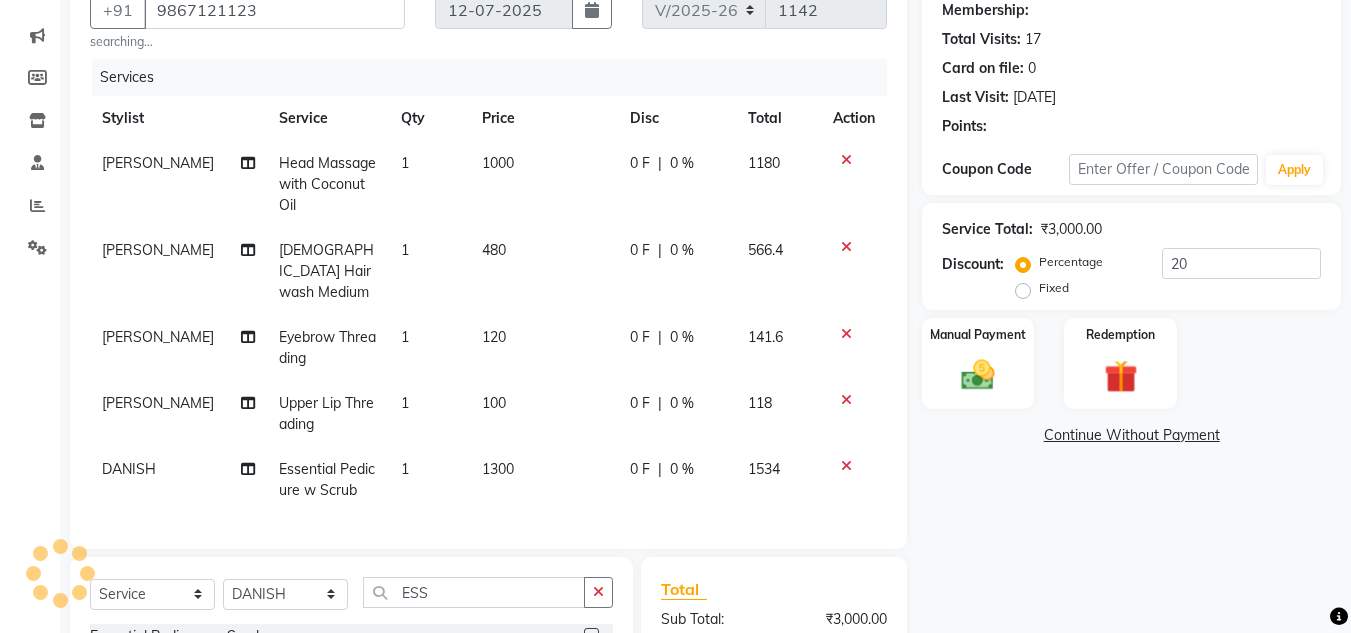 select on "1: Object" 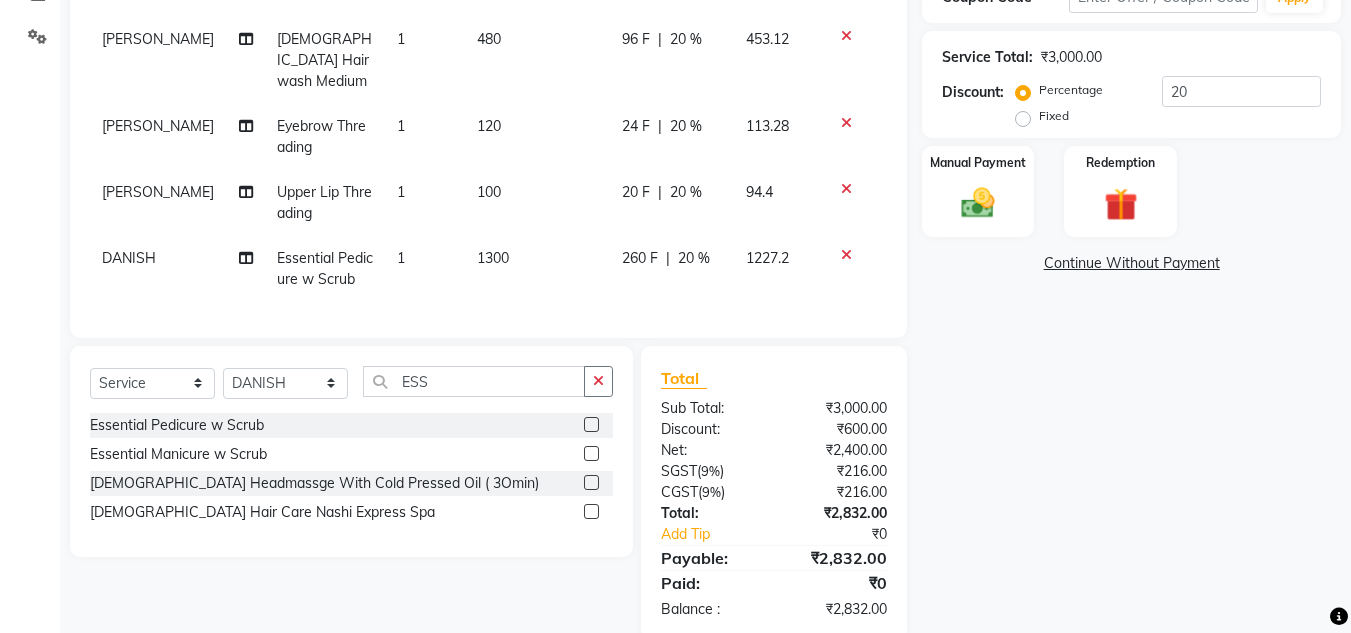 scroll, scrollTop: 437, scrollLeft: 0, axis: vertical 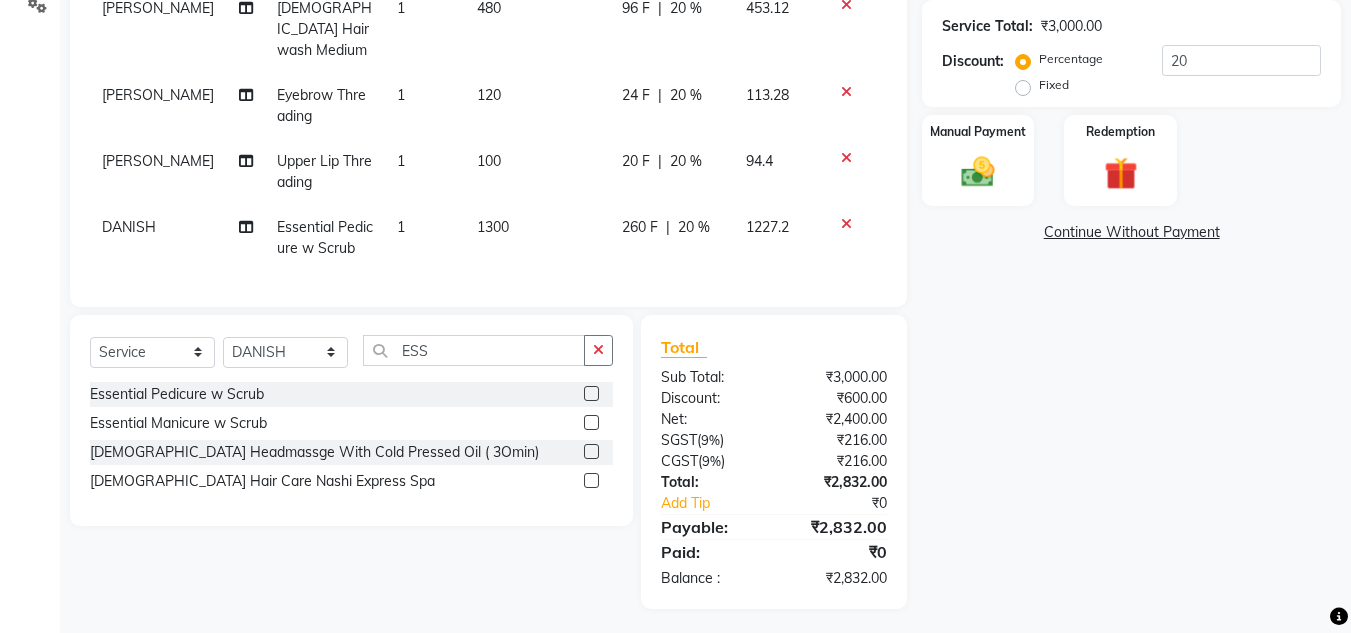 click on "Name: Mrudu  Membership: end on 03-09-2025 Total Visits:  17 Card on file:  0 Last Visit:   21-03-2025 Points:   0  Apply Discount Select Membership → Tip & Toe 2000 Membership Coupon Code Apply Service Total:  ₹3,000.00  Discount:  Percentage   Fixed  20 Manual Payment Redemption  Continue Without Payment" 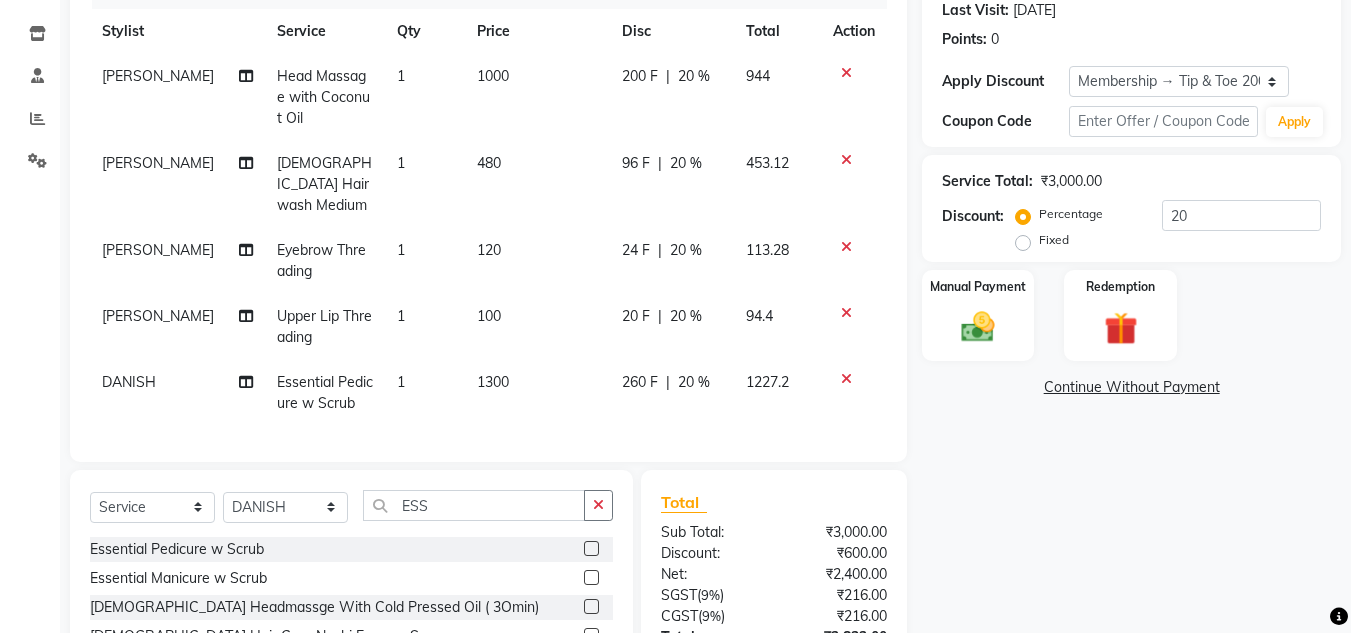 scroll, scrollTop: 237, scrollLeft: 0, axis: vertical 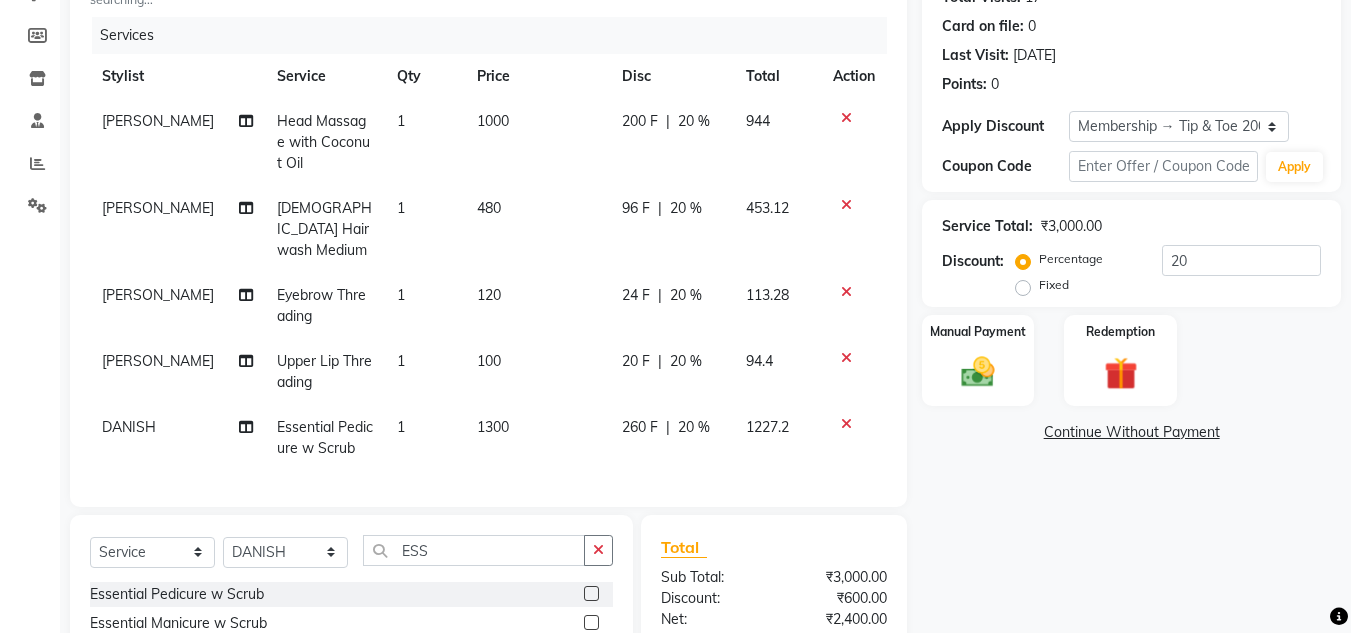 click on "Name: Mrudu  Membership: end on 03-09-2025 Total Visits:  17 Card on file:  0 Last Visit:   21-03-2025 Points:   0  Apply Discount Select Membership → Tip & Toe 2000 Membership Coupon Code Apply Service Total:  ₹3,000.00  Discount:  Percentage   Fixed  20 Manual Payment Redemption  Continue Without Payment" 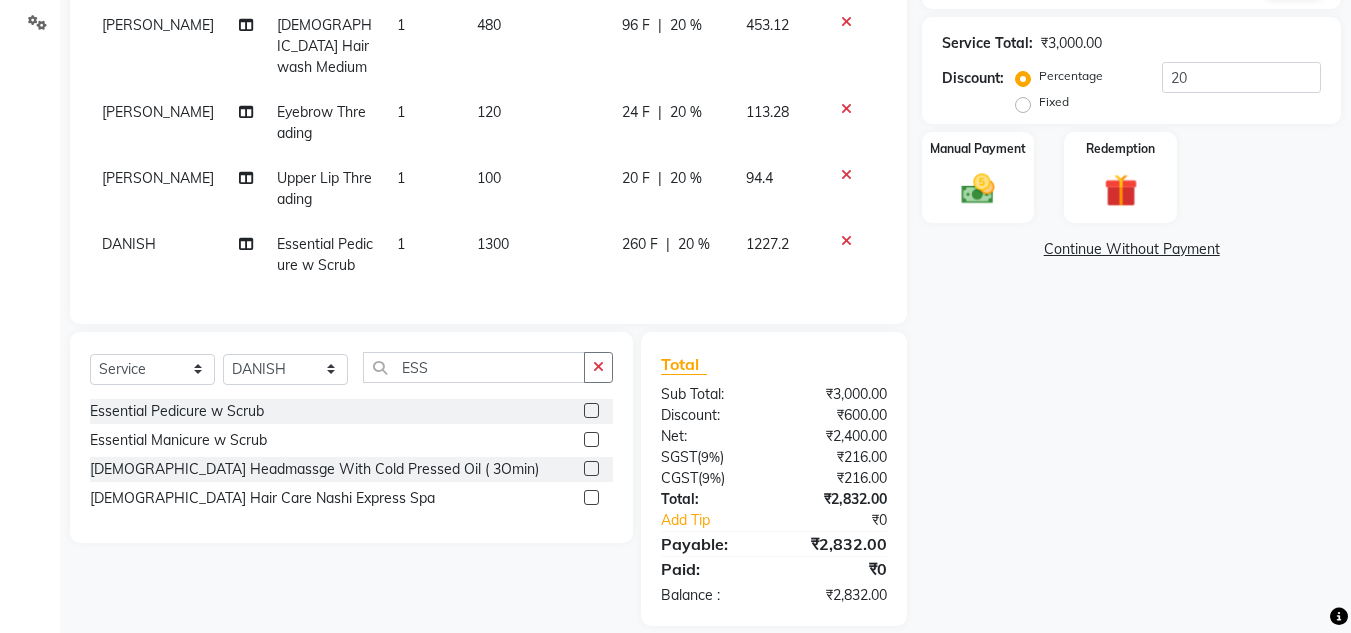 scroll, scrollTop: 437, scrollLeft: 0, axis: vertical 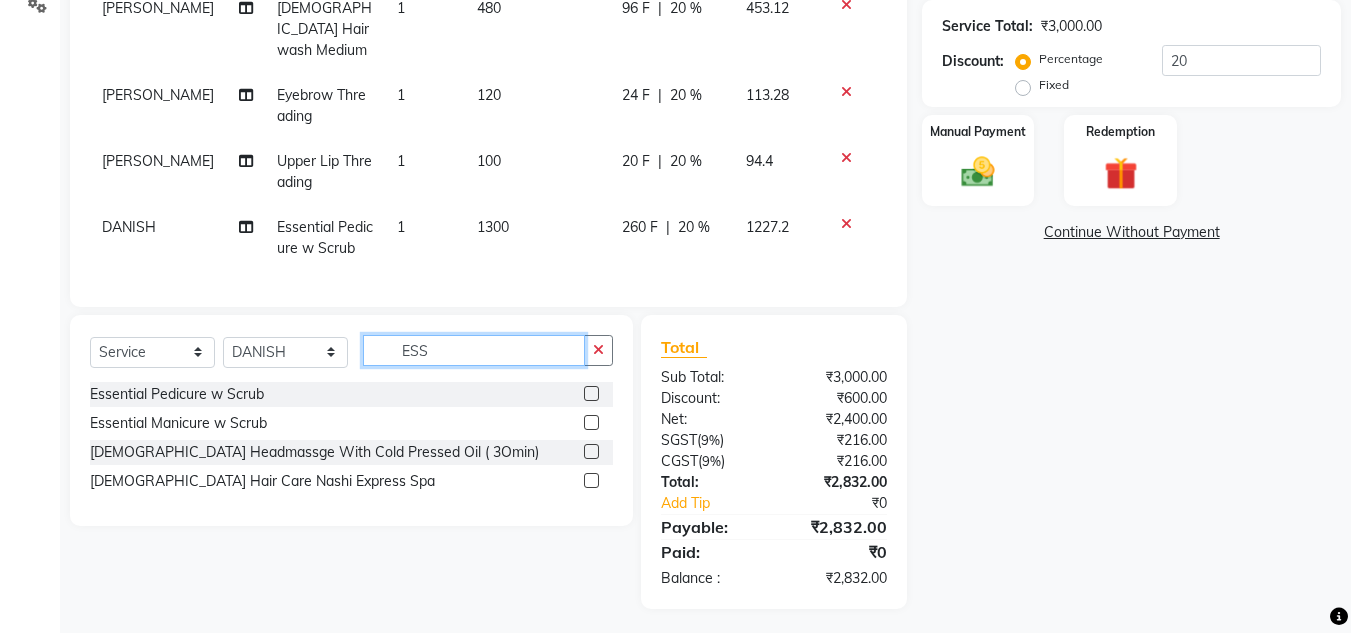 click on "ESS" 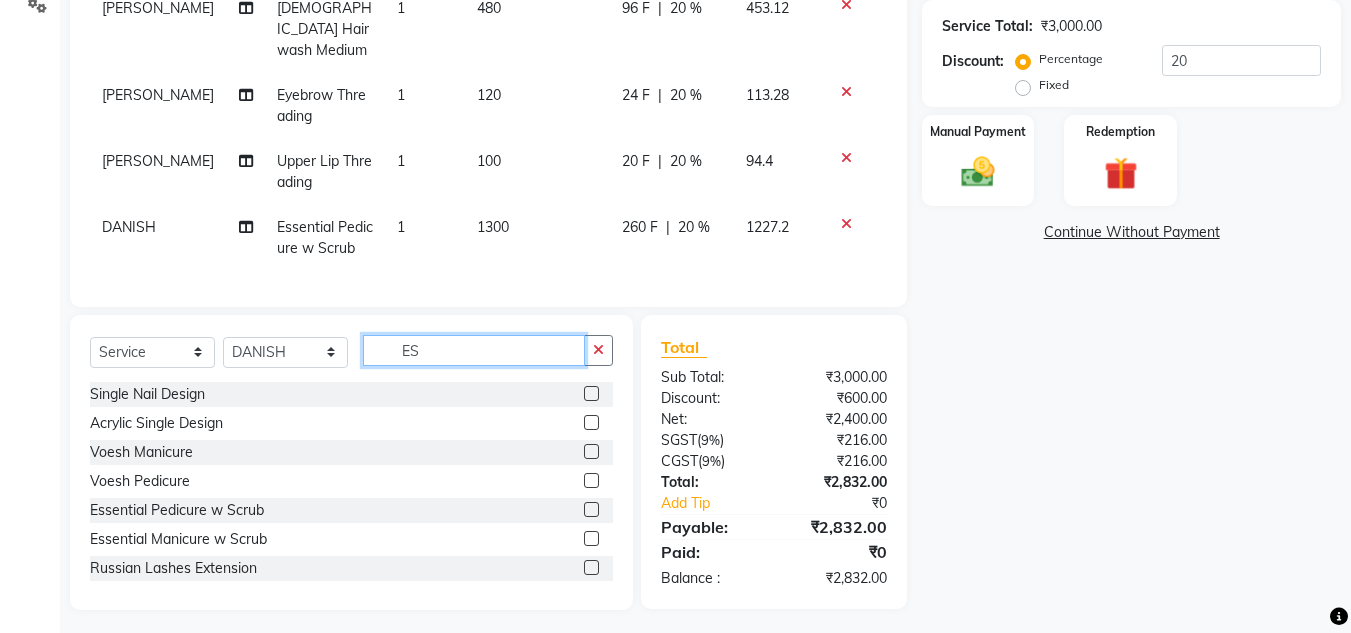 type on "E" 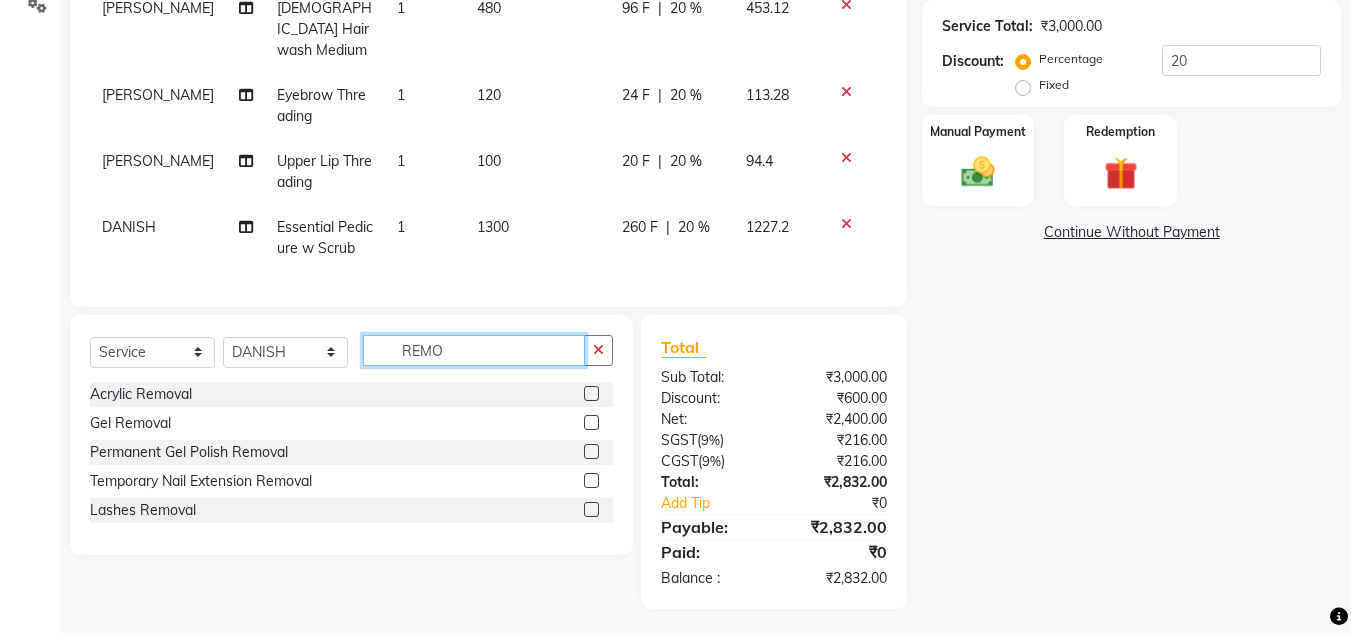 type on "REMO" 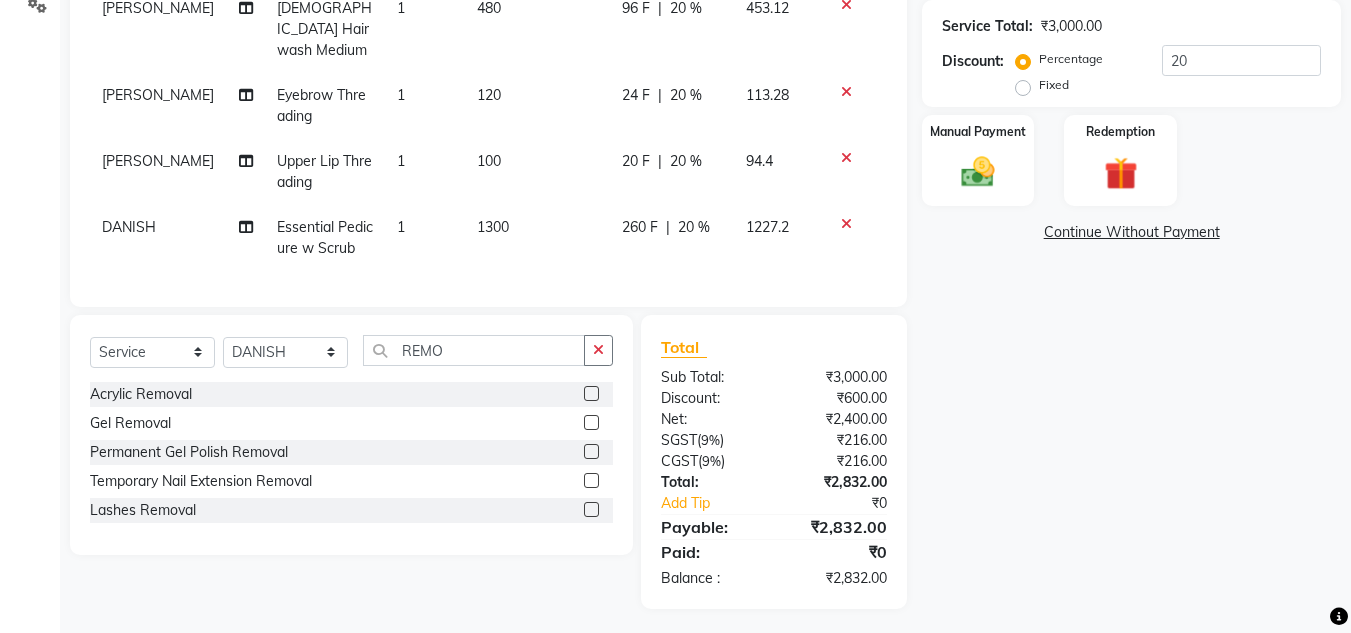click 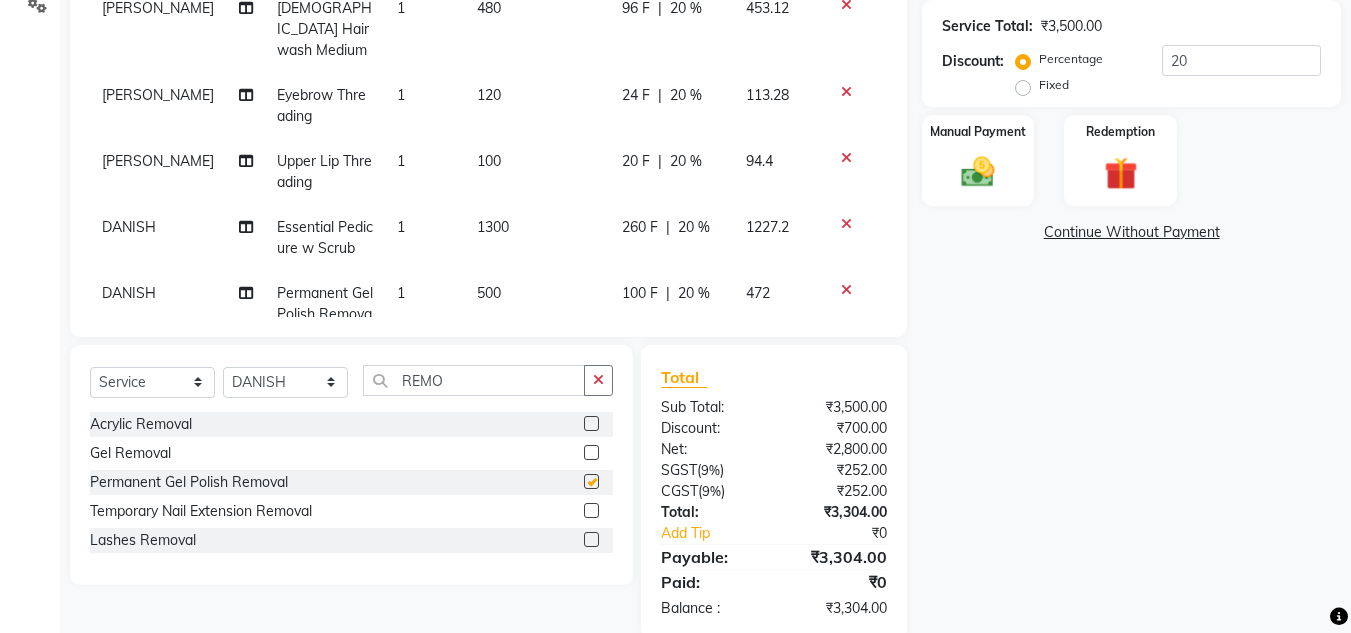checkbox on "false" 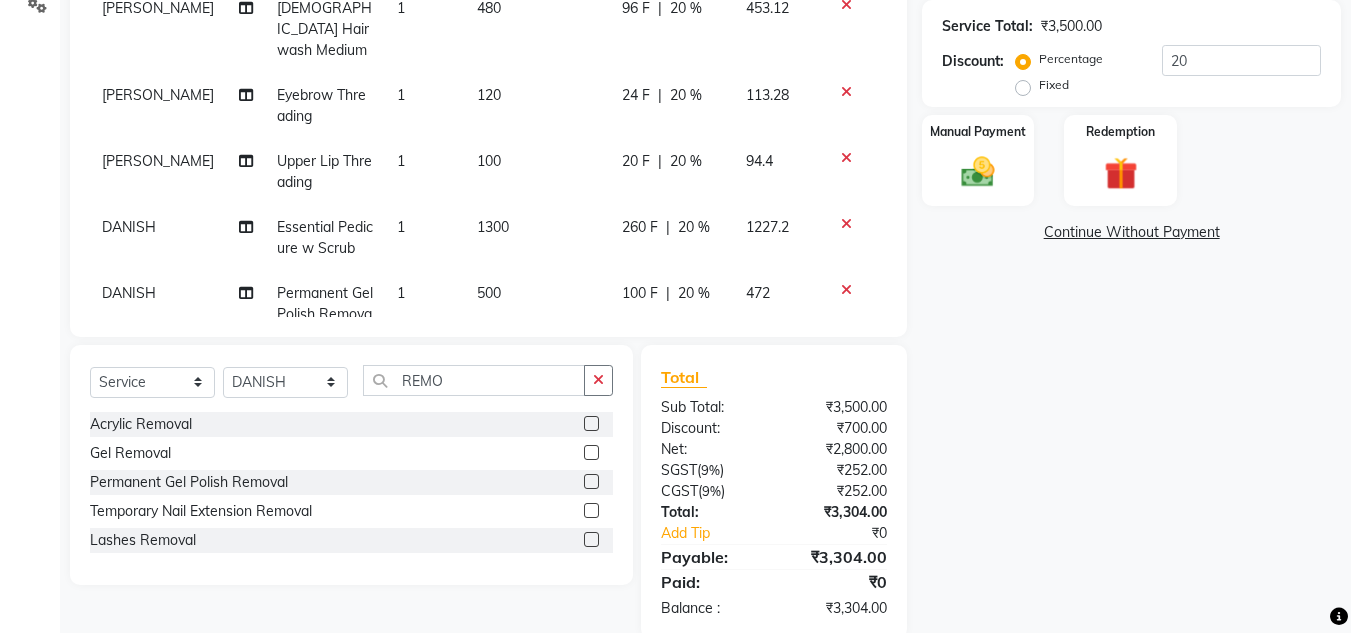 click on "Essential Pedicure w Scrub" 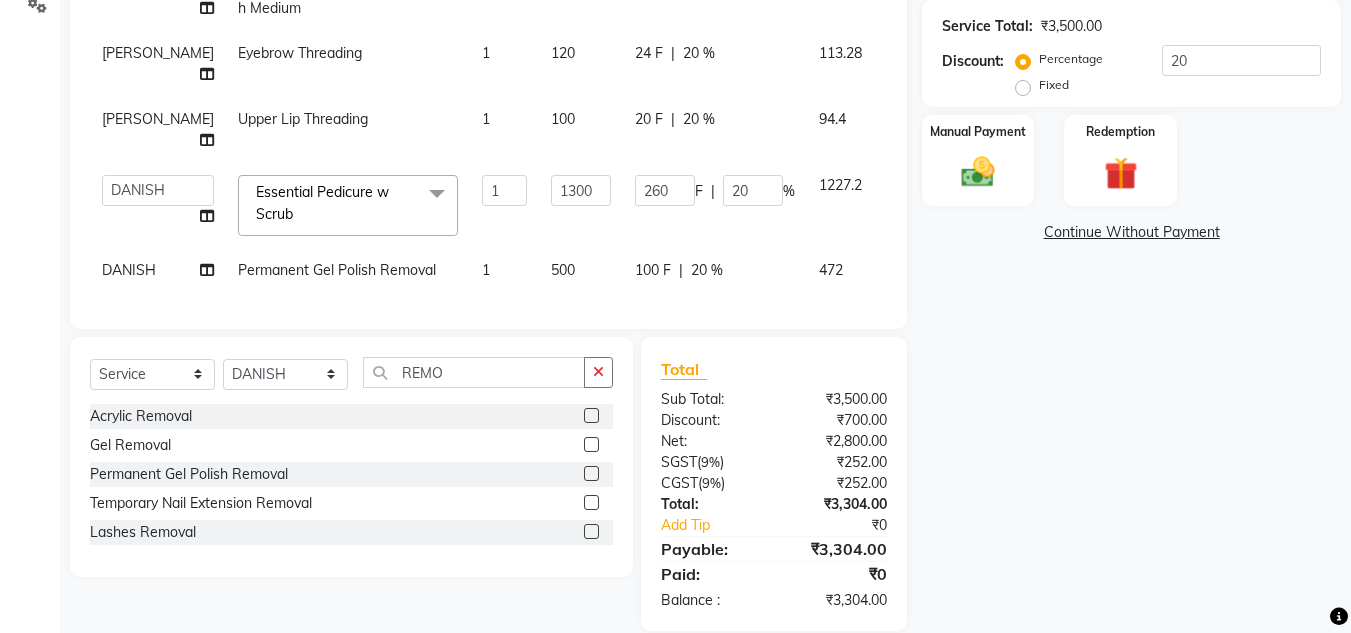 click on "Essential Pedicure w Scrub  x" 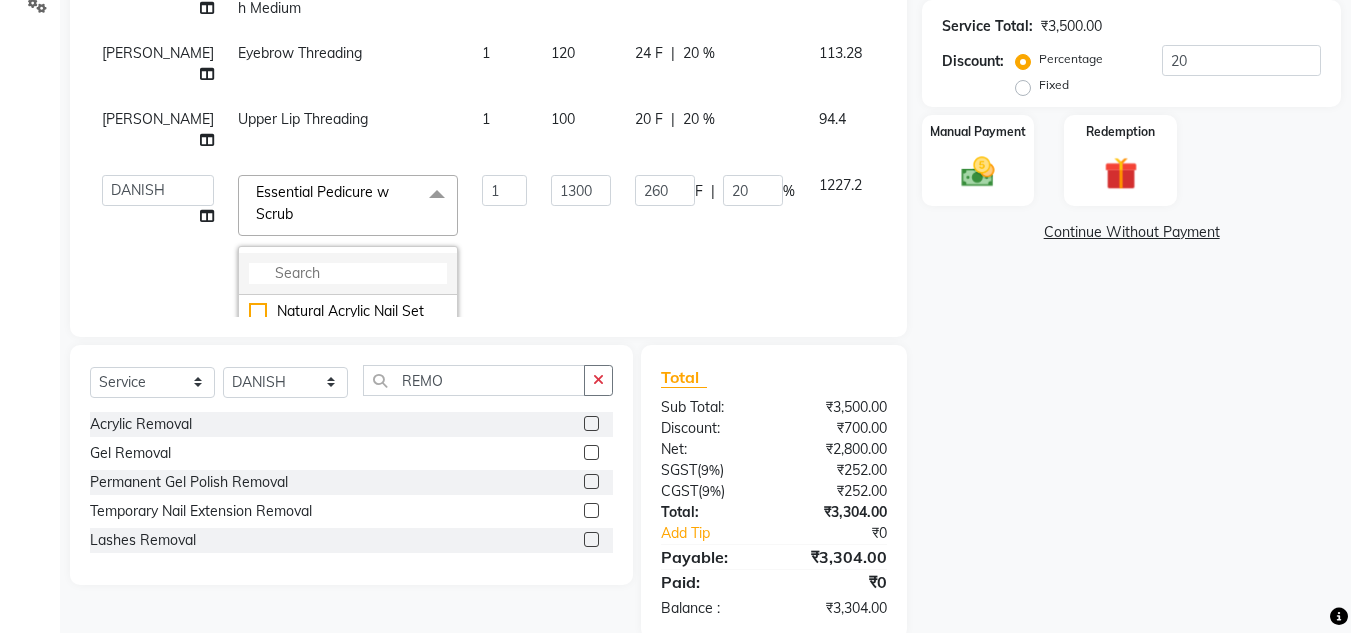 click 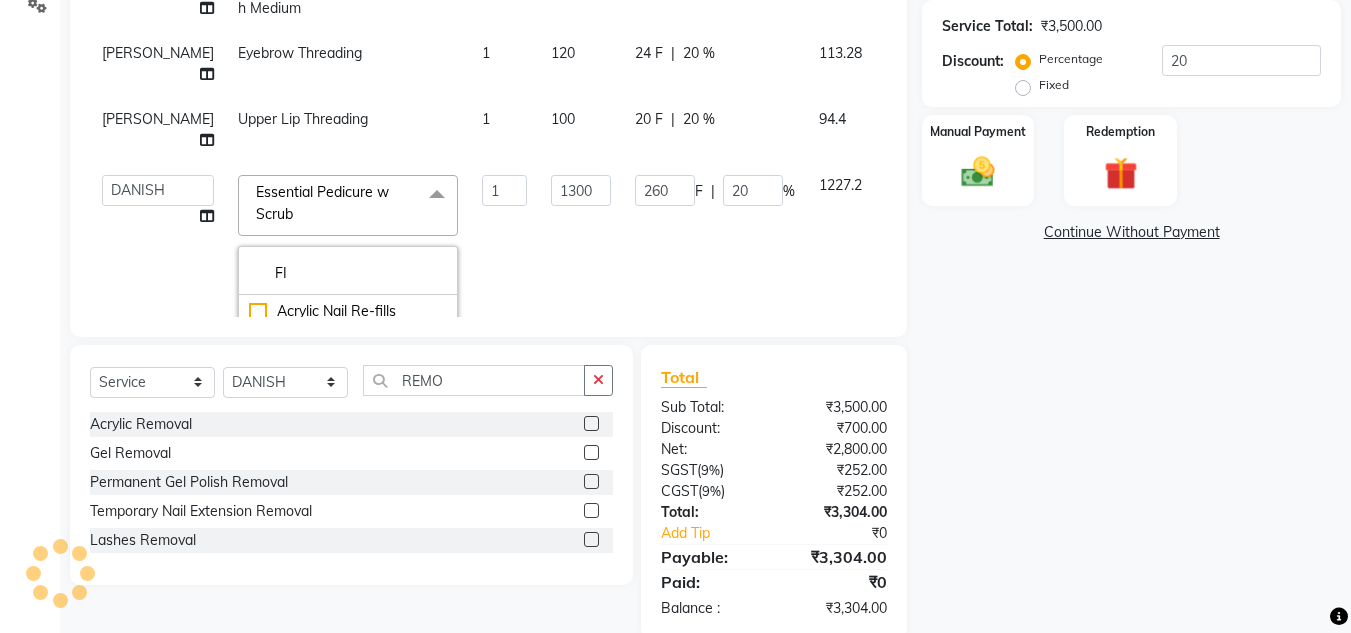 type on "F" 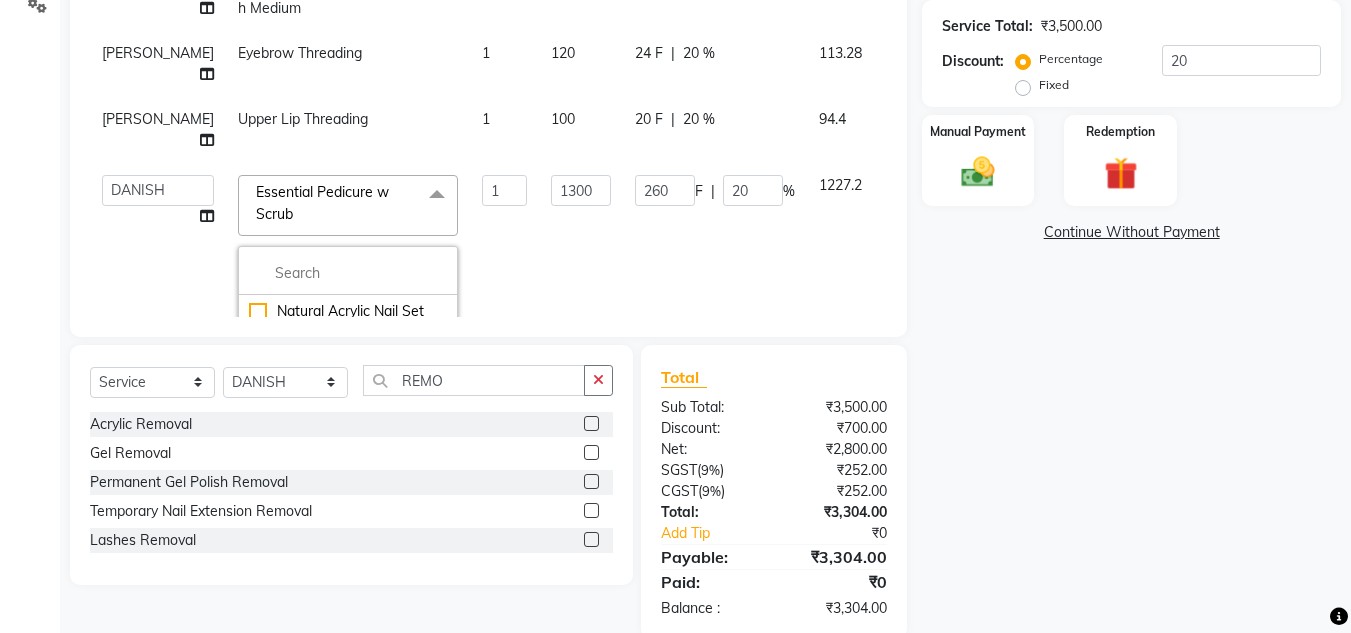 click on "Essential Pedicure w Scrub" 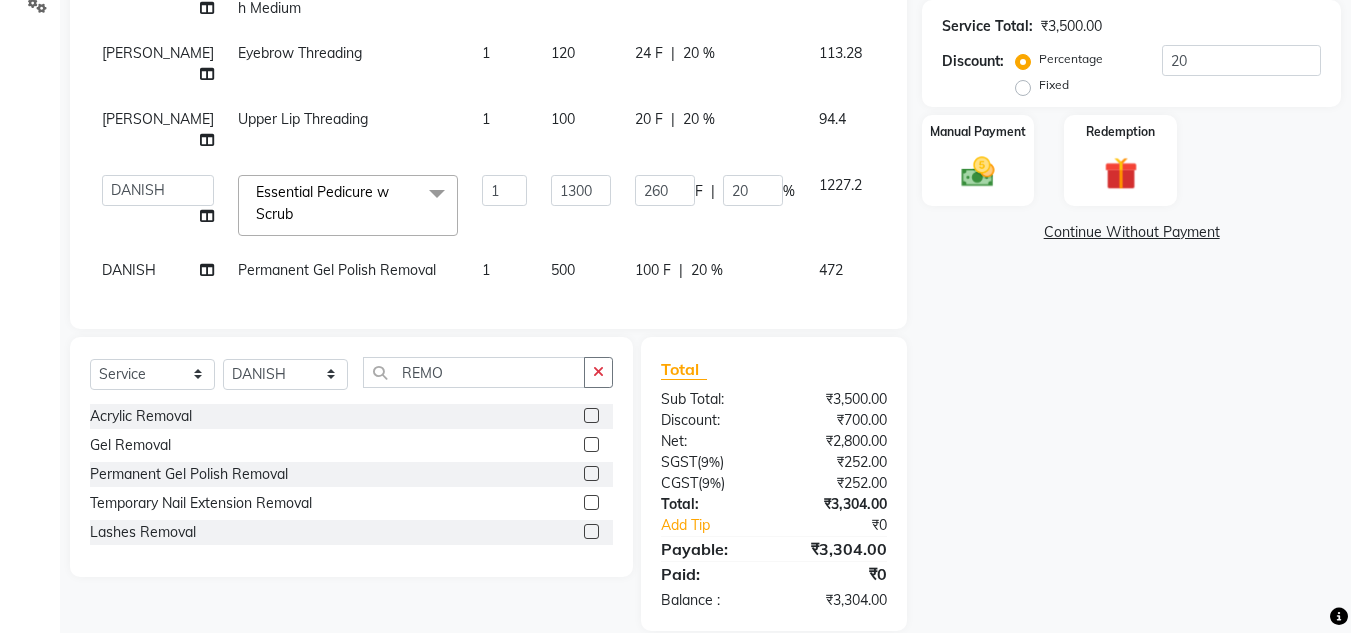 click on "Essential Pedicure w Scrub  x" 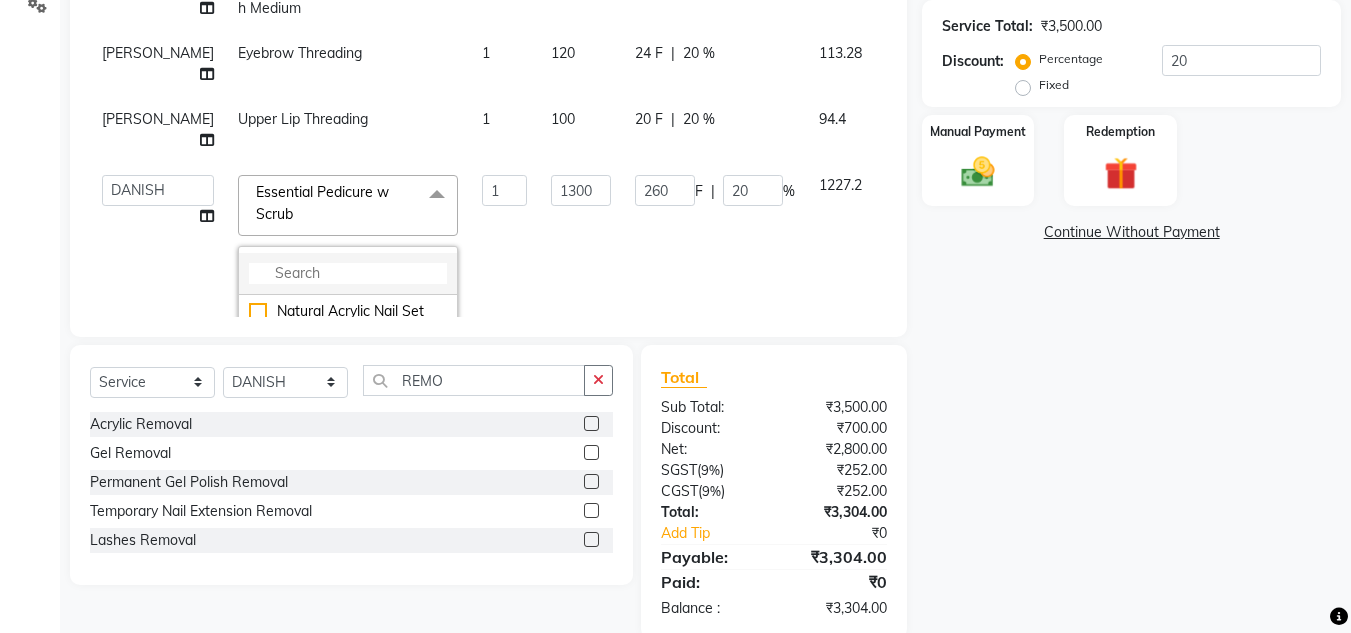 click 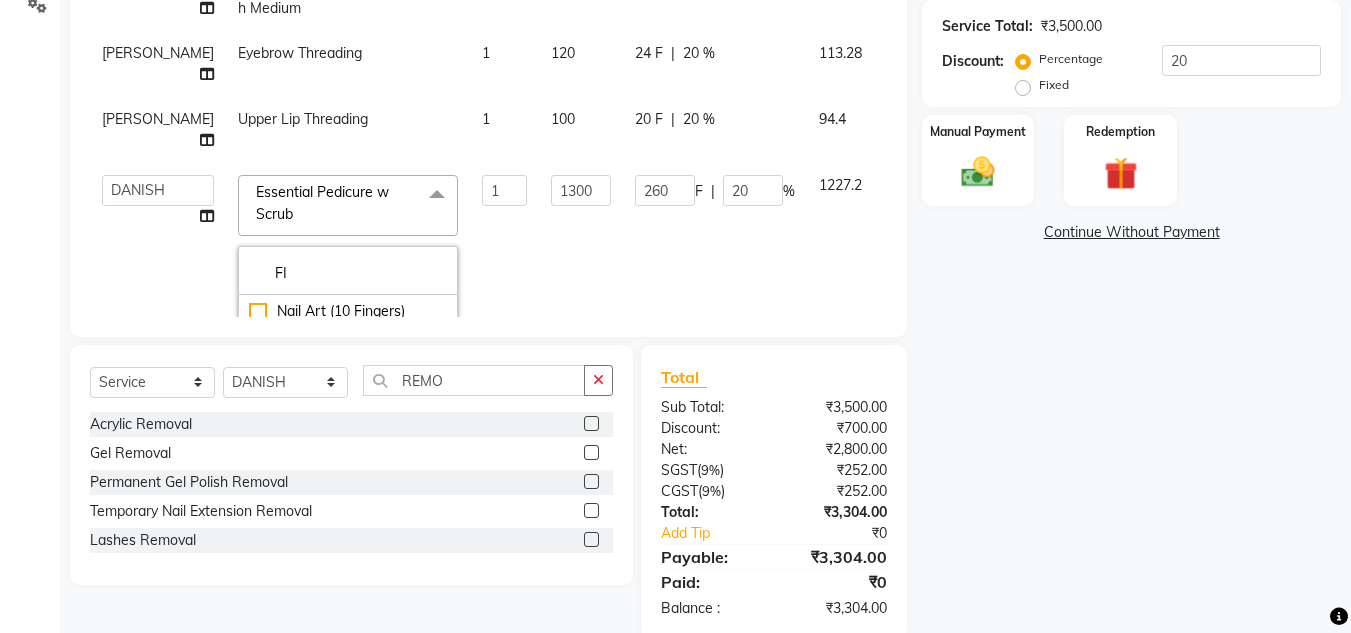 type on "F" 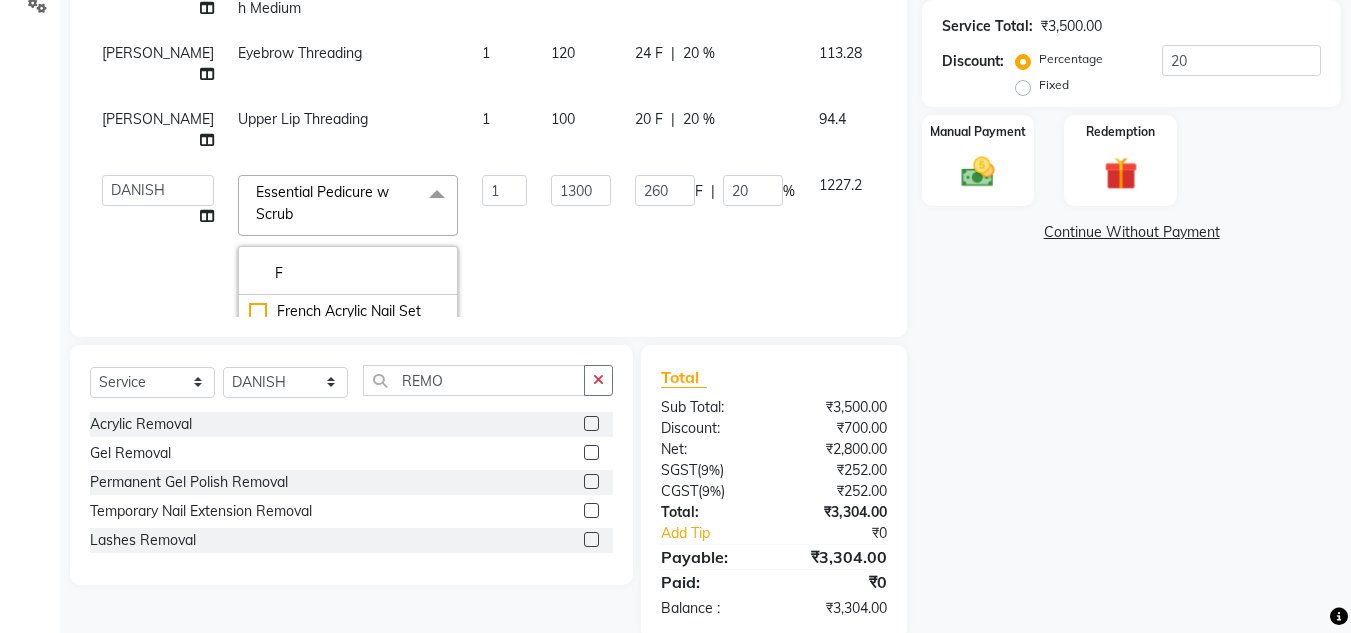 type 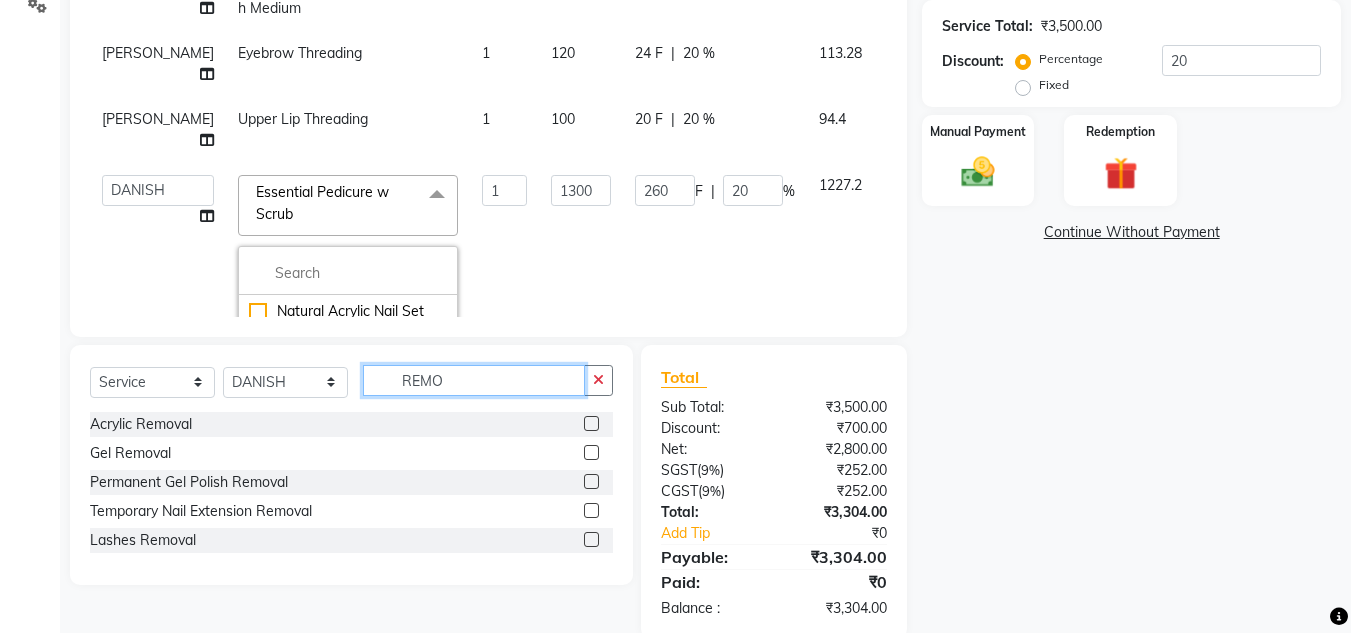 click on "REMO" 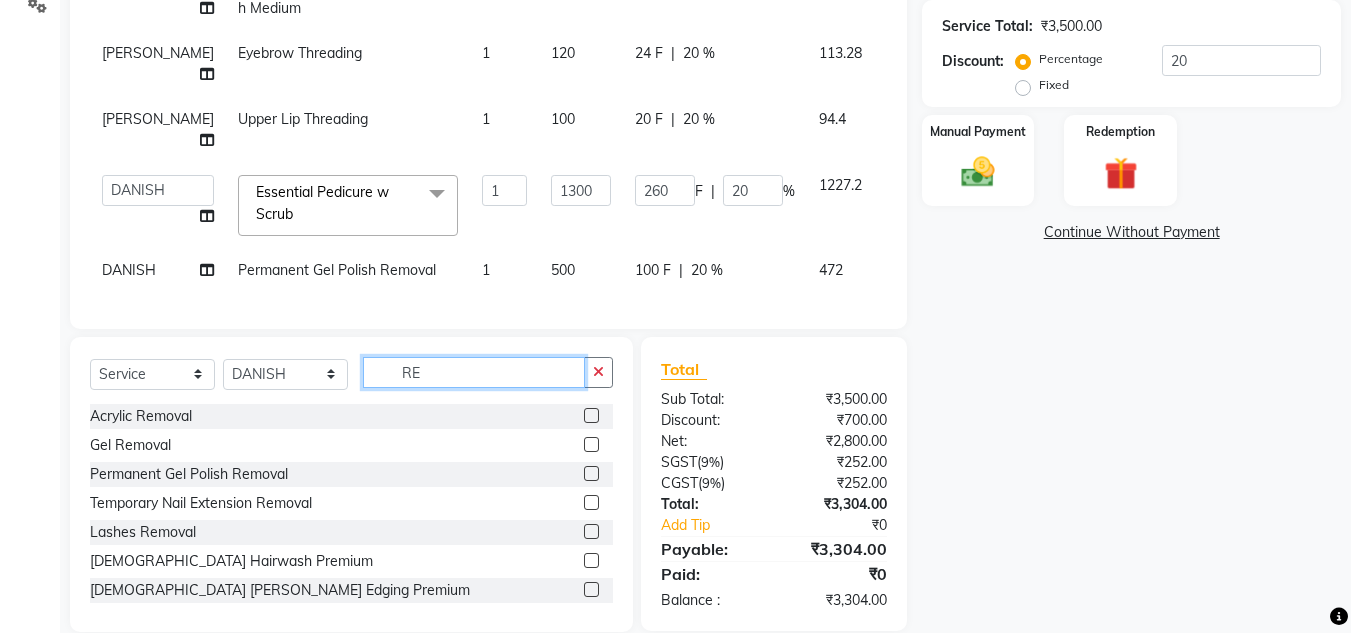 type on "R" 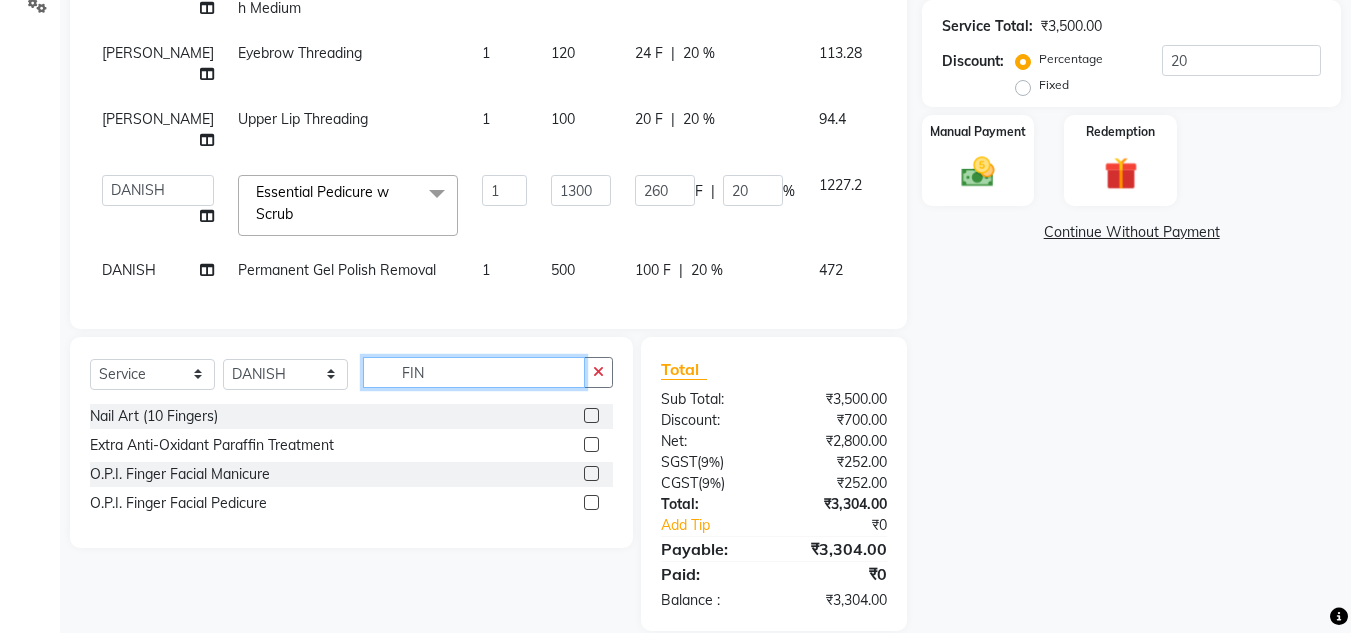 type on "FIN" 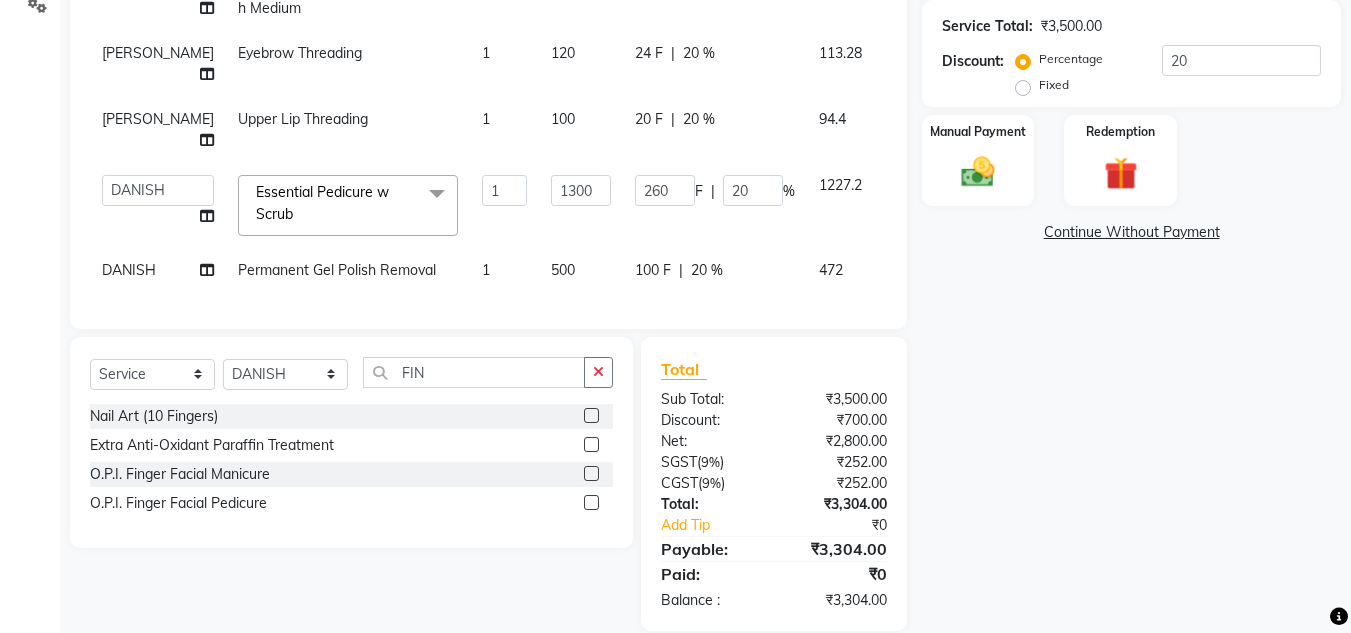 click 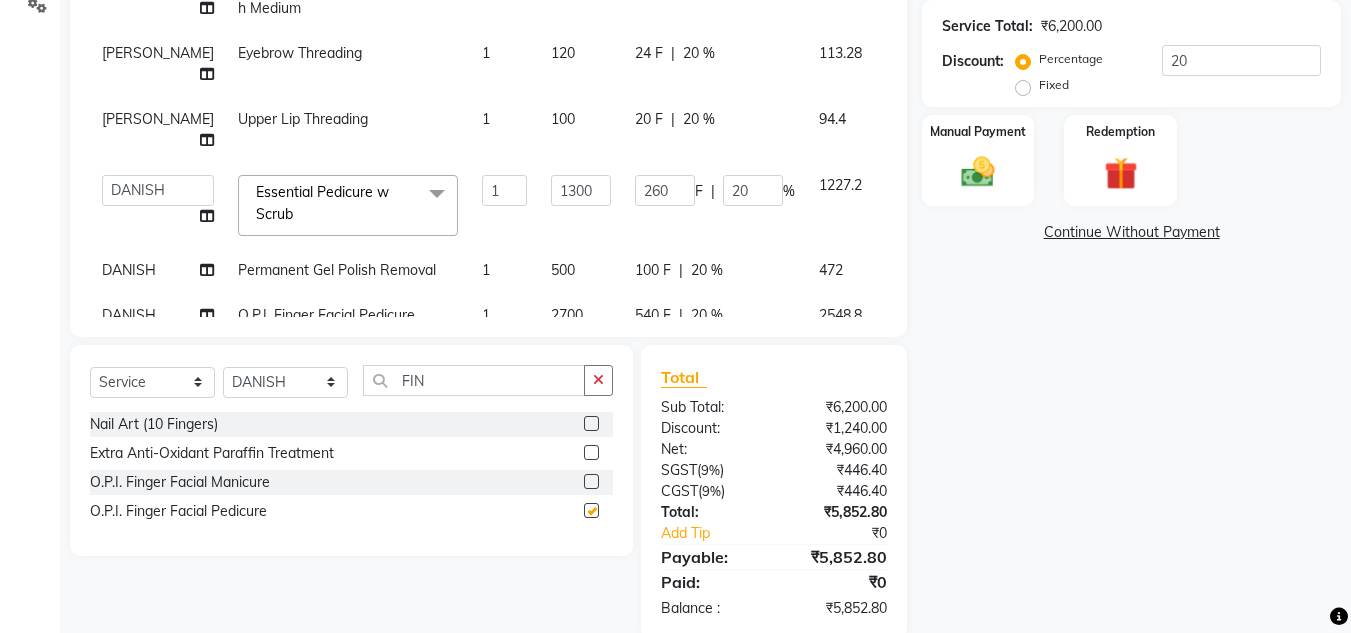 checkbox on "false" 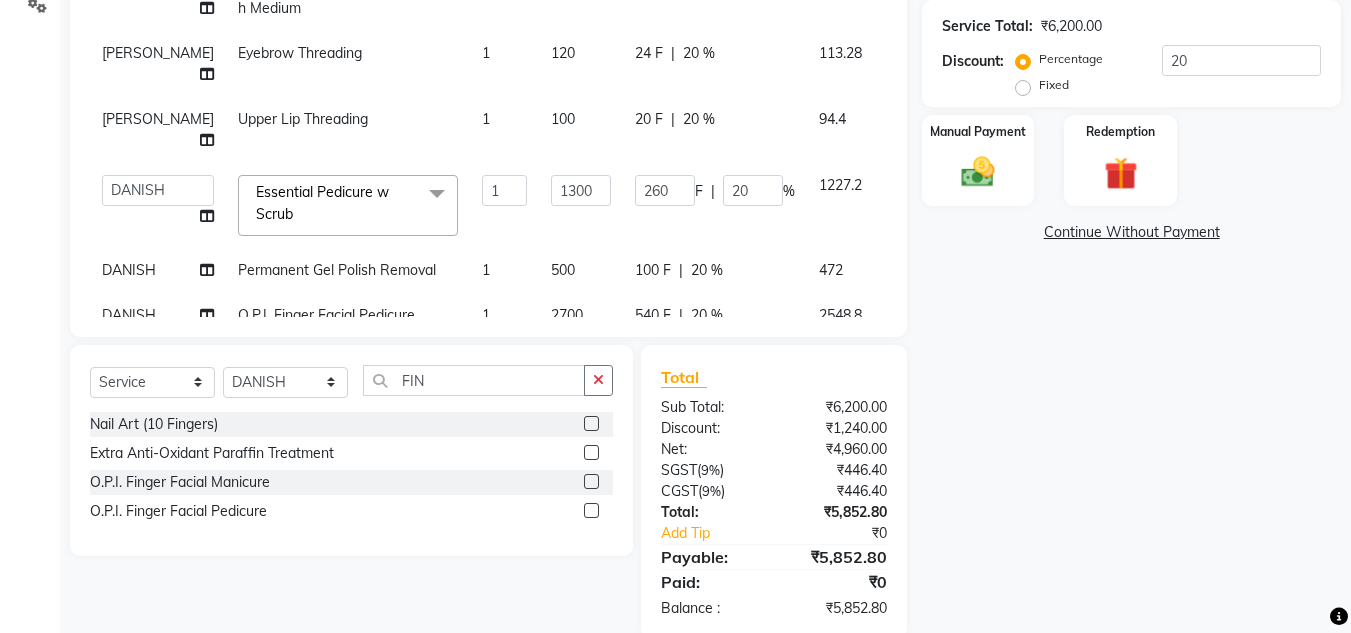 click on "Calendar  Invoice  Clients  Marketing  Members  Inventory  Staff  Reports  Settings Completed InProgress Upcoming Dropped Tentative Check-In Confirm Bookings Generate Report Segments Page Builder" 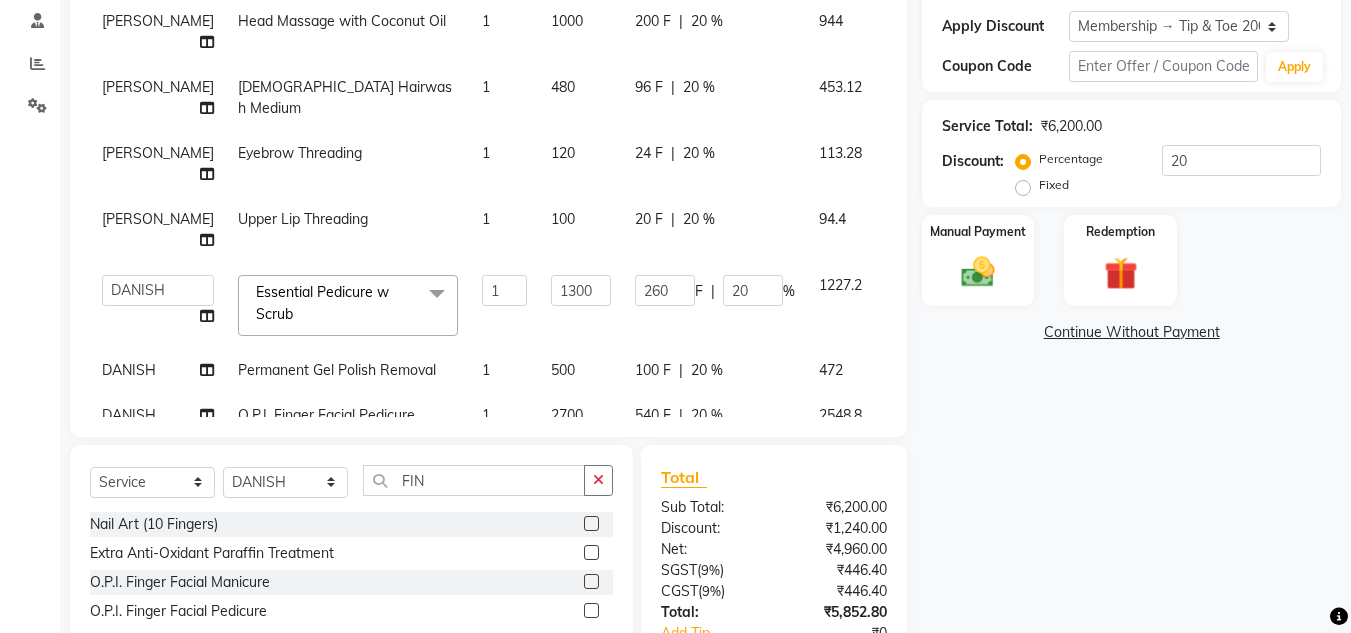 click 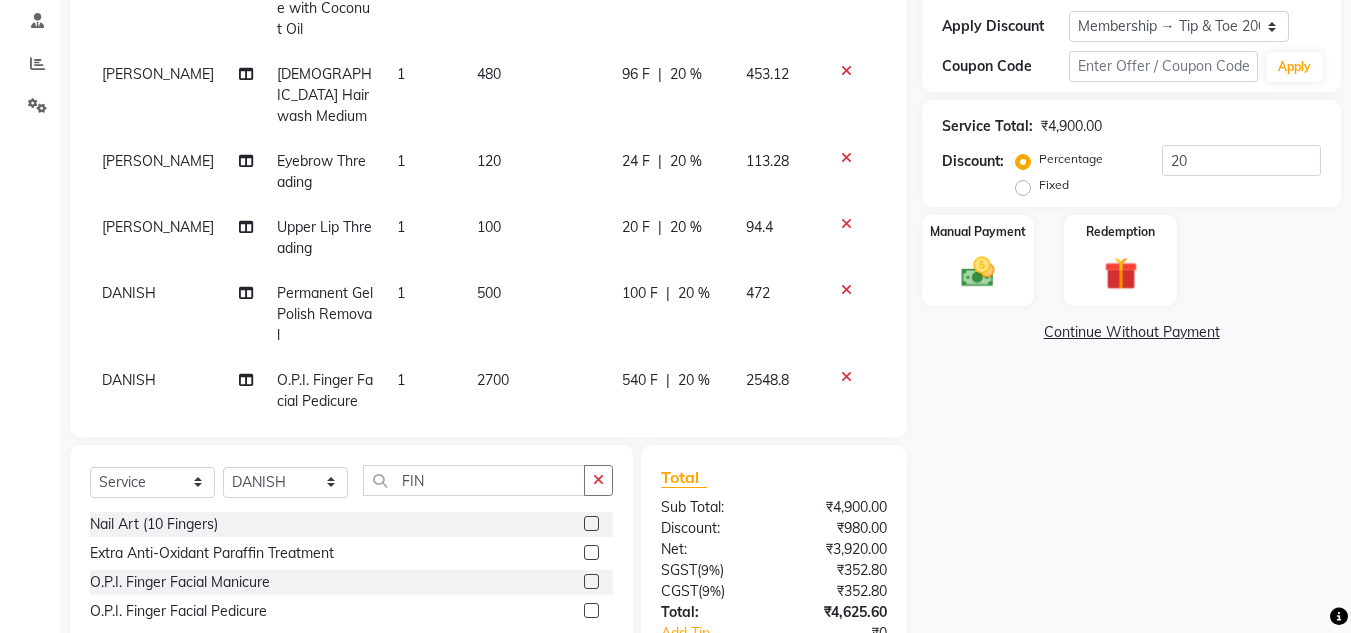 scroll, scrollTop: 51, scrollLeft: 0, axis: vertical 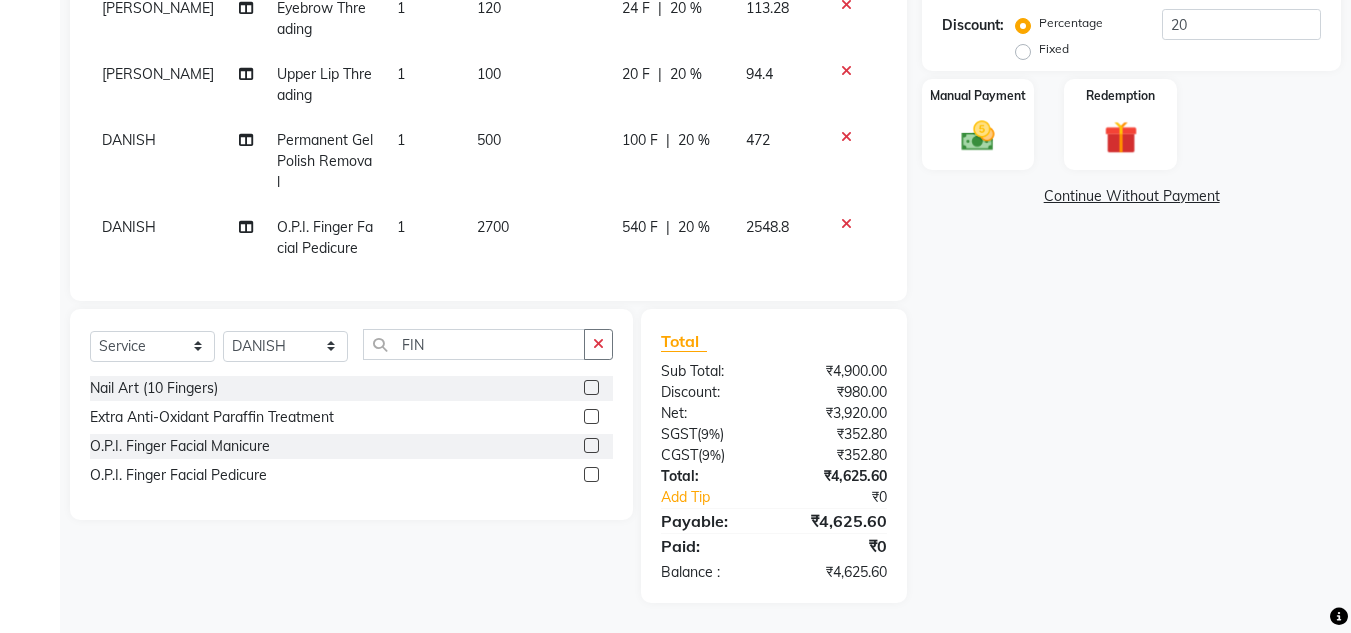click on "Name: Mrudu  Membership: end on 03-09-2025 Total Visits:  17 Card on file:  0 Last Visit:   21-03-2025 Points:   0  Apply Discount Select Membership → Tip & Toe 2000 Membership Coupon Code Apply Service Total:  ₹4,900.00  Discount:  Percentage   Fixed  20 Manual Payment Redemption  Continue Without Payment" 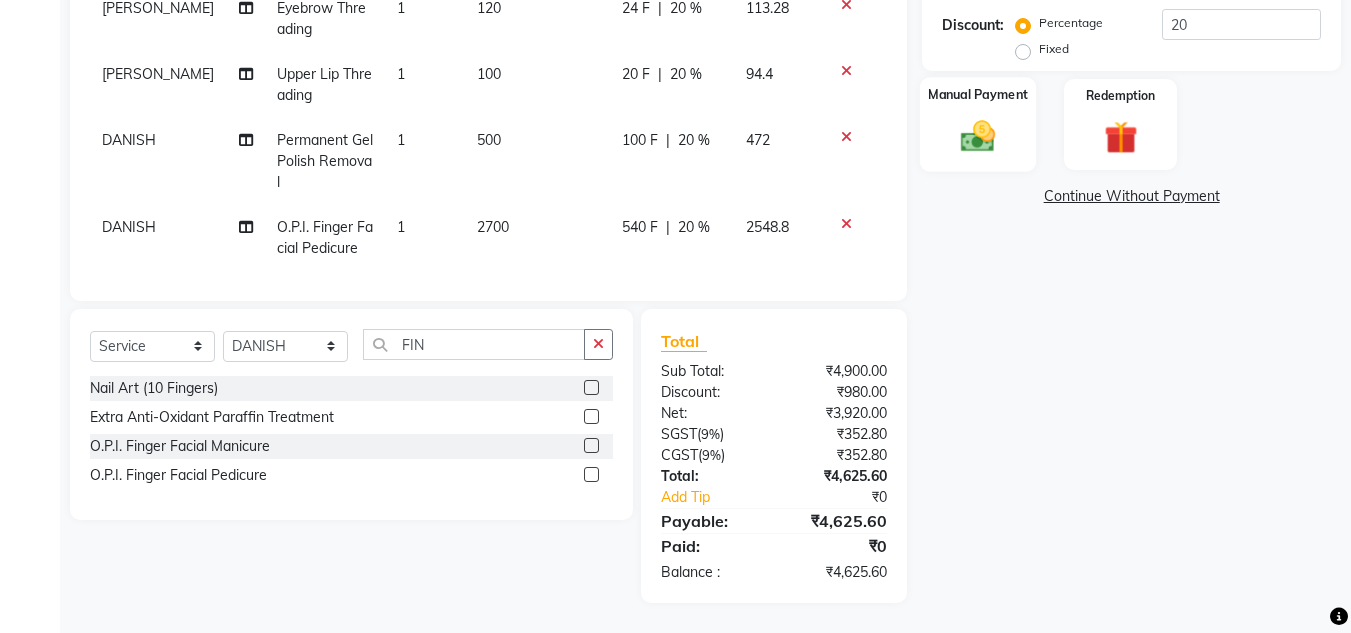 click on "Manual Payment" 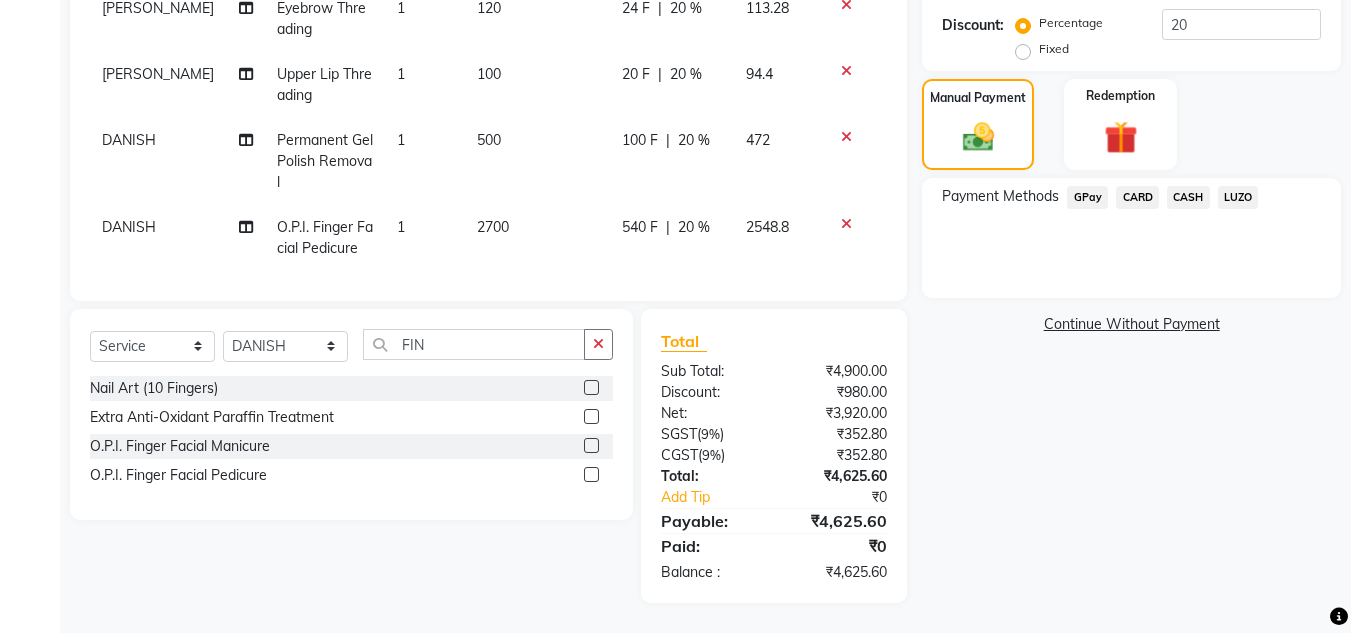 click on "CARD" 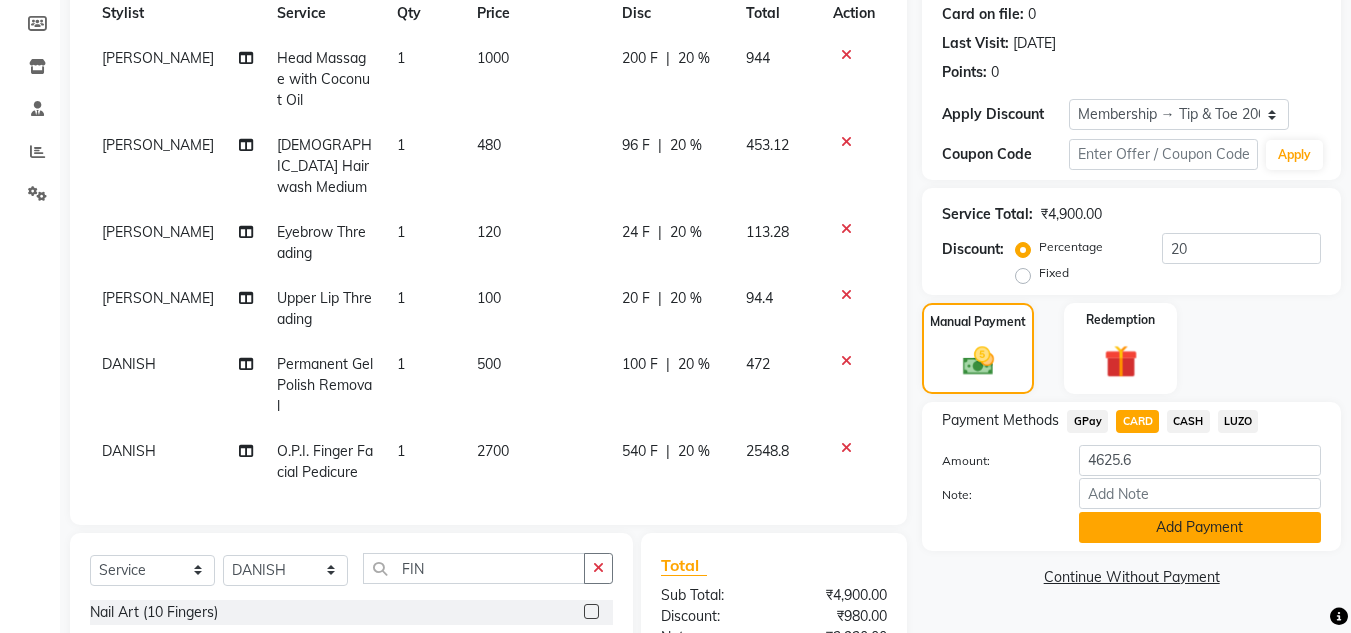 scroll, scrollTop: 273, scrollLeft: 0, axis: vertical 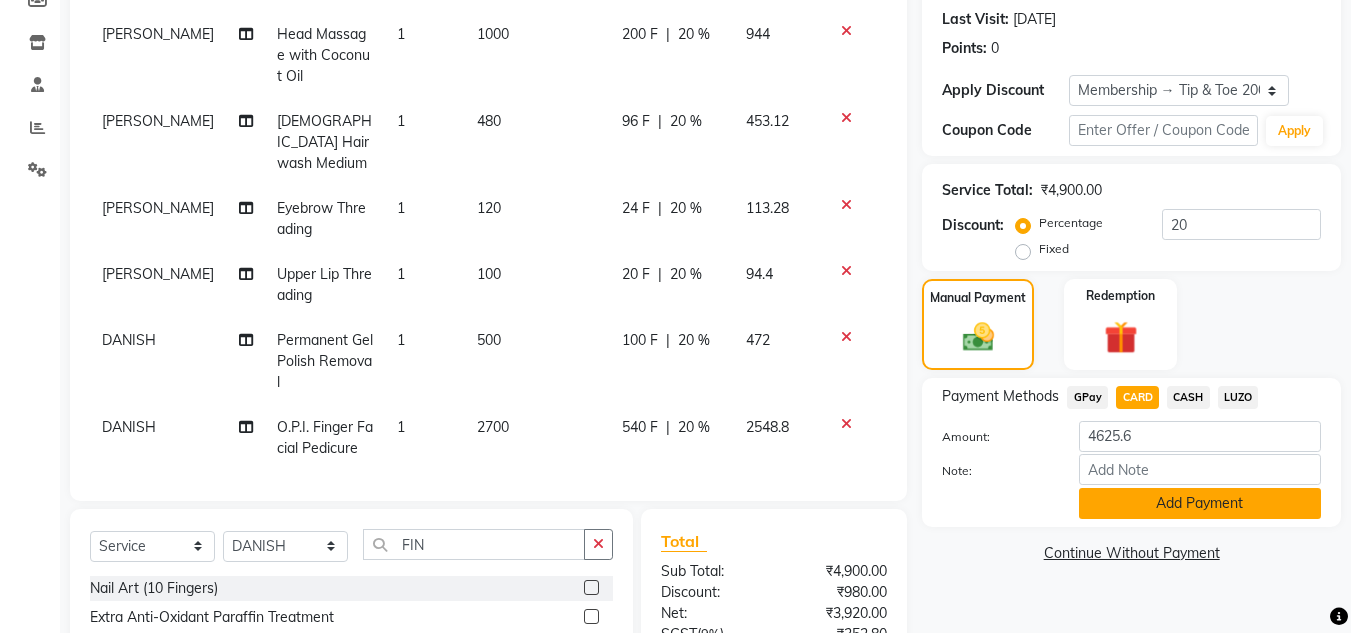 click on "Add Payment" 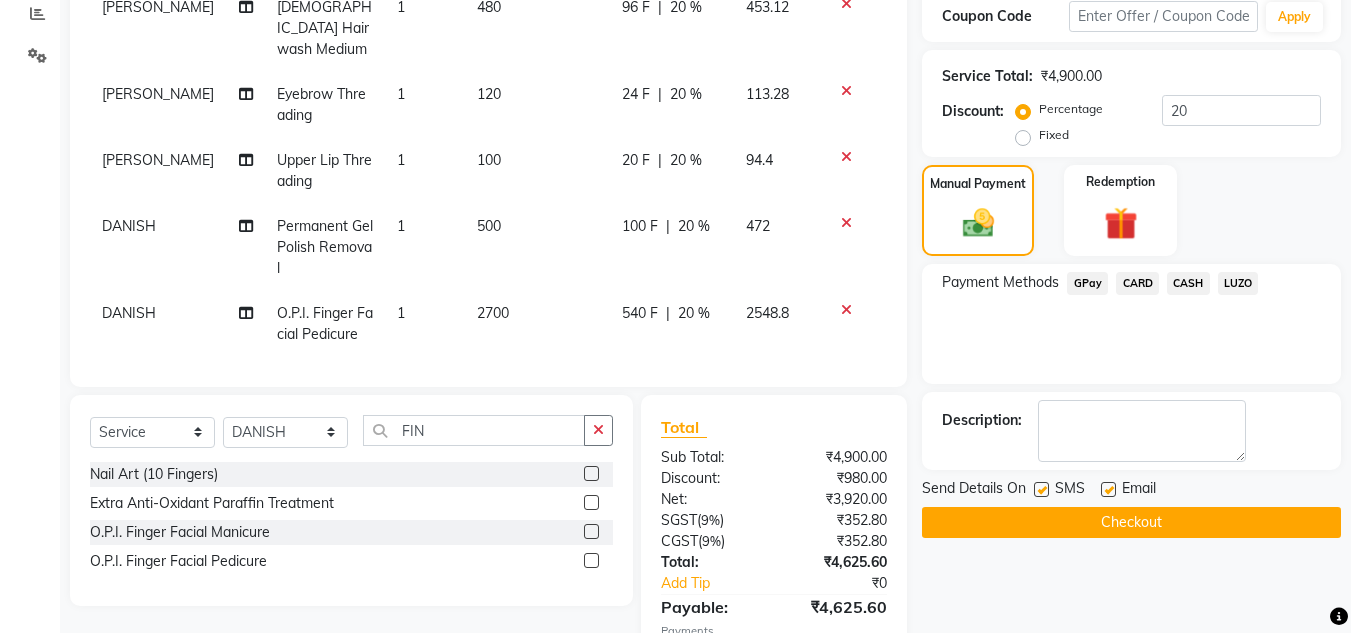 scroll, scrollTop: 515, scrollLeft: 0, axis: vertical 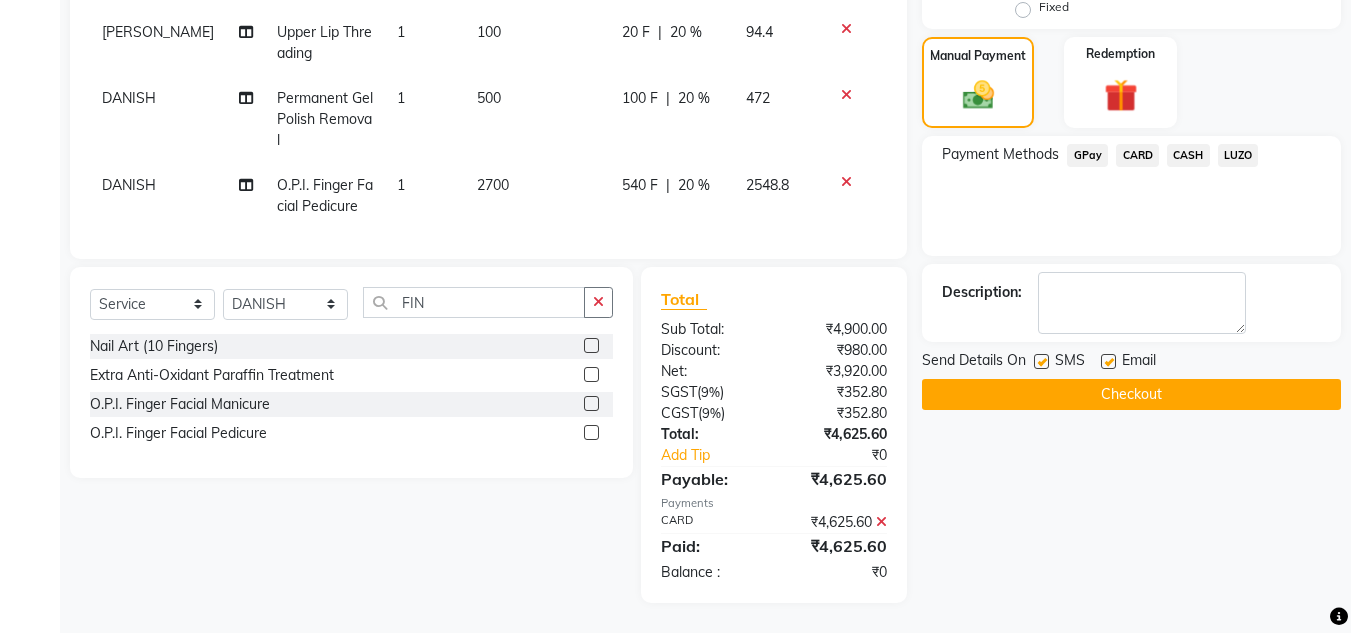 click 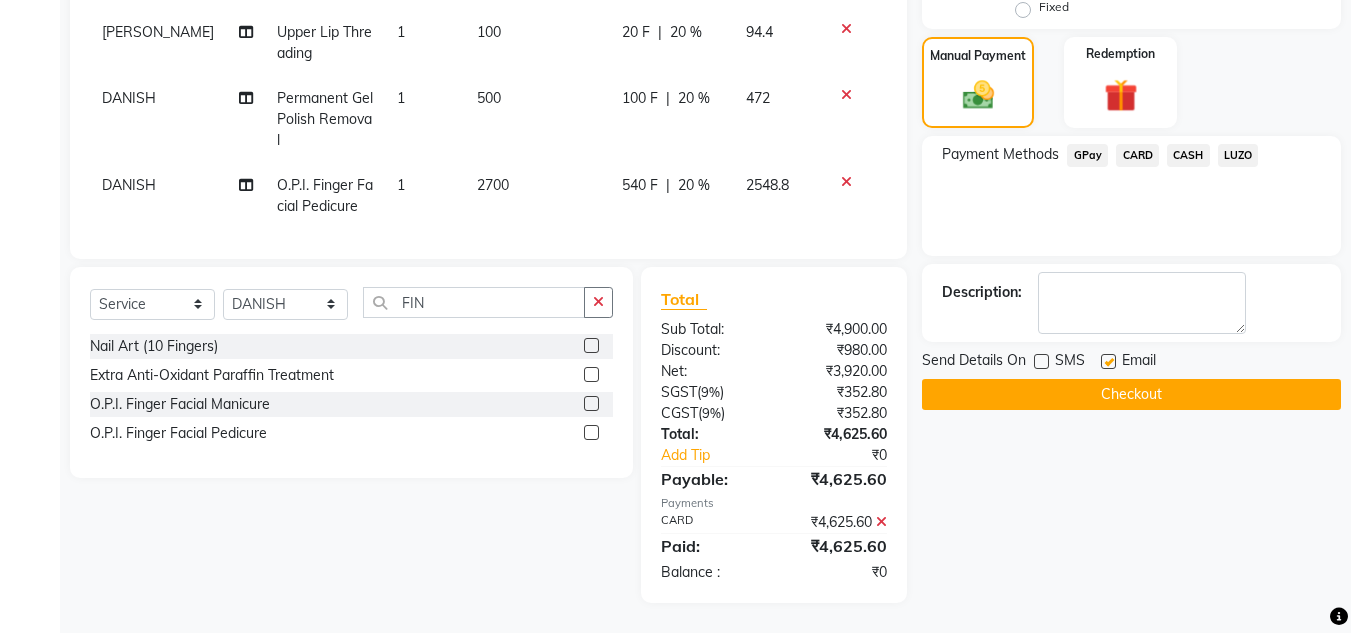 click 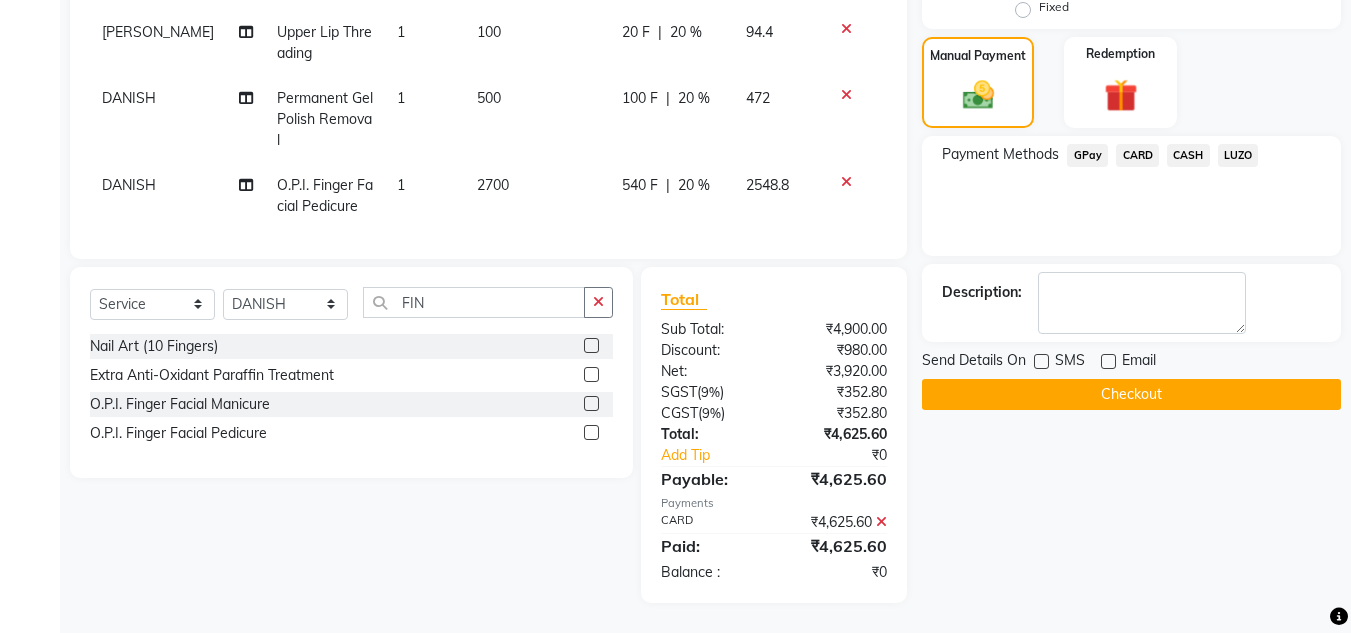 click on "Checkout" 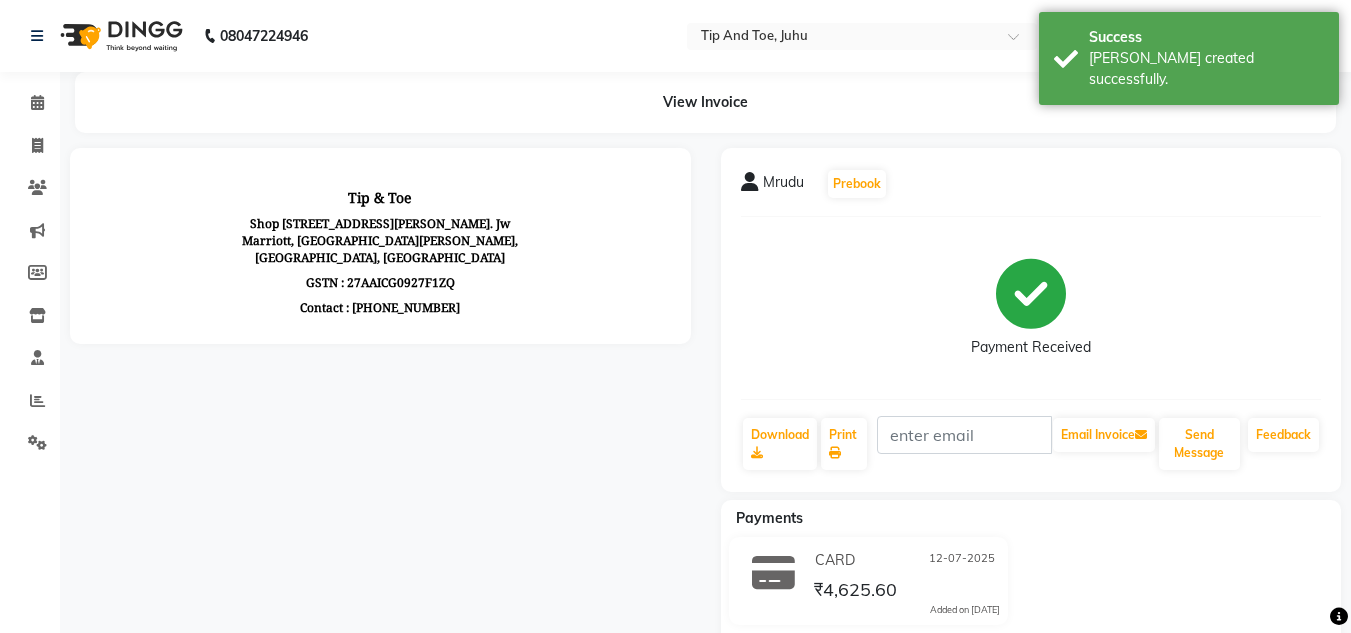 scroll, scrollTop: 0, scrollLeft: 0, axis: both 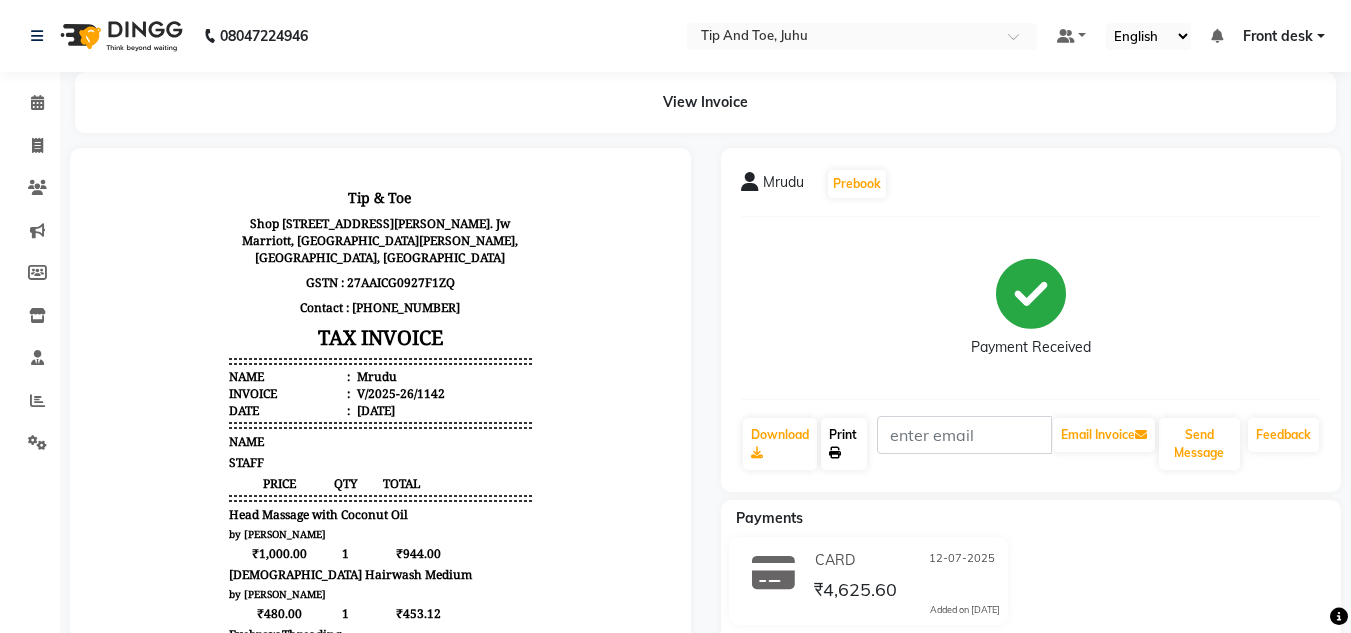 click on "Print" 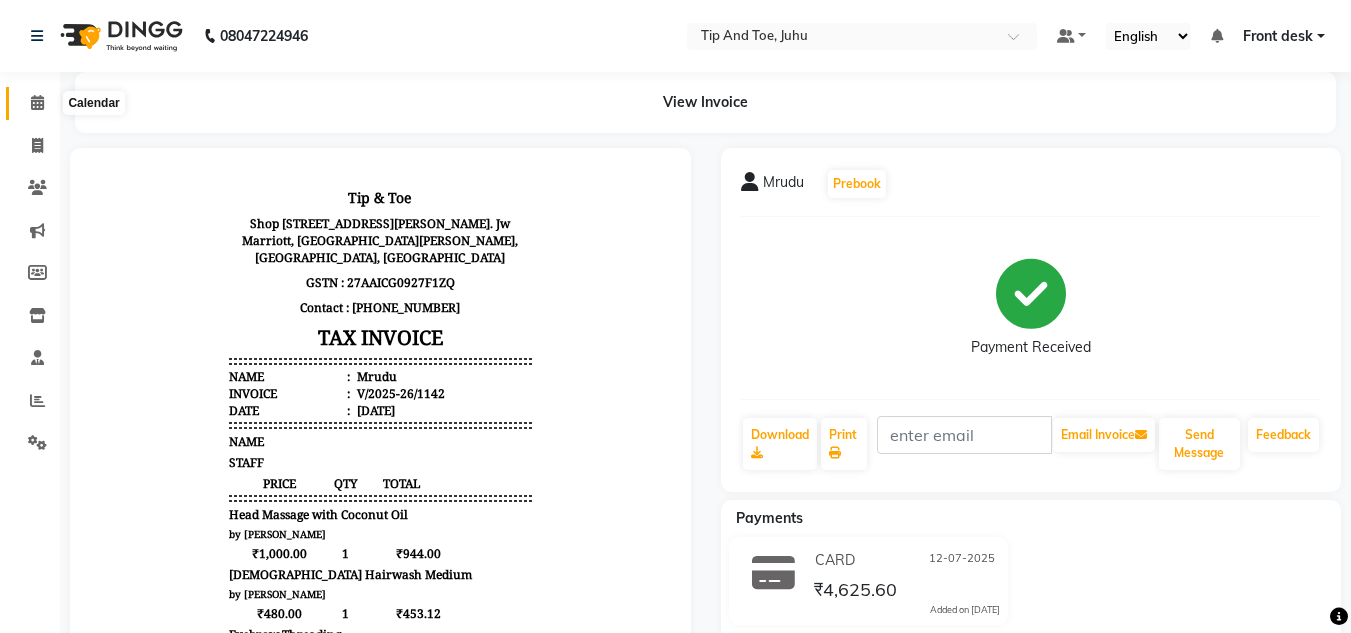 click 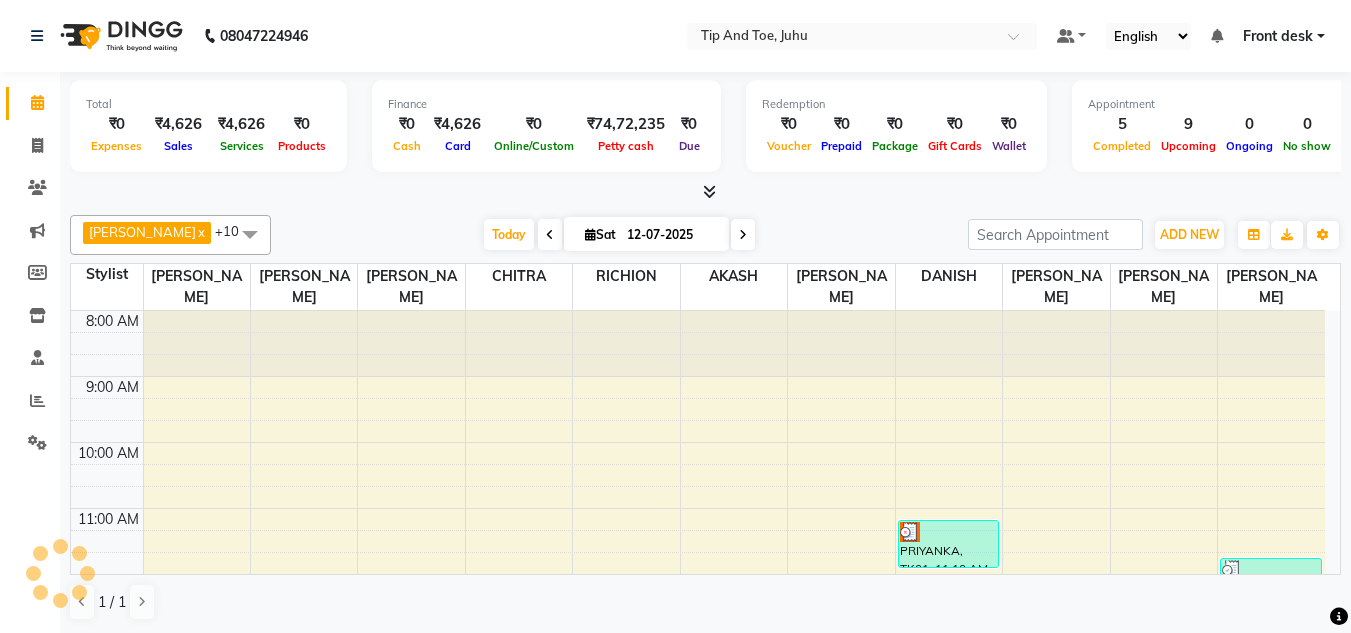 scroll, scrollTop: 0, scrollLeft: 0, axis: both 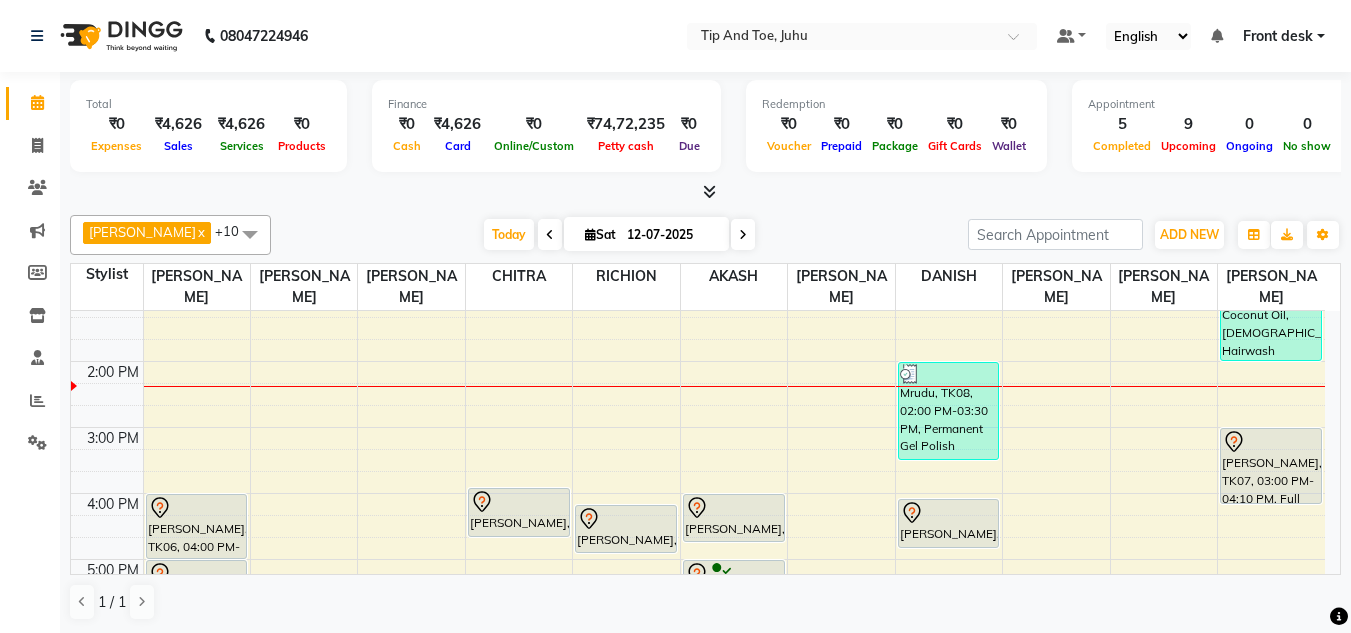 click on "Total  ₹0  Expenses ₹4,626  Sales ₹4,626  Services ₹0  Products Finance  ₹0  Cash ₹4,626  Card ₹0  Online/Custom ₹74,72,235 Petty cash ₹0 Due  Redemption  ₹0 Voucher ₹0 Prepaid ₹0 Package ₹0  Gift Cards ₹0  Wallet  Appointment  5 Completed 9 Upcoming 0 Ongoing 0 No show  Other sales  ₹0  Packages ₹0  Memberships ₹0  Vouchers ₹0  Prepaids ₹0  Gift Cards DHANSHREE  x DANISH  x SADHNA  x AKASH  x ABIK   x VINITA  x CHITRA  x RICHION  x AKSHATA  x ARBAZ  x AJAY UTKAR  x +10 Select All ABIK  ACHAN AJAY UTKAR AKASH AKSHATA ARBAZ BABU BILAL CHITRA DANISH DHANSHREE KEISHEEN KUMAR NIKHIL POONAM RAHUL RICHION SADHNA SANJAY MAMA VINITA Today  Sat 12-07-2025 Toggle Dropdown Add Appointment Add Invoice Add Attendance Add Client Toggle Dropdown Add Appointment Add Invoice Add Attendance Add Client ADD NEW Toggle Dropdown Add Appointment Add Invoice Add Attendance Add Client DHANSHREE  x DANISH  x SADHNA  x AKASH  x ABIK   x VINITA  x CHITRA  x RICHION  x AKSHATA  x" 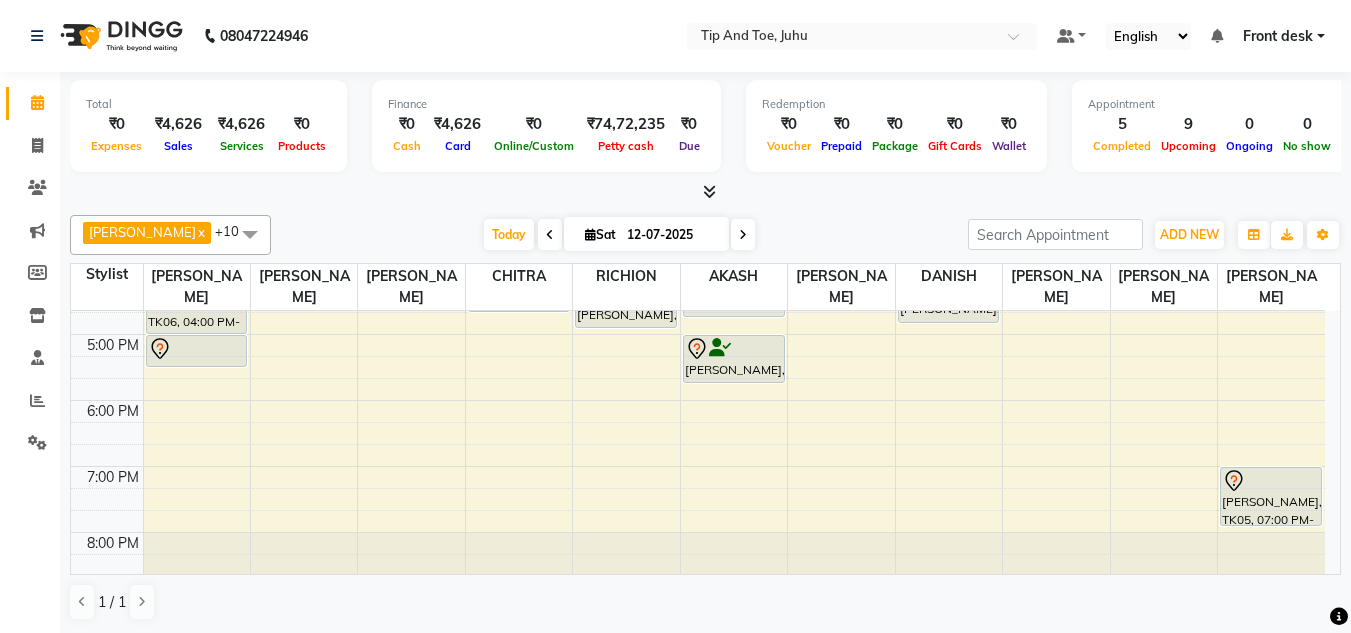 scroll, scrollTop: 573, scrollLeft: 0, axis: vertical 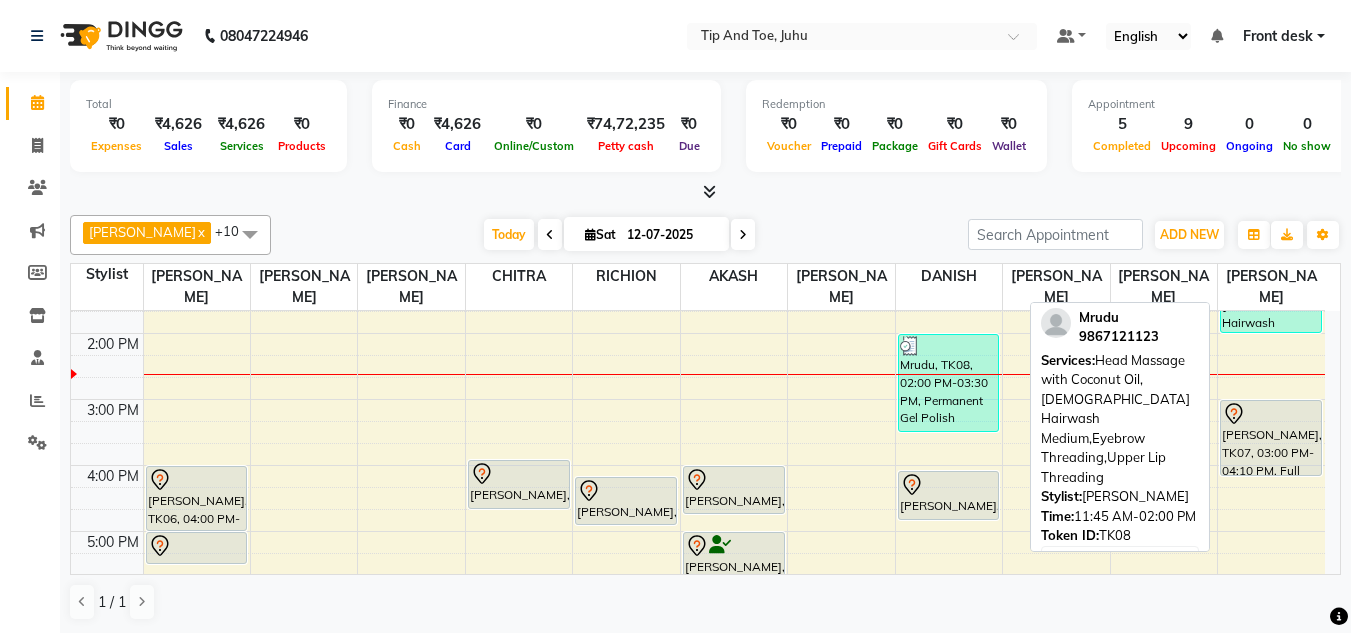 click on "Mrudu, TK08, 11:45 AM-02:00 PM, Head Massage with Coconut Oil,Female Hairwash Medium,Eyebrow Threading,Upper Lip Threading" at bounding box center (1271, 259) 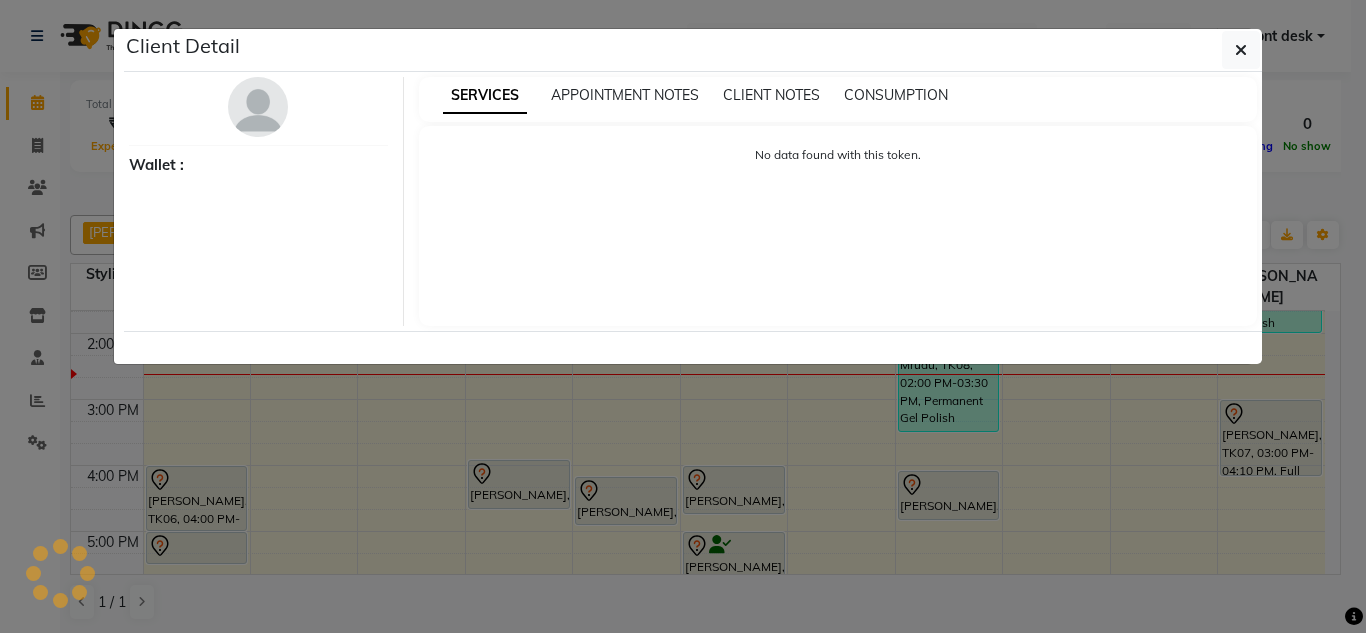 select on "3" 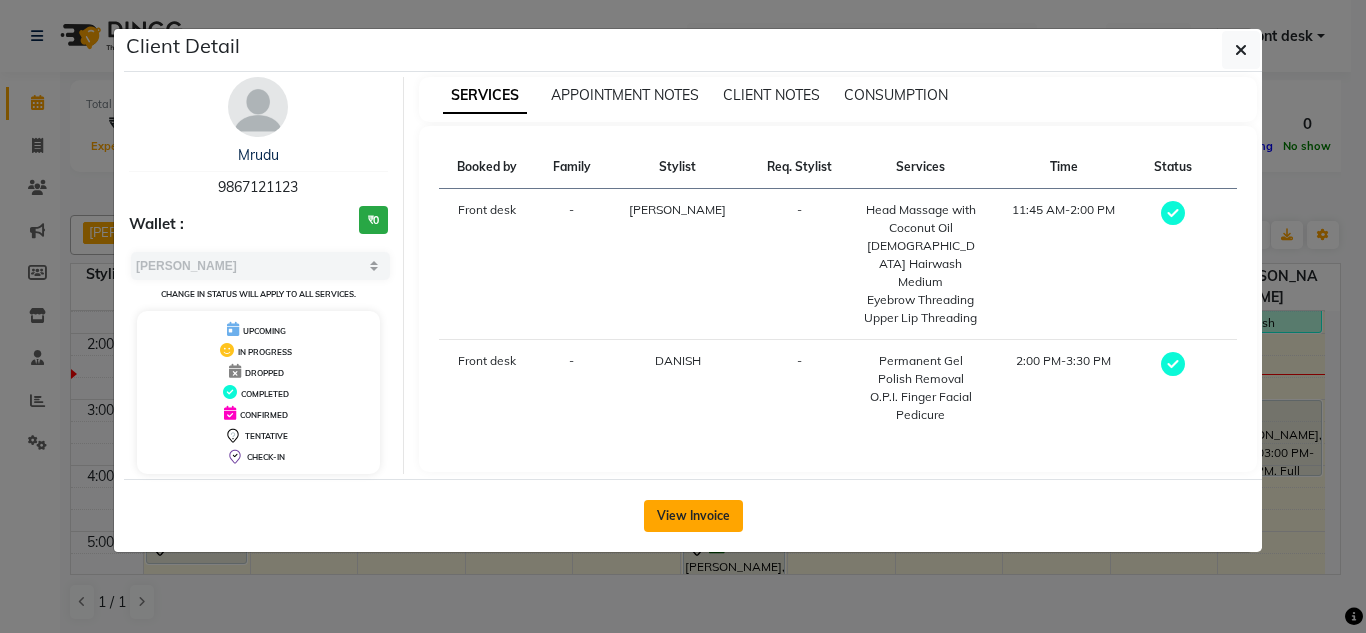 click on "View Invoice" 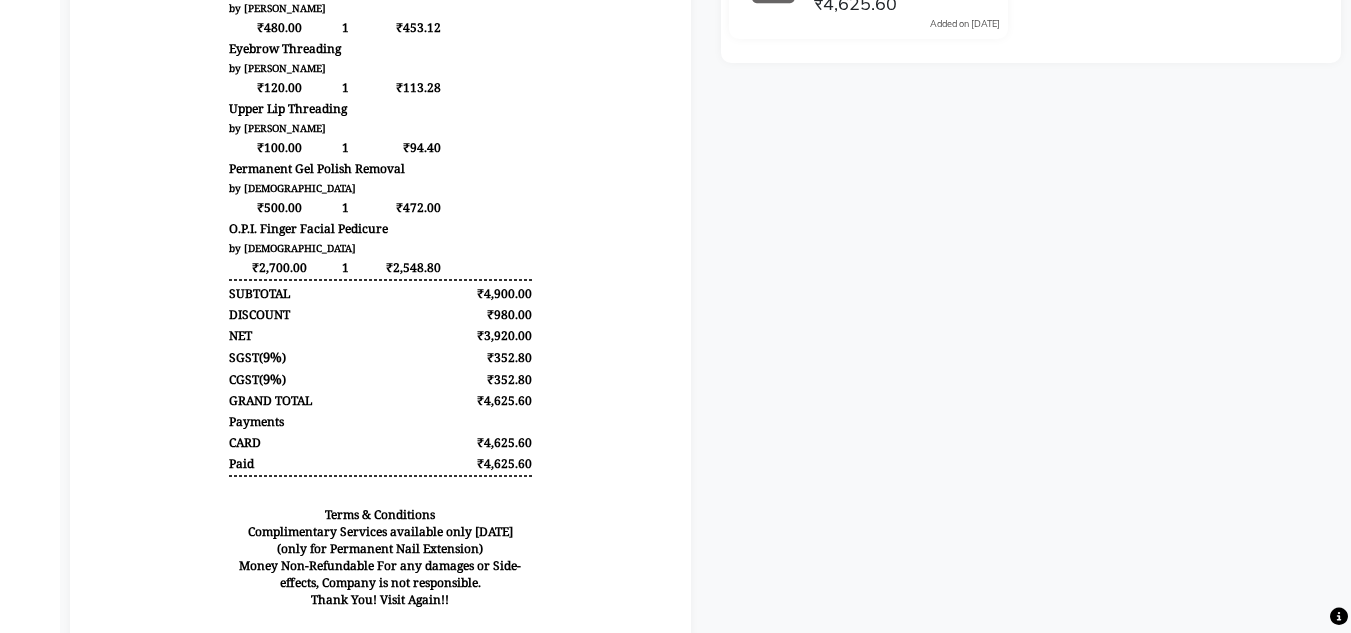 scroll, scrollTop: 300, scrollLeft: 0, axis: vertical 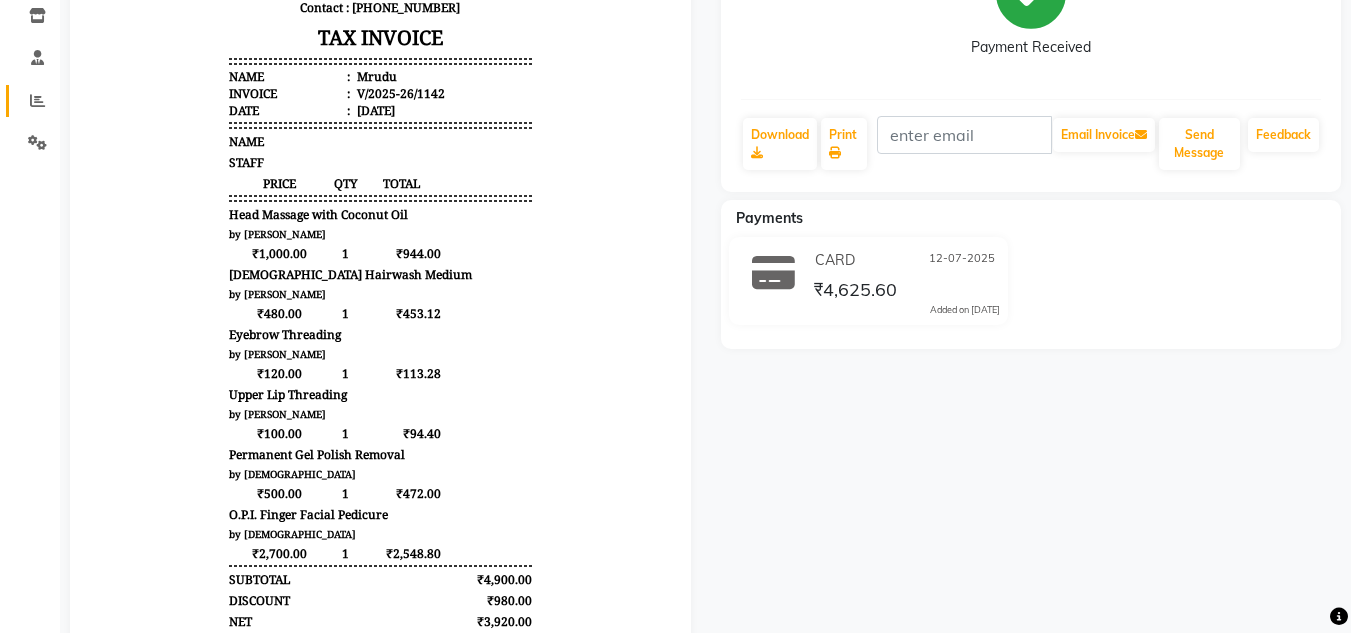 click on "Reports" 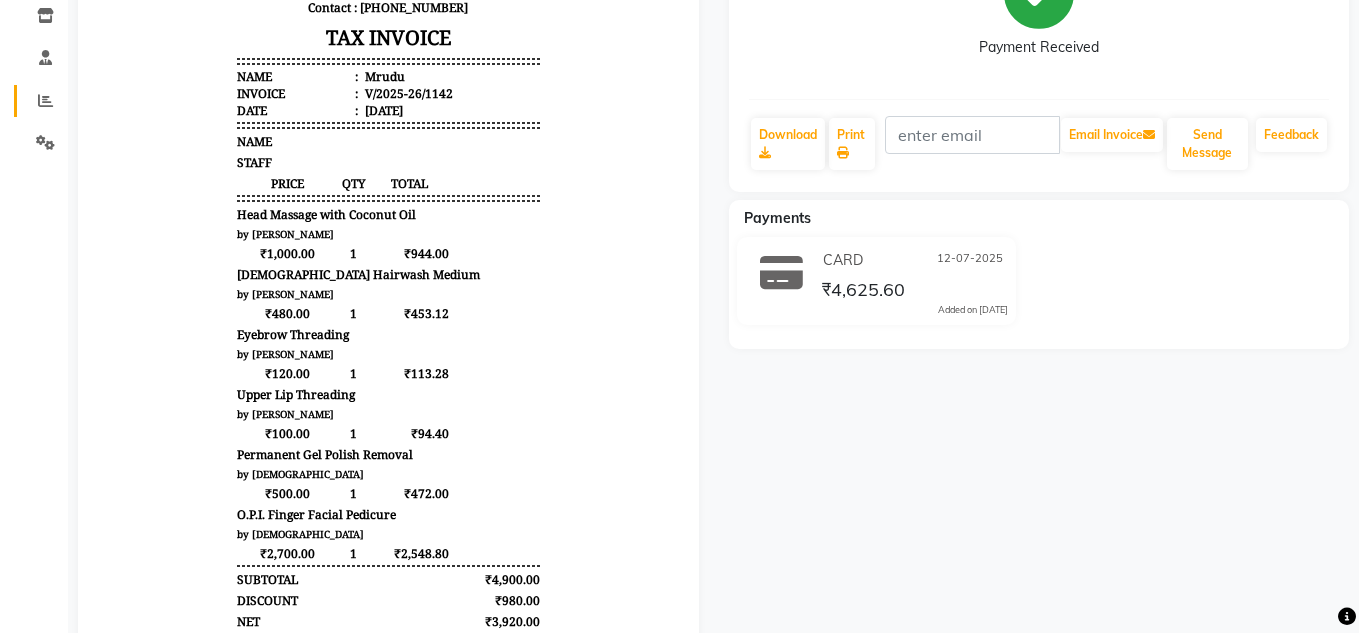 scroll, scrollTop: 0, scrollLeft: 0, axis: both 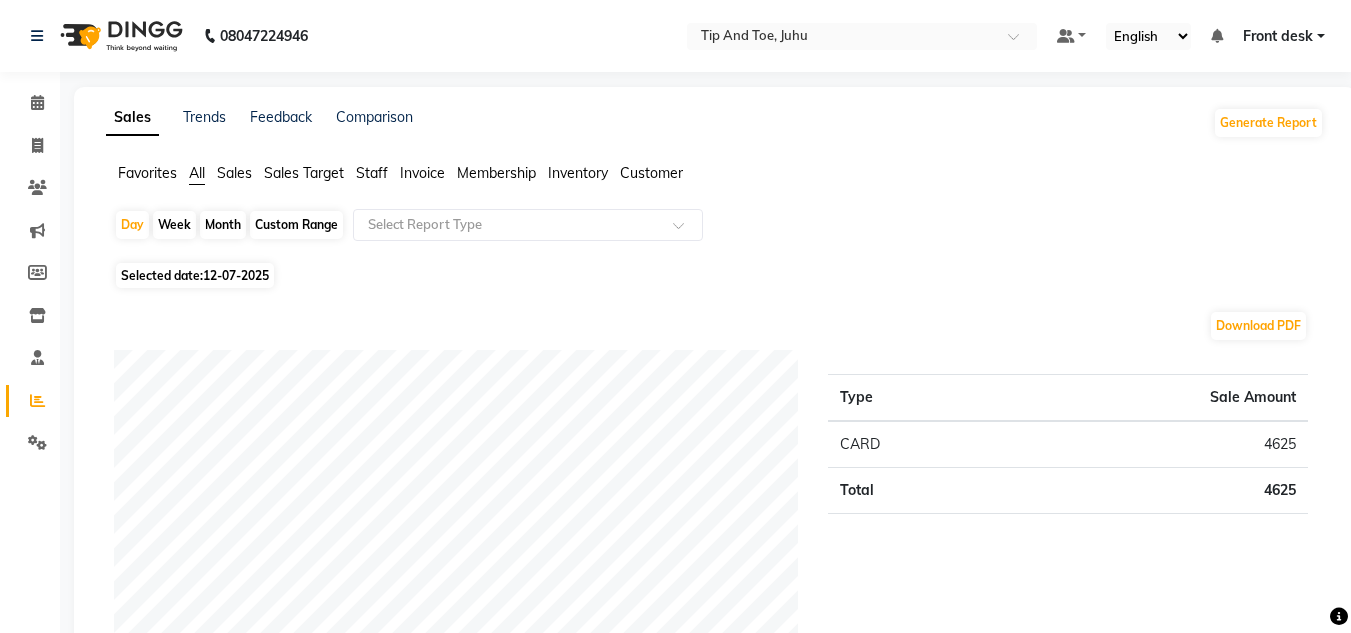 click on "Staff" 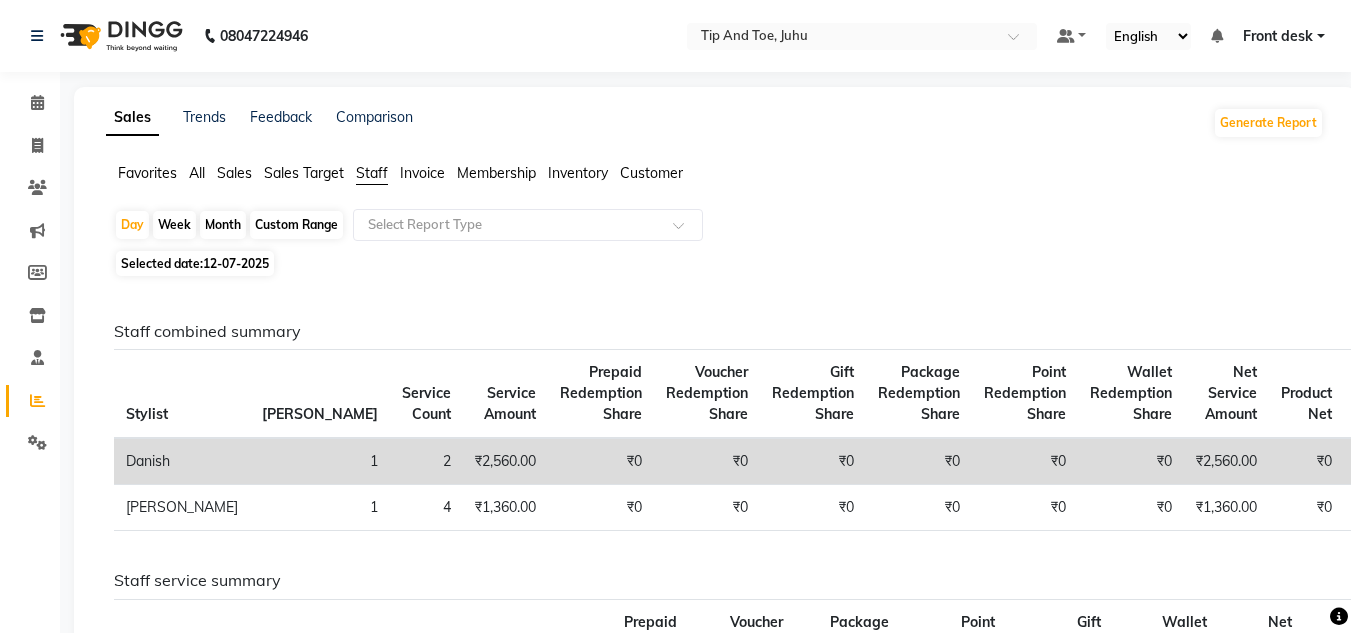 click on "Sales" 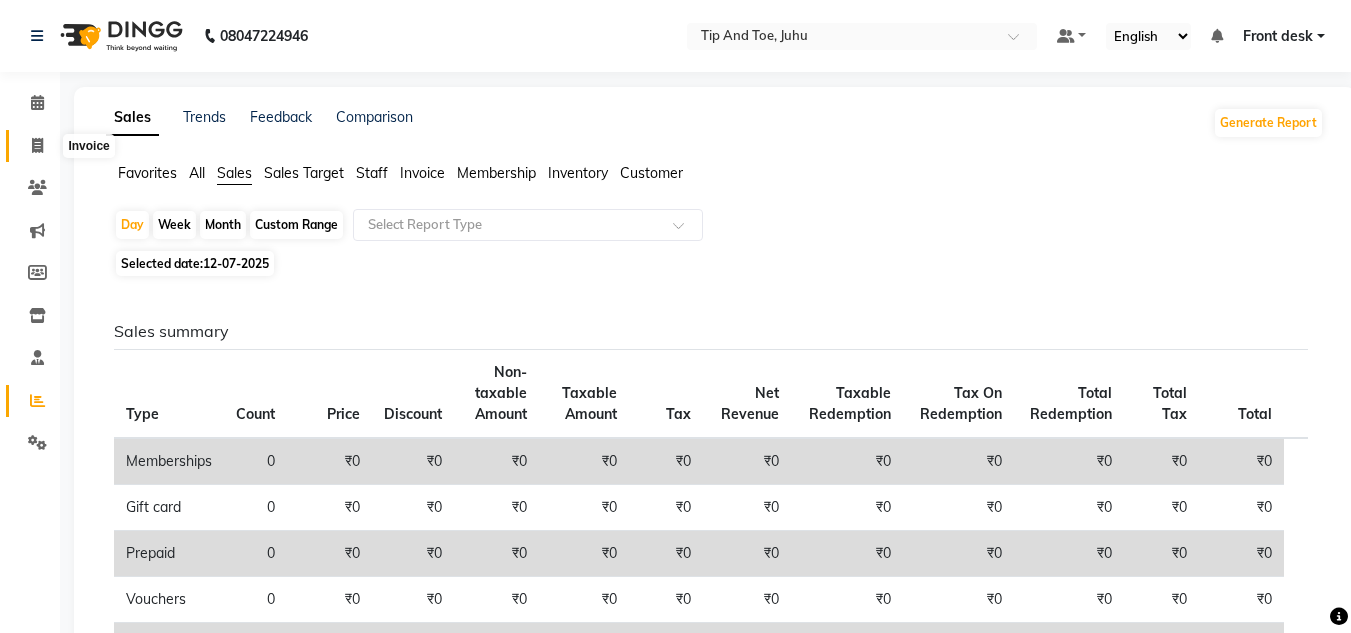 click 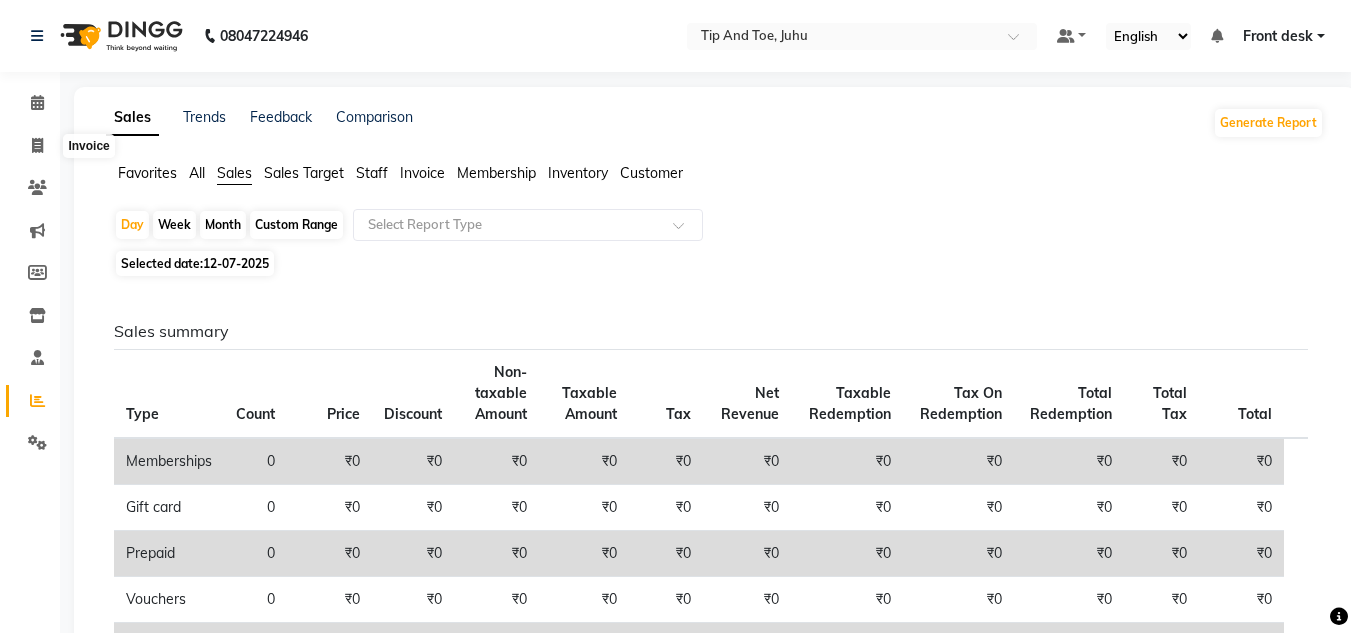 select on "5516" 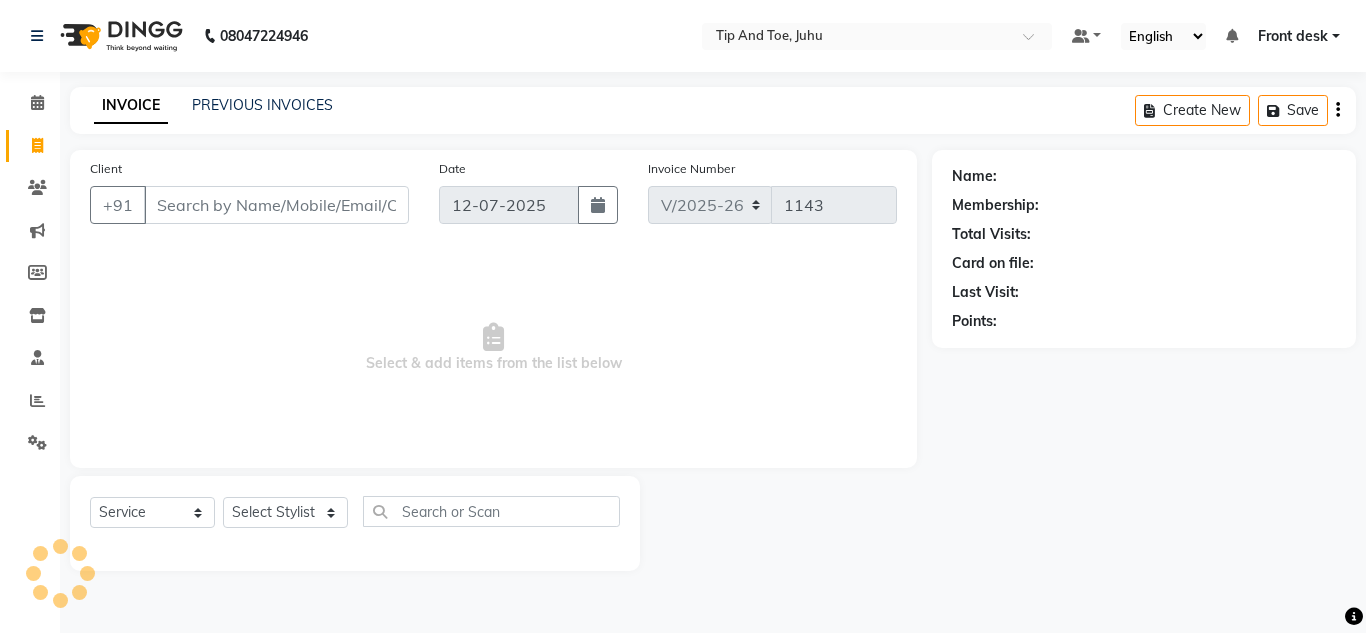 click on "INVOICE PREVIOUS INVOICES Create New   Save" 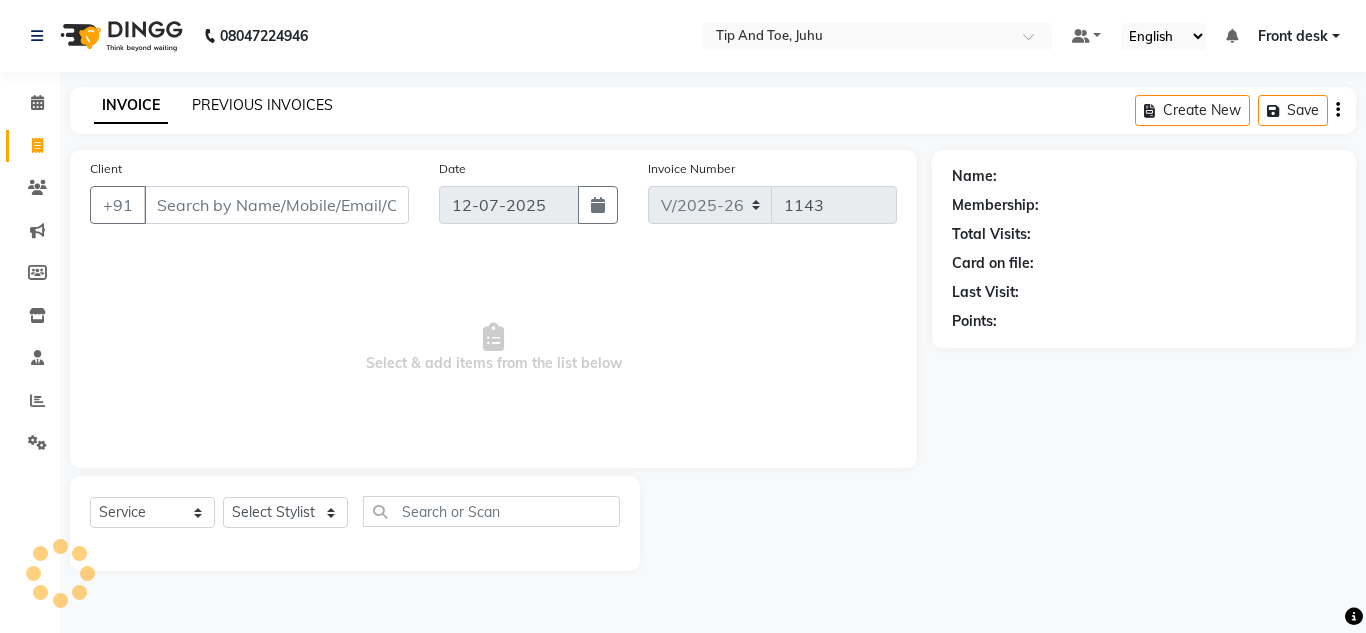click on "PREVIOUS INVOICES" 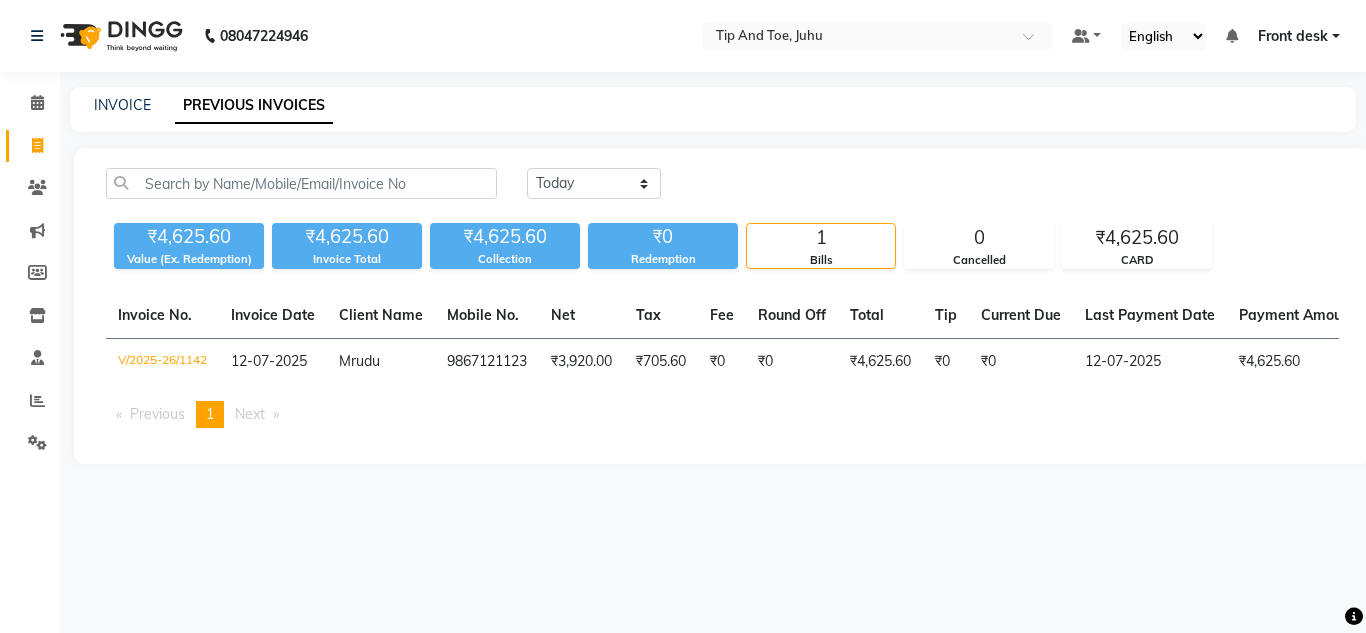 click on "Invoice Total" 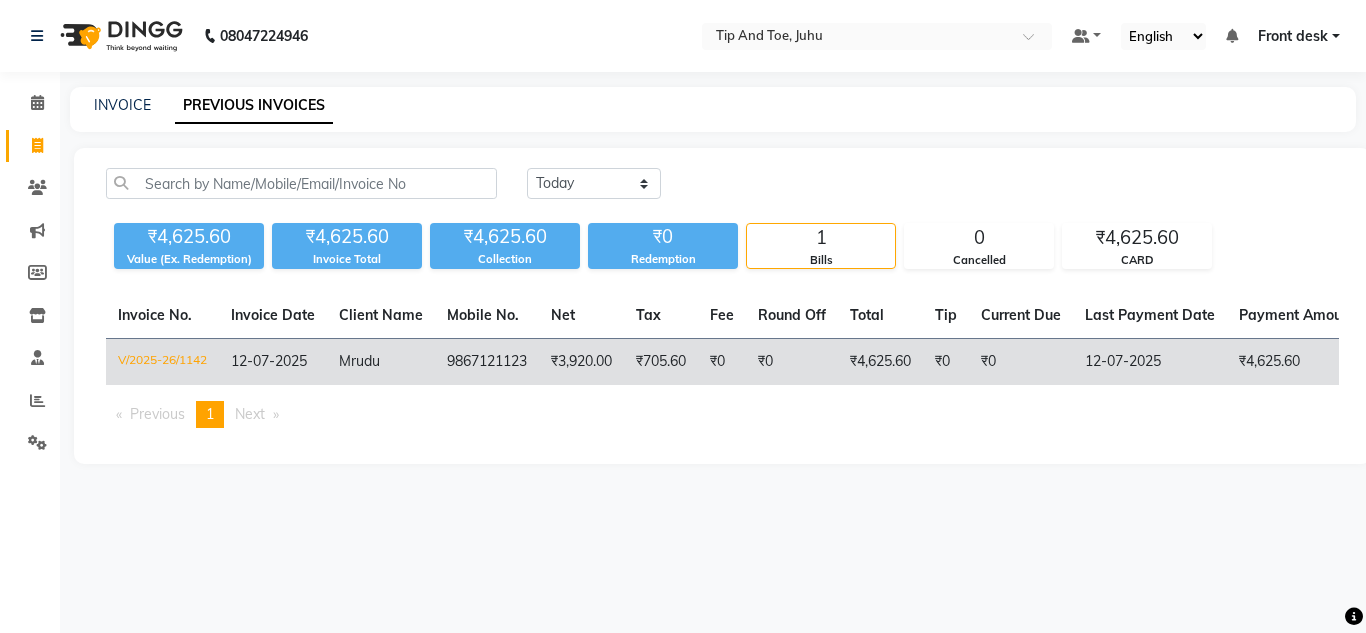 click on "9867121123" 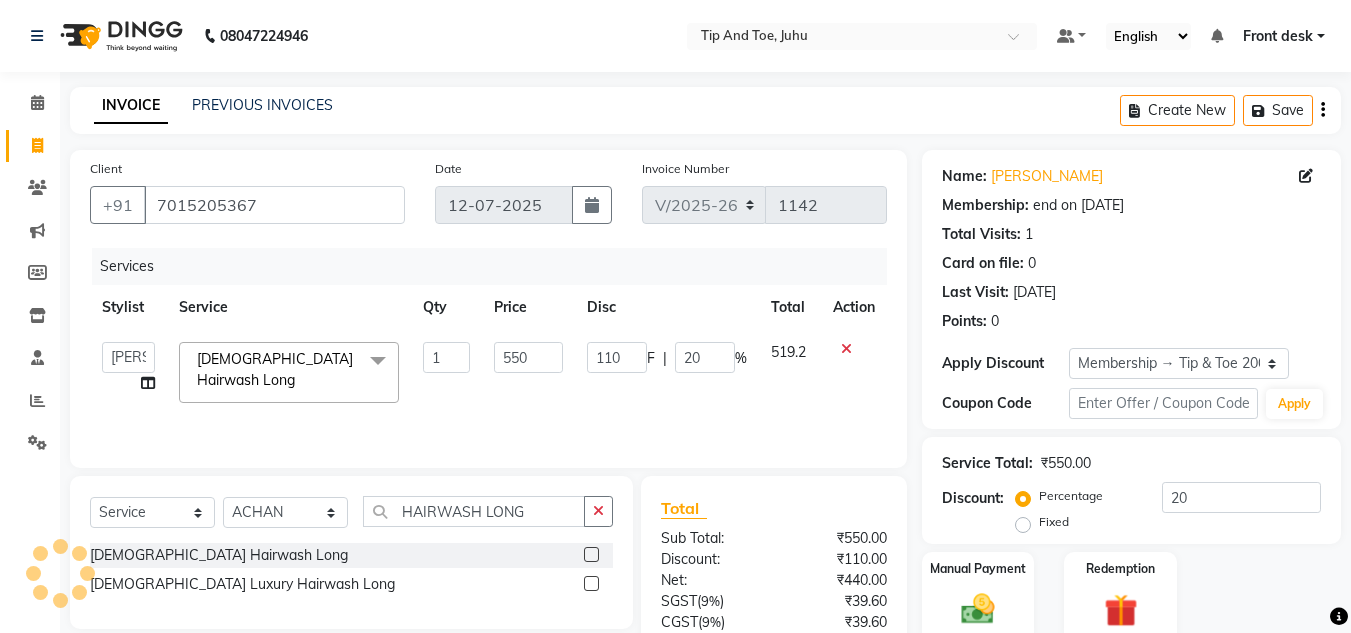 select on "5516" 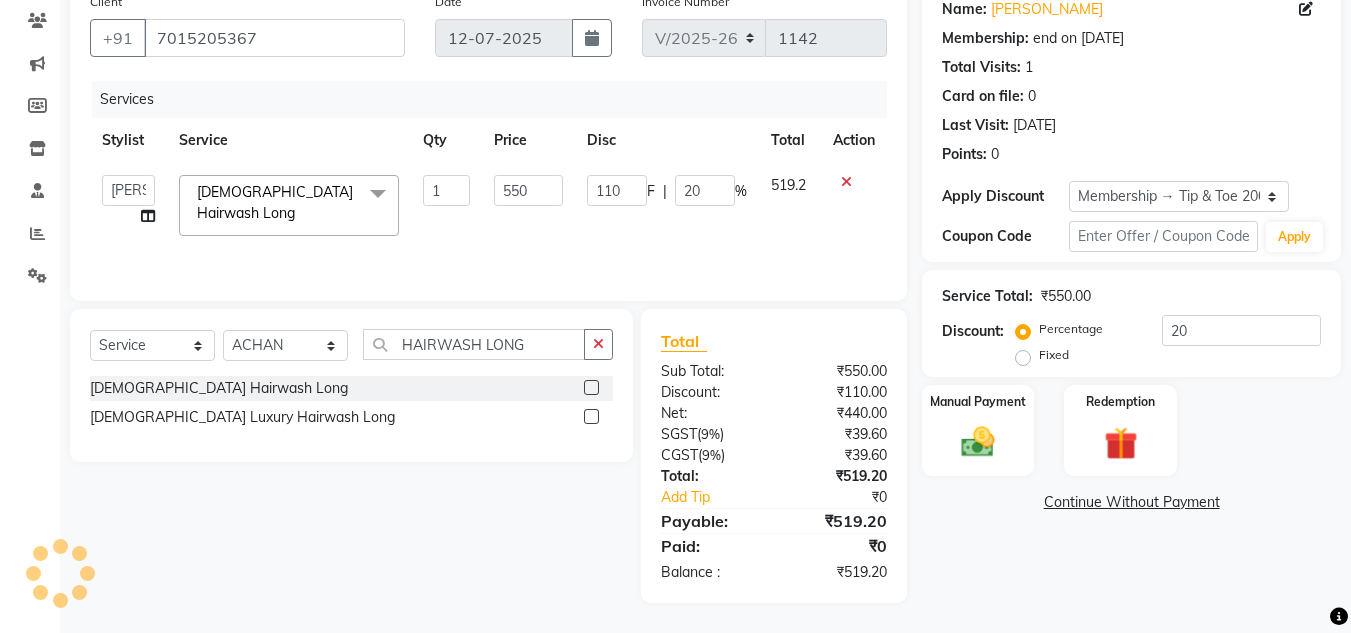scroll, scrollTop: 0, scrollLeft: 0, axis: both 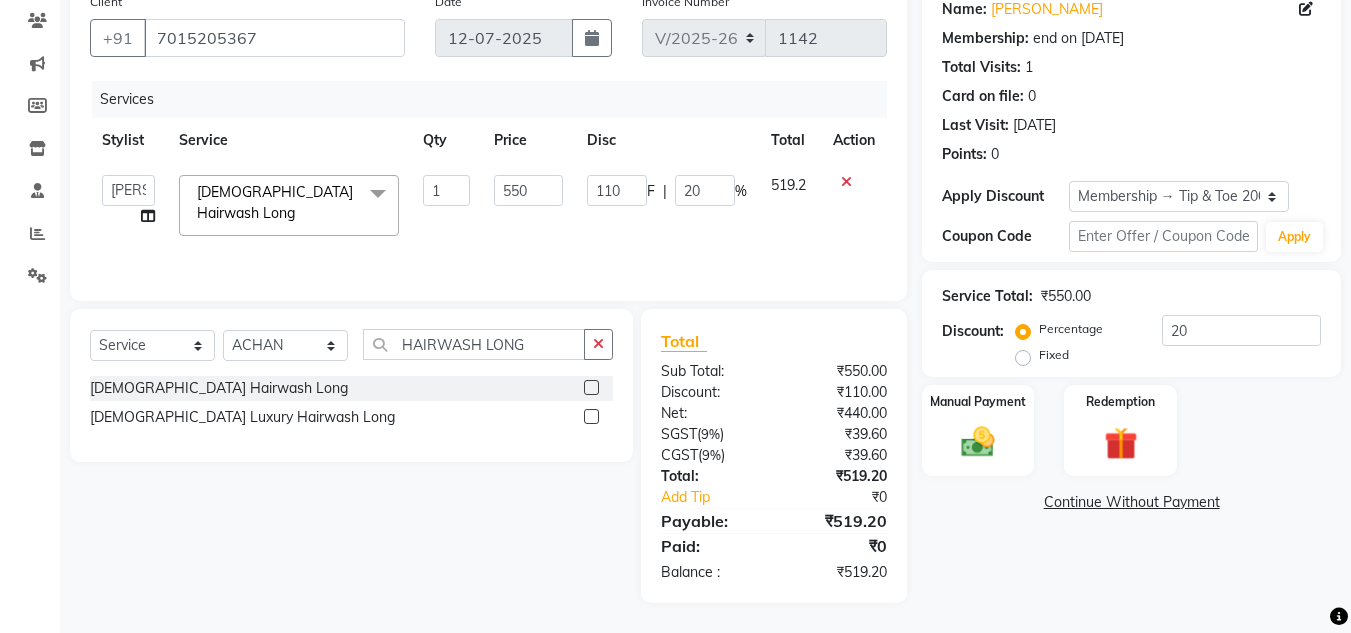click on "[DEMOGRAPHIC_DATA] Hairwash Long  x" 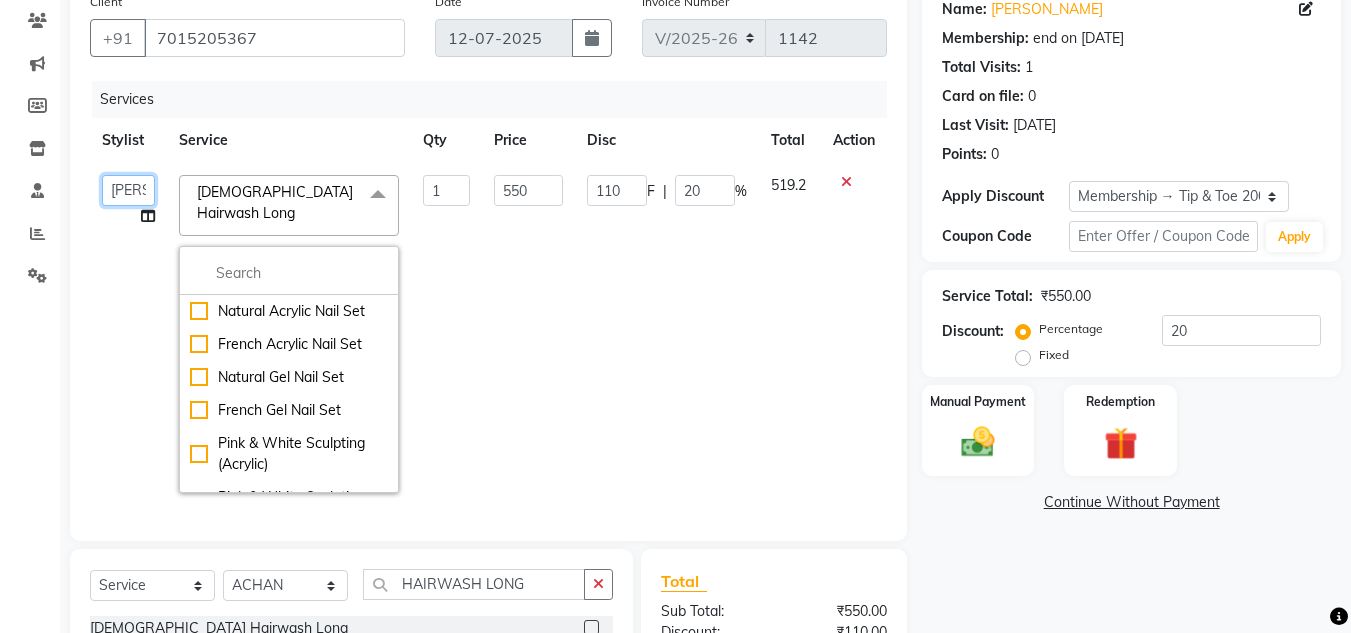 click on "[PERSON_NAME]   [PERSON_NAME] UTKAR   AKASH   [PERSON_NAME]   [PERSON_NAME]   [PERSON_NAME]   DANISH   [PERSON_NAME]   Front desk    [PERSON_NAME]   NIKHIL   POONAM   RAHUL   [PERSON_NAME]   [PERSON_NAME]   [PERSON_NAME] MAMA   TWINKLE [PERSON_NAME]" 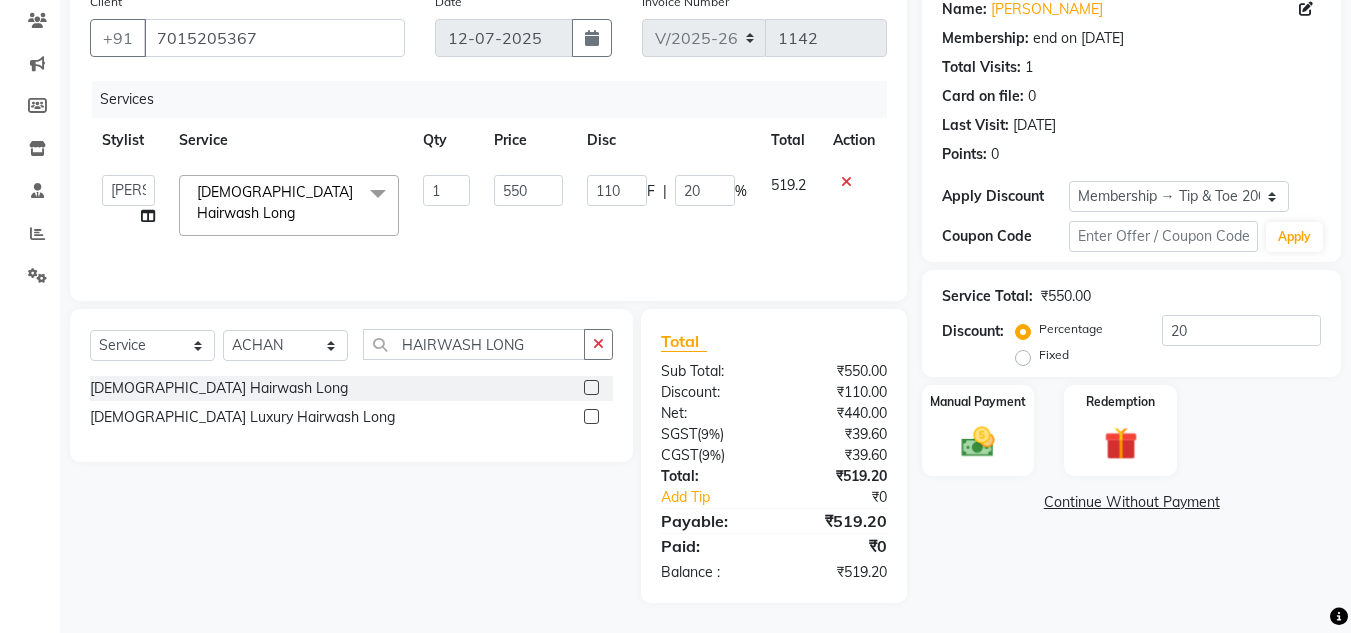 select on "67004" 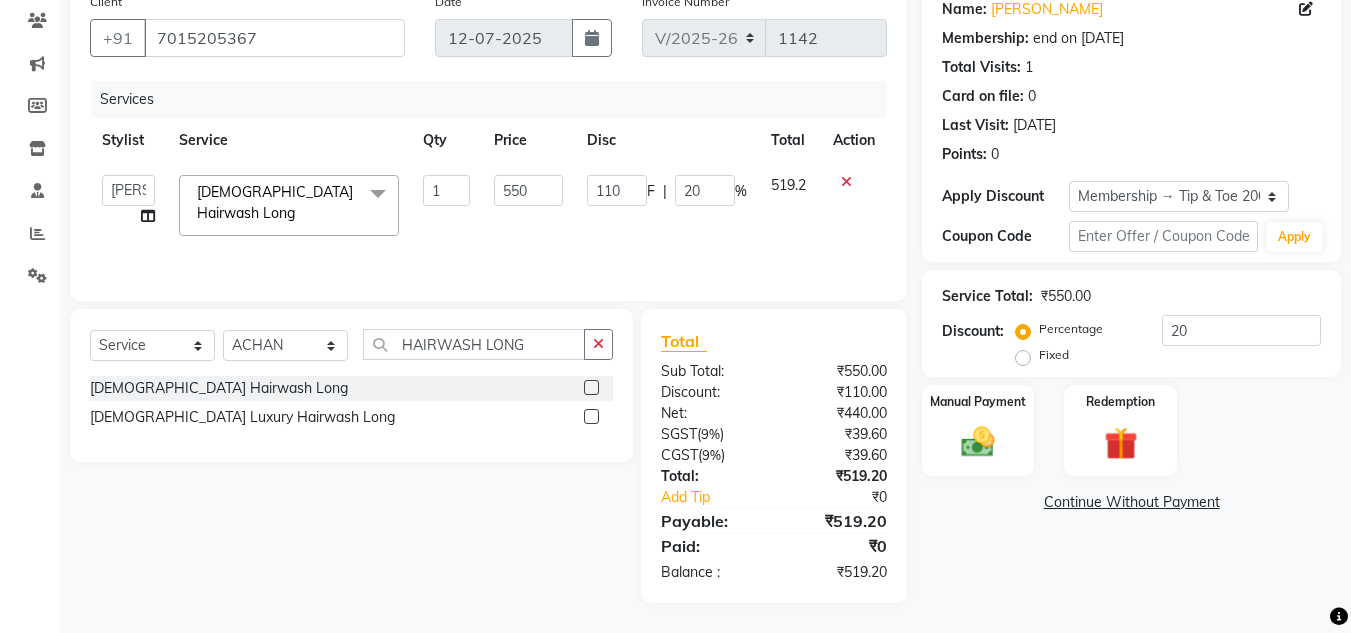 click on "550" 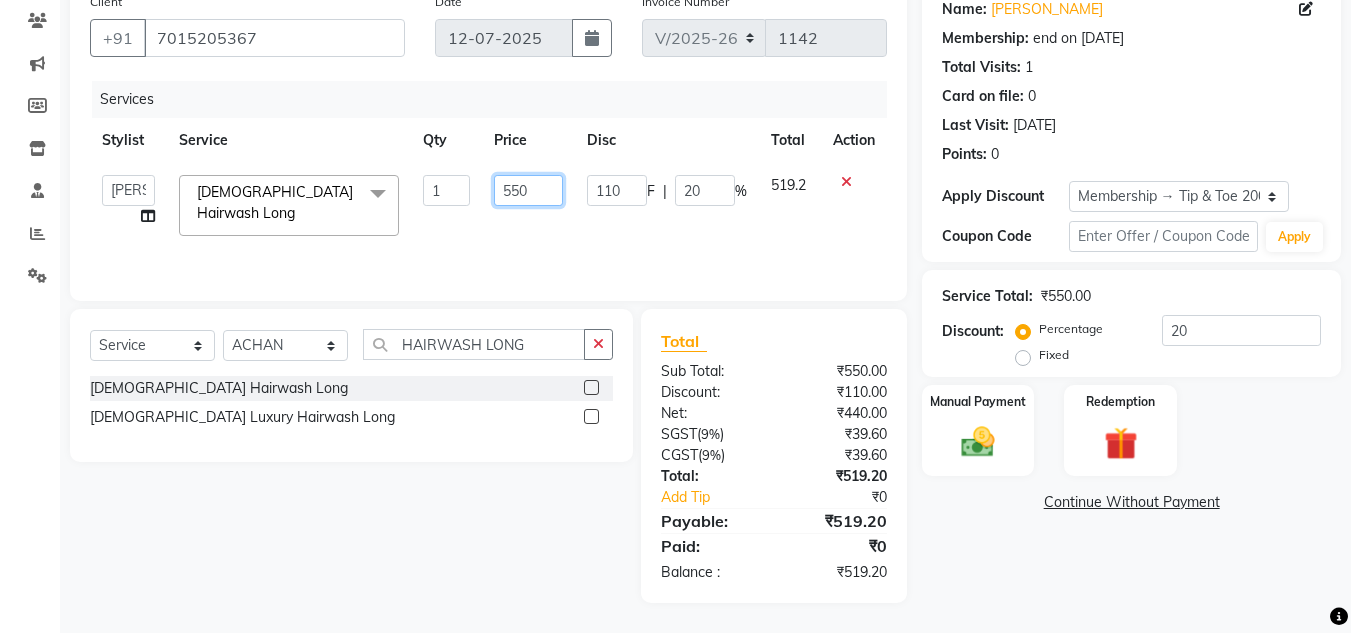click on "550" 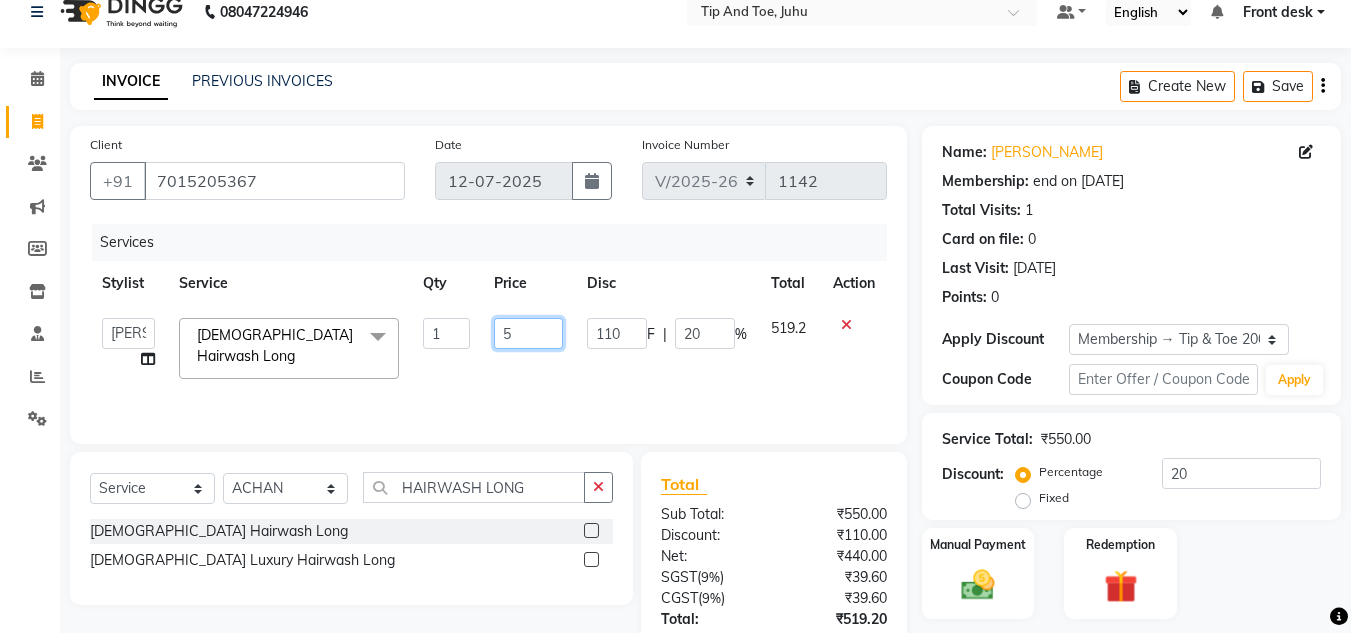 scroll, scrollTop: 0, scrollLeft: 0, axis: both 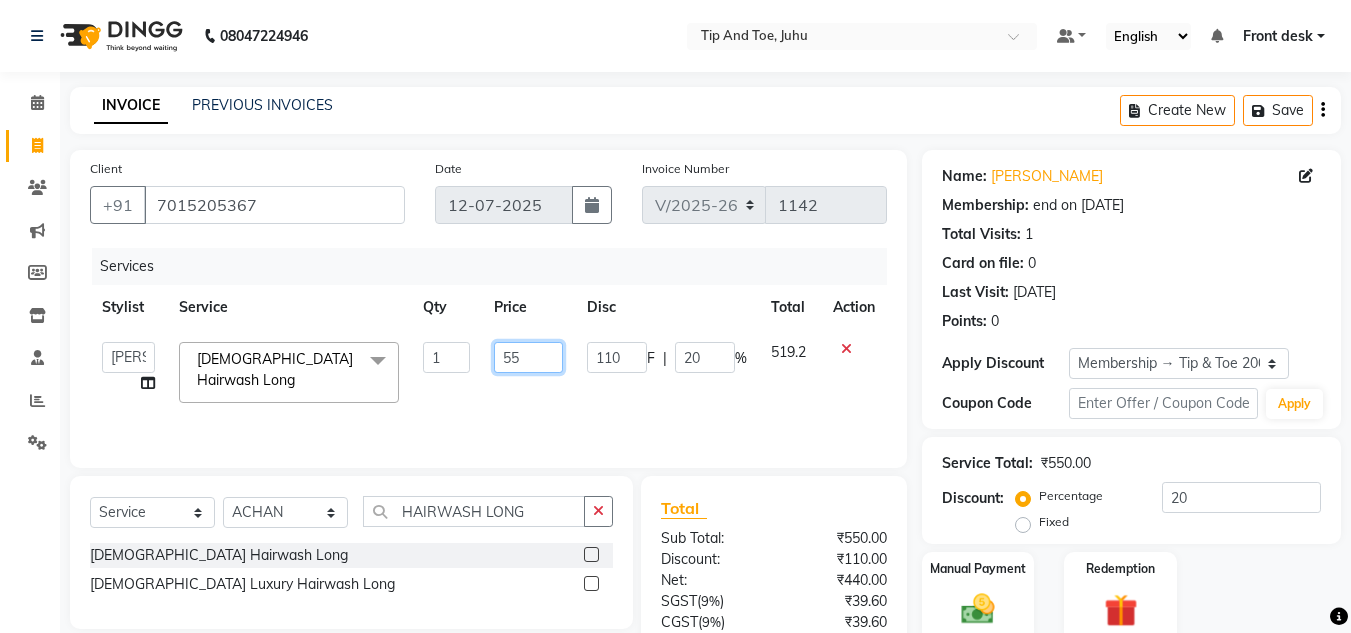 type on "550" 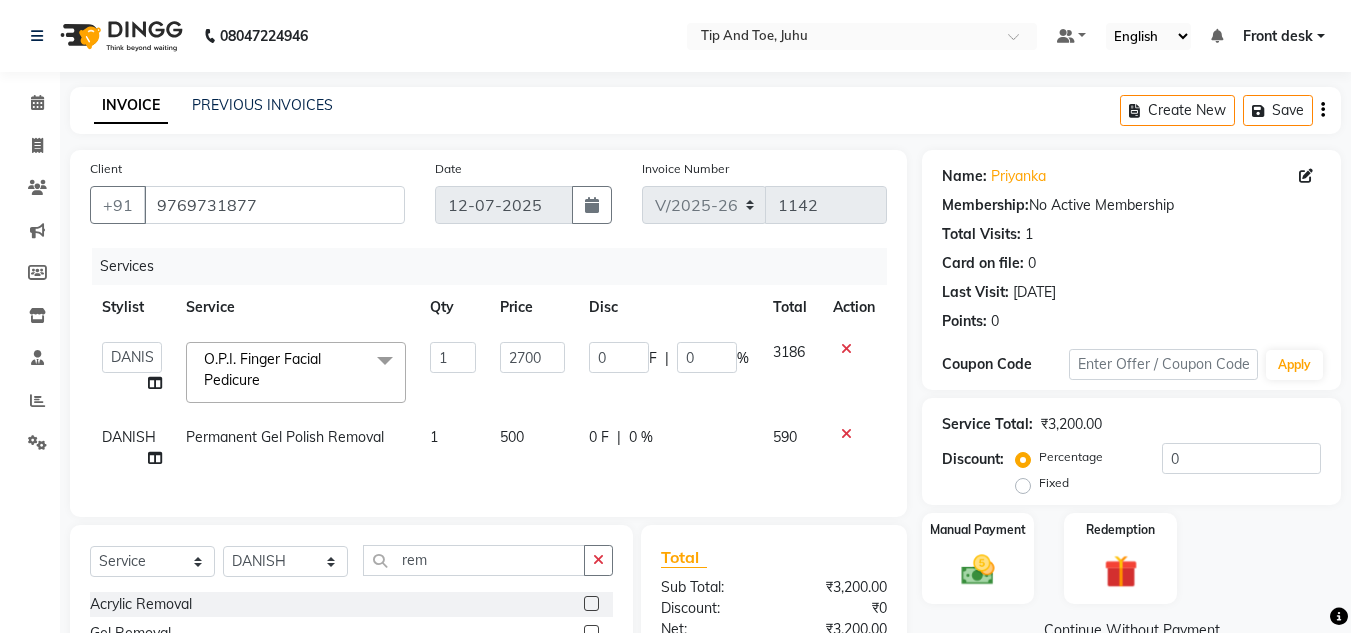 select on "5516" 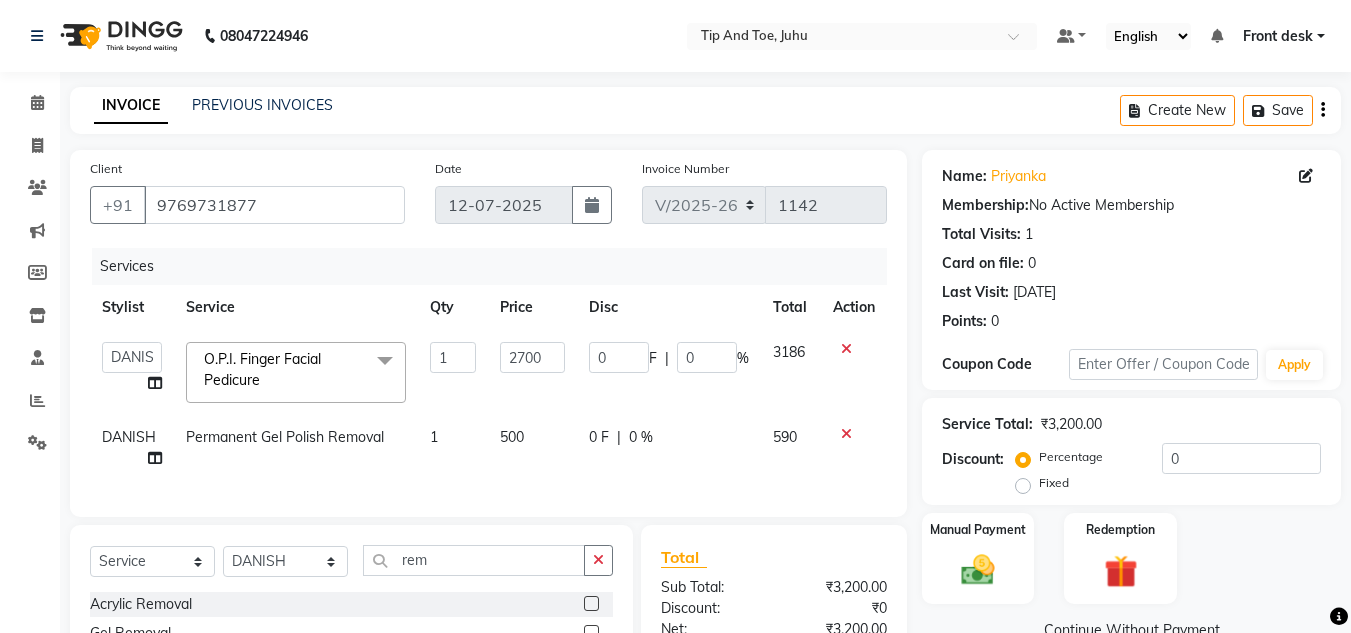 scroll, scrollTop: 232, scrollLeft: 0, axis: vertical 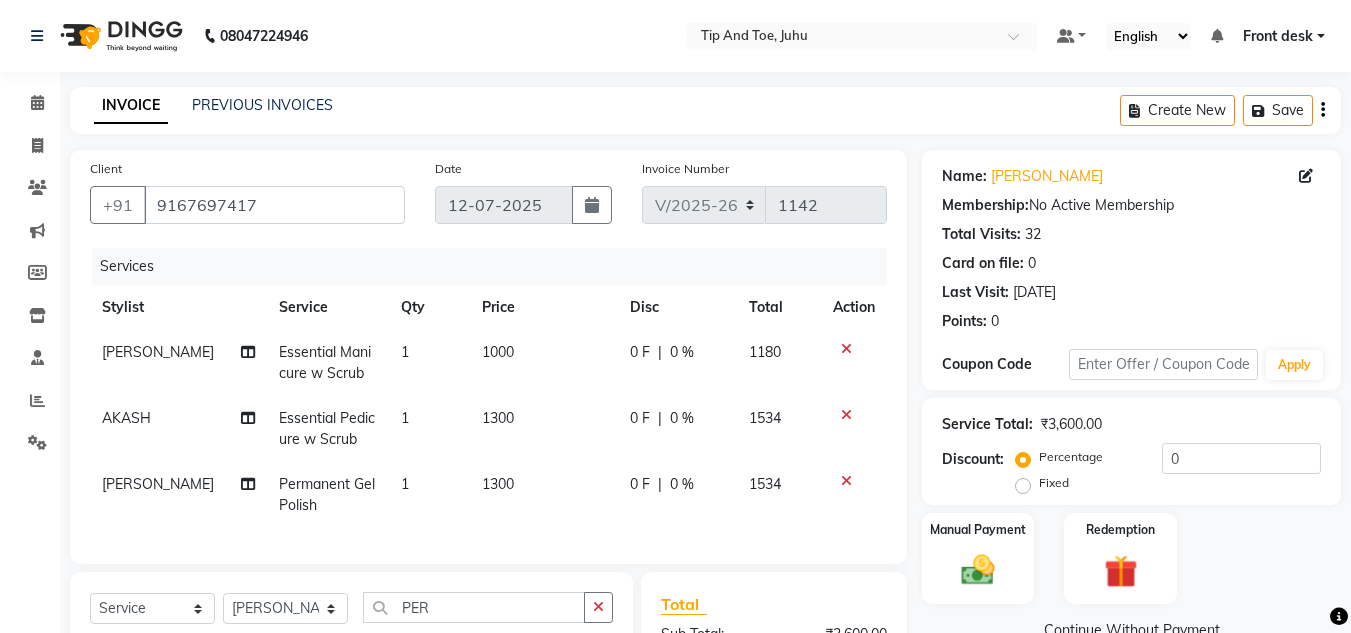 select on "5516" 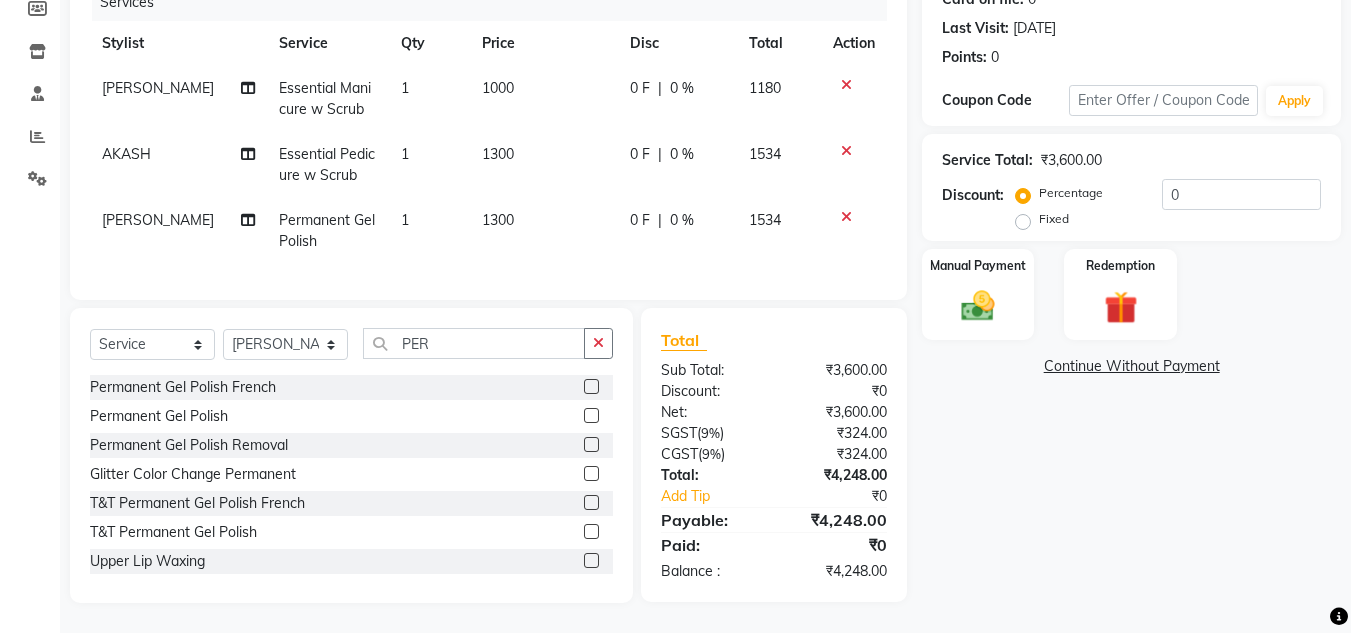 scroll, scrollTop: 0, scrollLeft: 0, axis: both 